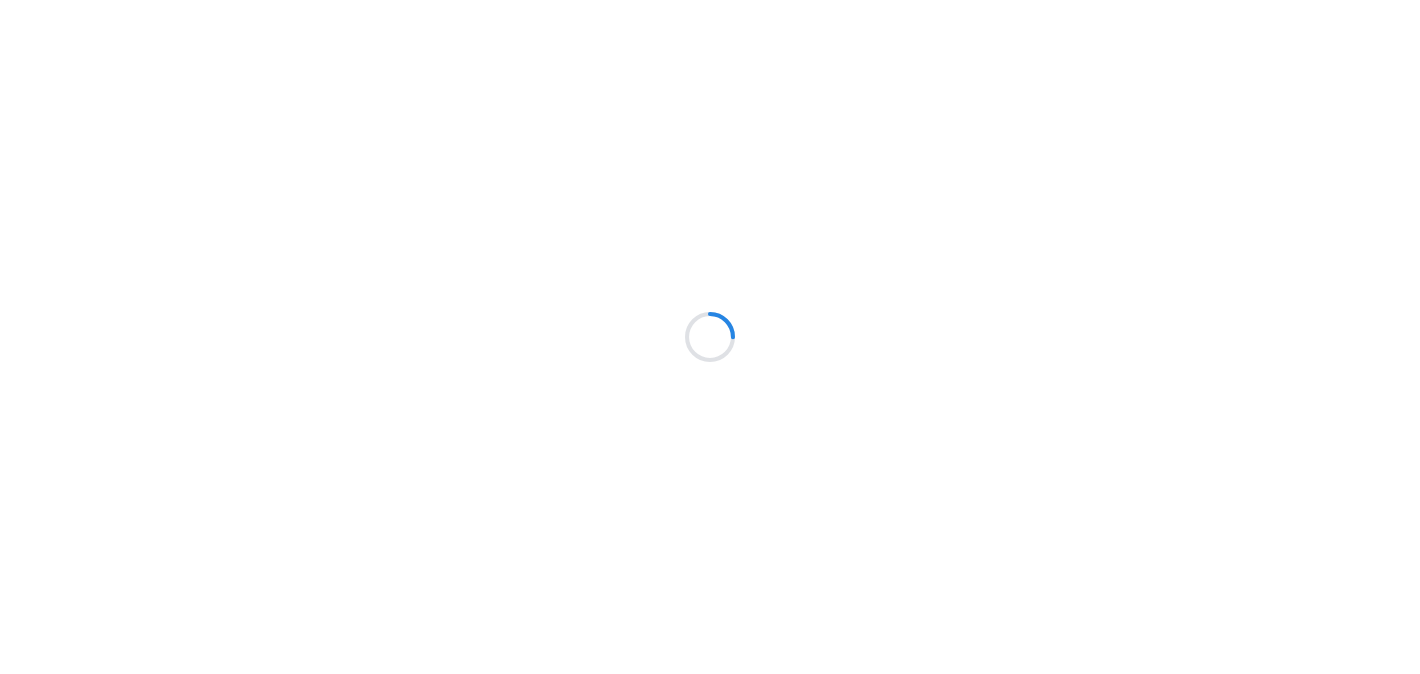 scroll, scrollTop: 0, scrollLeft: 0, axis: both 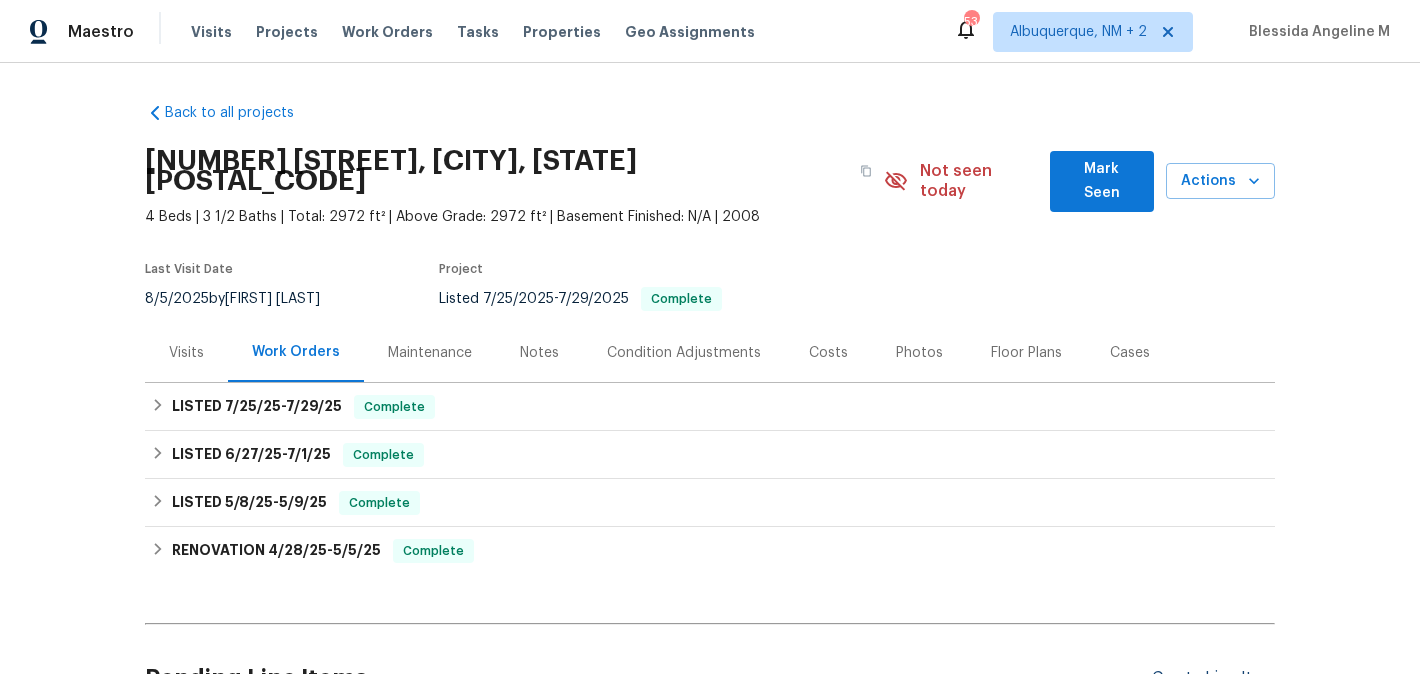 click on "Create Line Item" at bounding box center [1213, 678] 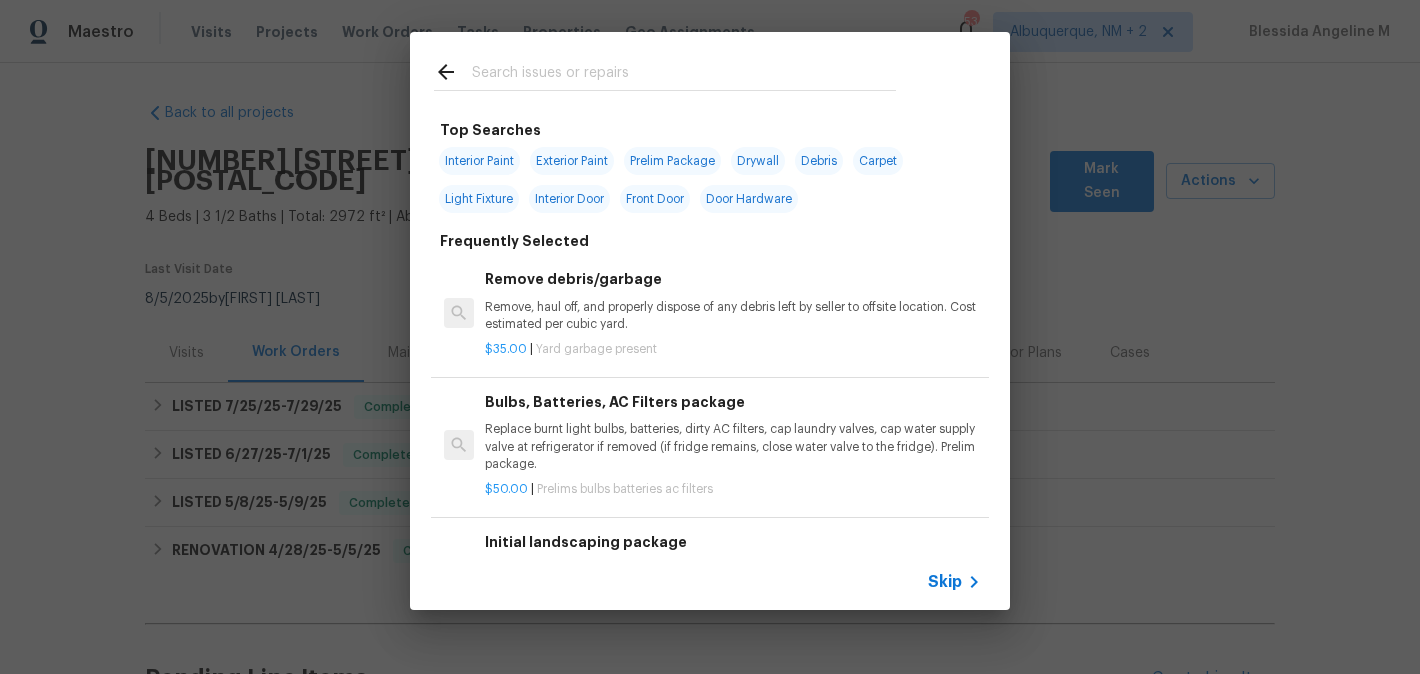 click at bounding box center [684, 75] 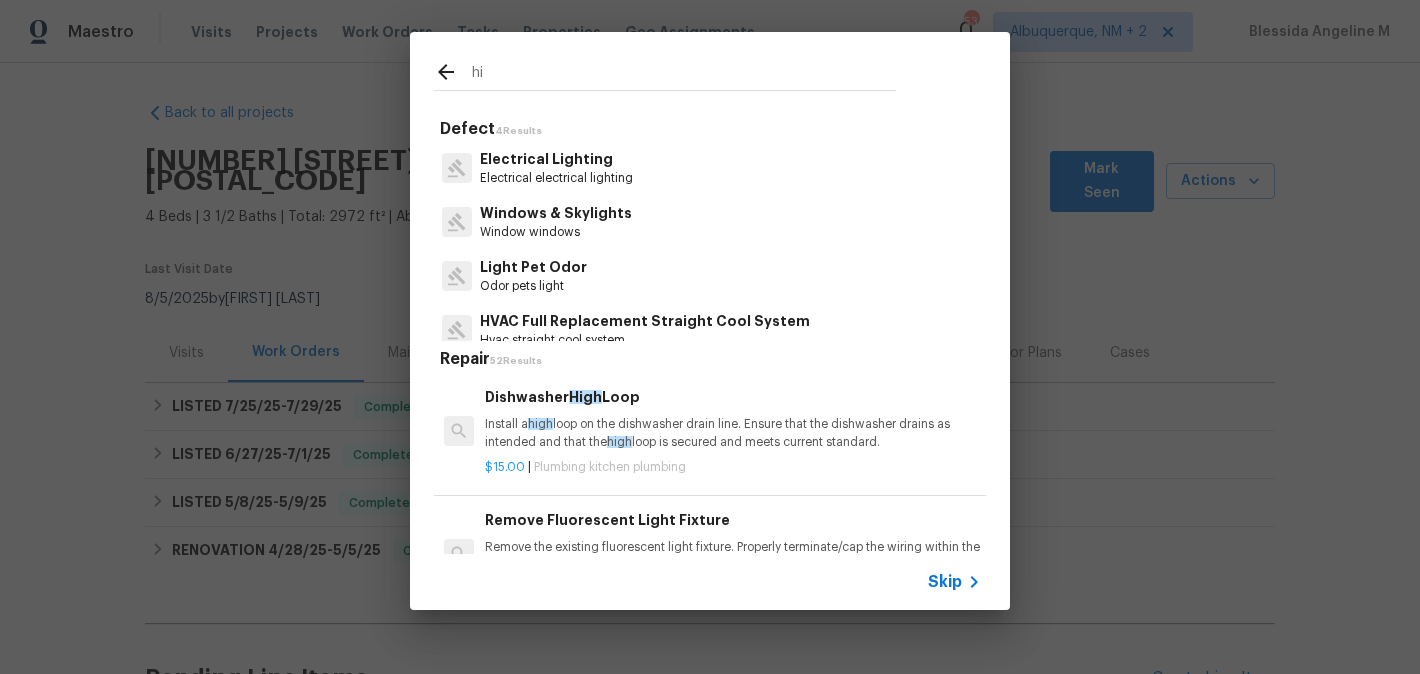 type on "h" 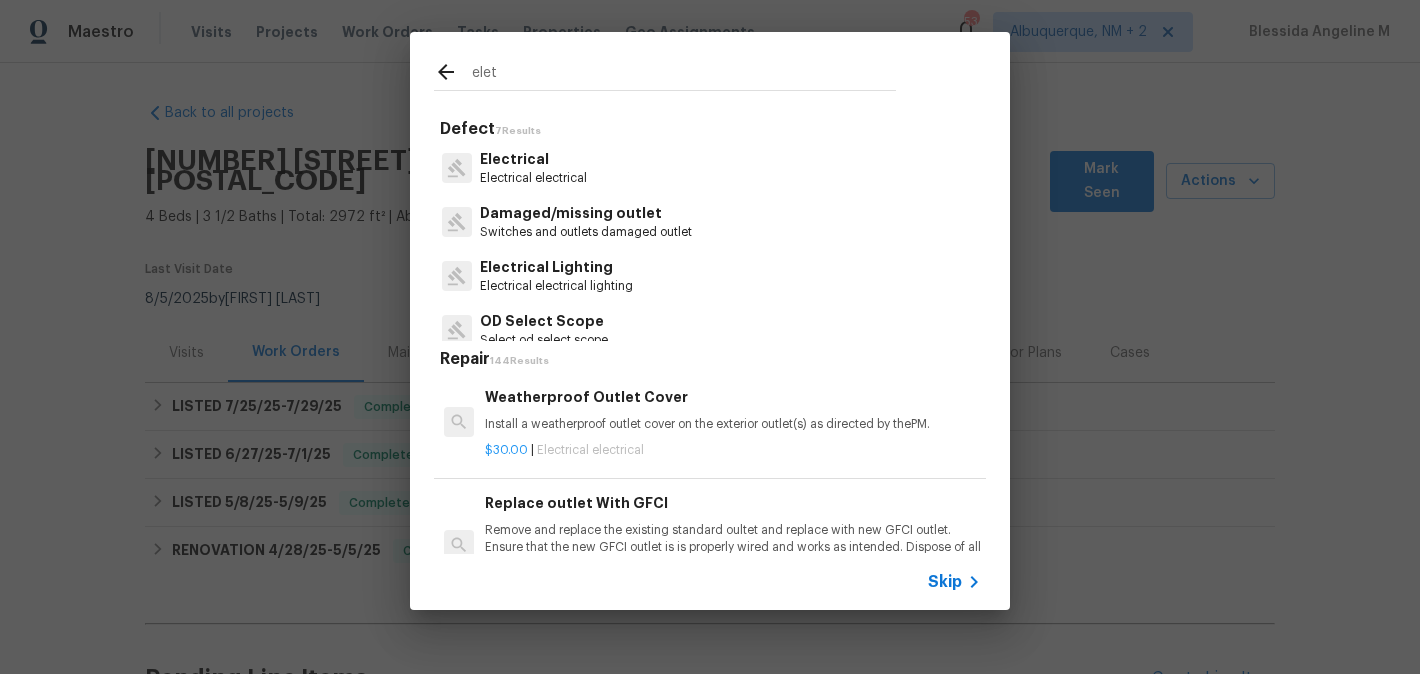 type on "elet" 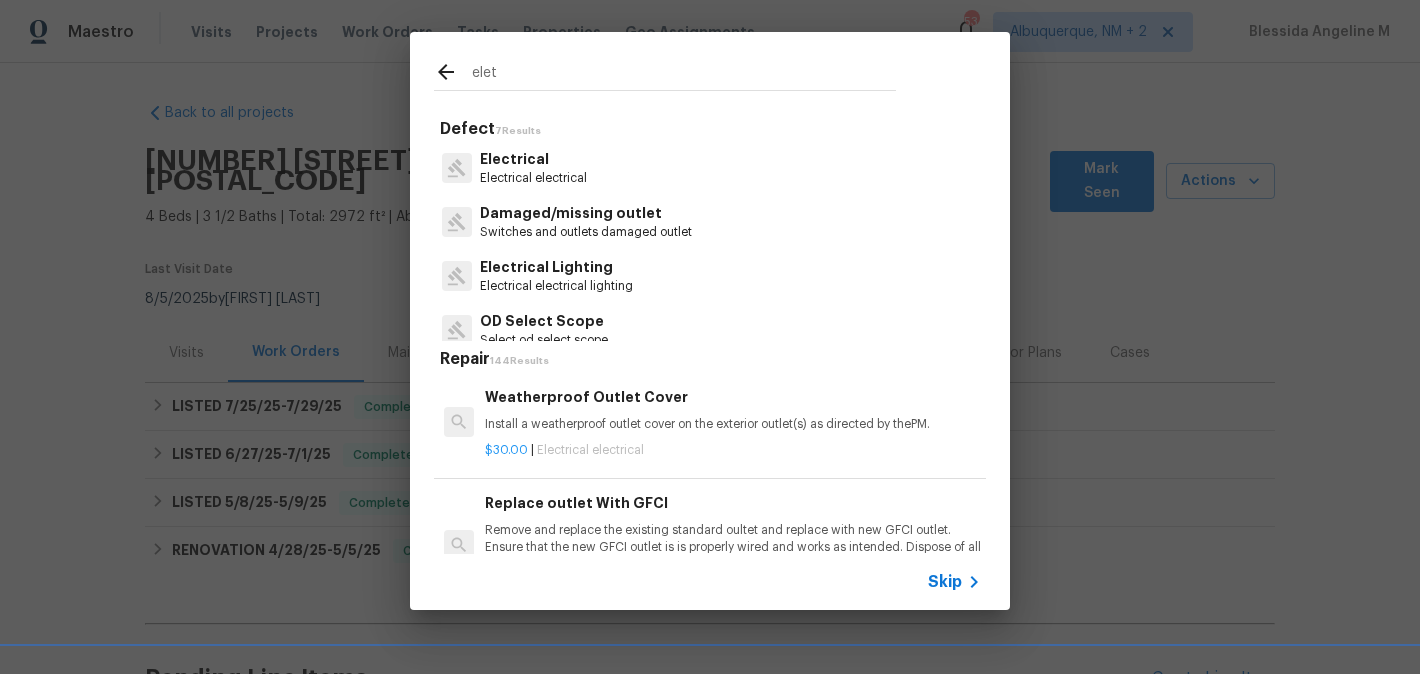 click on "Electrical electrical" at bounding box center (533, 178) 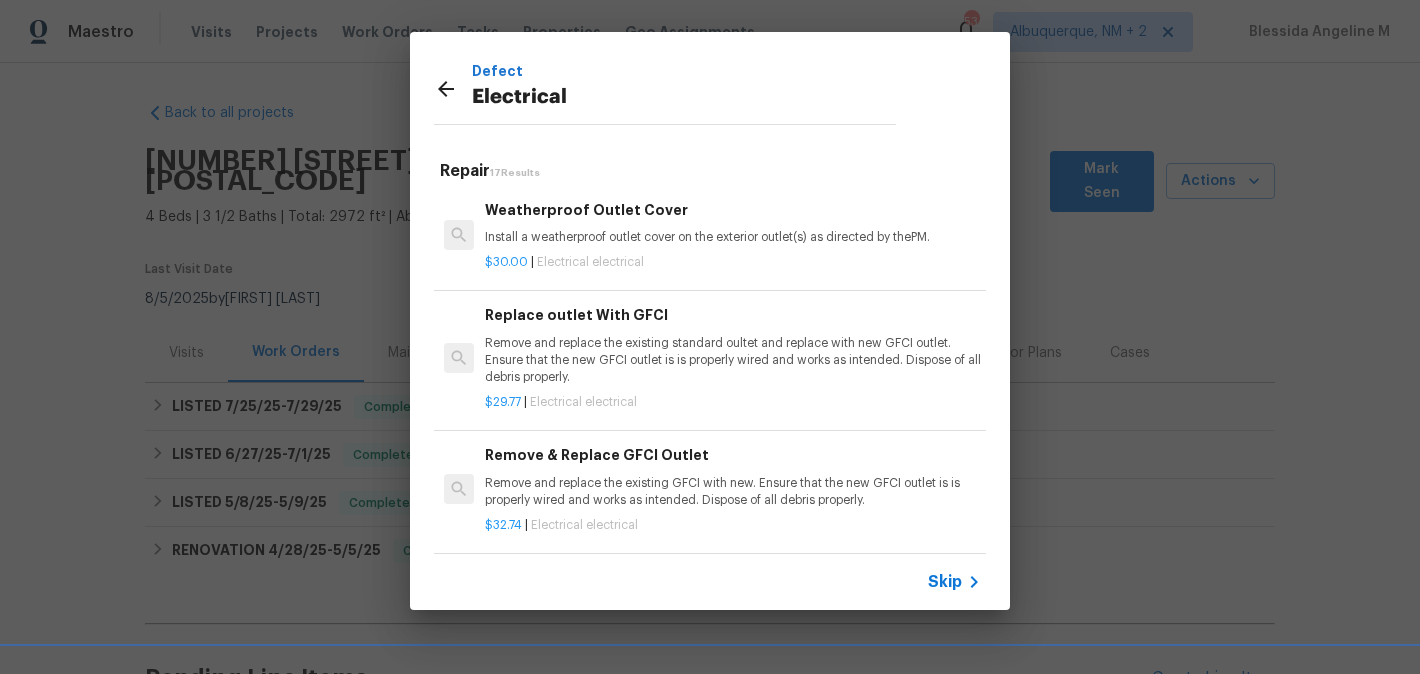 click on "Replace outlet With GFCI" at bounding box center (733, 315) 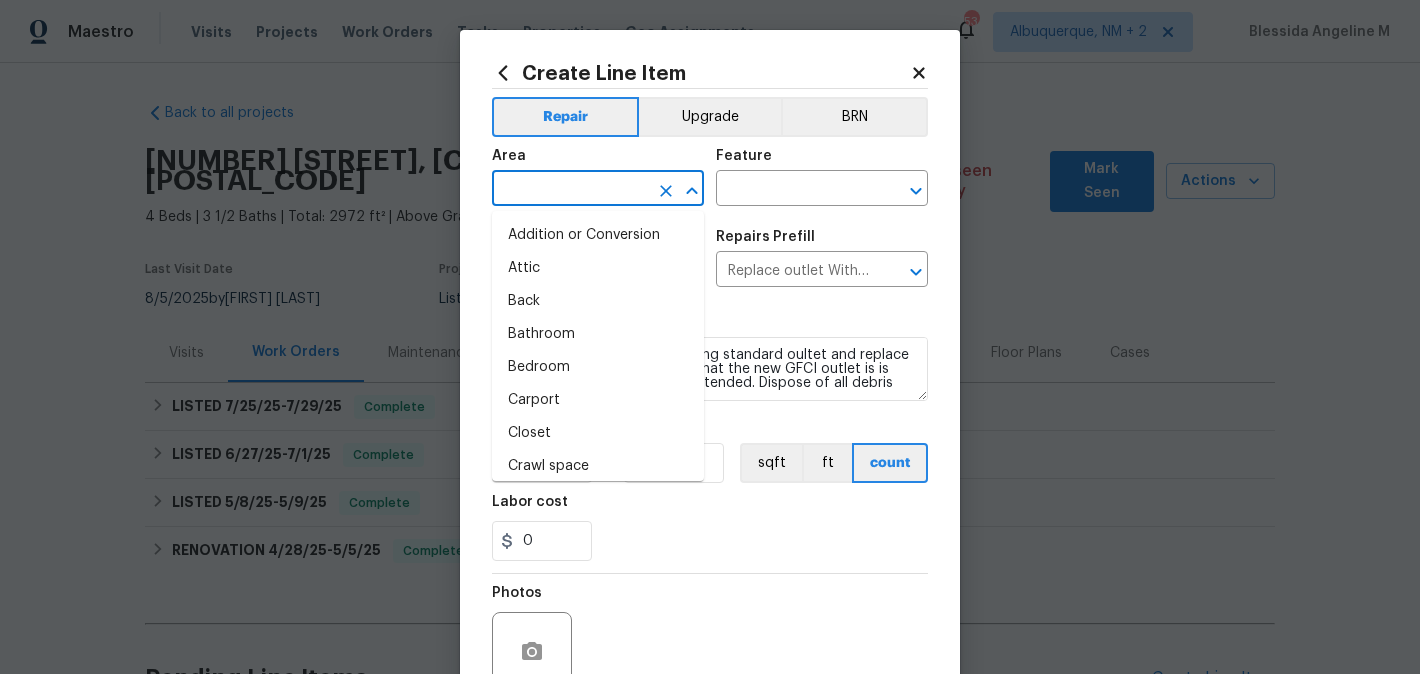 click at bounding box center (570, 190) 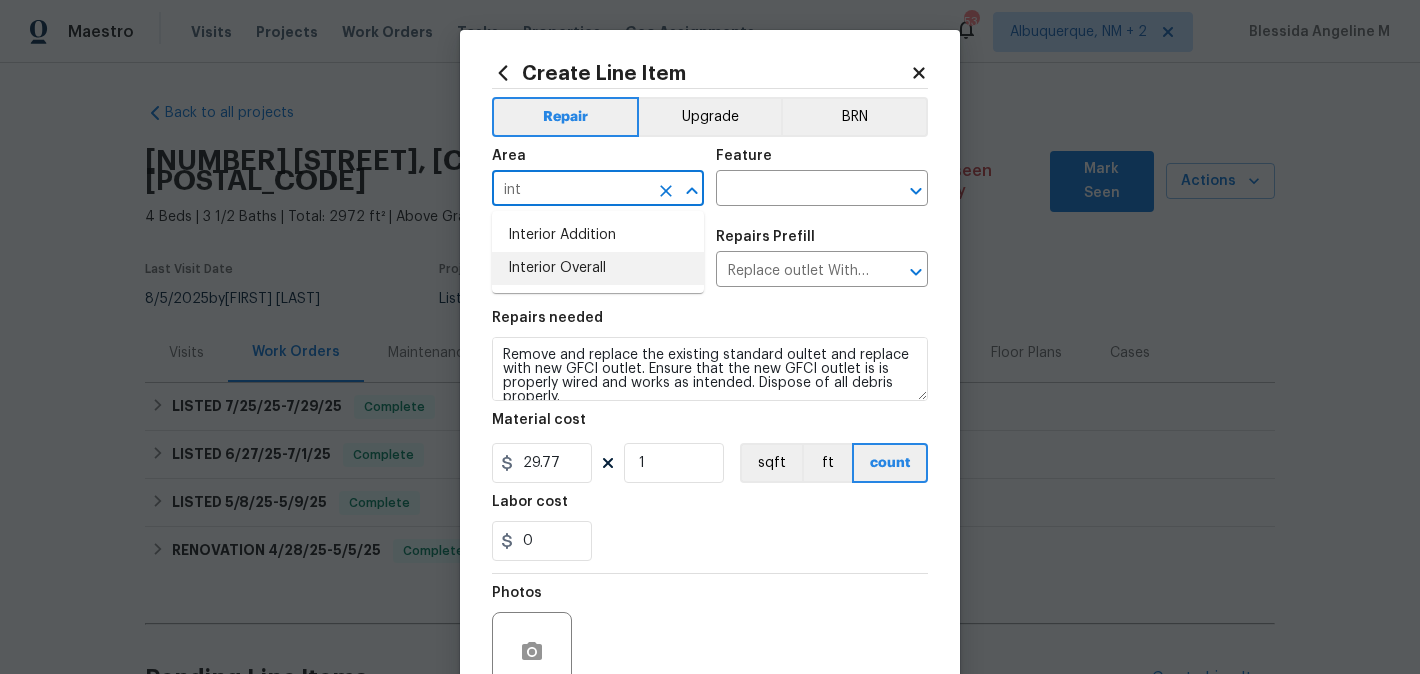 click on "Interior Overall" at bounding box center [598, 268] 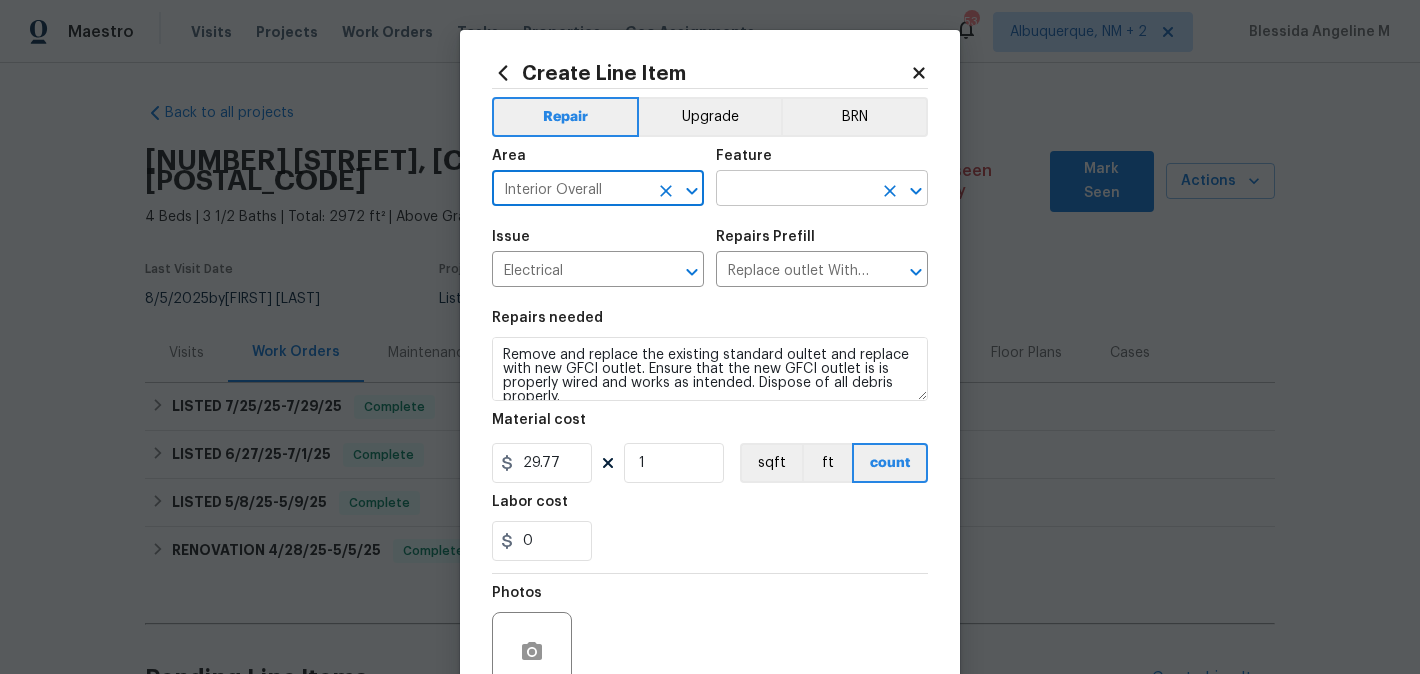type on "Interior Overall" 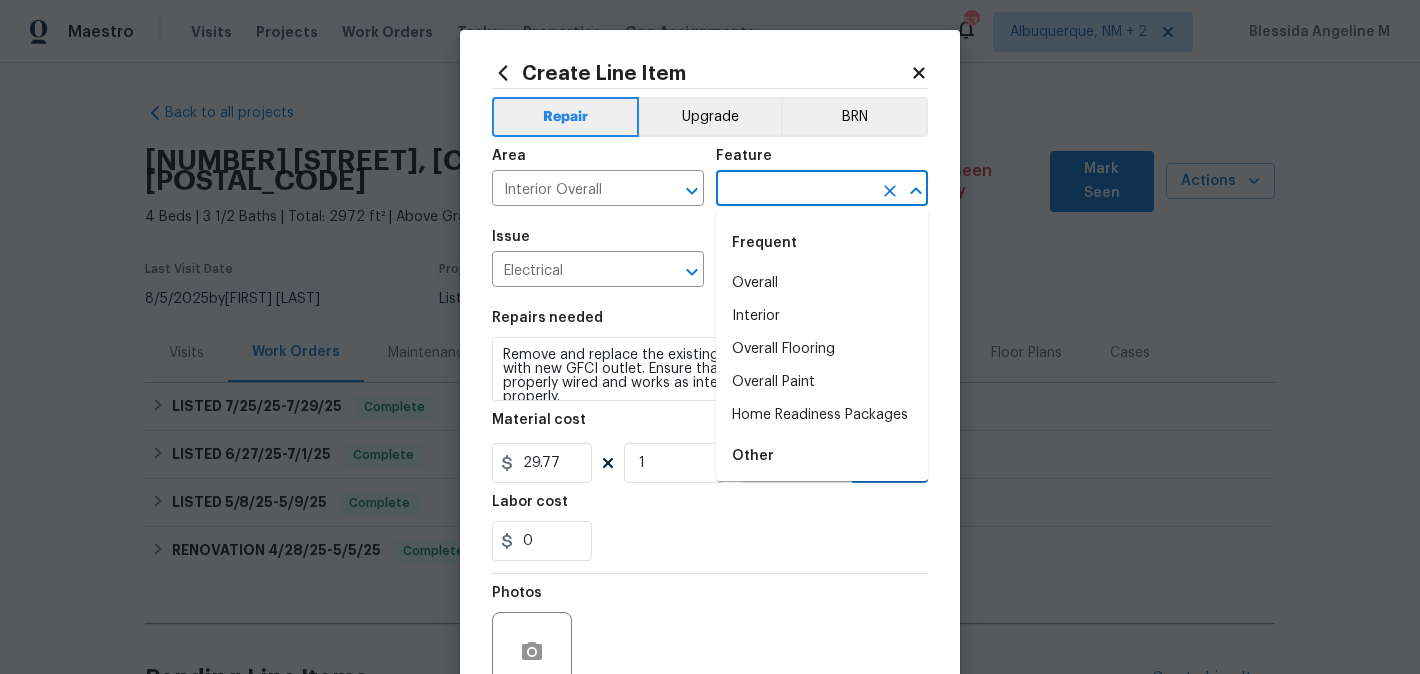 click at bounding box center [794, 190] 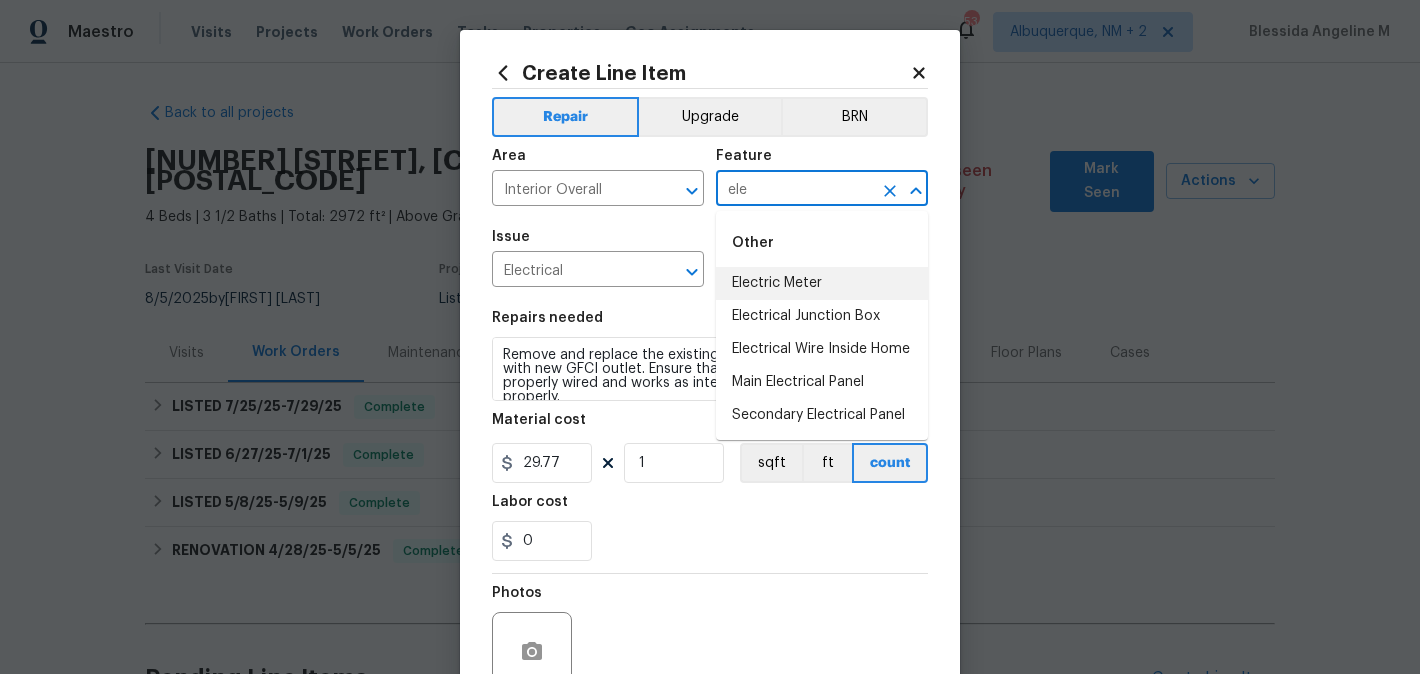 click on "Electric Meter" at bounding box center [822, 283] 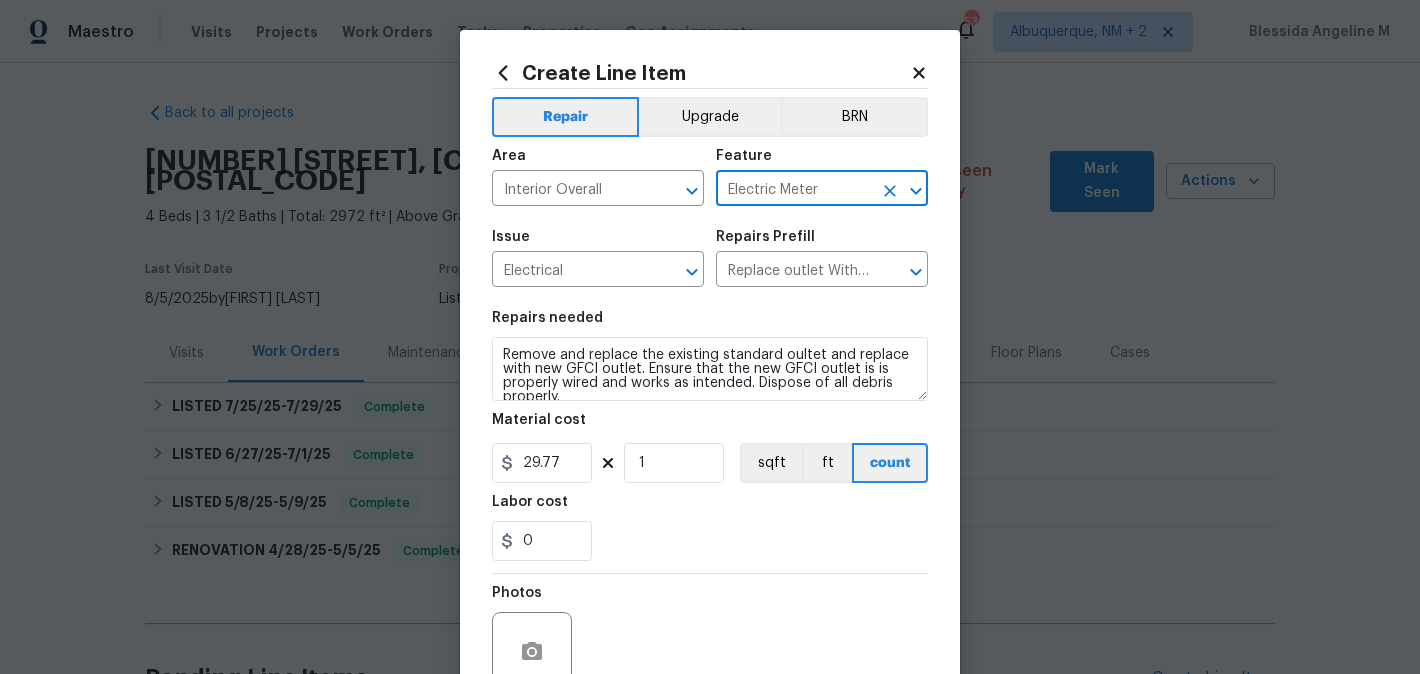 type on "Electric Meter" 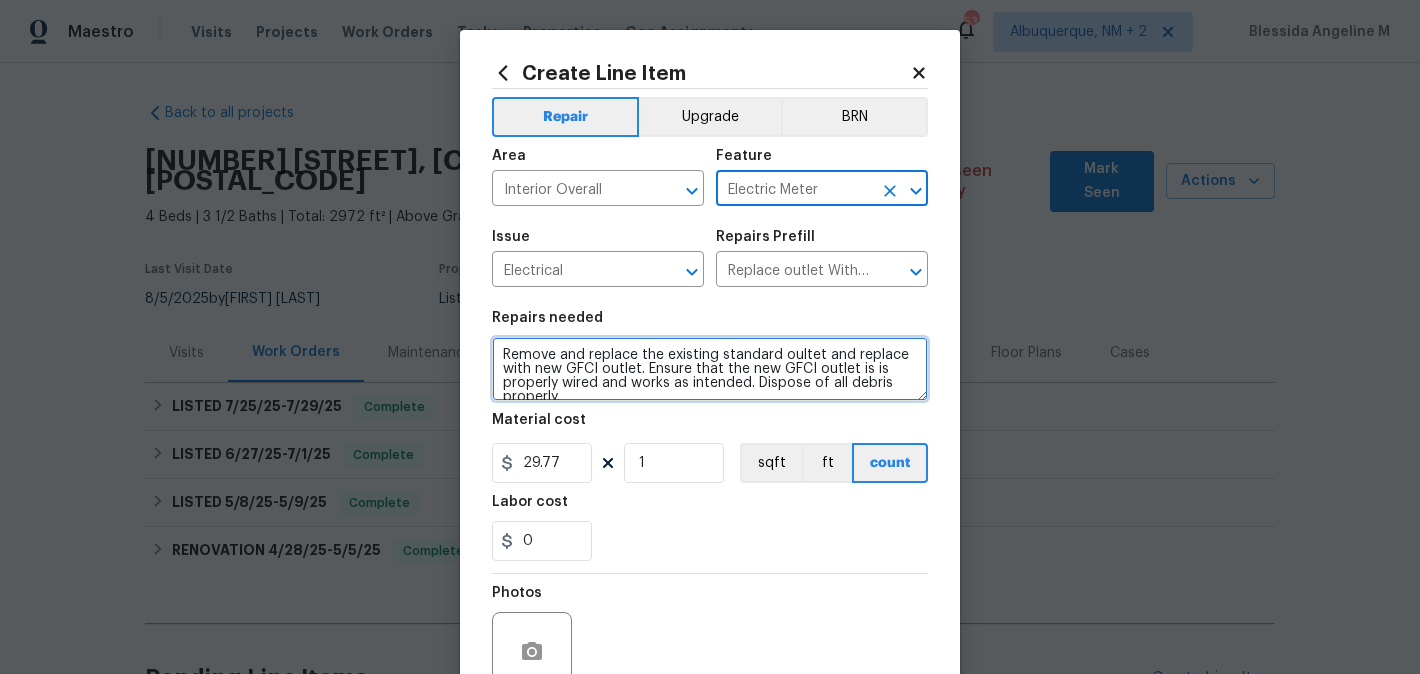 click on "Remove and replace the existing standard oultet and replace with new GFCI outlet. Ensure that the new GFCI outlet is is properly wired and works as intended. Dispose of all debris properly." at bounding box center (710, 369) 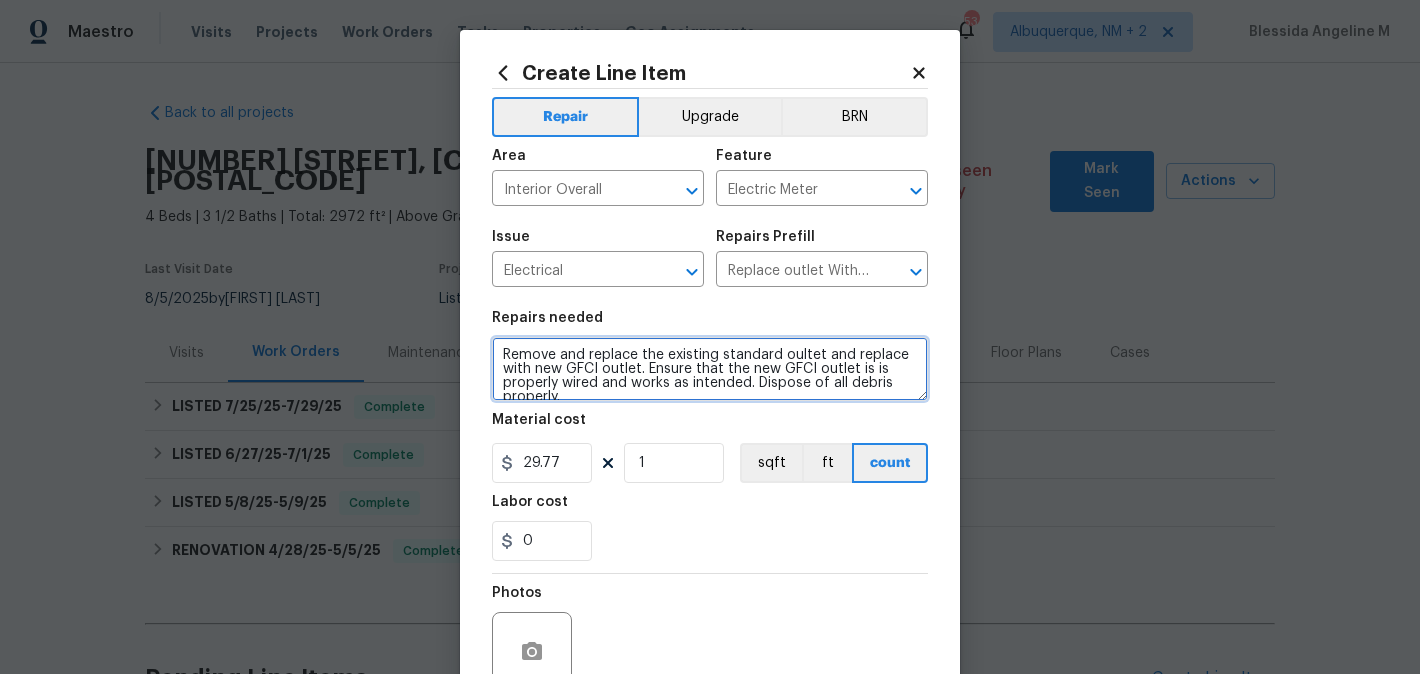 click on "Remove and replace the existing standard oultet and replace with new GFCI outlet. Ensure that the new GFCI outlet is is properly wired and works as intended. Dispose of all debris properly." at bounding box center (710, 369) 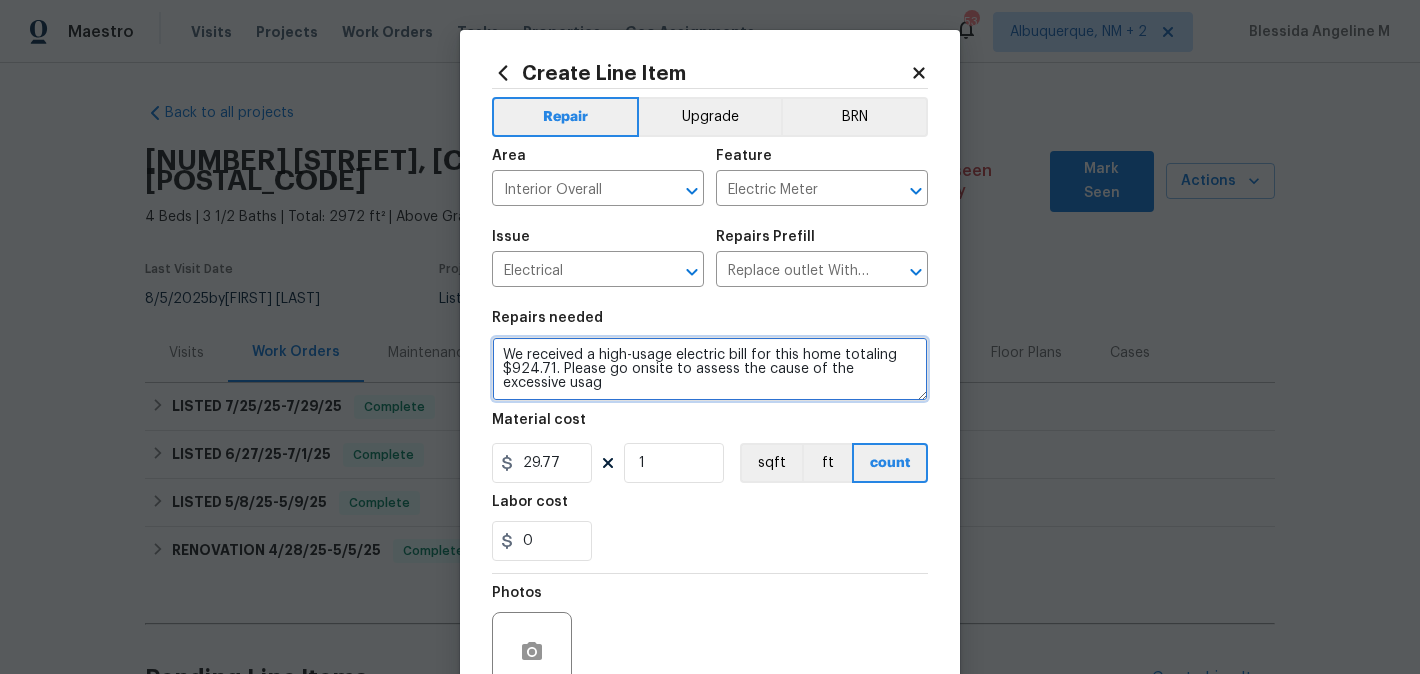 type on "We received a high-usage electric bill for this home totaling $924.71. Please go onsite to assess the cause of the excessive usag" 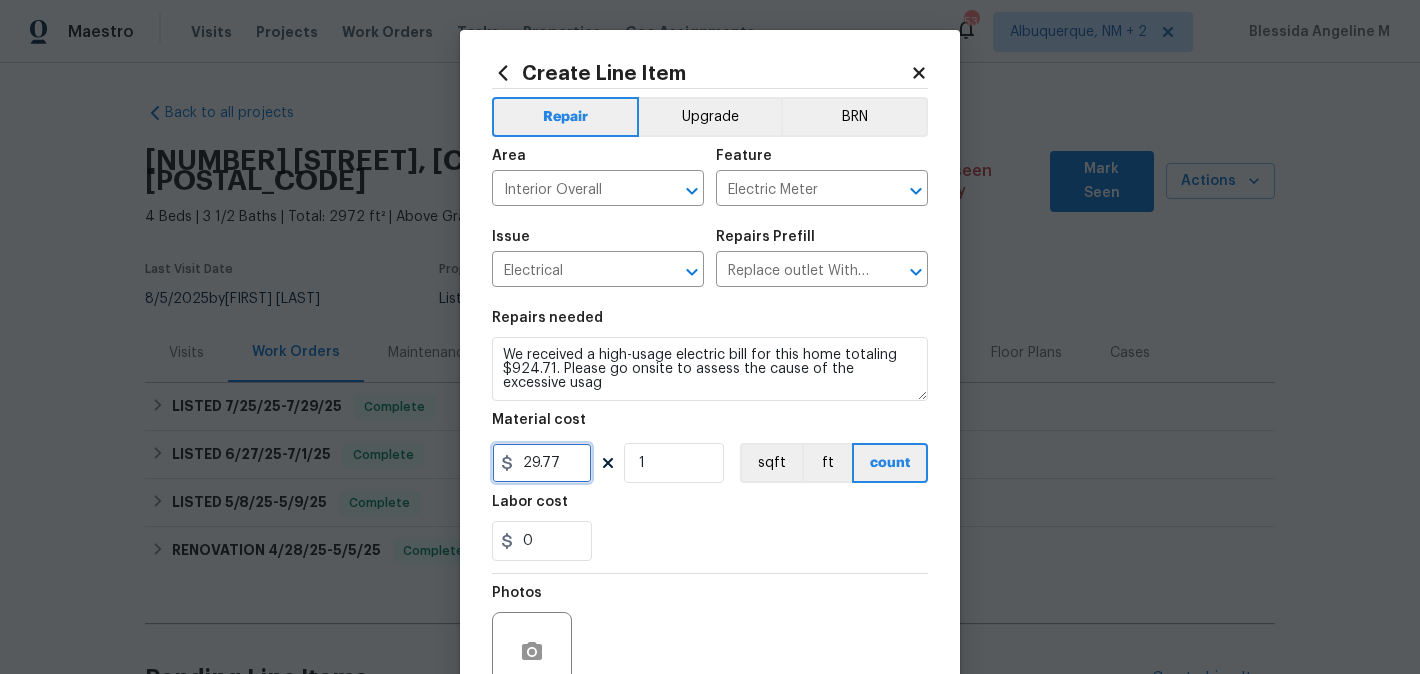 click on "29.77" at bounding box center (542, 463) 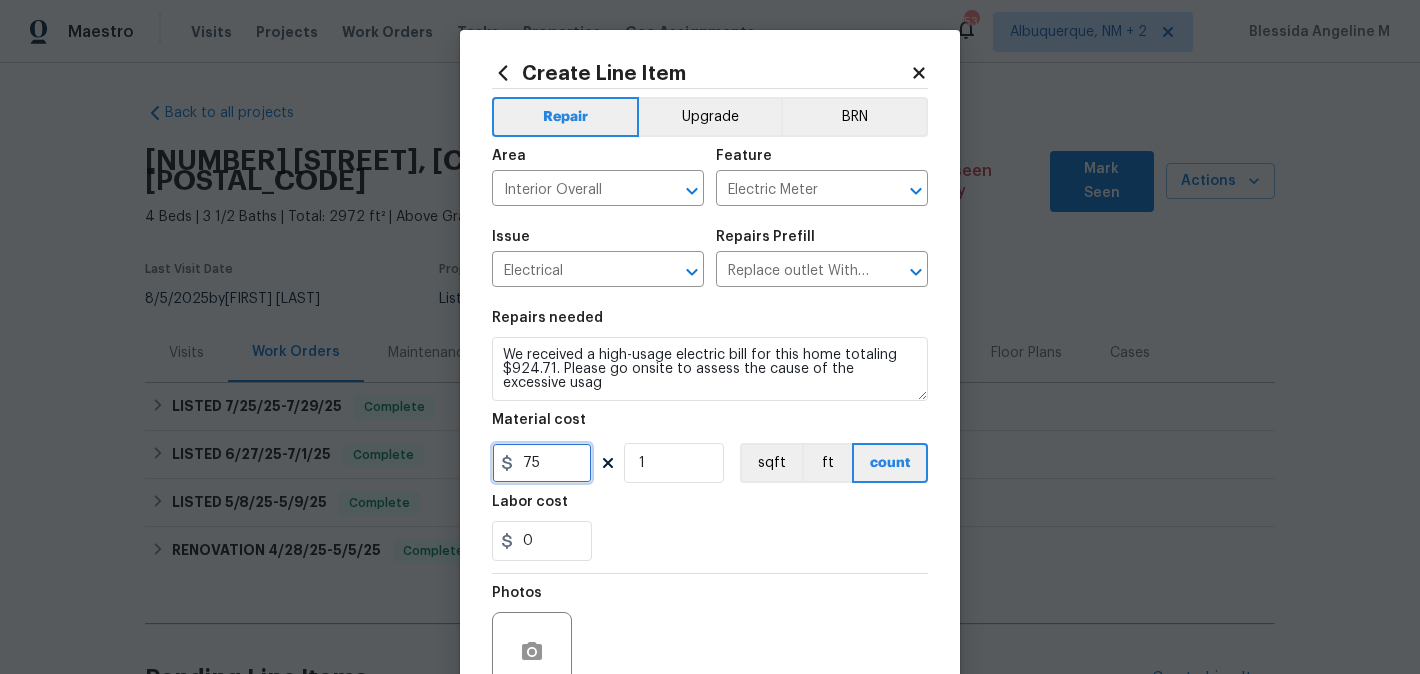 scroll, scrollTop: 188, scrollLeft: 0, axis: vertical 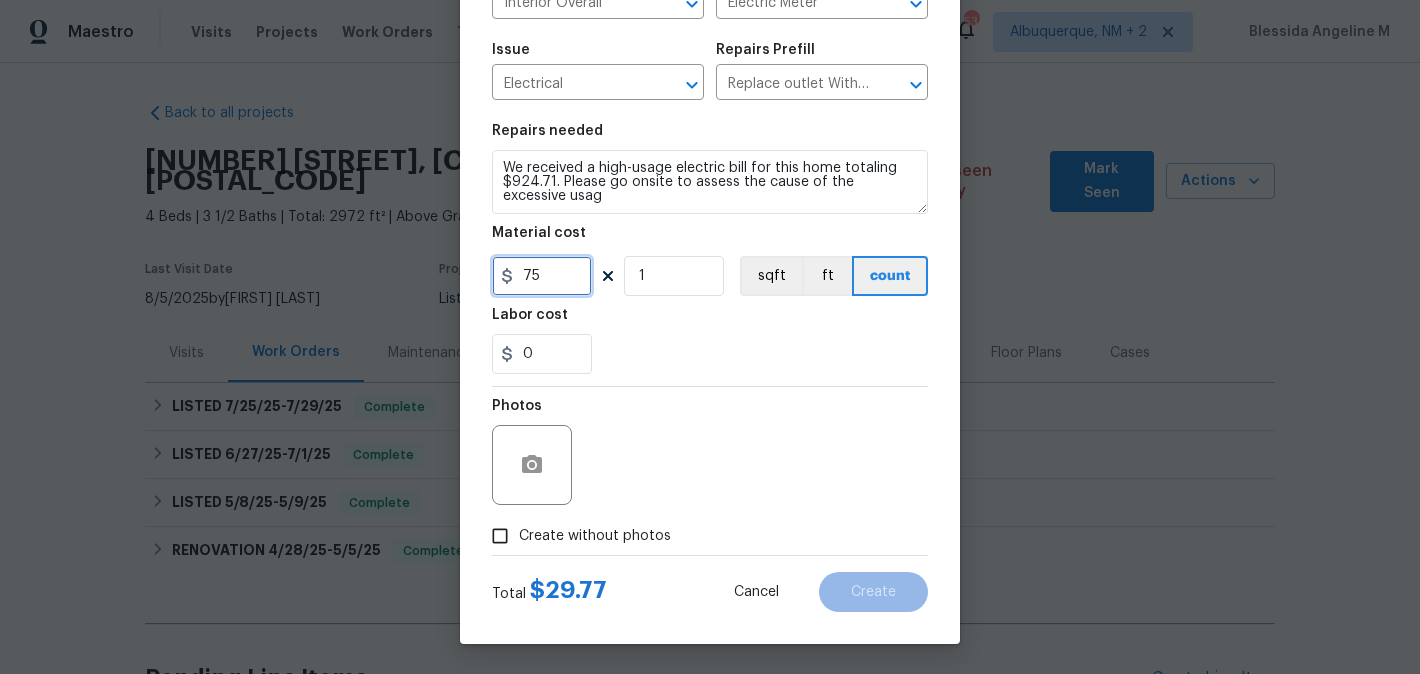type on "75" 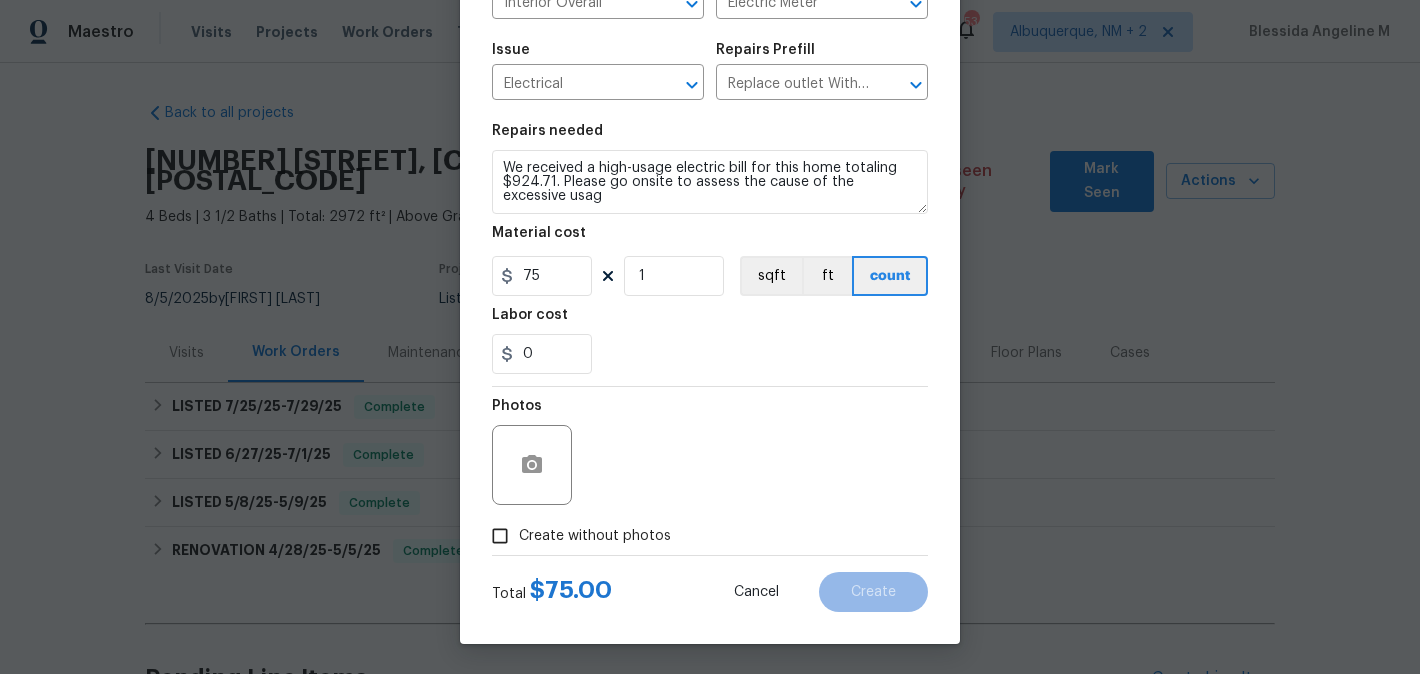 click on "Create without photos" at bounding box center (576, 536) 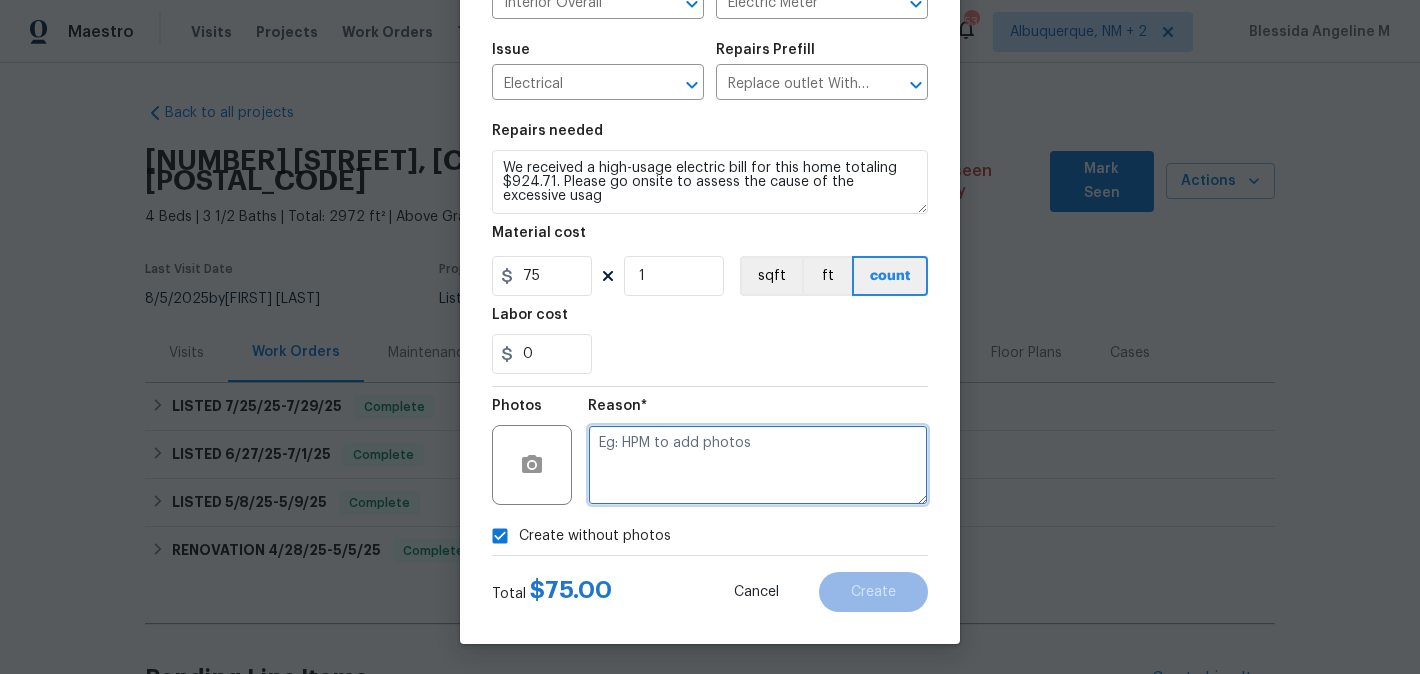 click at bounding box center (758, 465) 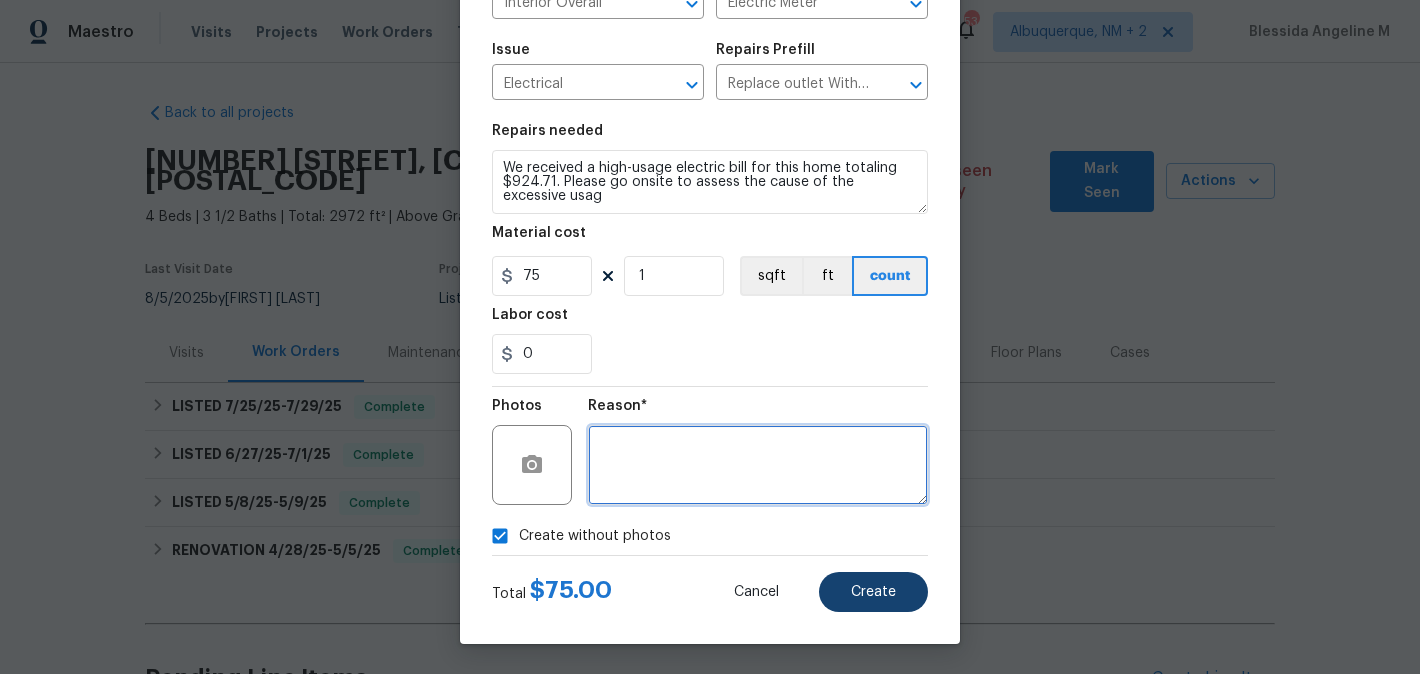 type 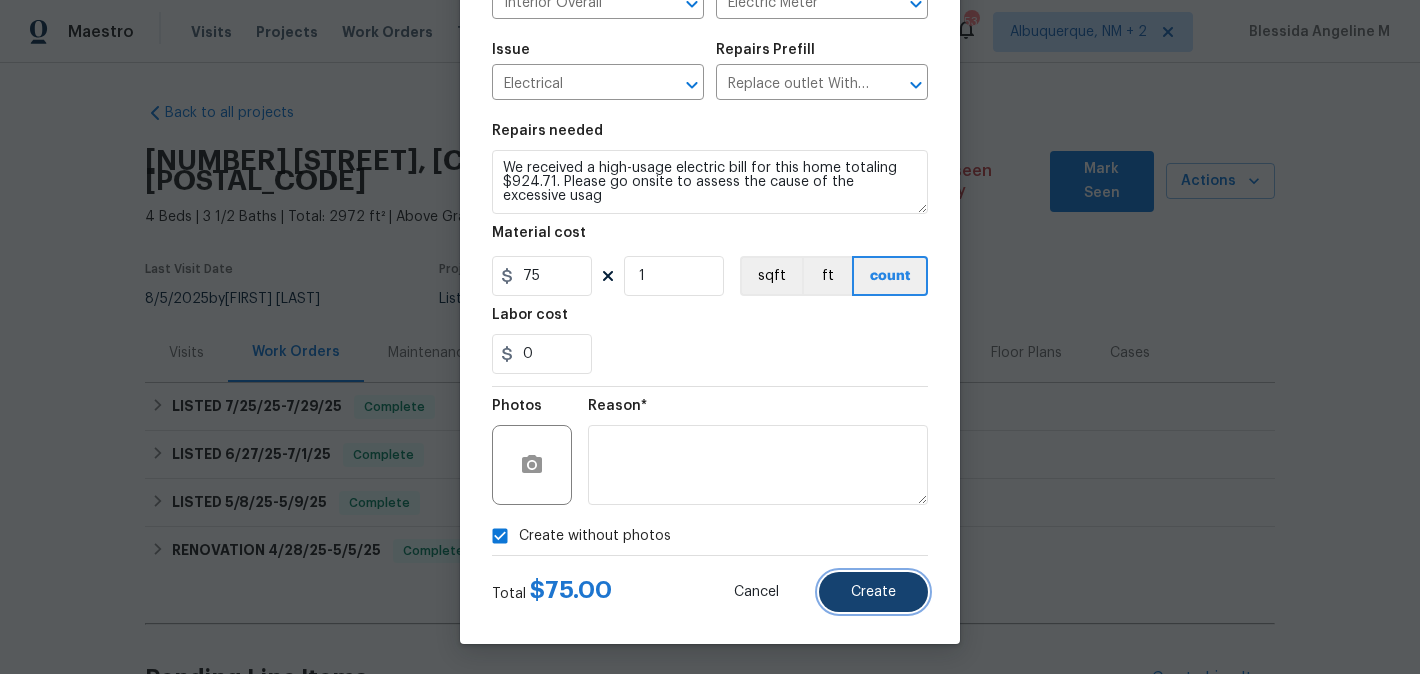 click on "Create" at bounding box center (873, 592) 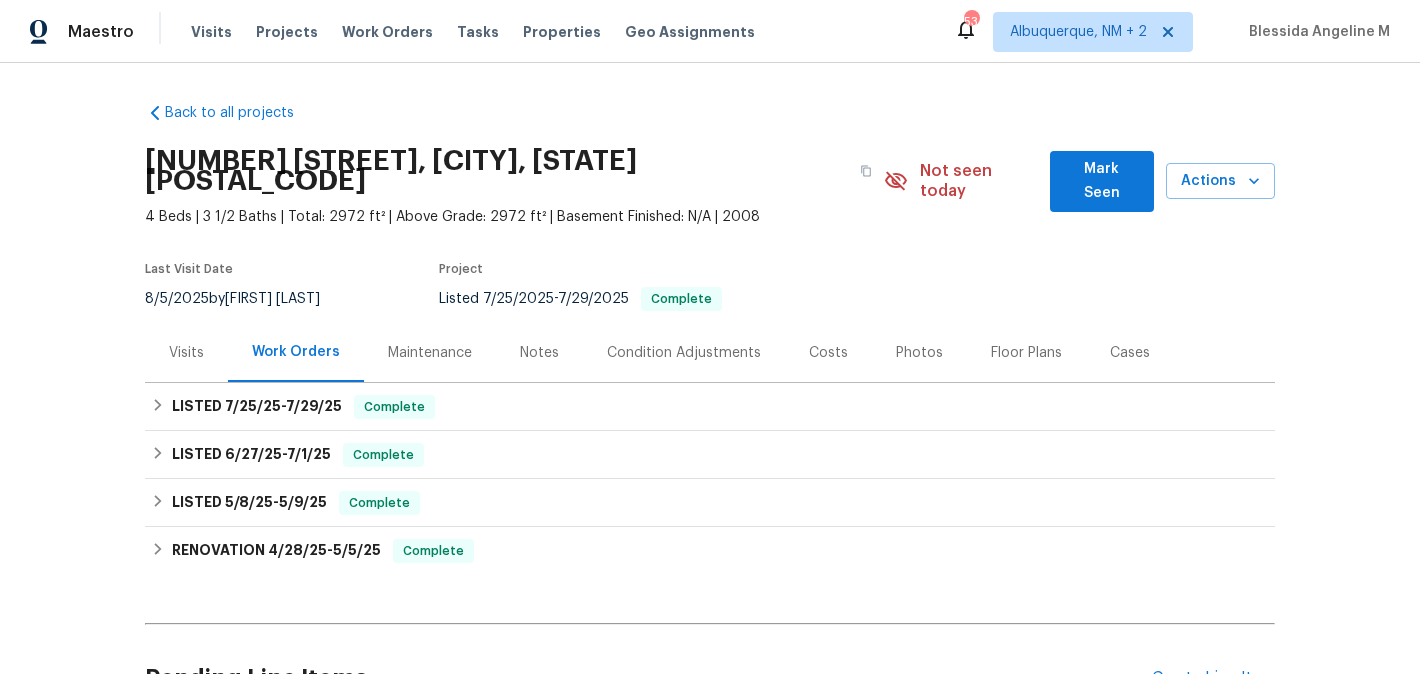 scroll, scrollTop: 0, scrollLeft: 0, axis: both 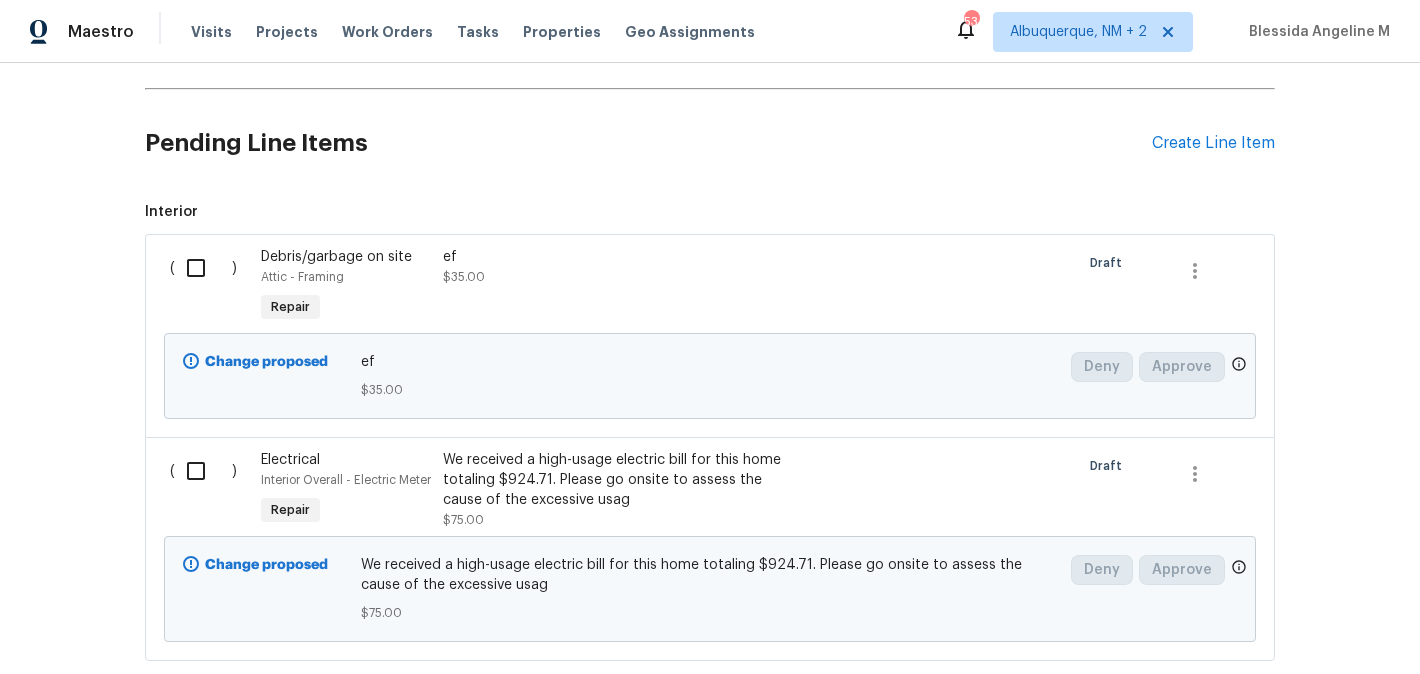 click at bounding box center (203, 471) 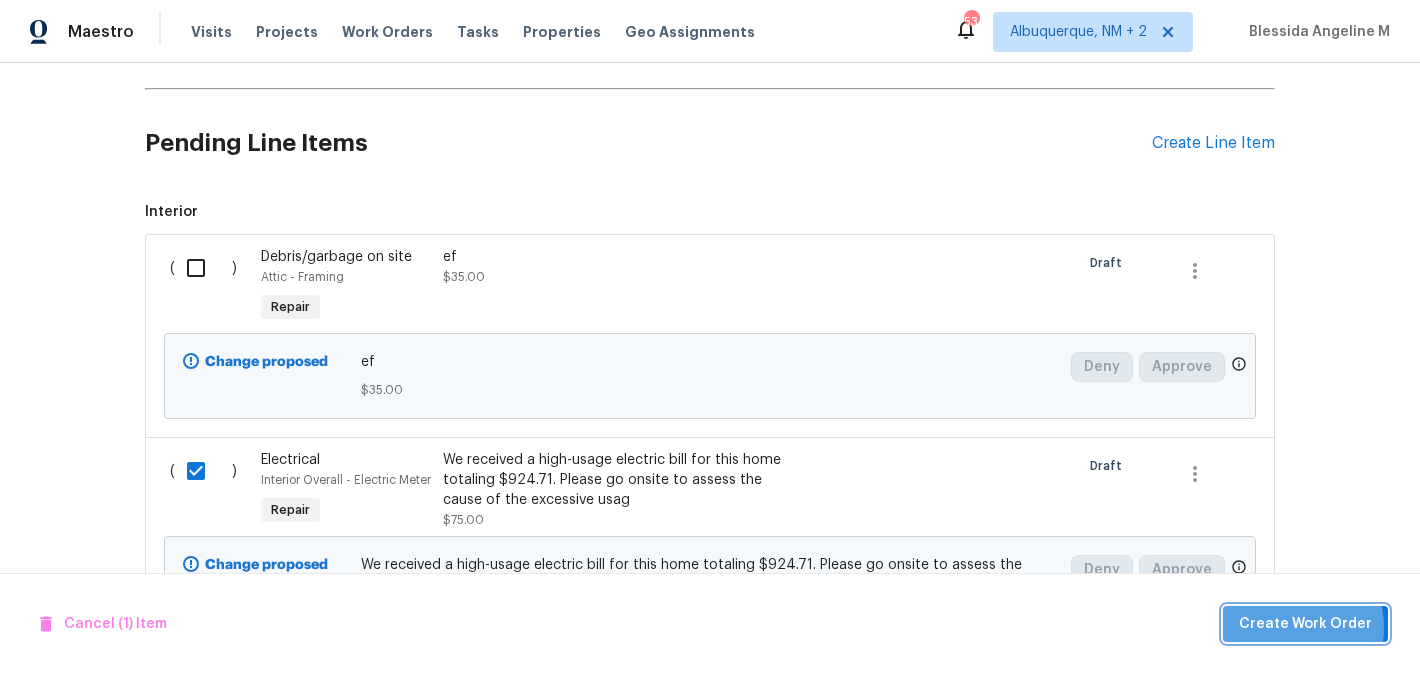 click on "Create Work Order" at bounding box center (1305, 624) 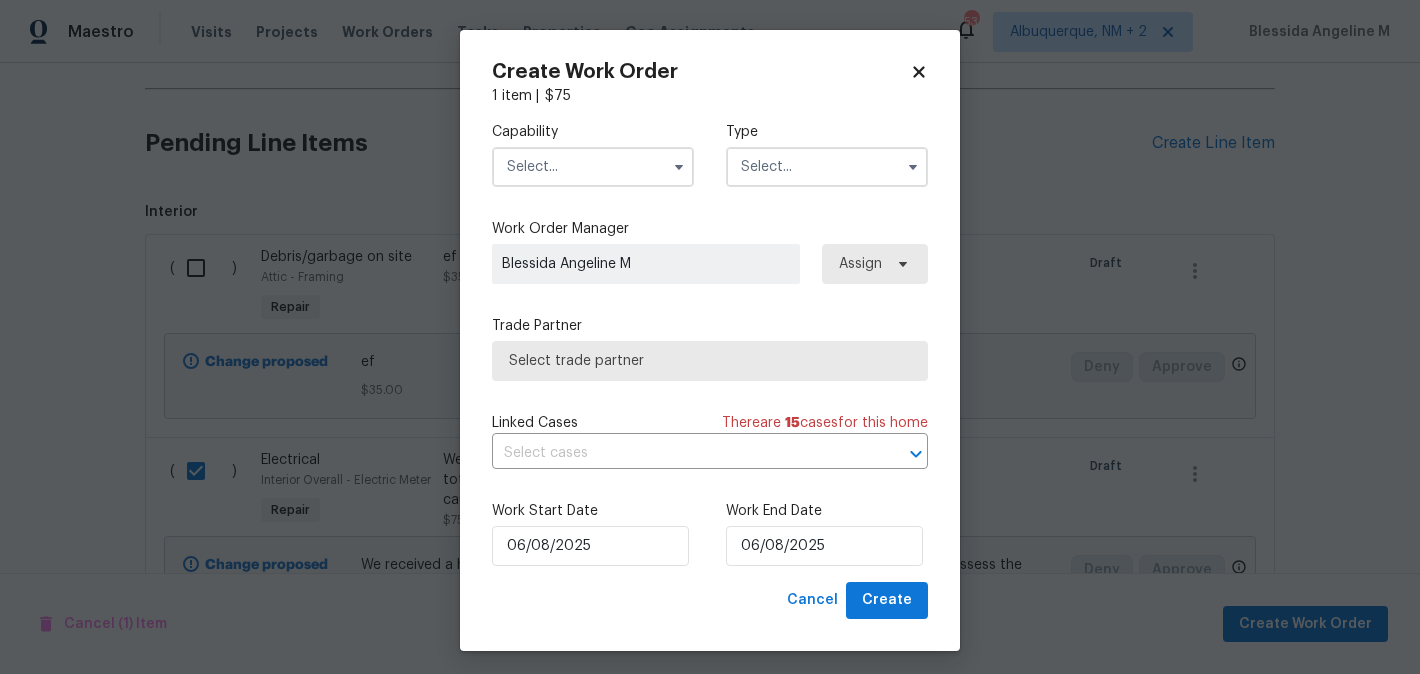 click at bounding box center (593, 167) 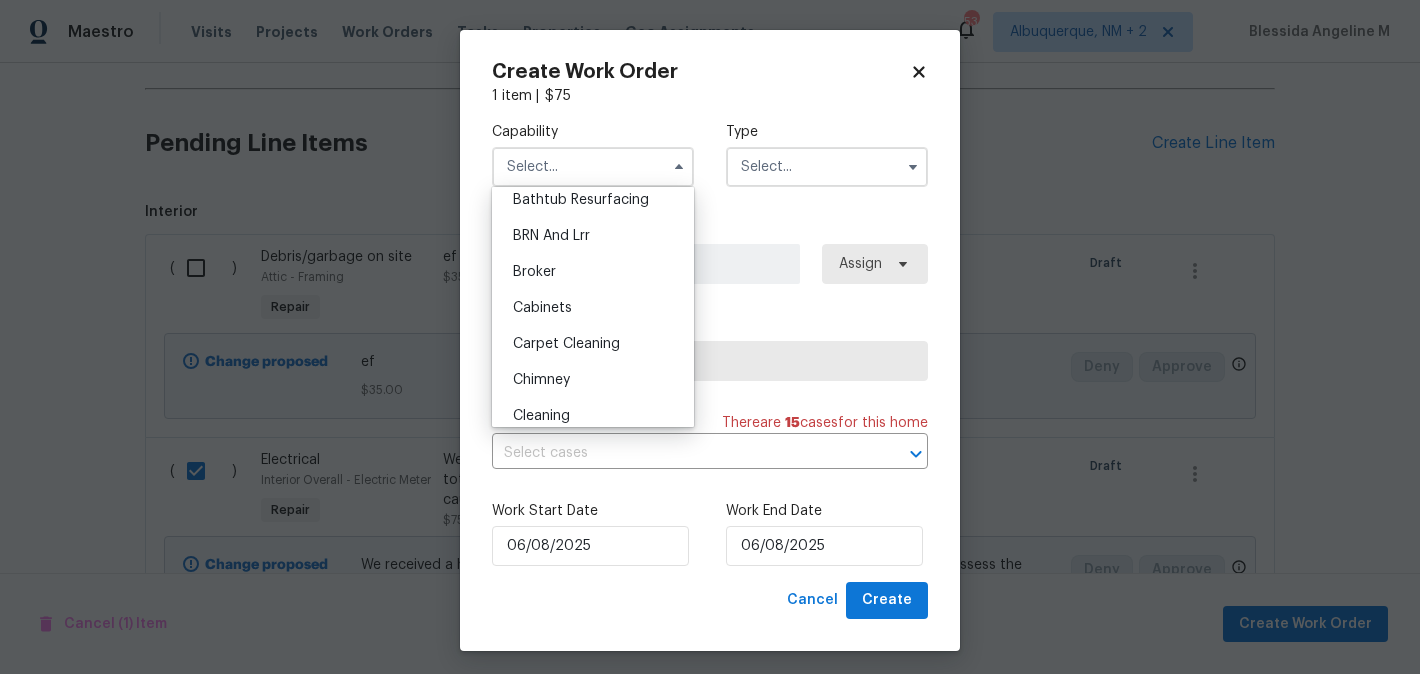 scroll, scrollTop: 0, scrollLeft: 0, axis: both 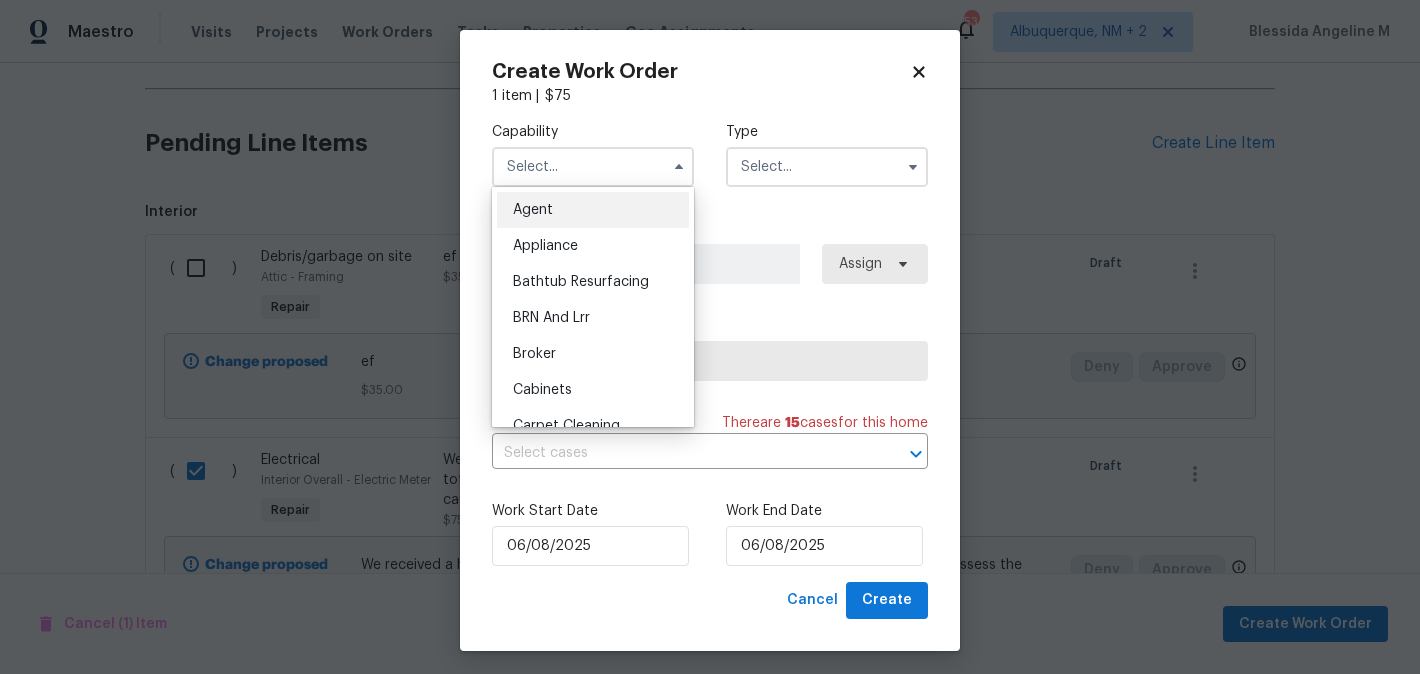 click on "BRN And Lrr" at bounding box center [593, 318] 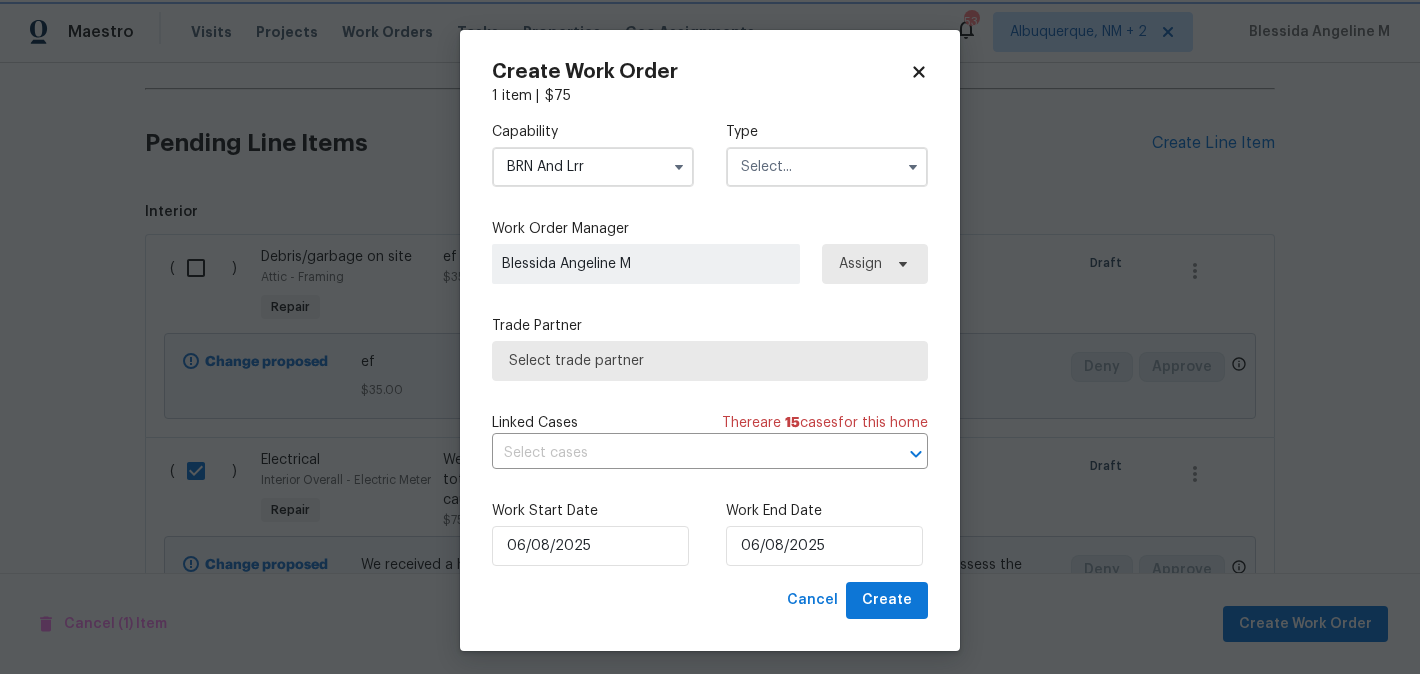 scroll, scrollTop: 7, scrollLeft: 0, axis: vertical 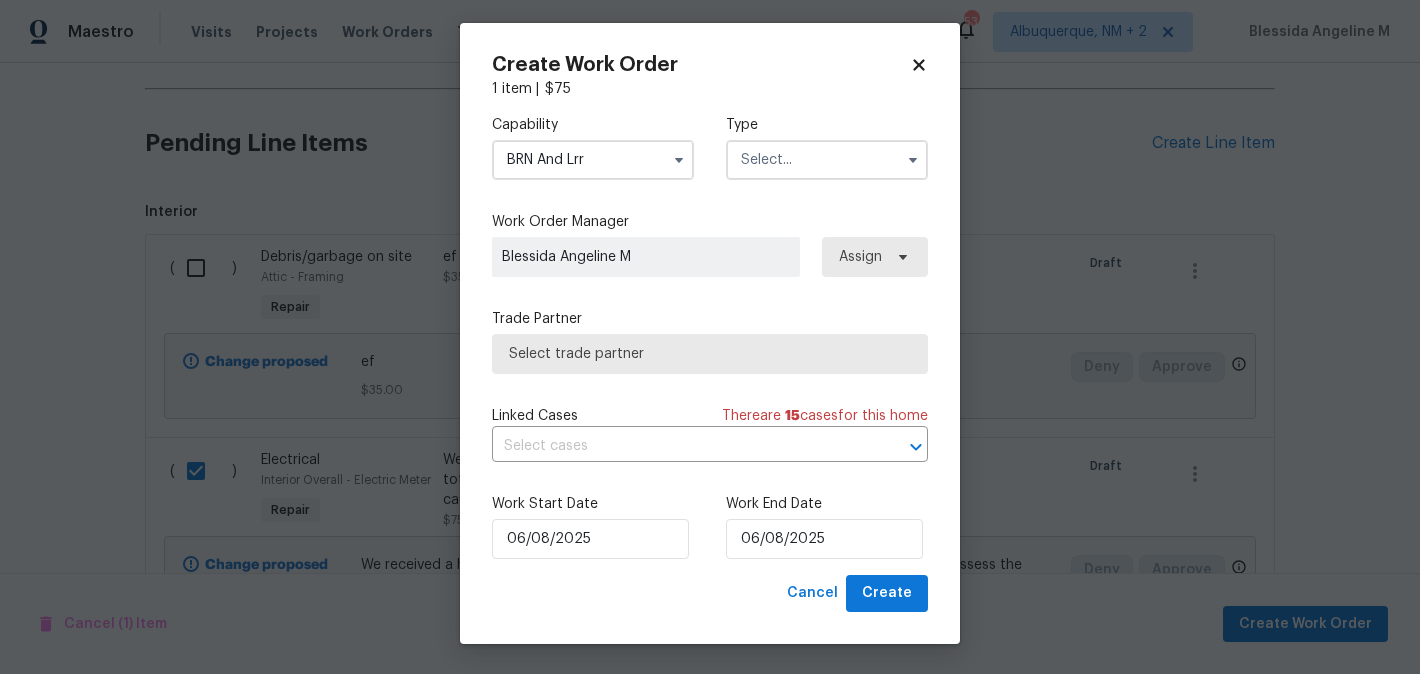 click on "BRN And Lrr" at bounding box center (593, 160) 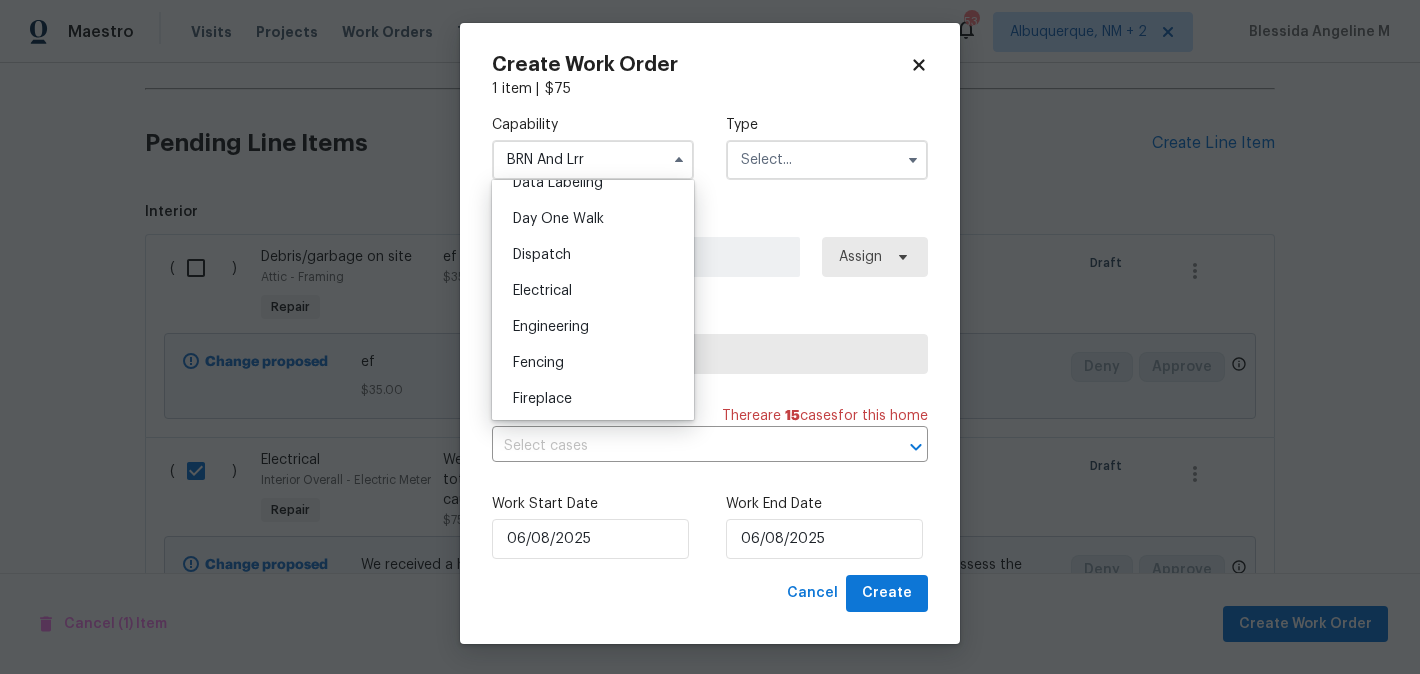 scroll, scrollTop: 529, scrollLeft: 0, axis: vertical 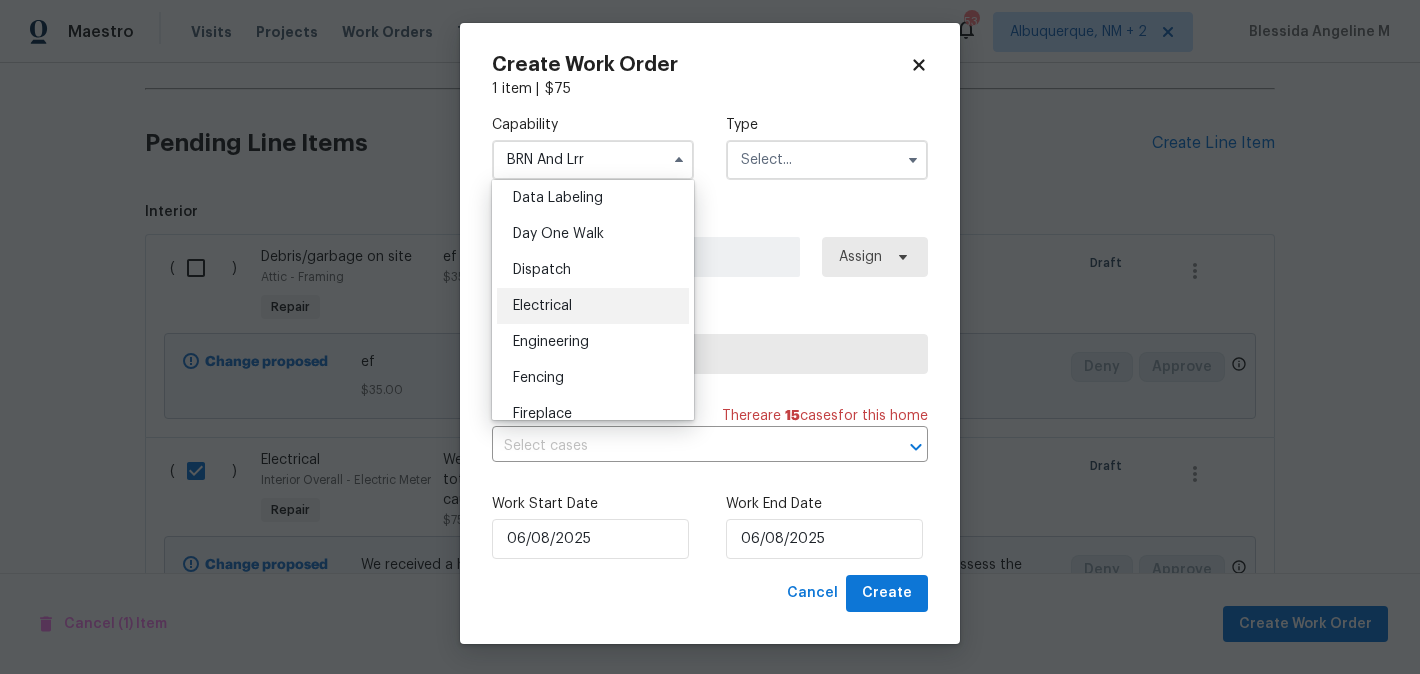 click on "Electrical" at bounding box center [542, 306] 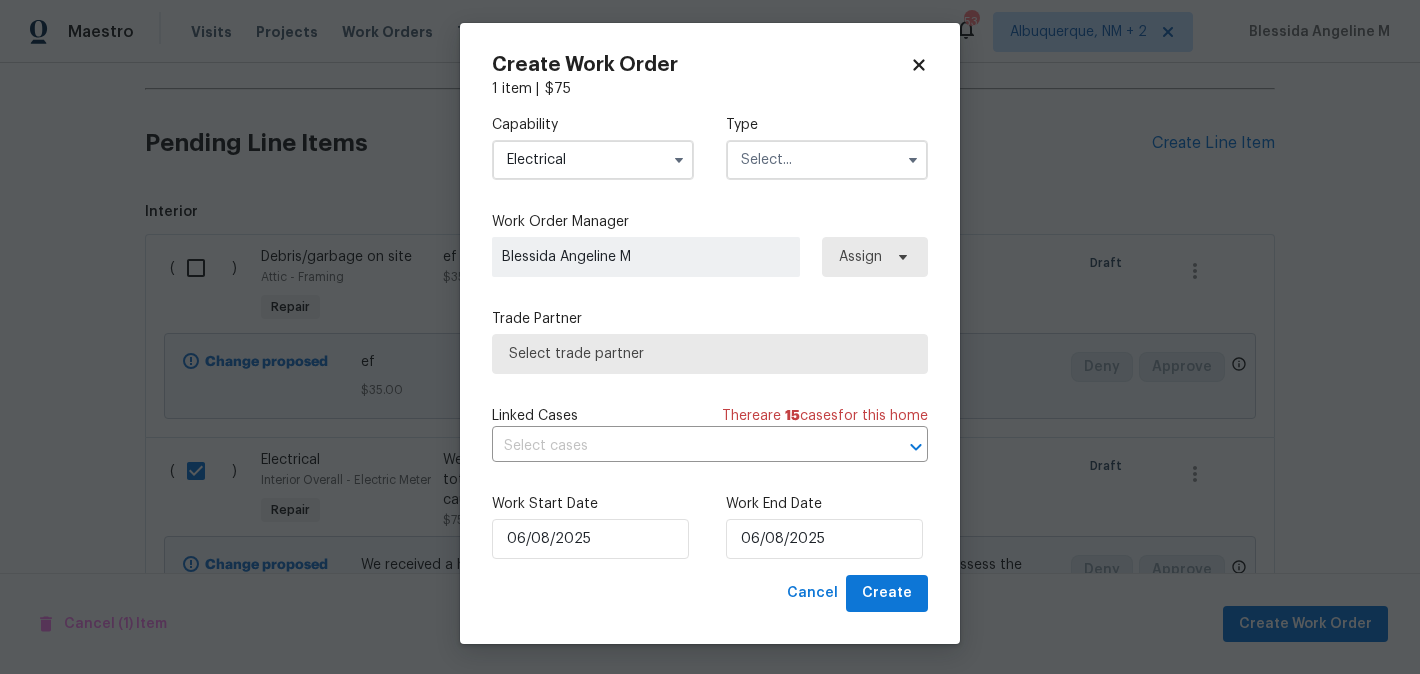 click at bounding box center [827, 160] 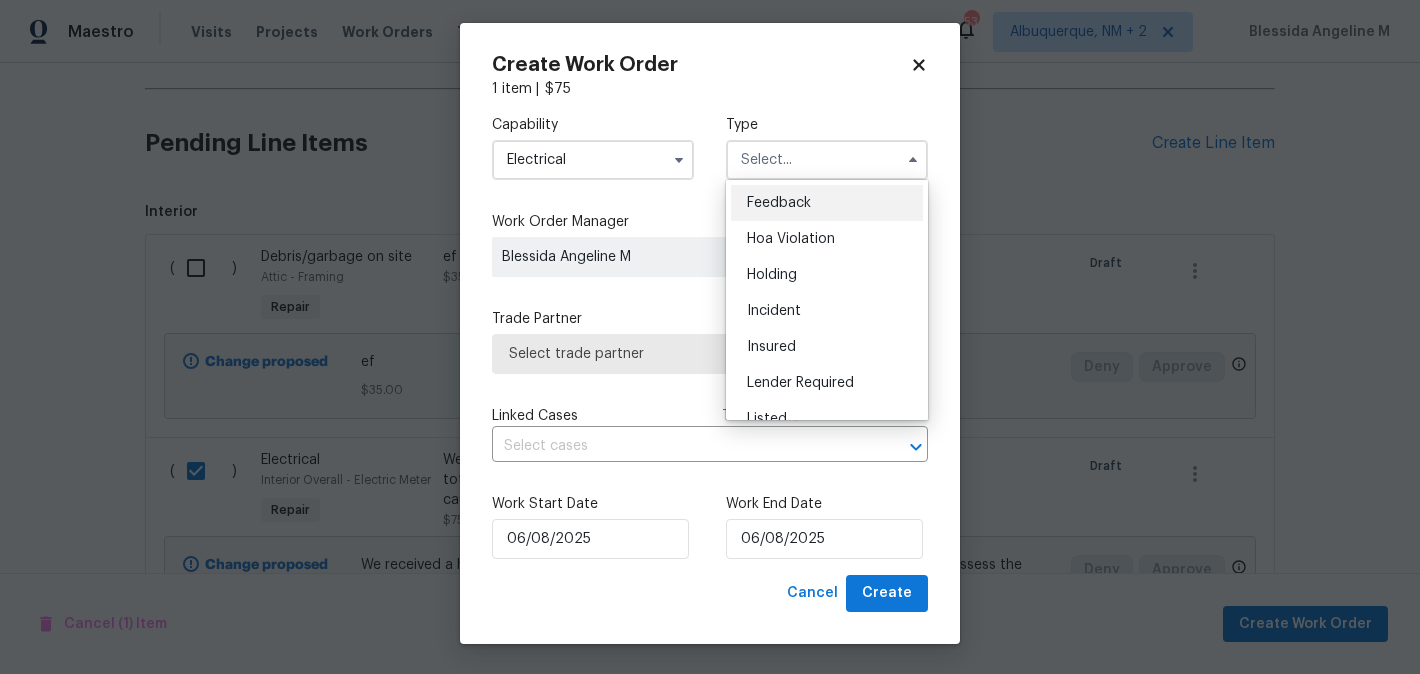 click on "Feedback" at bounding box center (779, 203) 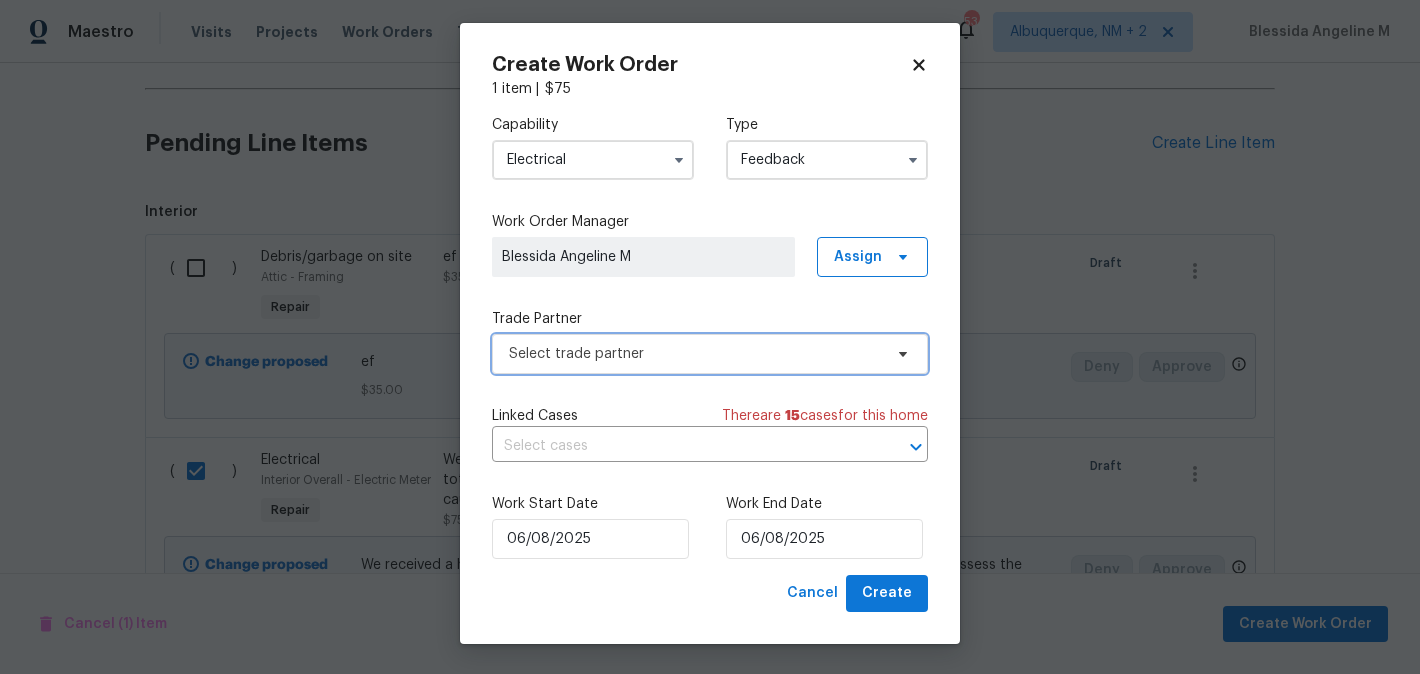 click on "Select trade partner" at bounding box center (695, 354) 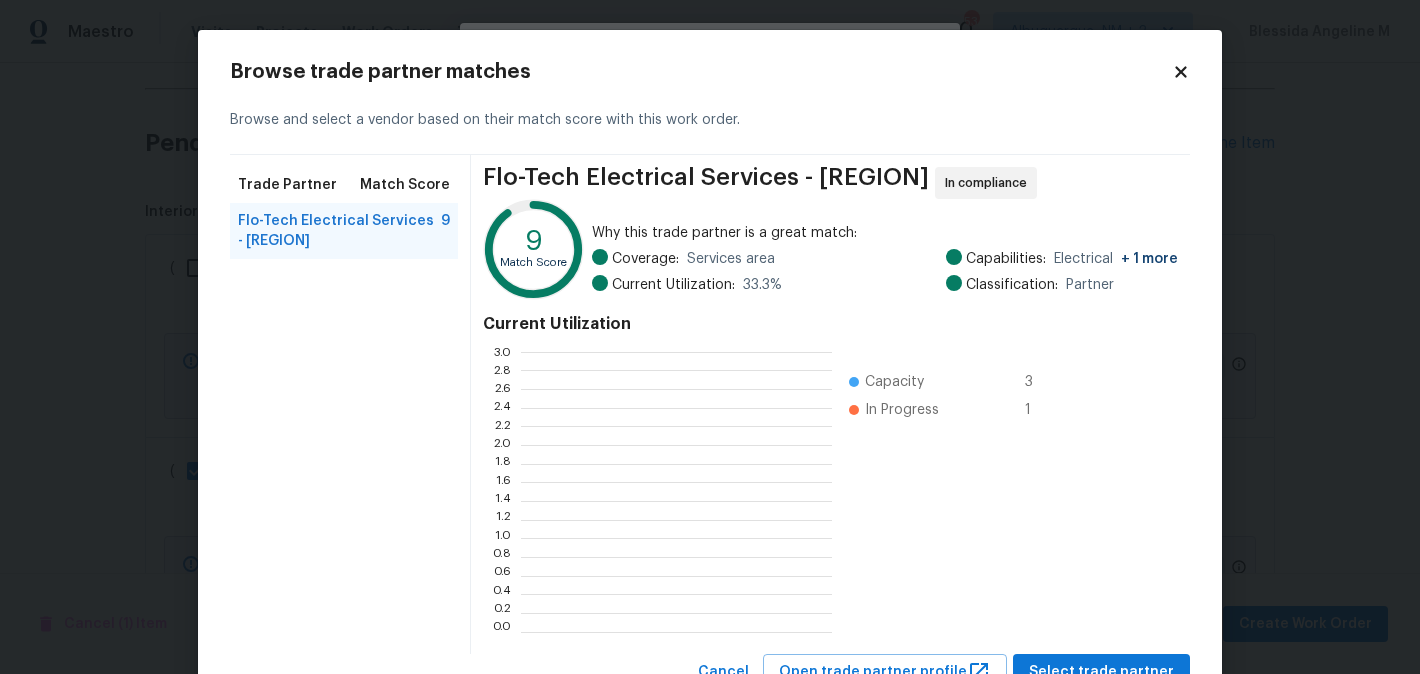 scroll, scrollTop: 2, scrollLeft: 1, axis: both 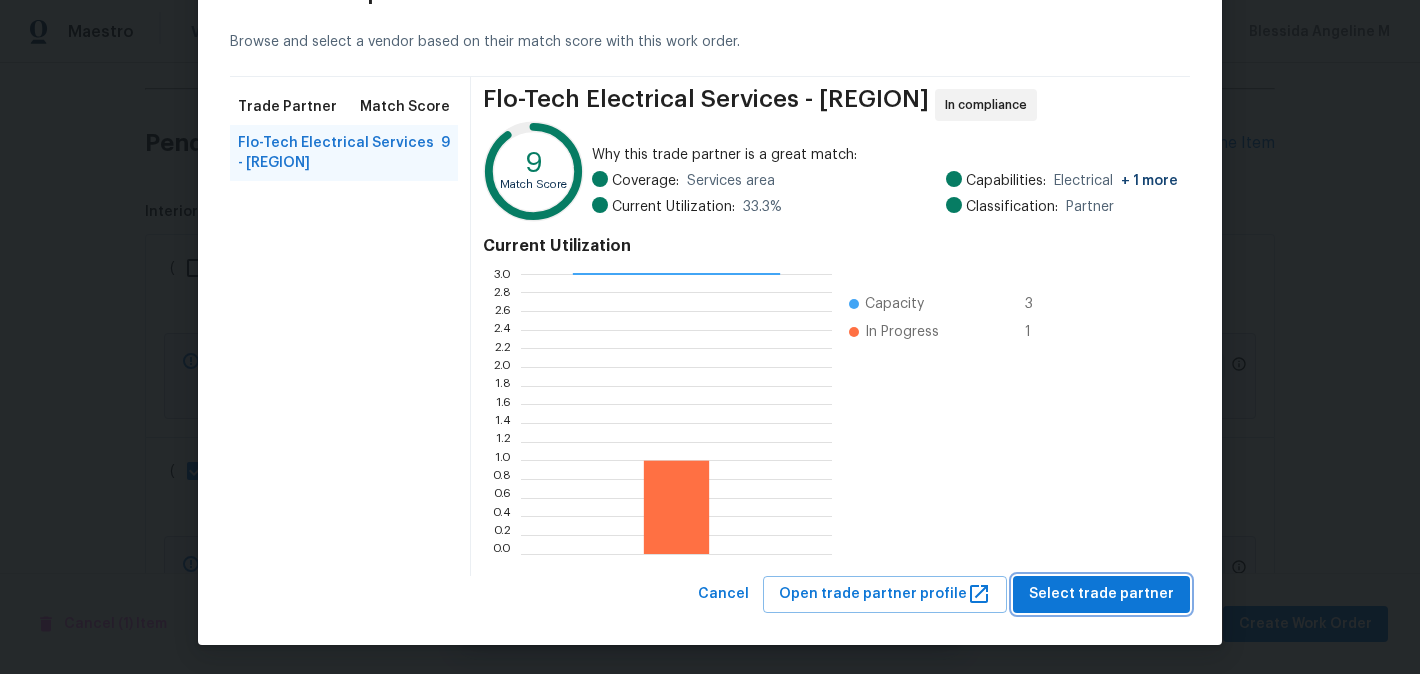 click on "Select trade partner" at bounding box center [1101, 594] 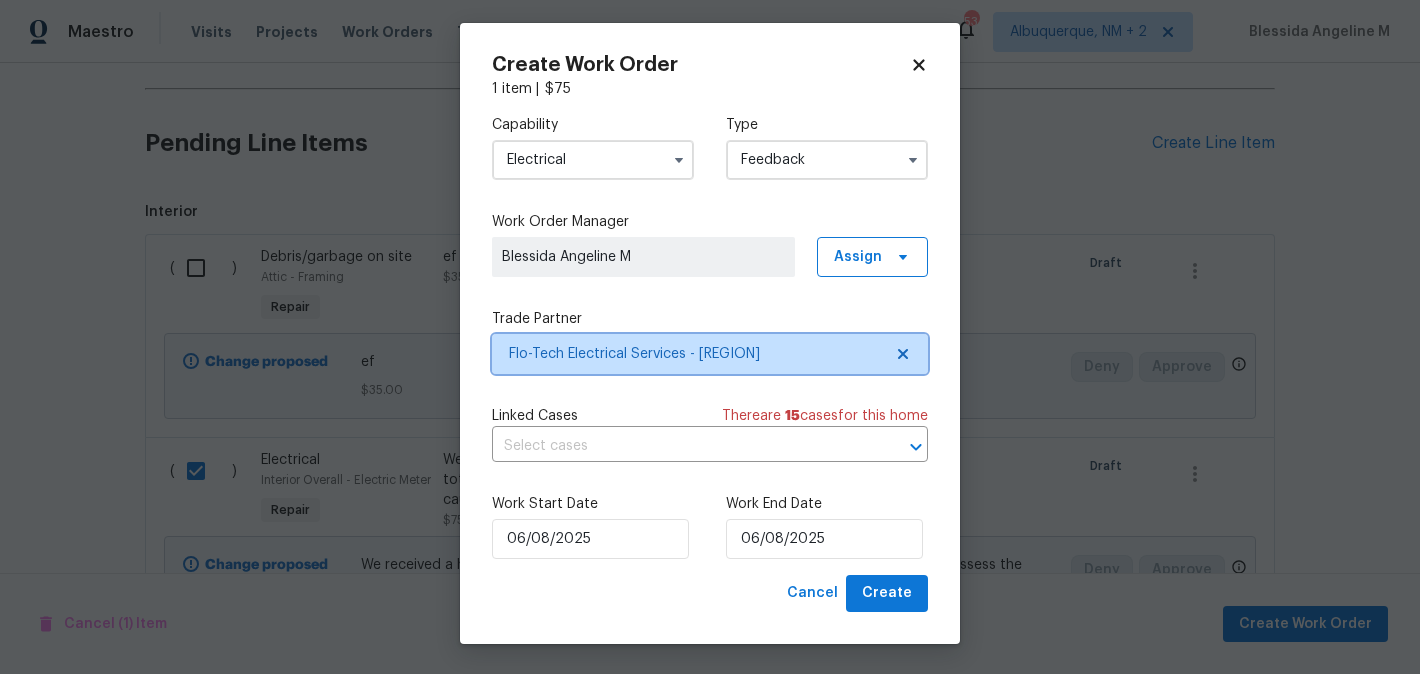 scroll, scrollTop: 0, scrollLeft: 0, axis: both 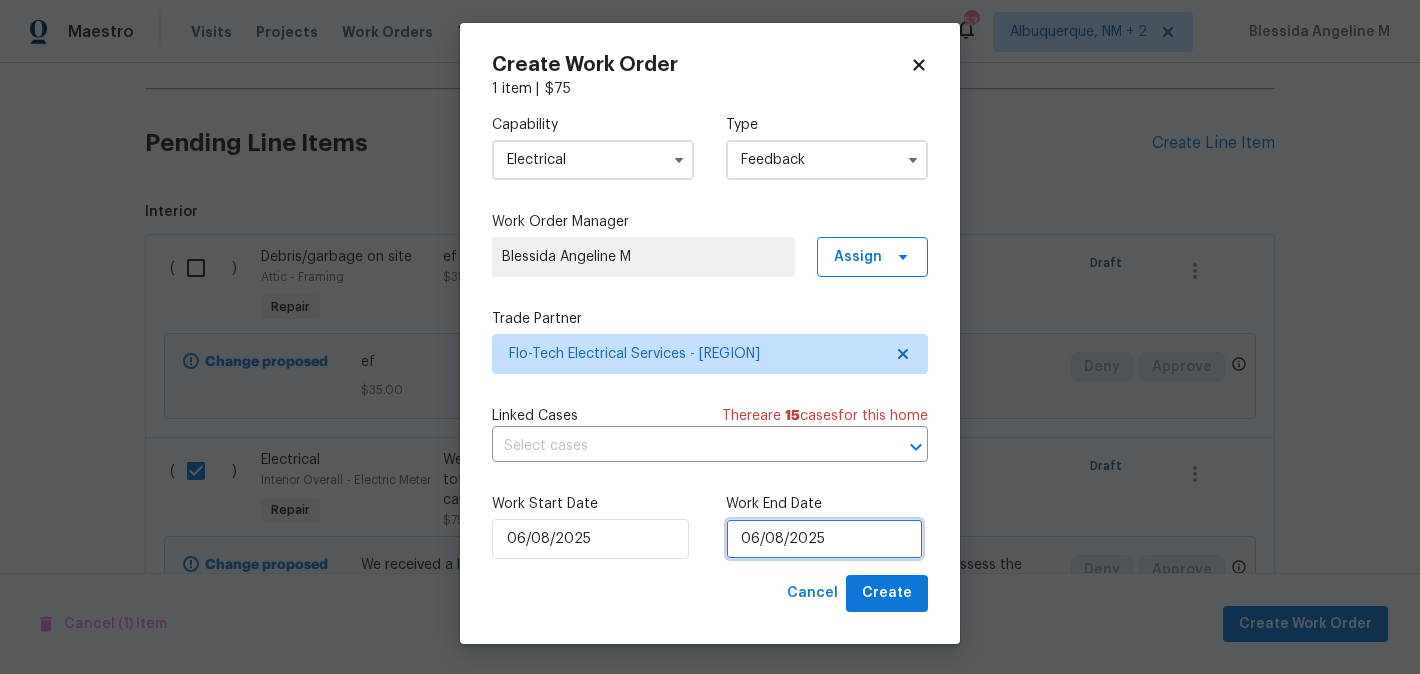 click on "06/08/2025" at bounding box center (824, 539) 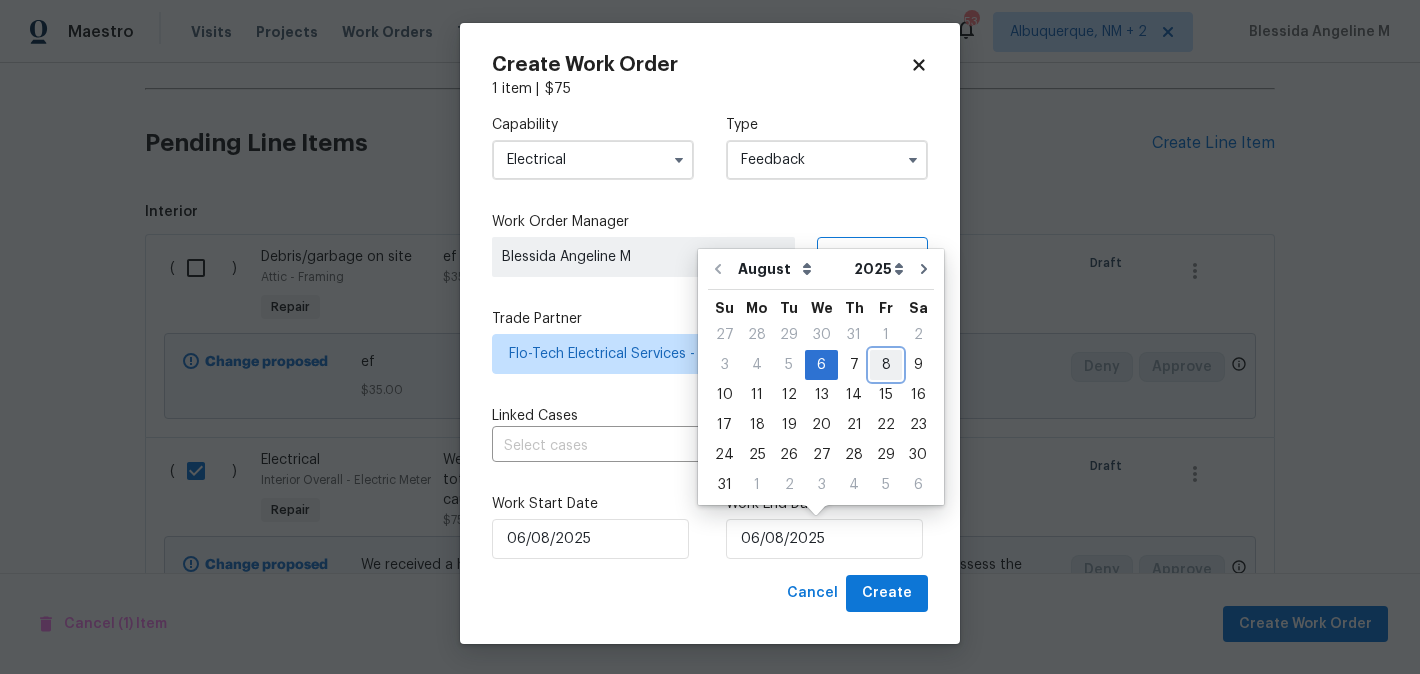 click on "8" at bounding box center (886, 365) 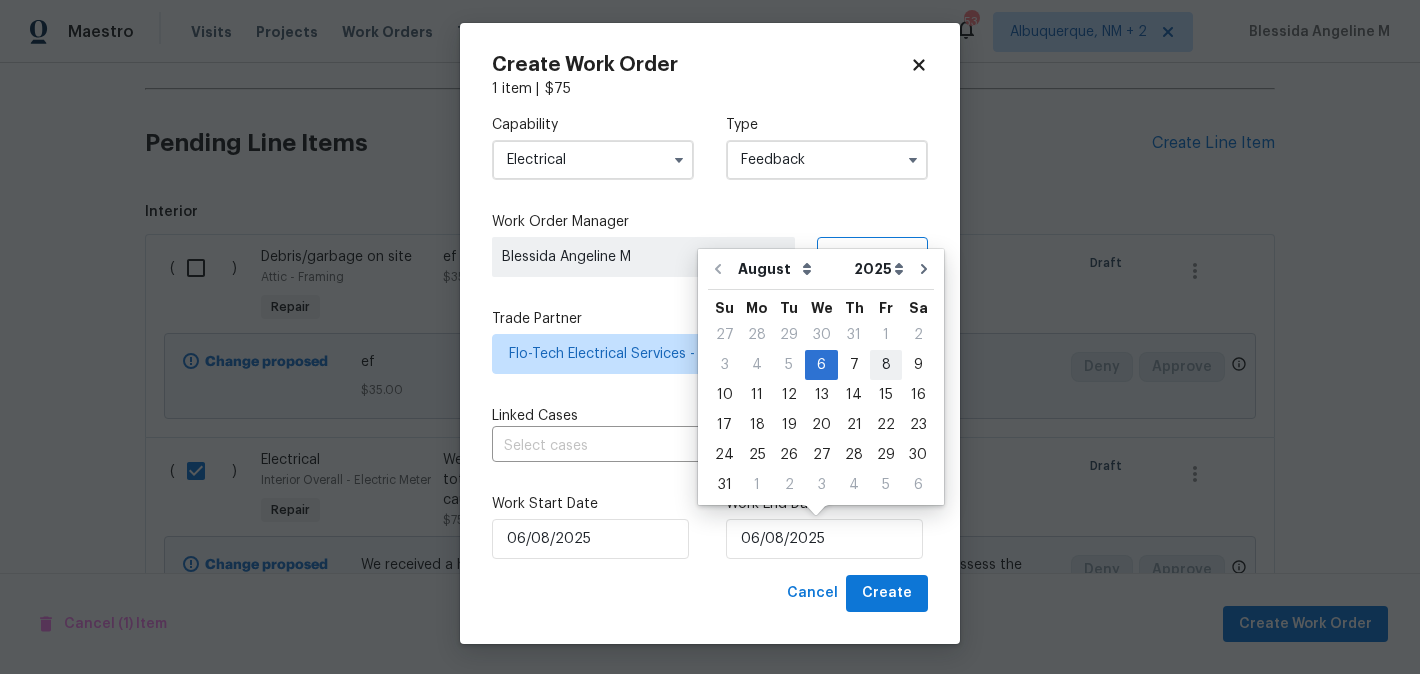 type on "08/08/2025" 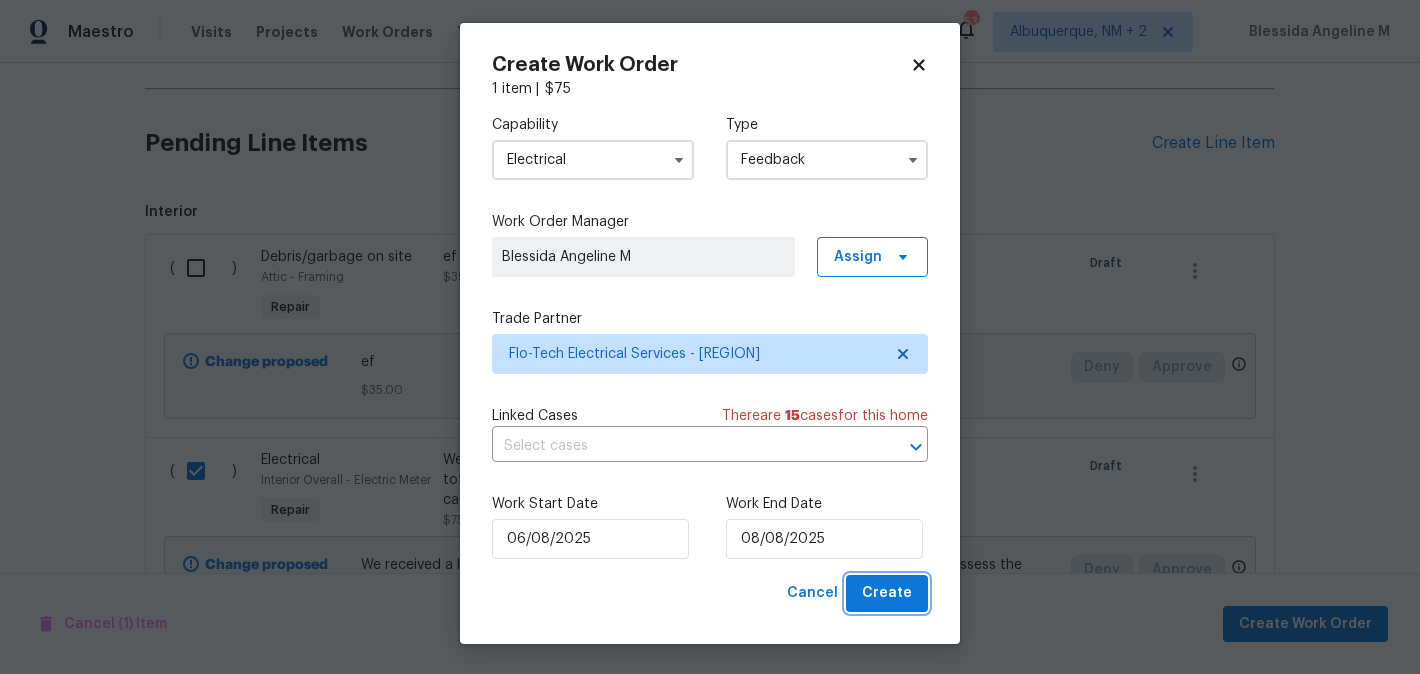 click on "Create" at bounding box center (887, 593) 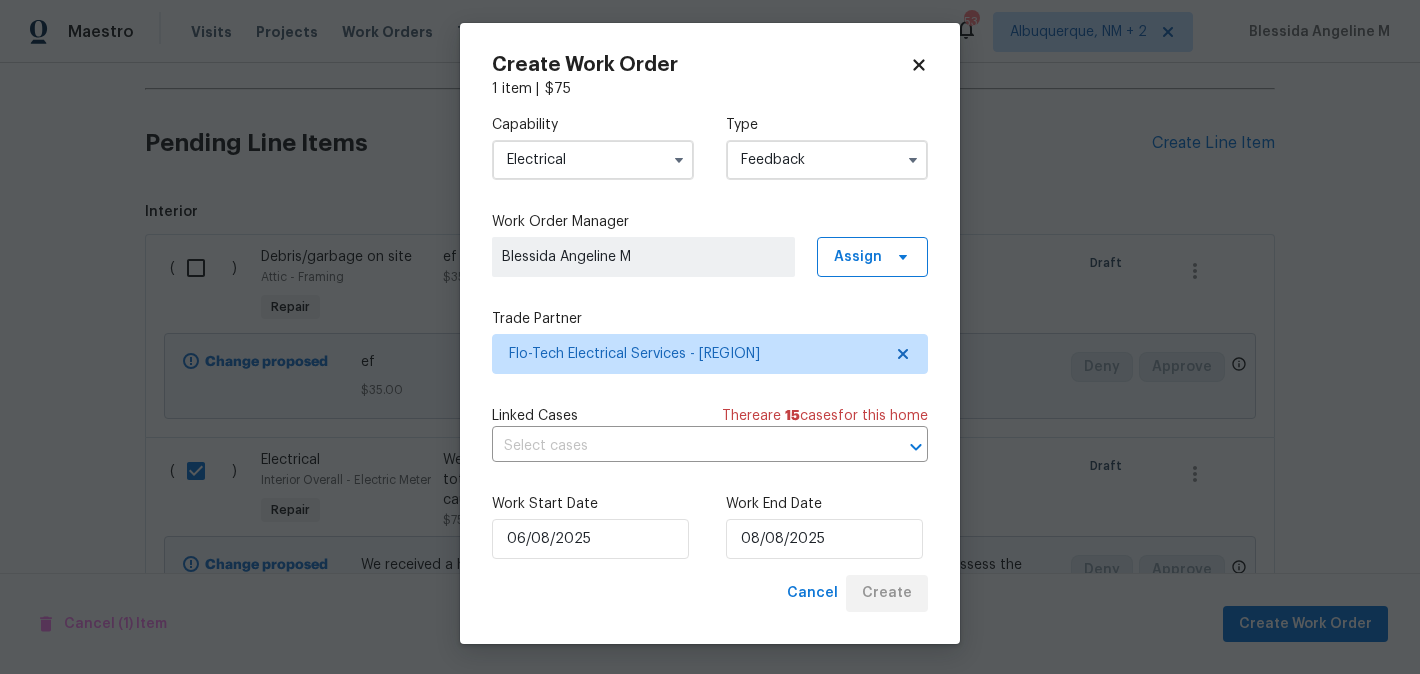 checkbox on "false" 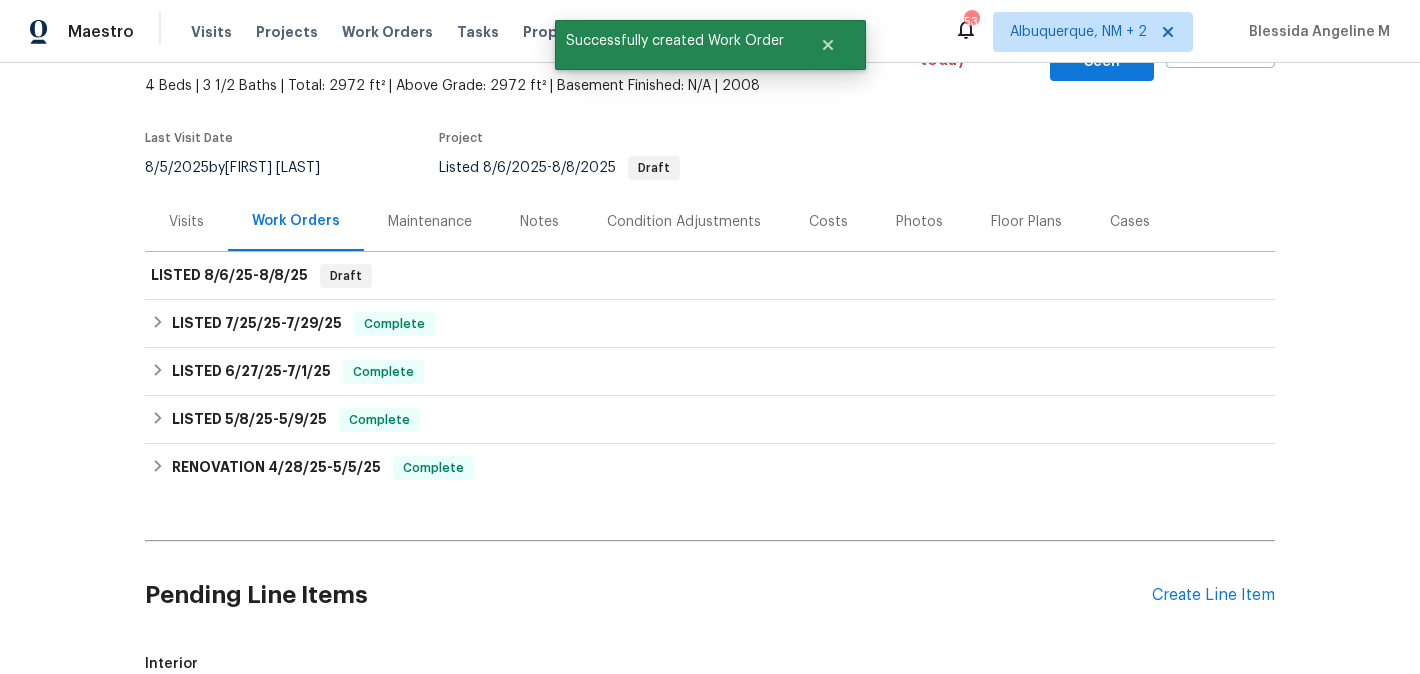 scroll, scrollTop: 0, scrollLeft: 0, axis: both 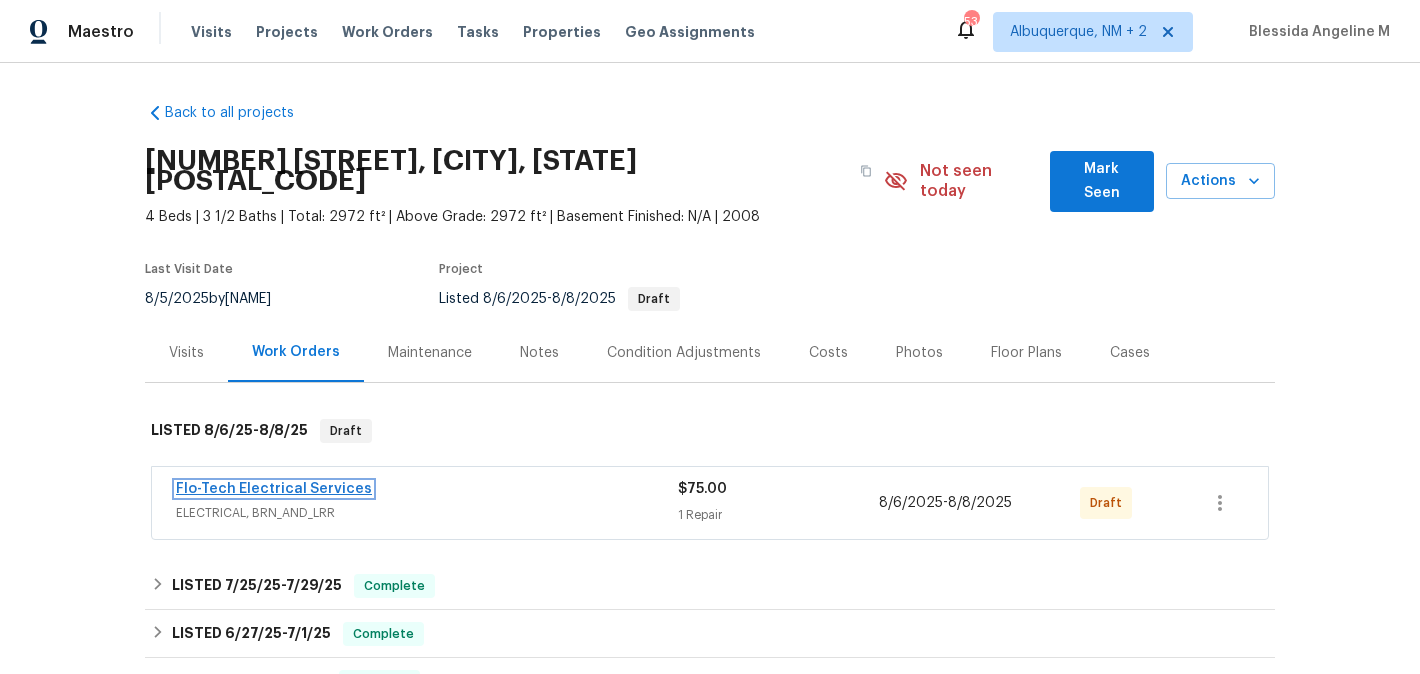 click on "Flo-Tech Electrical Services" at bounding box center [274, 489] 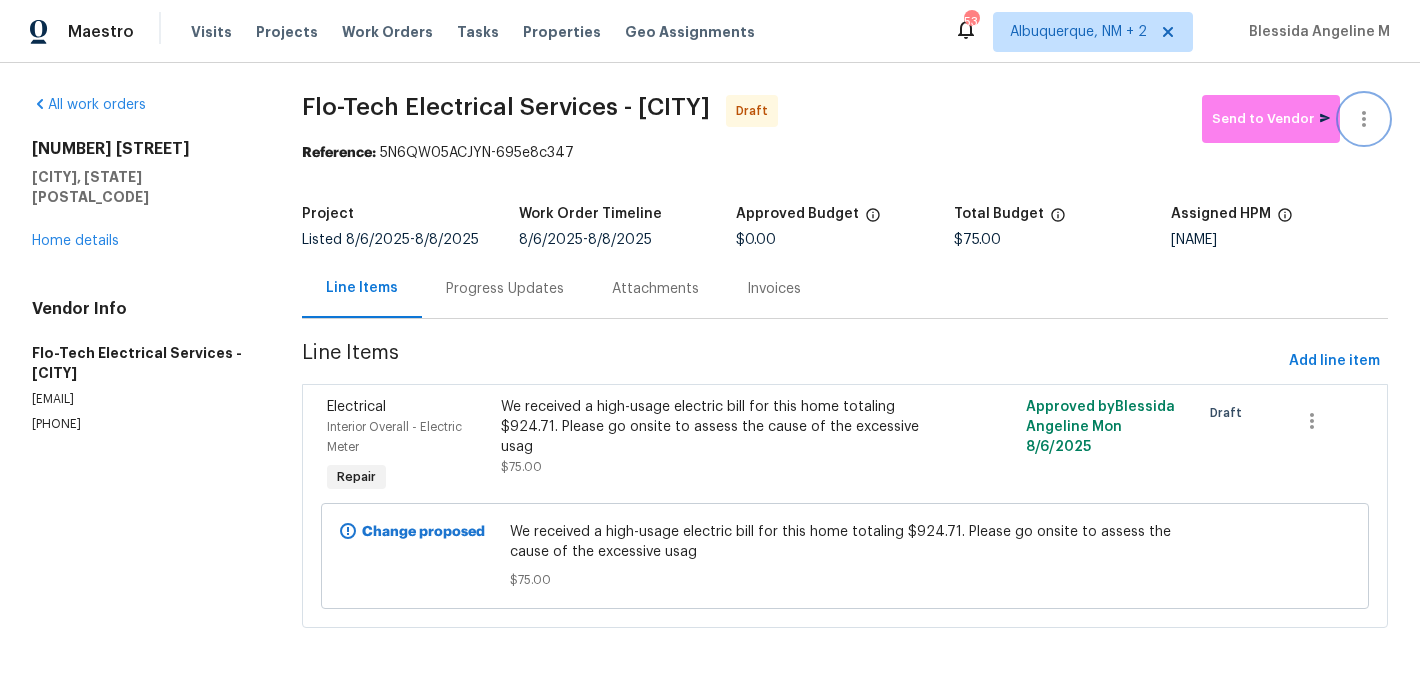 click at bounding box center (1364, 119) 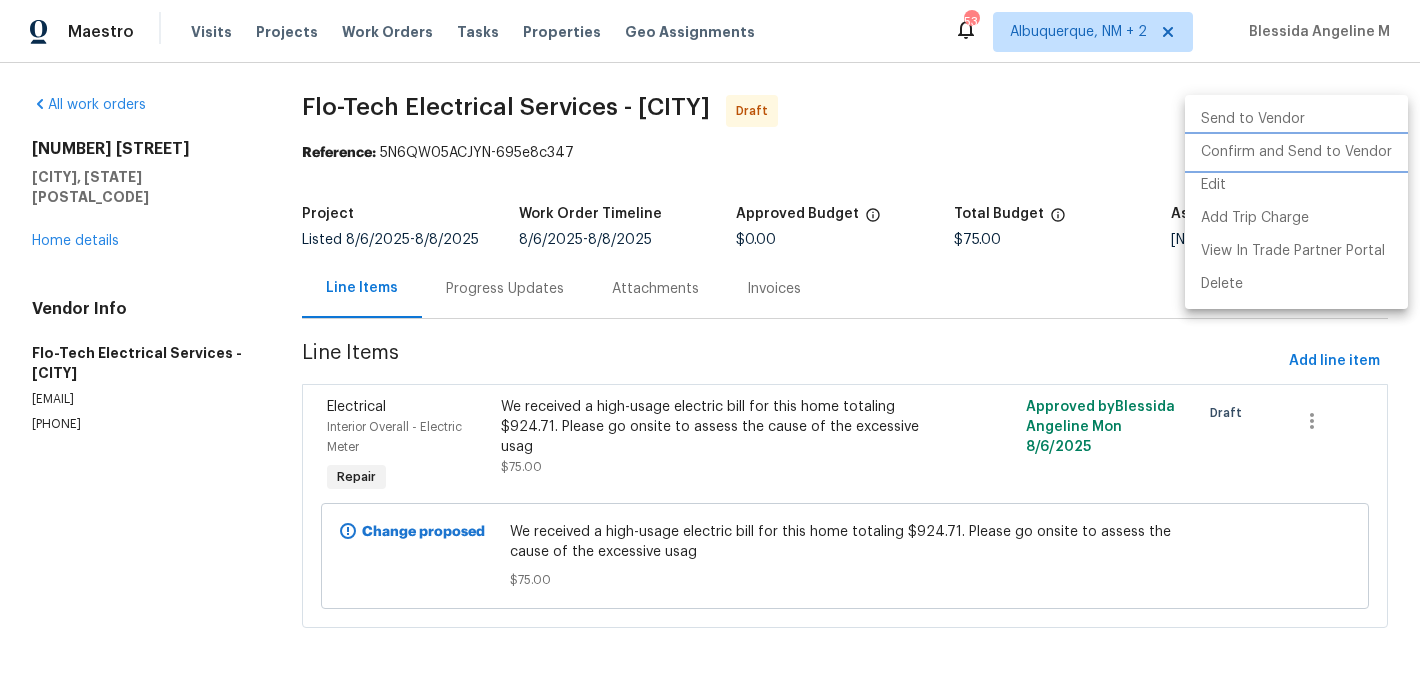 click on "Confirm and Send to Vendor" at bounding box center [1296, 152] 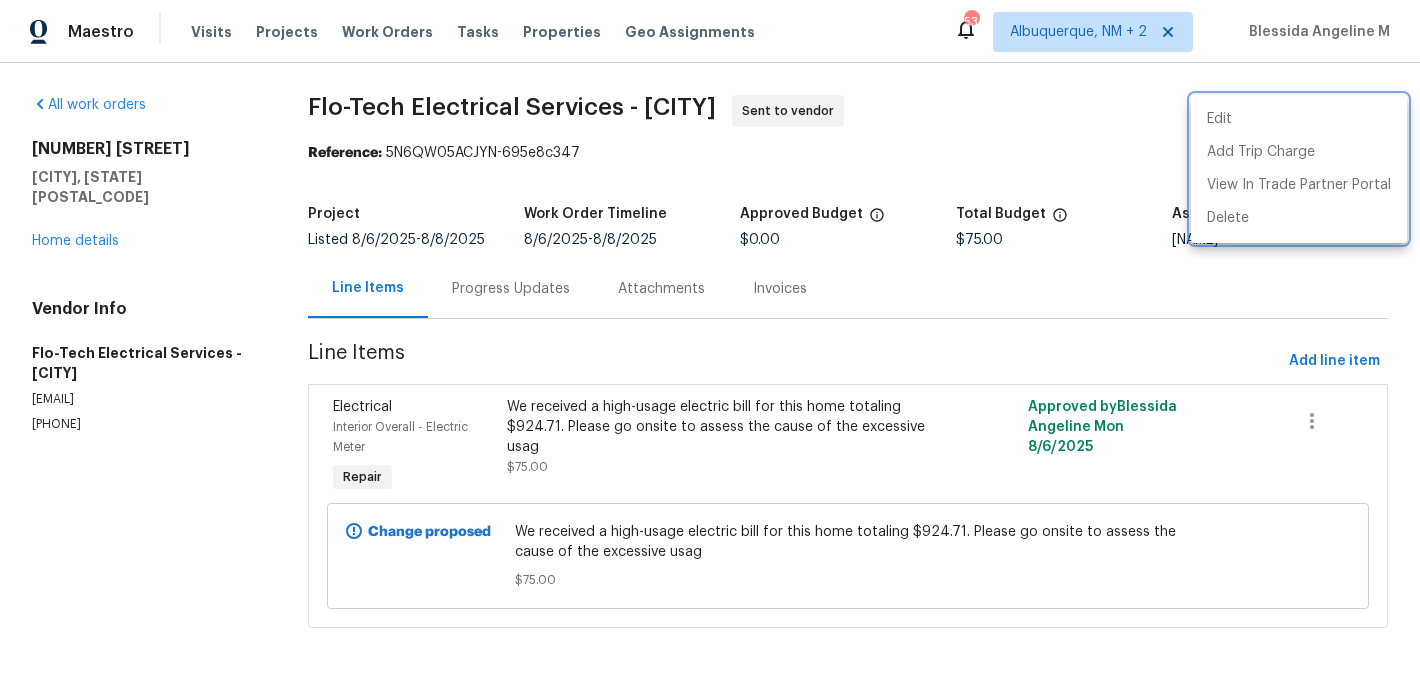 click at bounding box center [710, 337] 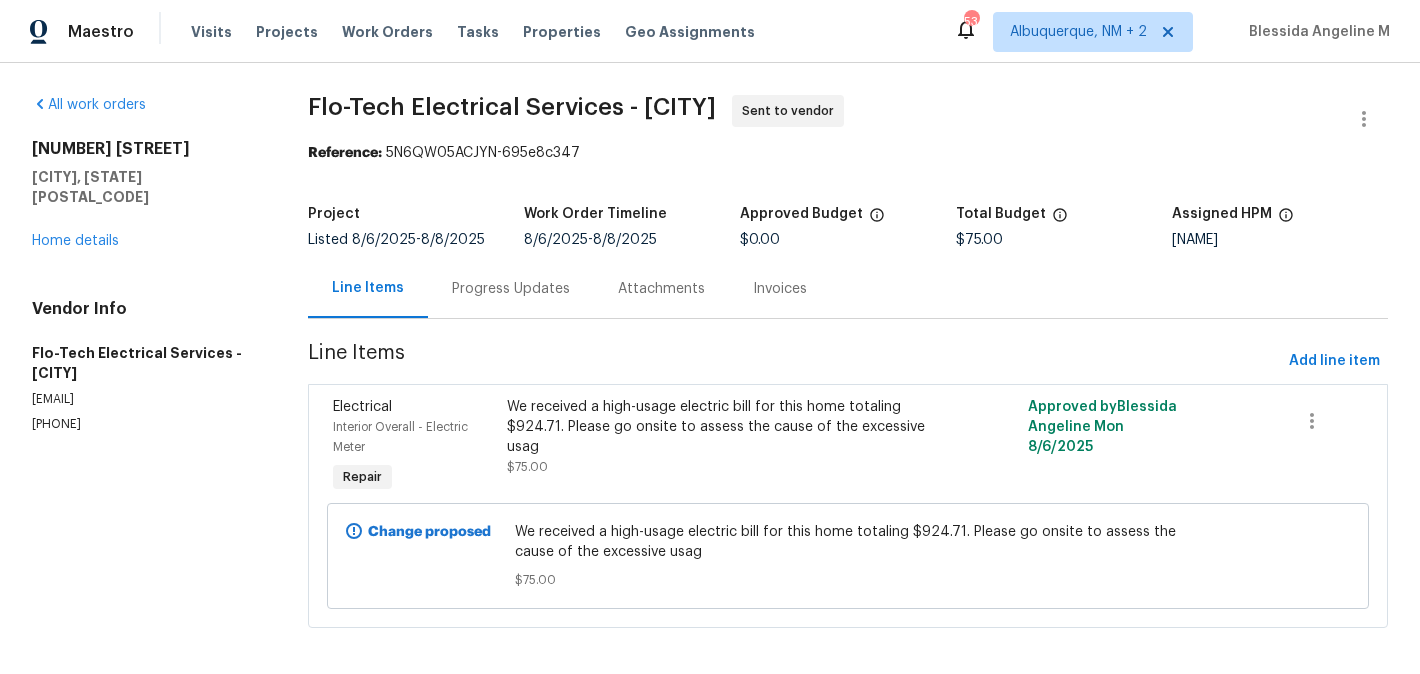 click on "Progress Updates" at bounding box center [511, 288] 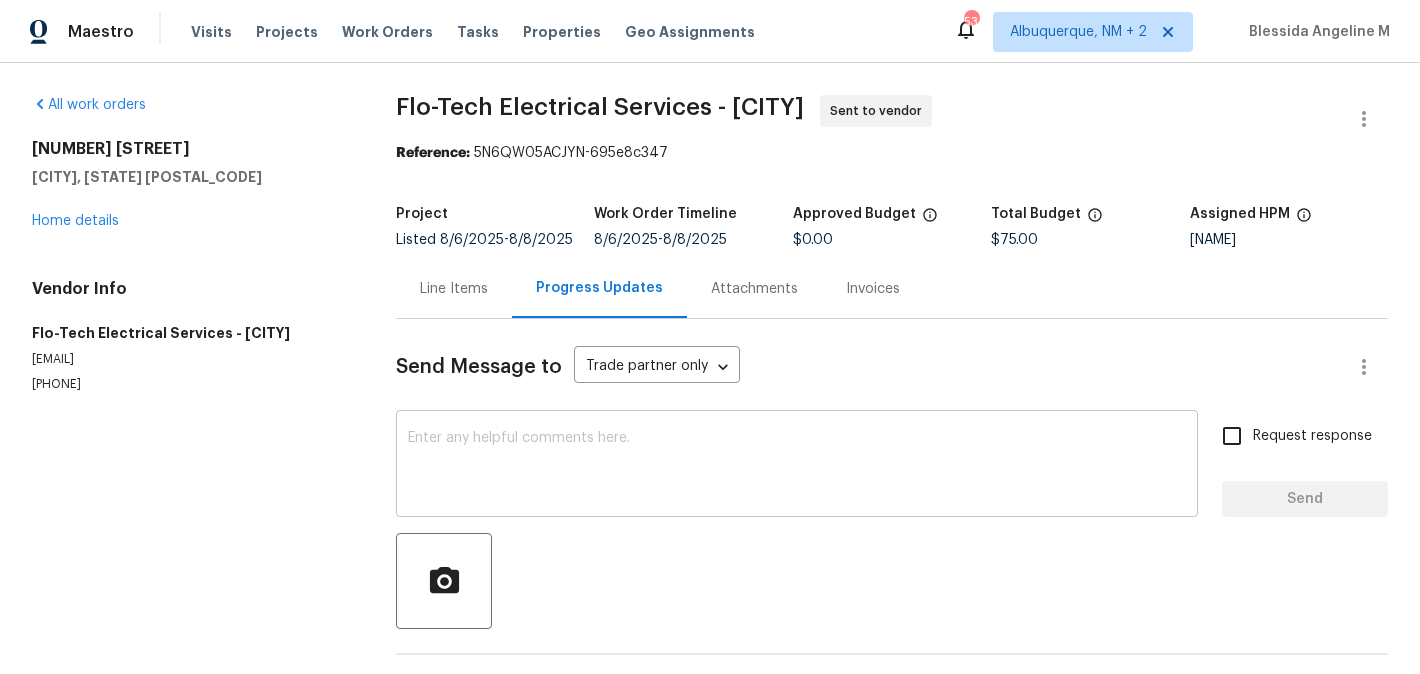 click at bounding box center (797, 466) 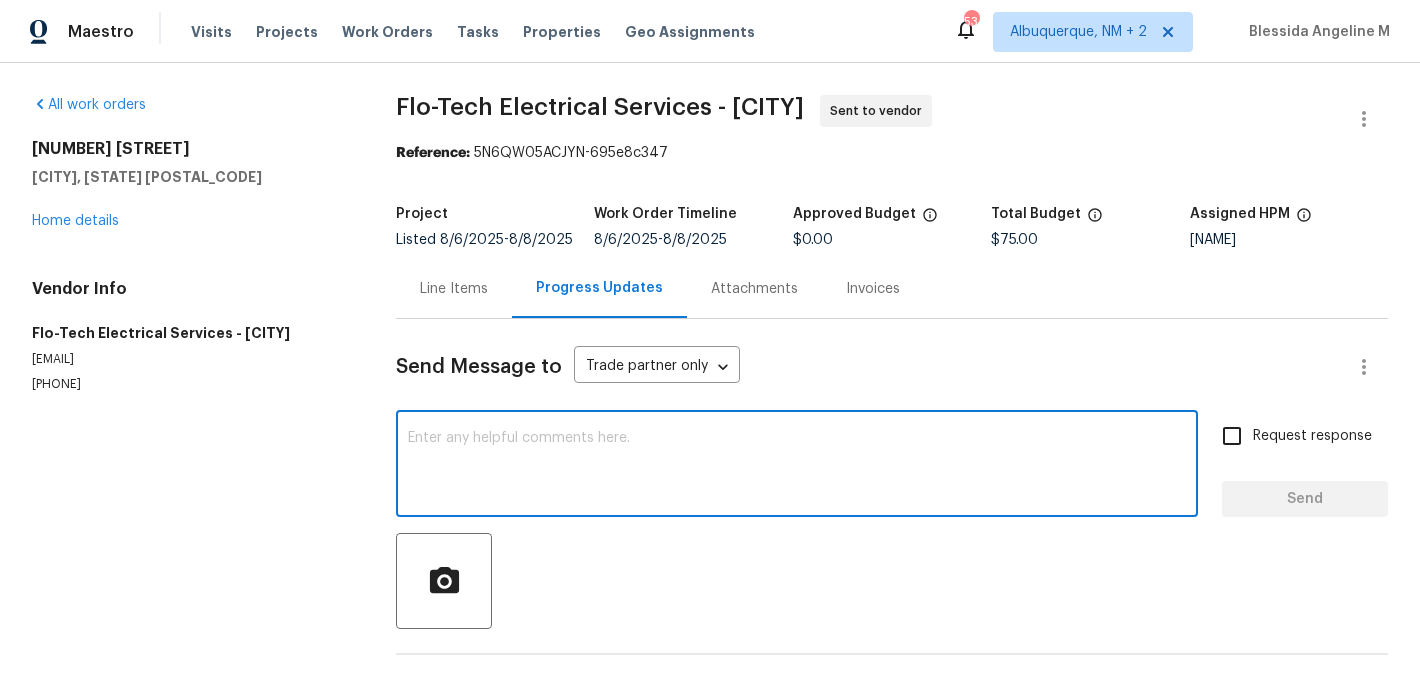 paste on "Hi, this is Blessida with Opendoor. I’m confirming you received the WO for the property at (Address). Please review and accept the WO within 24 hours and provide a schedule date. Please disregard the contact information for the HPM included in the WO. Our Centralised LWO Team is responsible for Listed WOs. The team can be reached through the portal or by phone at (480) 478-0155." 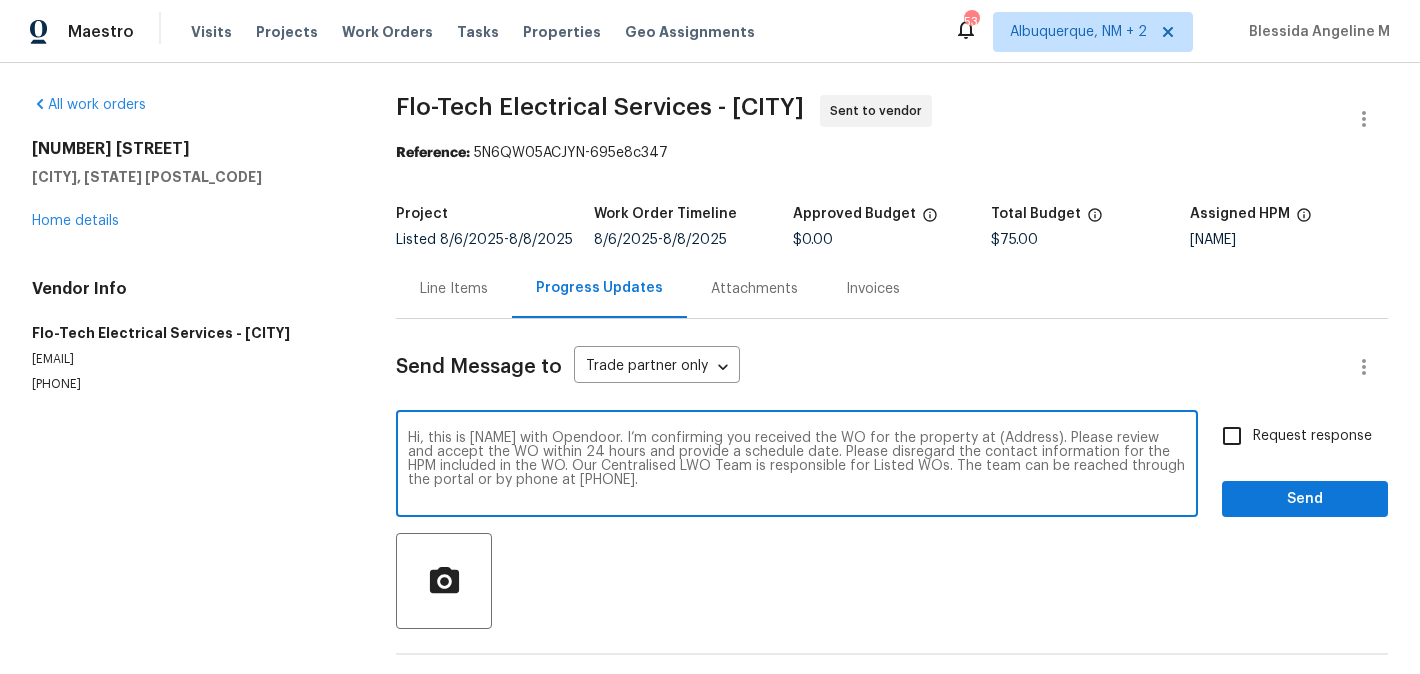 click on "Hi, this is Blessida with Opendoor. I’m confirming you received the WO for the property at (Address). Please review and accept the WO within 24 hours and provide a schedule date. Please disregard the contact information for the HPM included in the WO. Our Centralised LWO Team is responsible for Listed WOs. The team can be reached through the portal or by phone at (480) 478-0155." at bounding box center (797, 466) 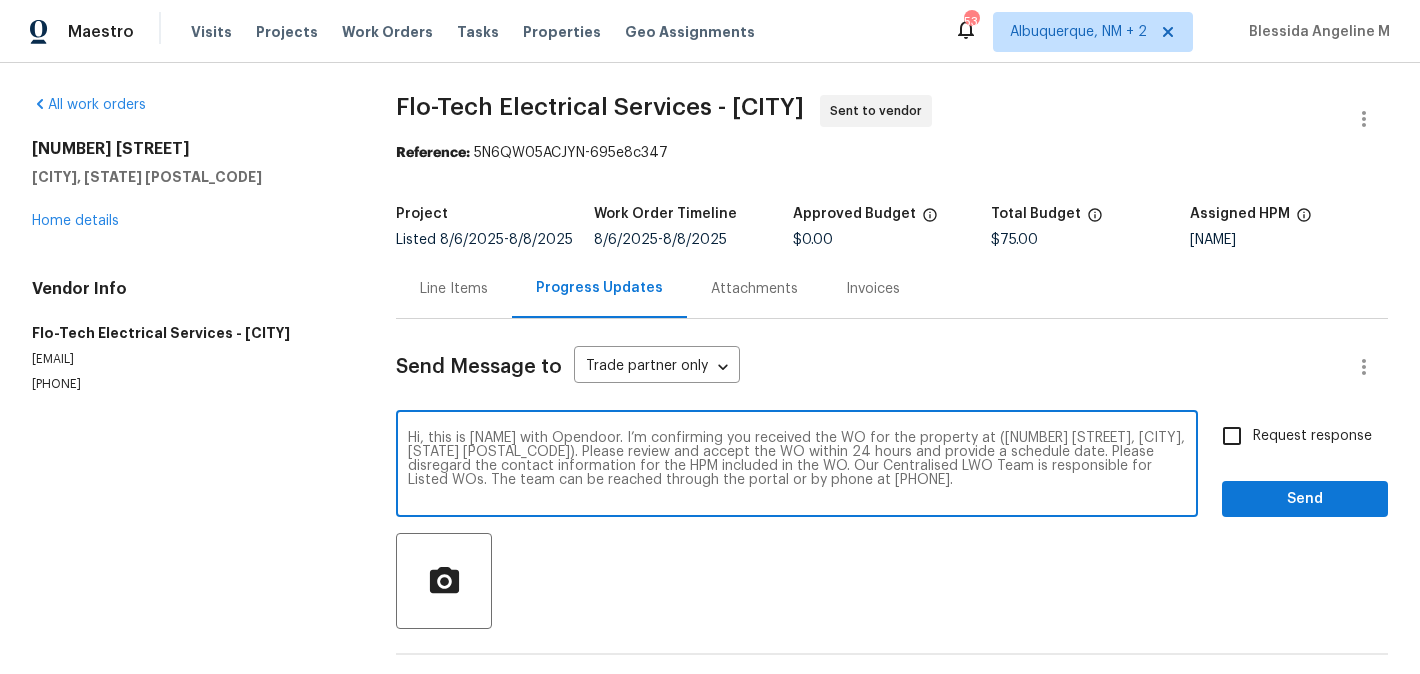 type on "Hi, this is Blessida with Opendoor. I’m confirming you received the WO for the property at (3306 Cactus Heights Ln, Pearland, TX 77581). Please review and accept the WO within 24 hours and provide a schedule date. Please disregard the contact information for the HPM included in the WO. Our Centralised LWO Team is responsible for Listed WOs. The team can be reached through the portal or by phone at (480) 478-0155." 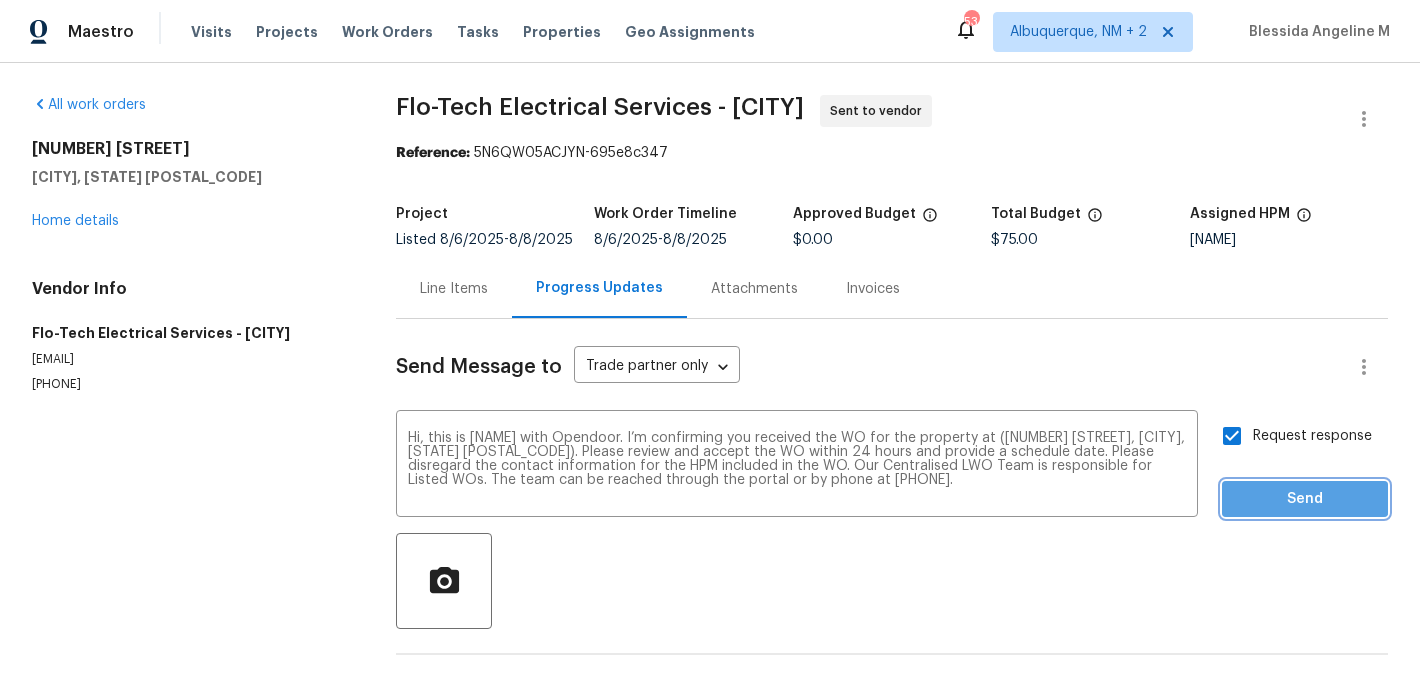 click on "Send" at bounding box center [1305, 499] 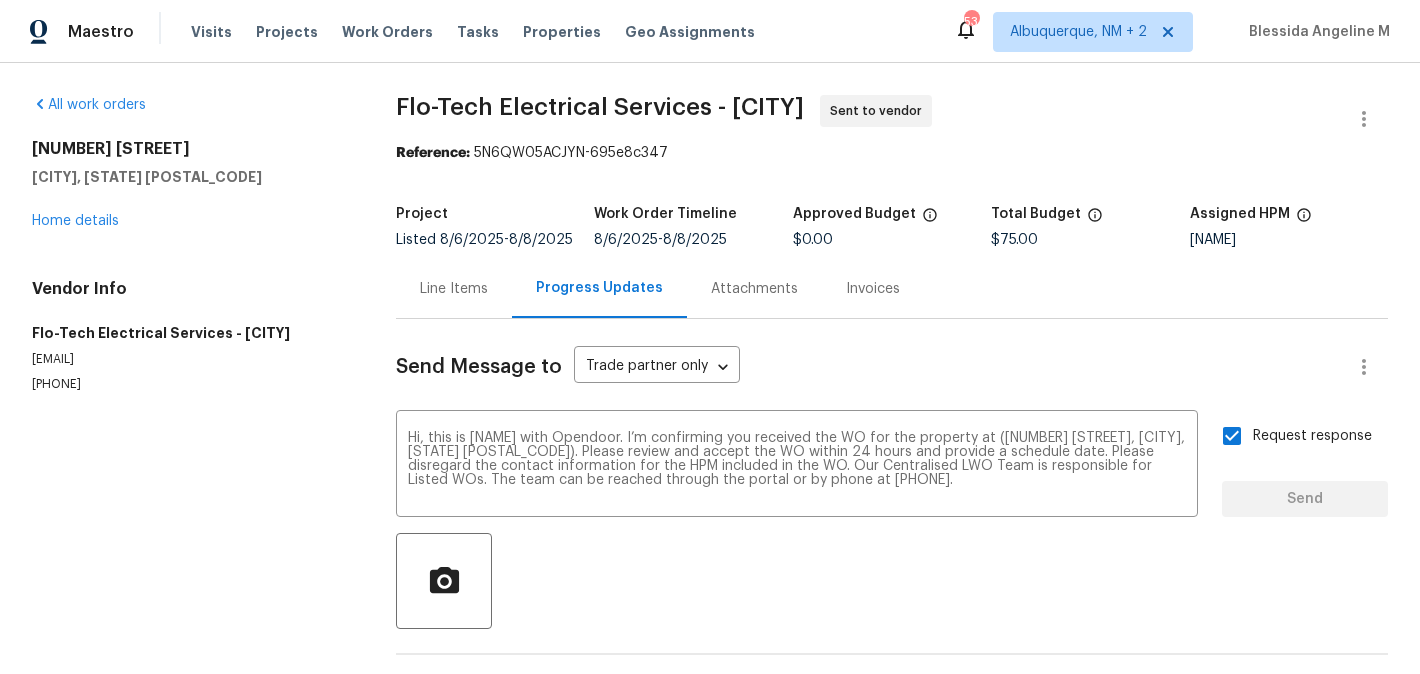 type 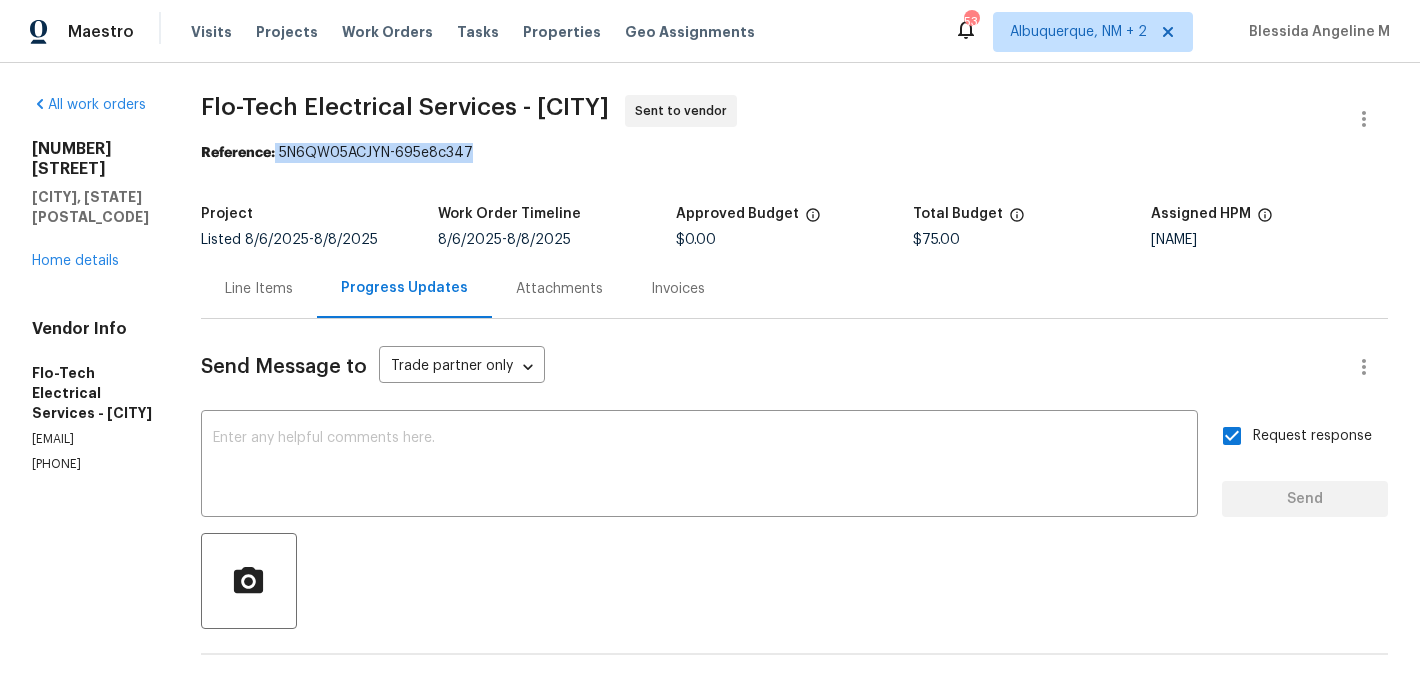 drag, startPoint x: 306, startPoint y: 149, endPoint x: 547, endPoint y: 154, distance: 241.05186 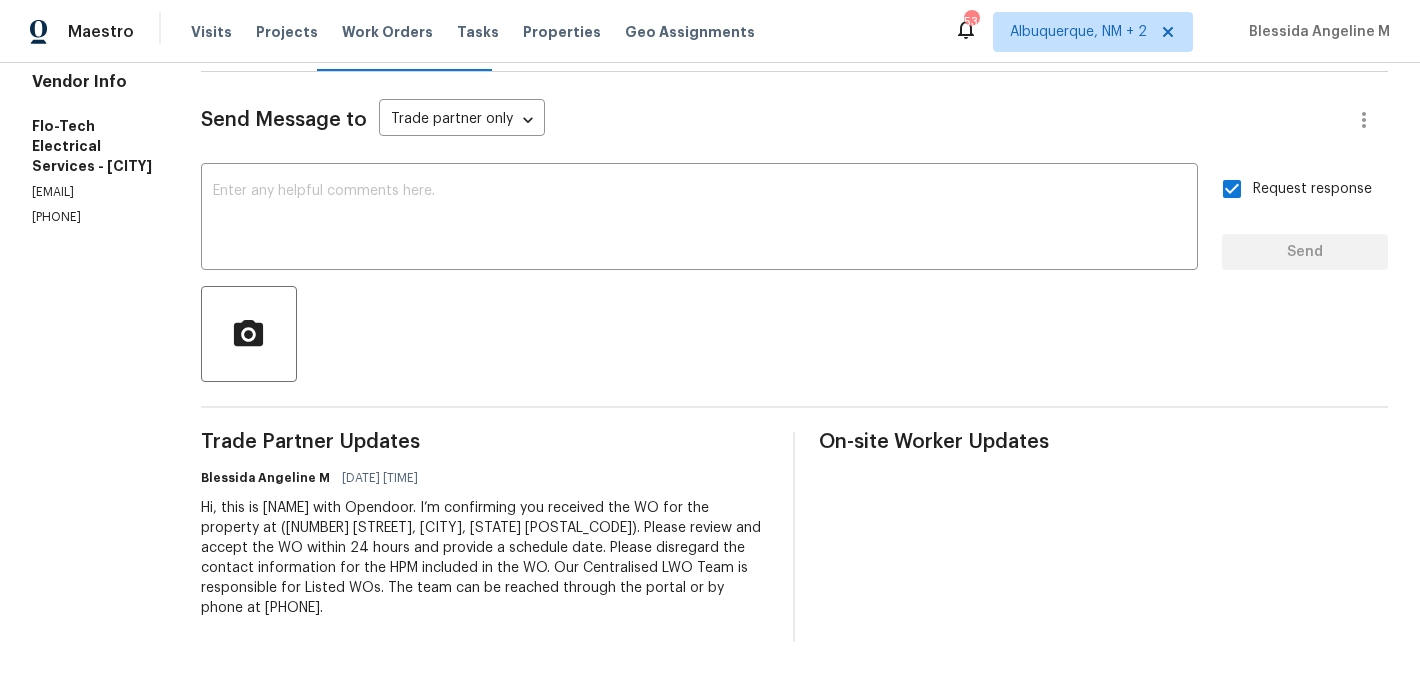 scroll, scrollTop: 0, scrollLeft: 0, axis: both 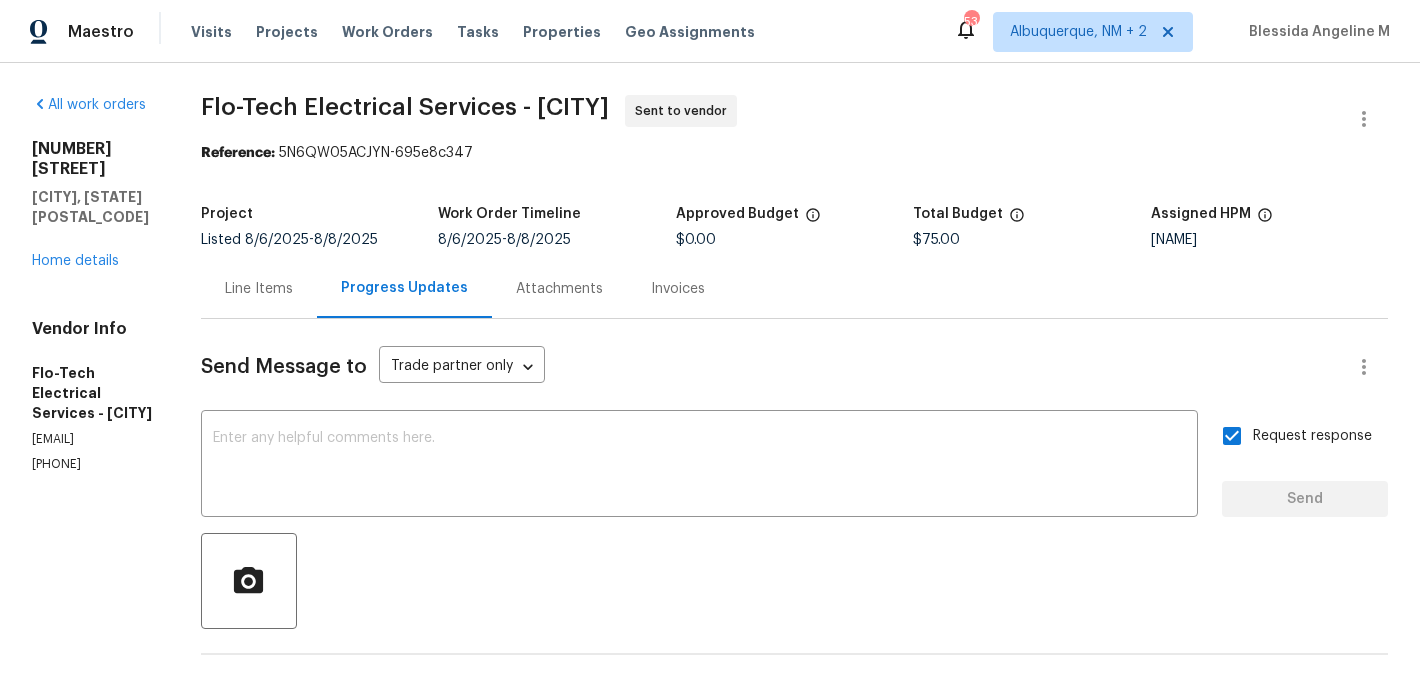 click on "Line Items" at bounding box center (259, 289) 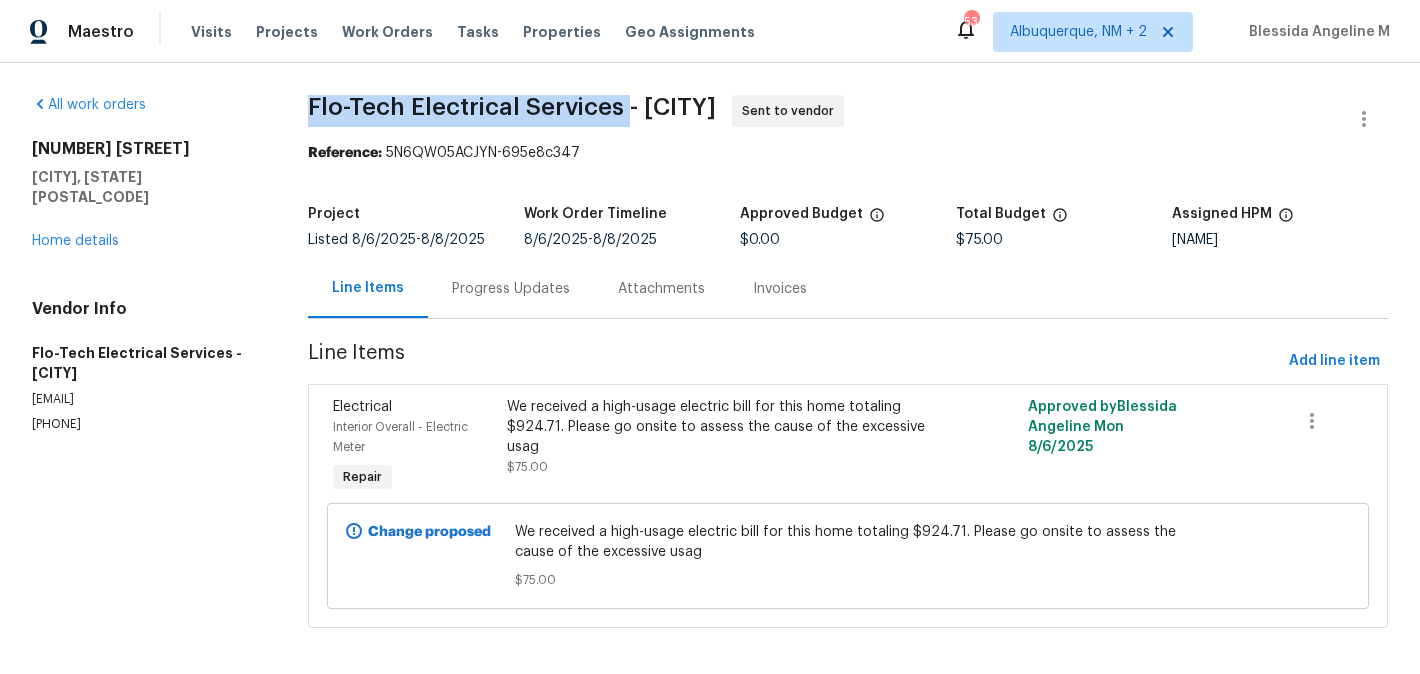 drag, startPoint x: 305, startPoint y: 99, endPoint x: 628, endPoint y: 102, distance: 323.01395 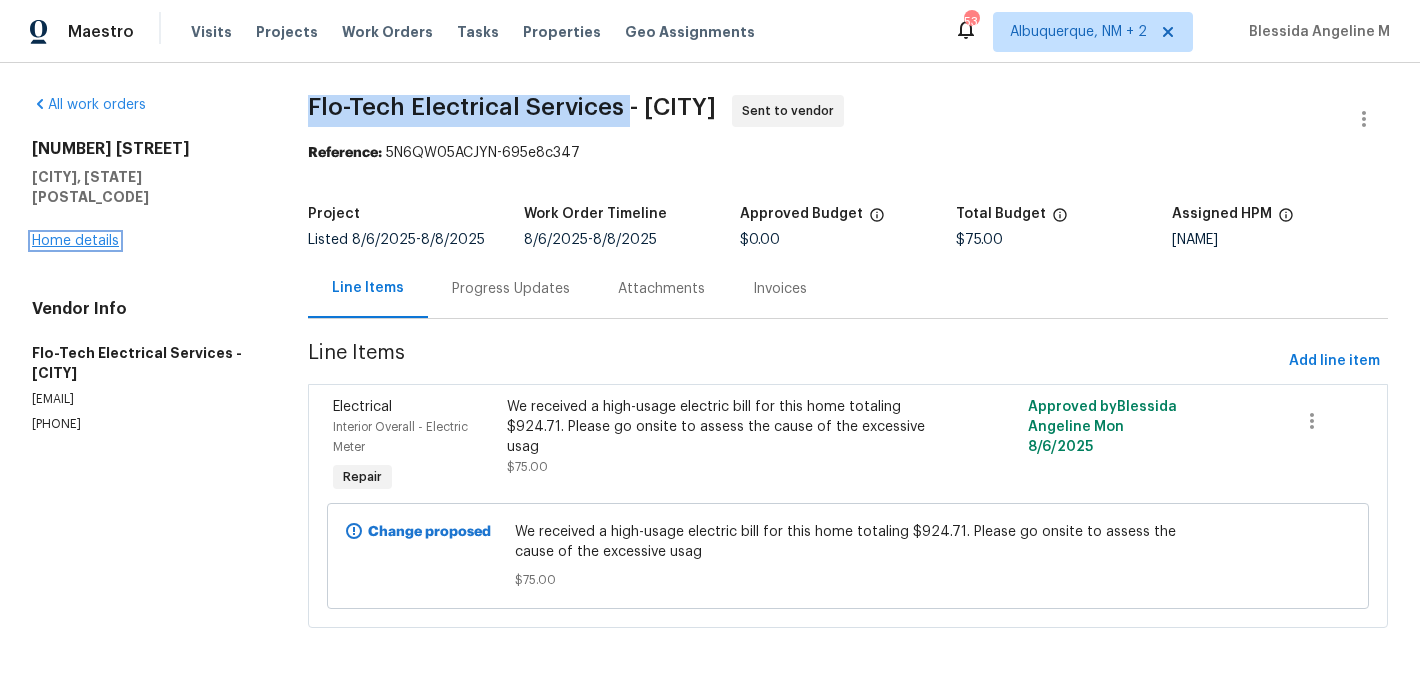 click on "Home details" at bounding box center [75, 241] 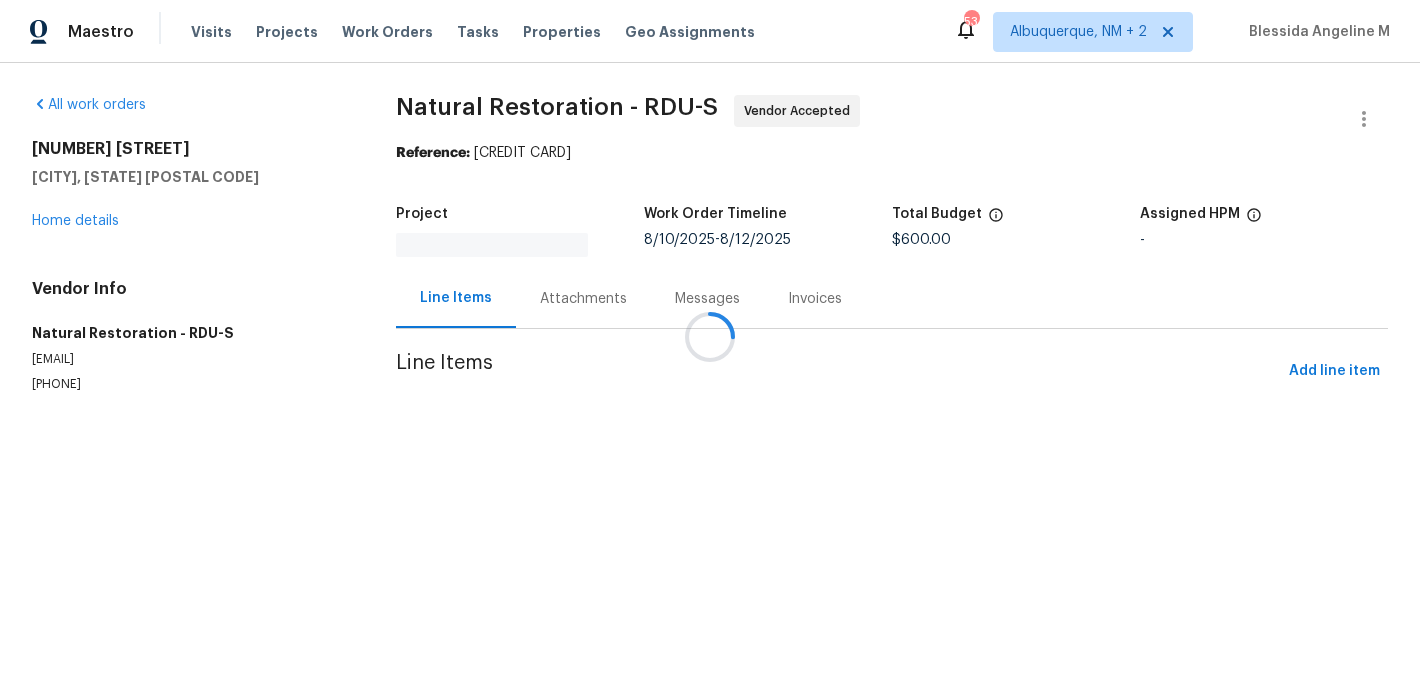 scroll, scrollTop: 0, scrollLeft: 0, axis: both 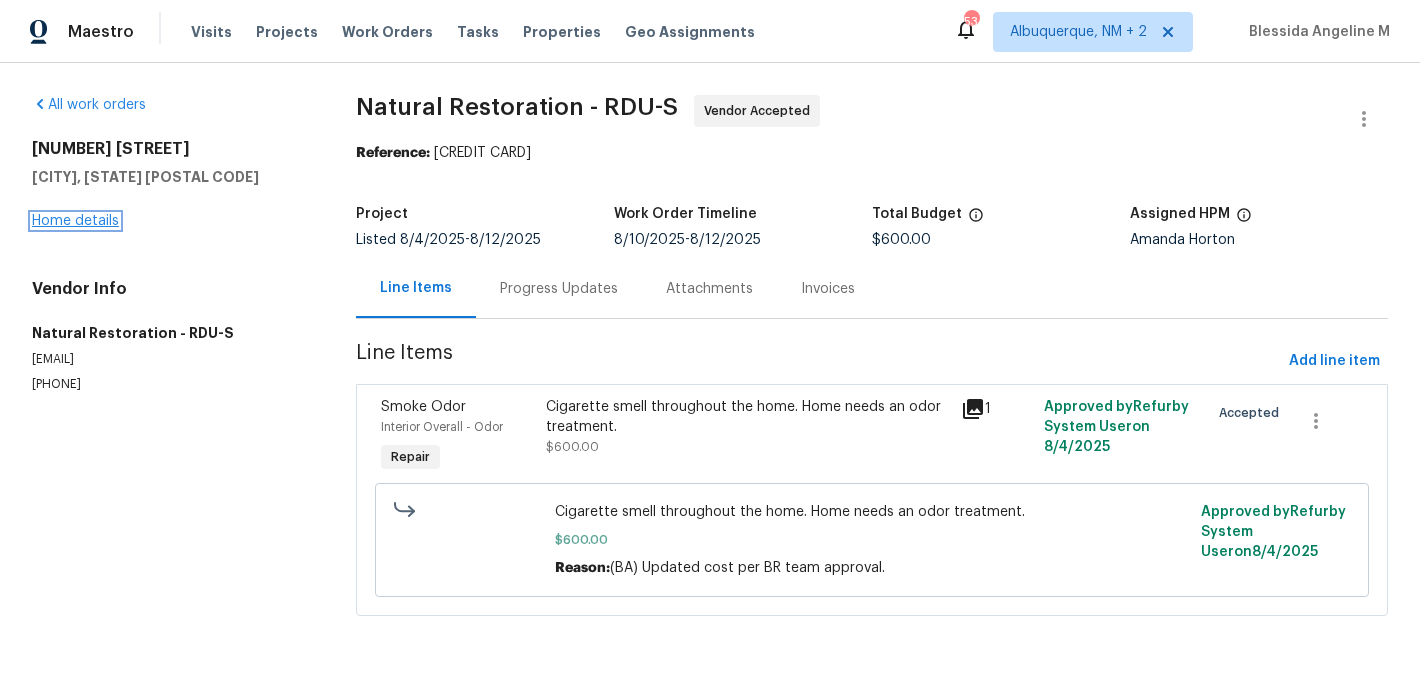 click on "Home details" at bounding box center [75, 221] 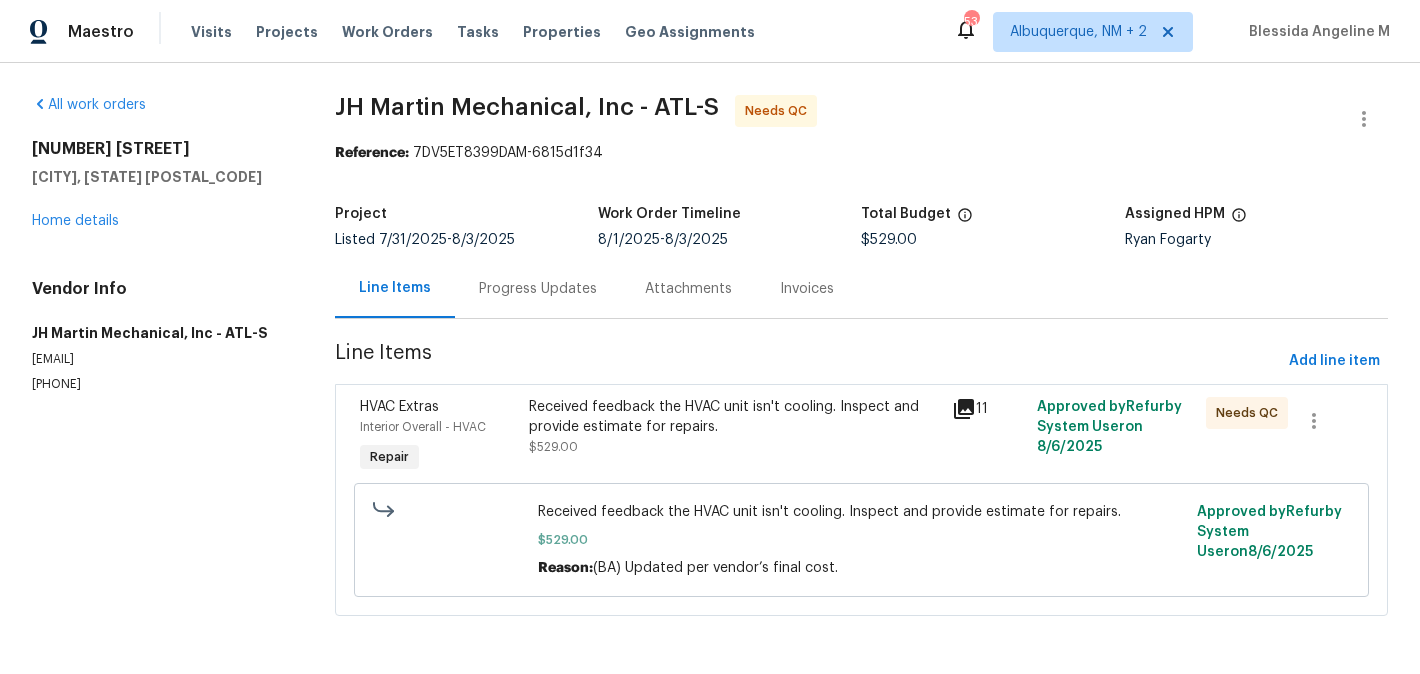scroll, scrollTop: 0, scrollLeft: 0, axis: both 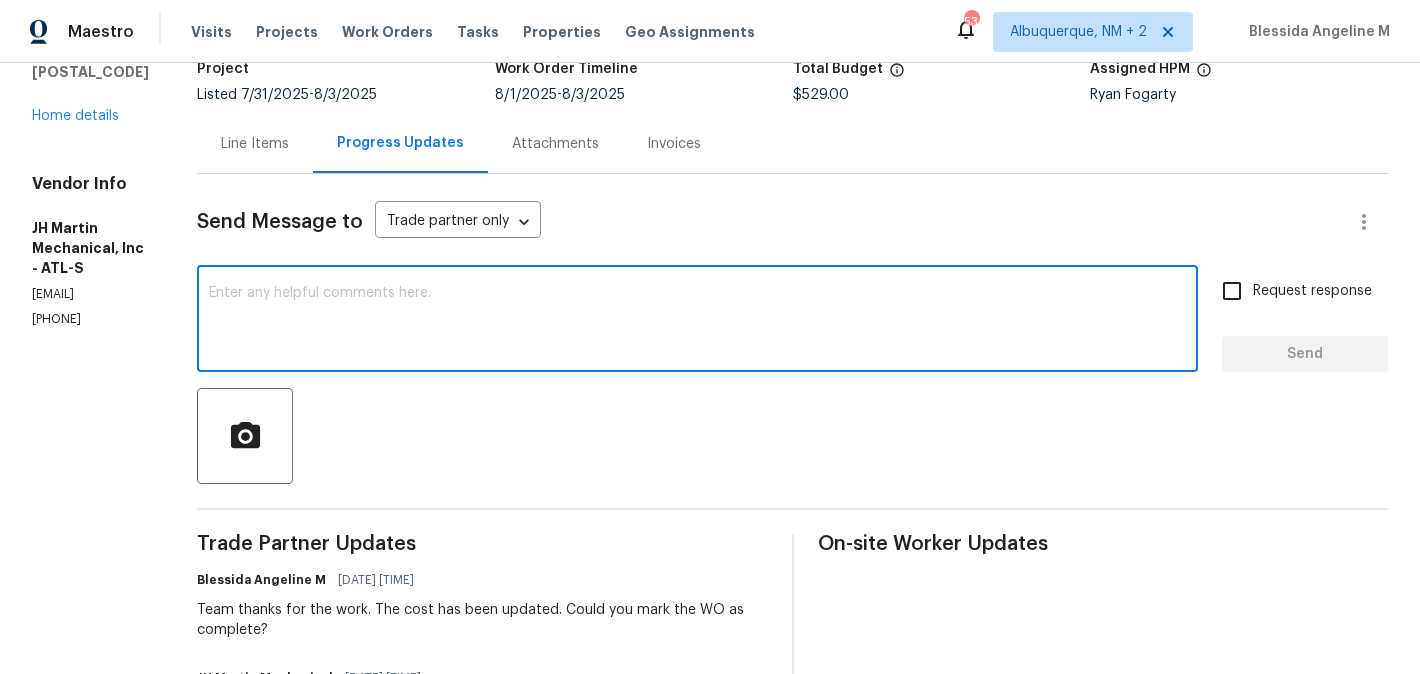 click at bounding box center (697, 321) 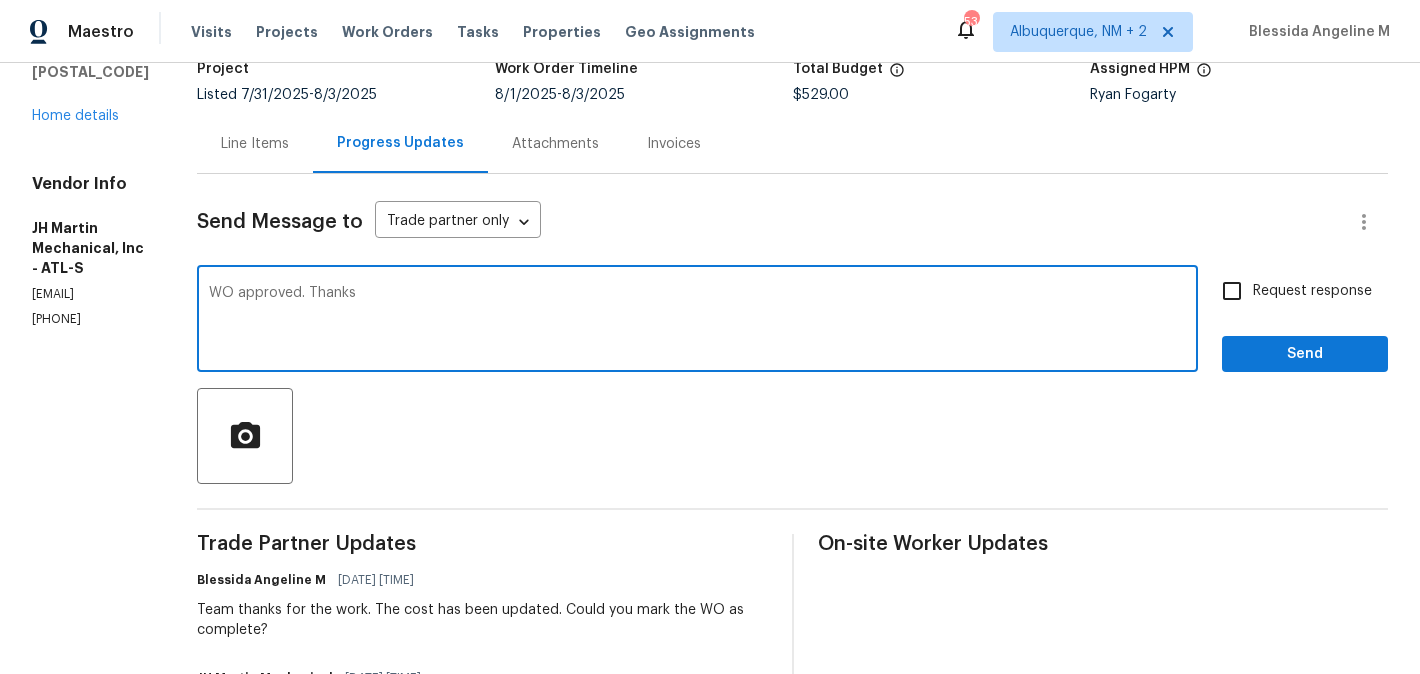 type on "WO approved. Thanks" 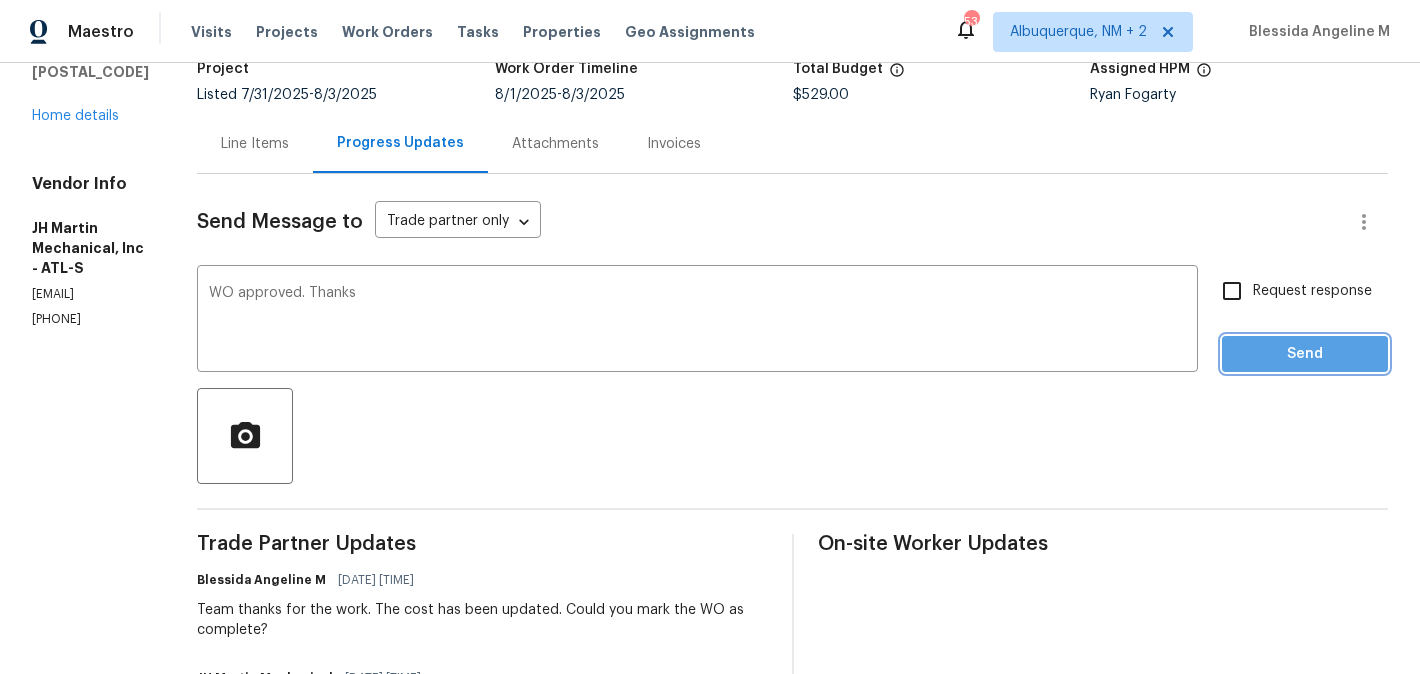 click on "Send" at bounding box center [1305, 354] 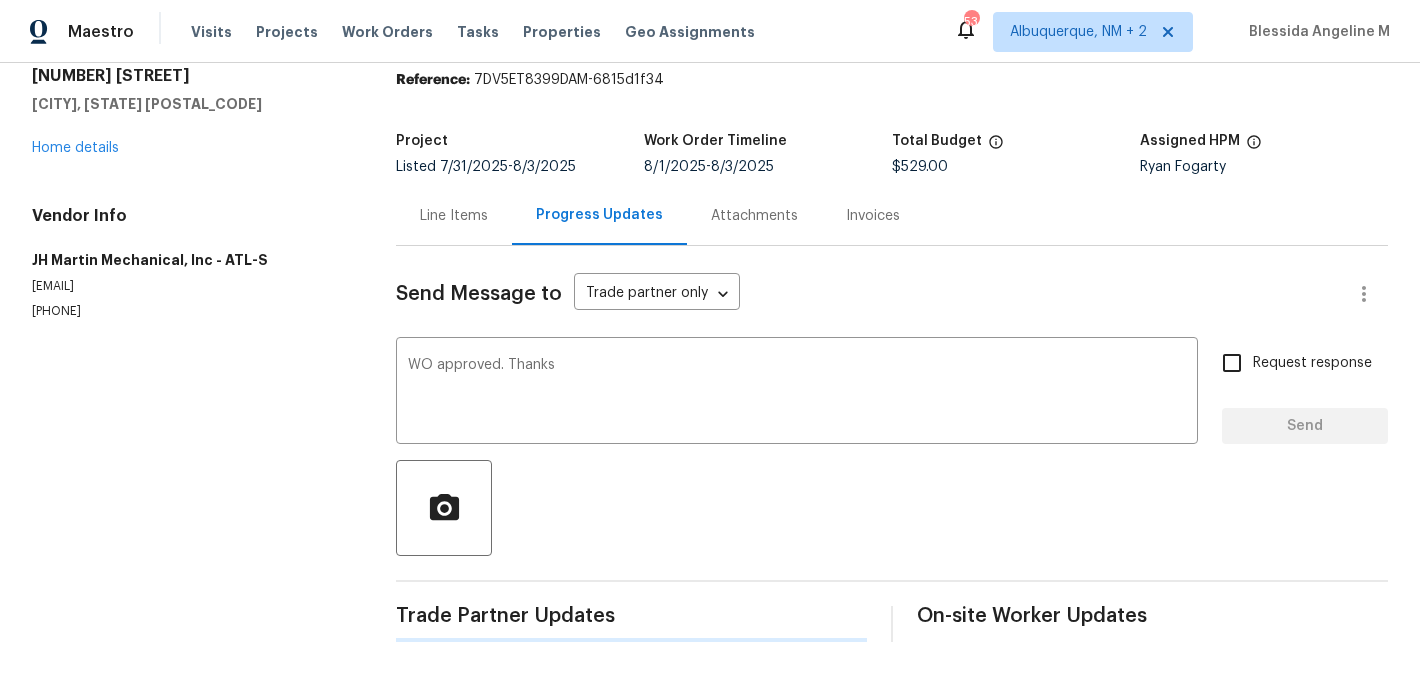 type 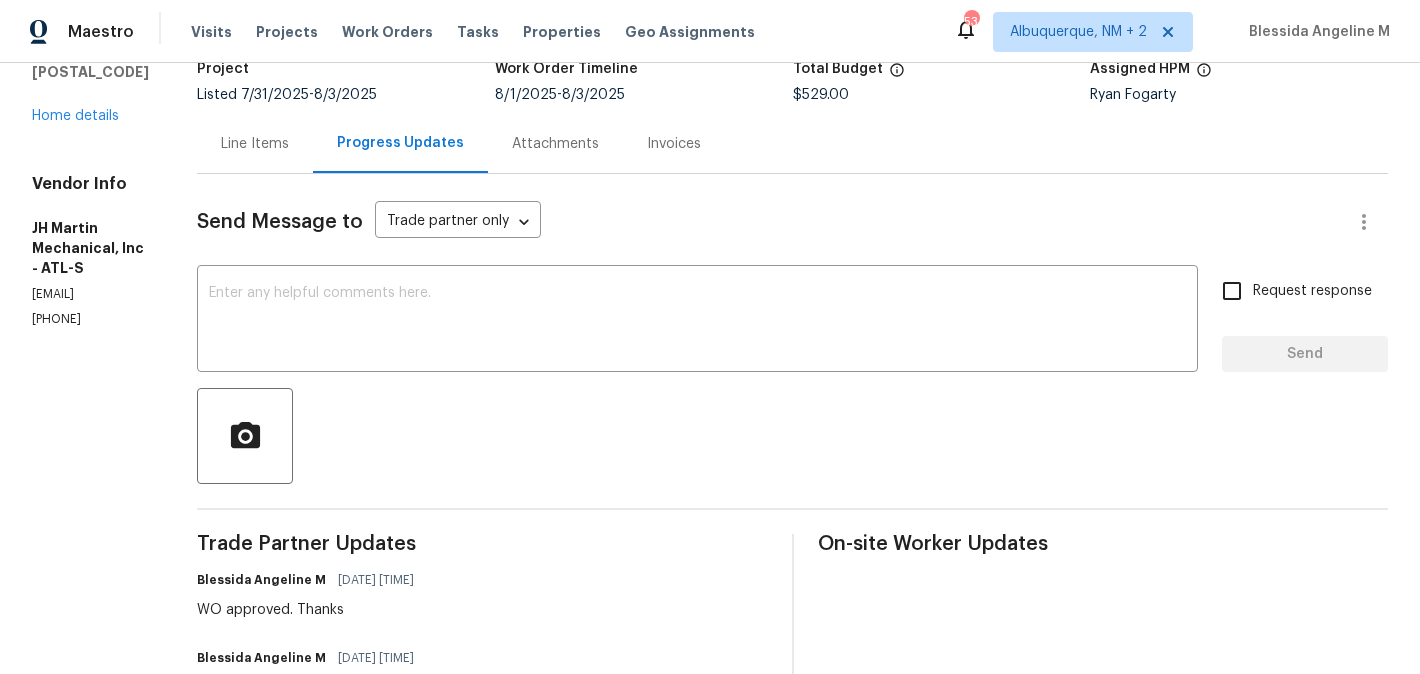 scroll, scrollTop: 0, scrollLeft: 0, axis: both 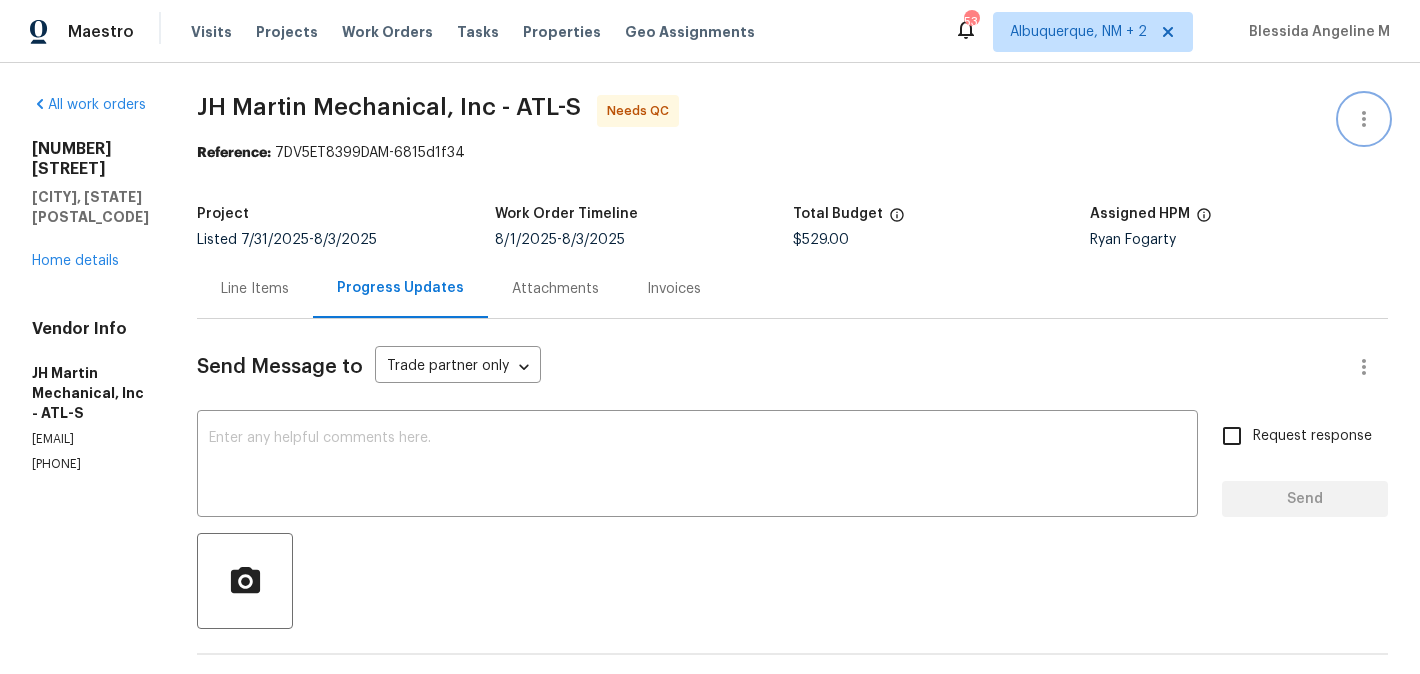 click at bounding box center (1364, 119) 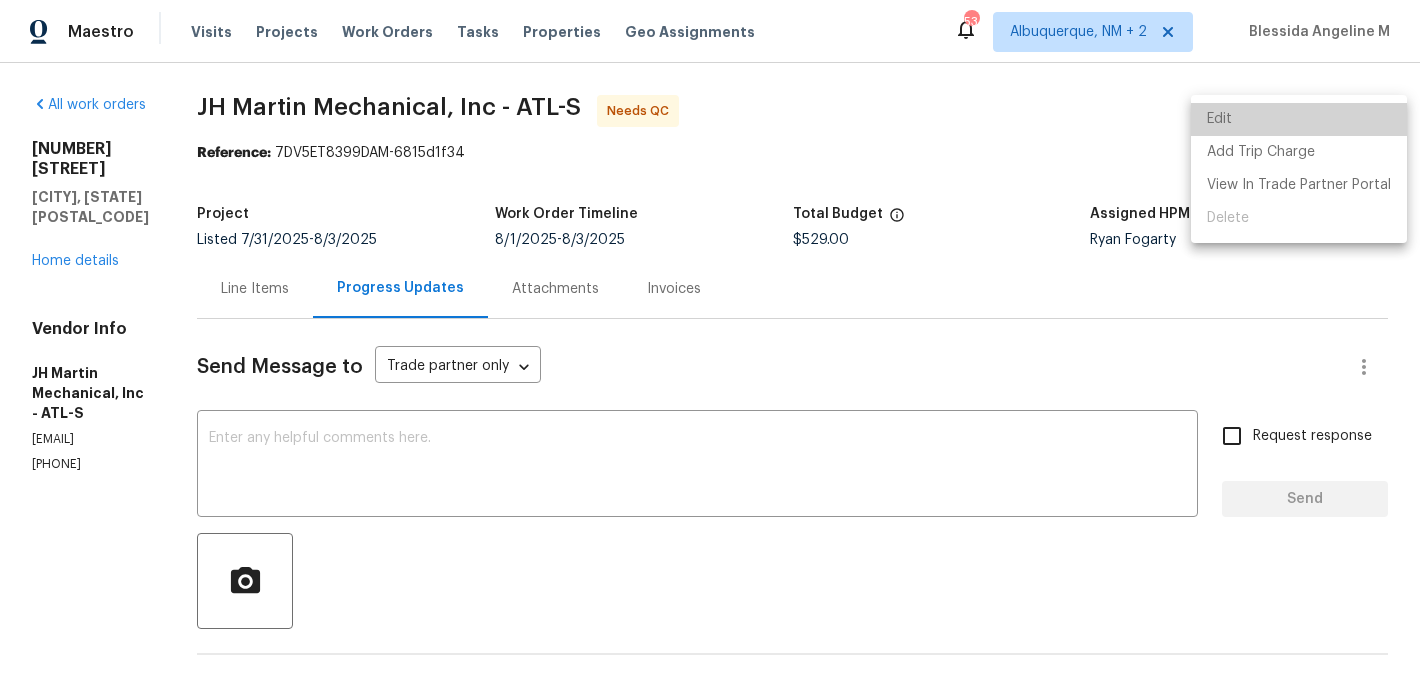 click on "Edit" at bounding box center (1299, 119) 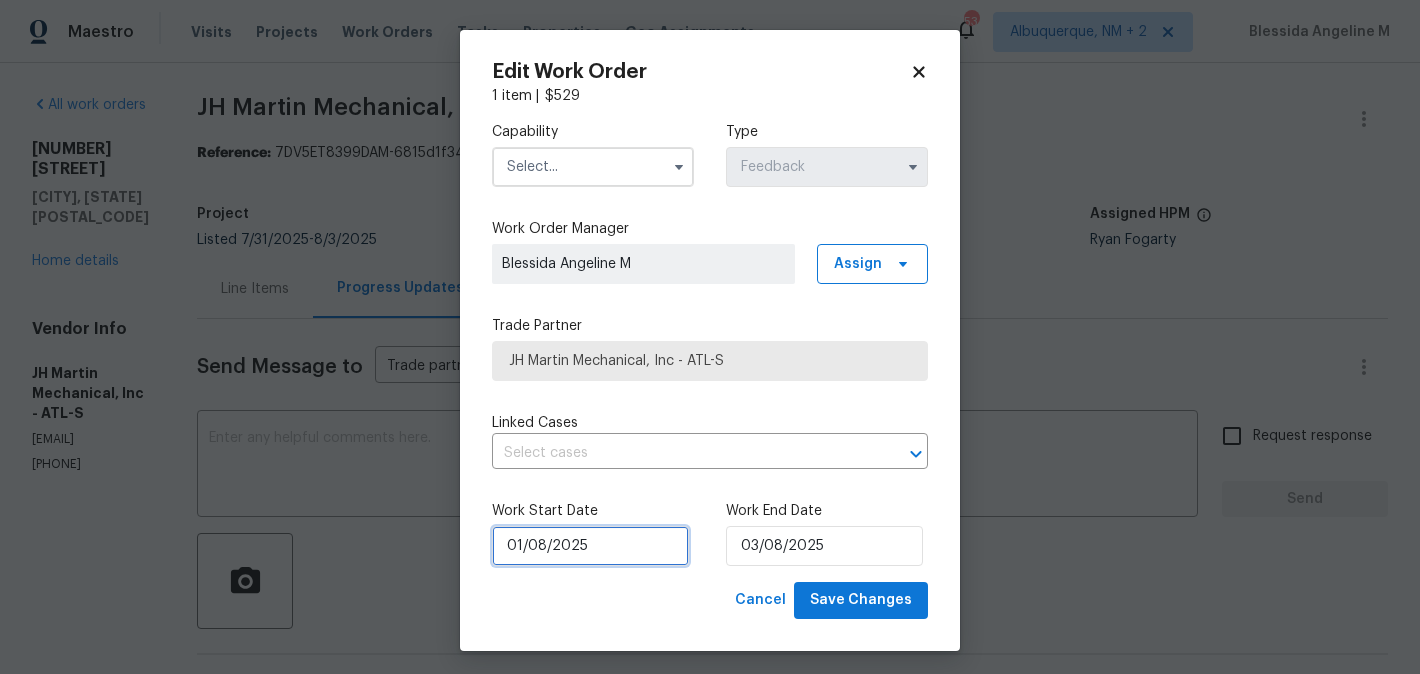 click on "01/08/2025" at bounding box center [590, 546] 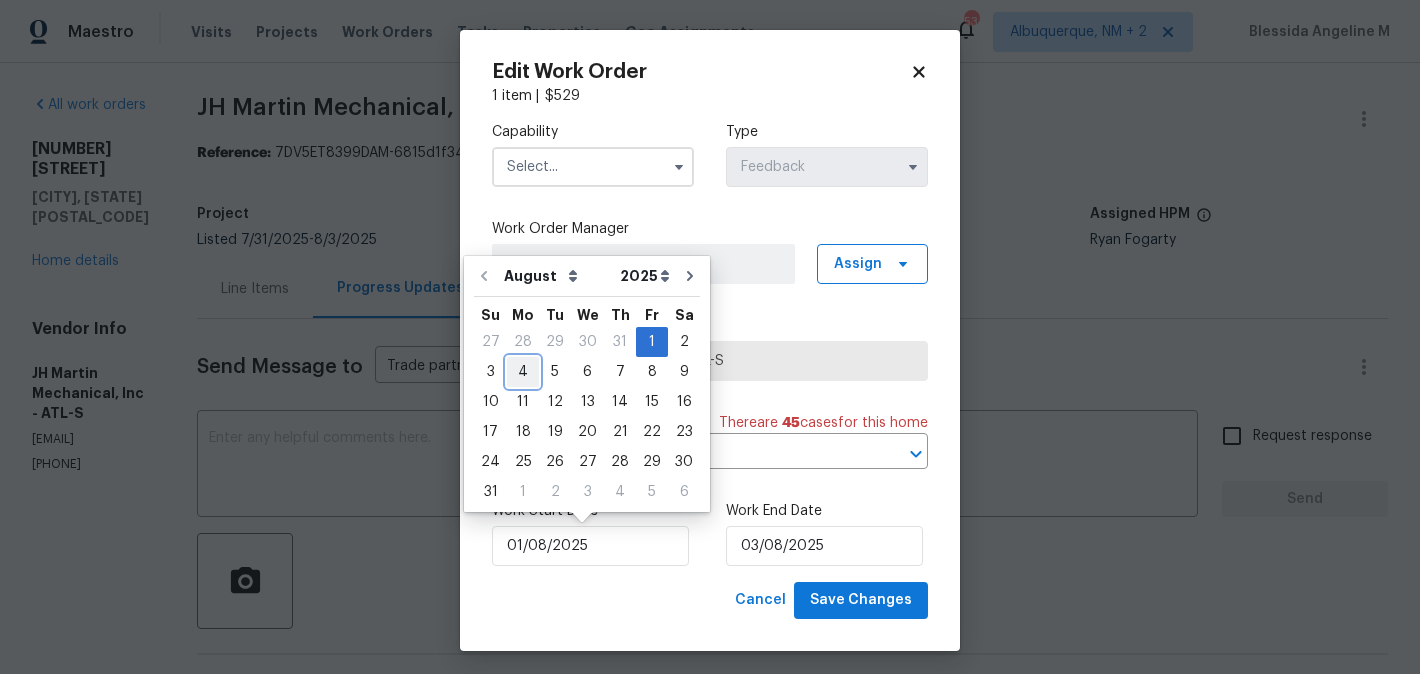 click on "4" at bounding box center [523, 372] 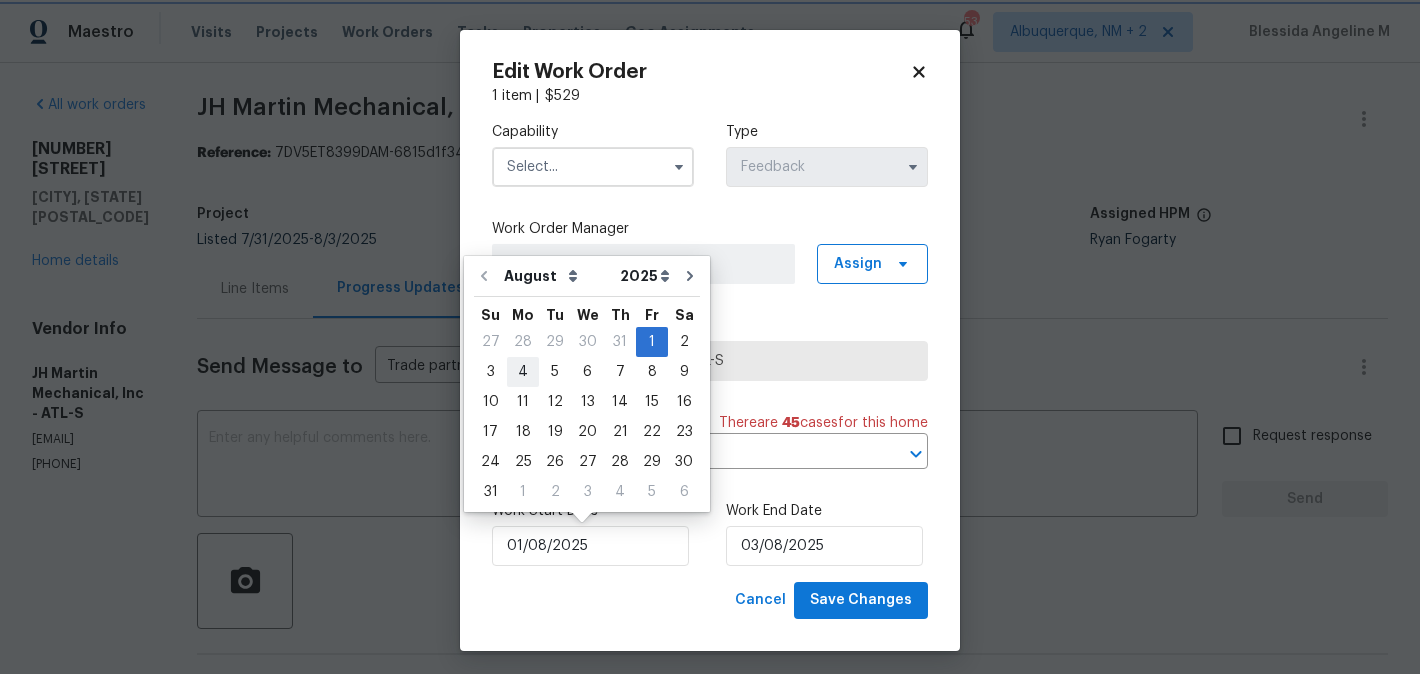 type on "04/08/2025" 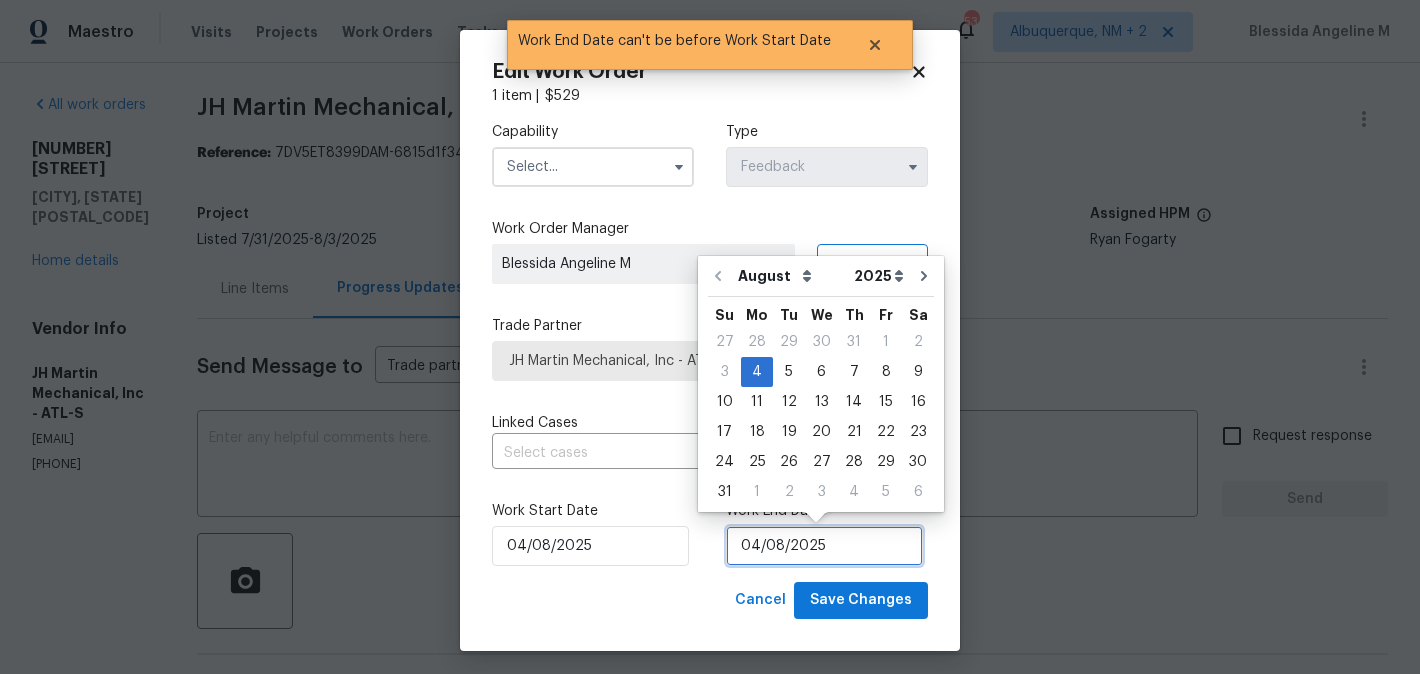 click on "04/08/2025" at bounding box center [824, 546] 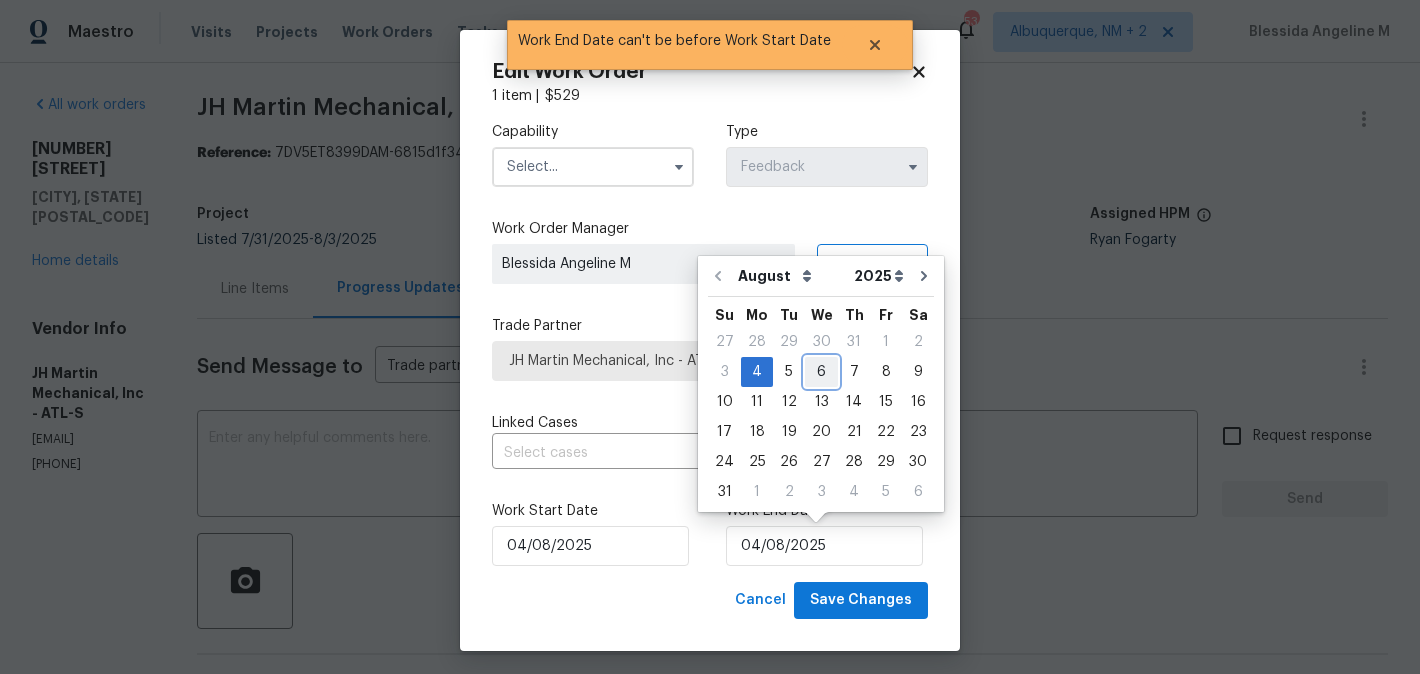 click on "6" at bounding box center [821, 372] 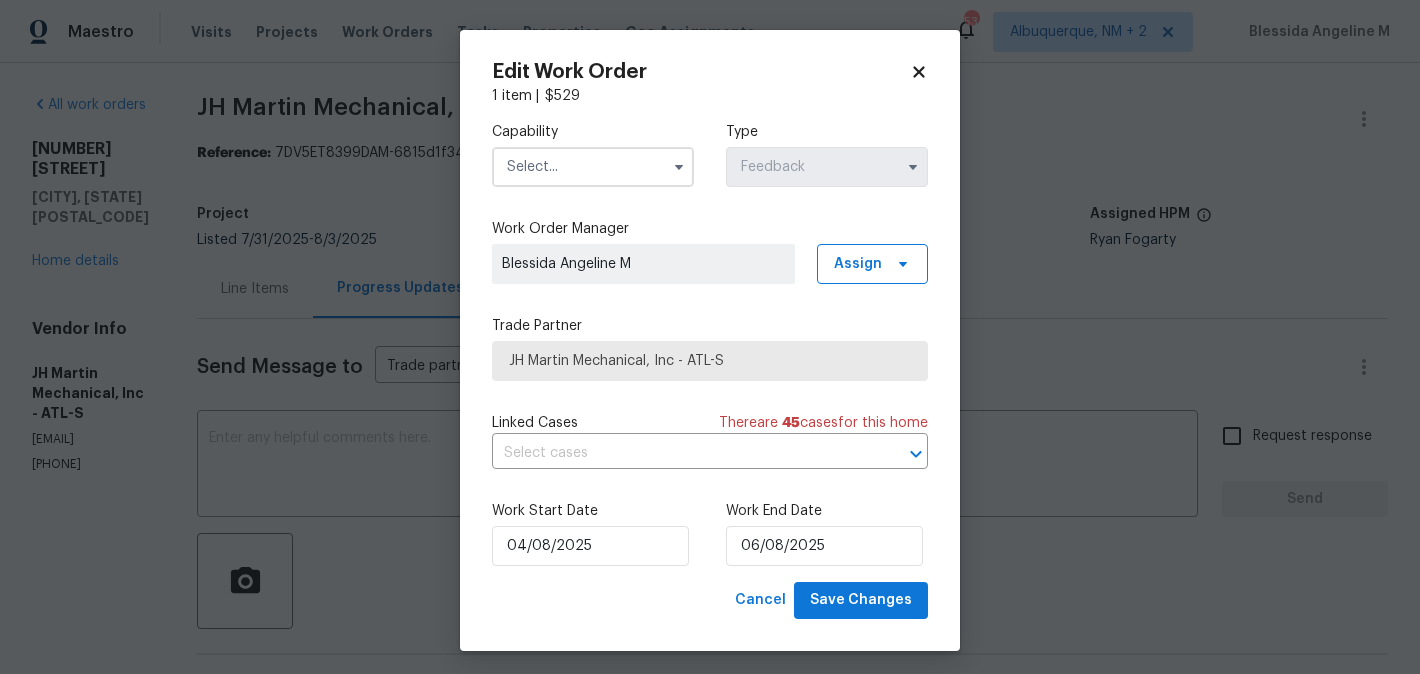 click on "Capability" at bounding box center [593, 154] 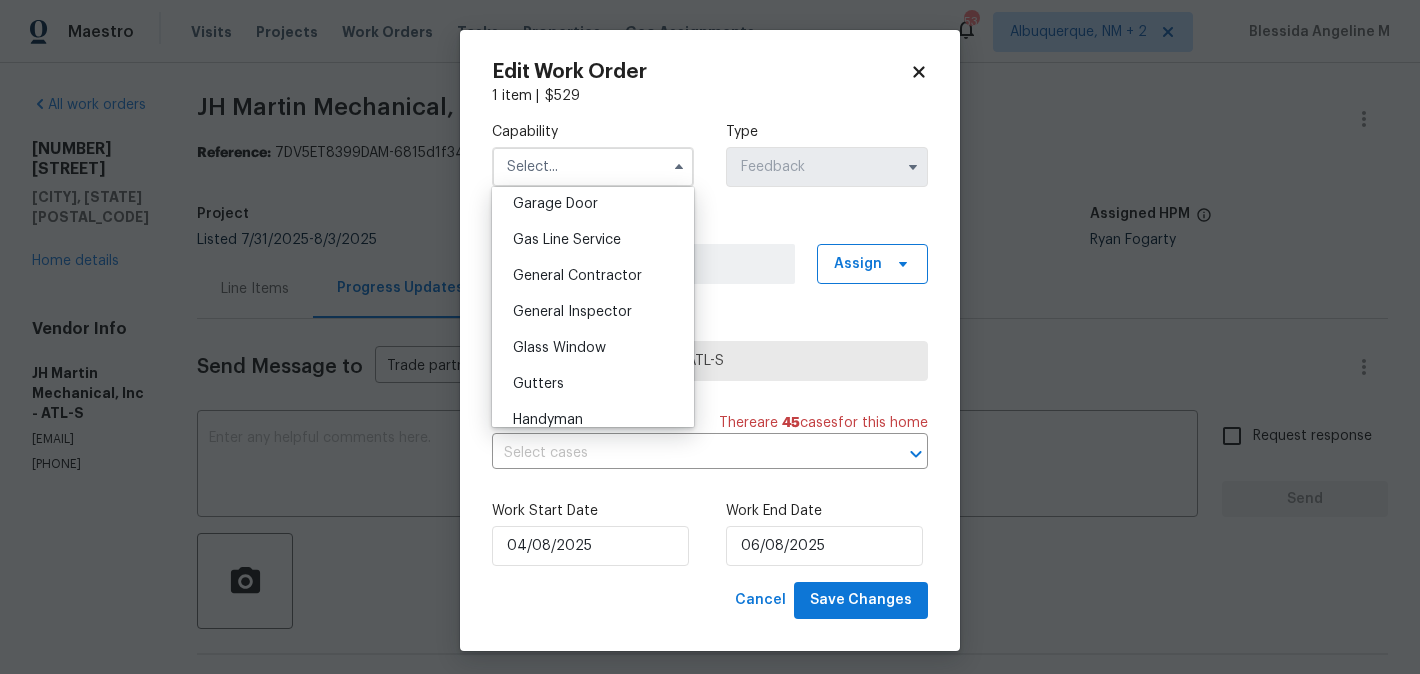 scroll, scrollTop: 977, scrollLeft: 0, axis: vertical 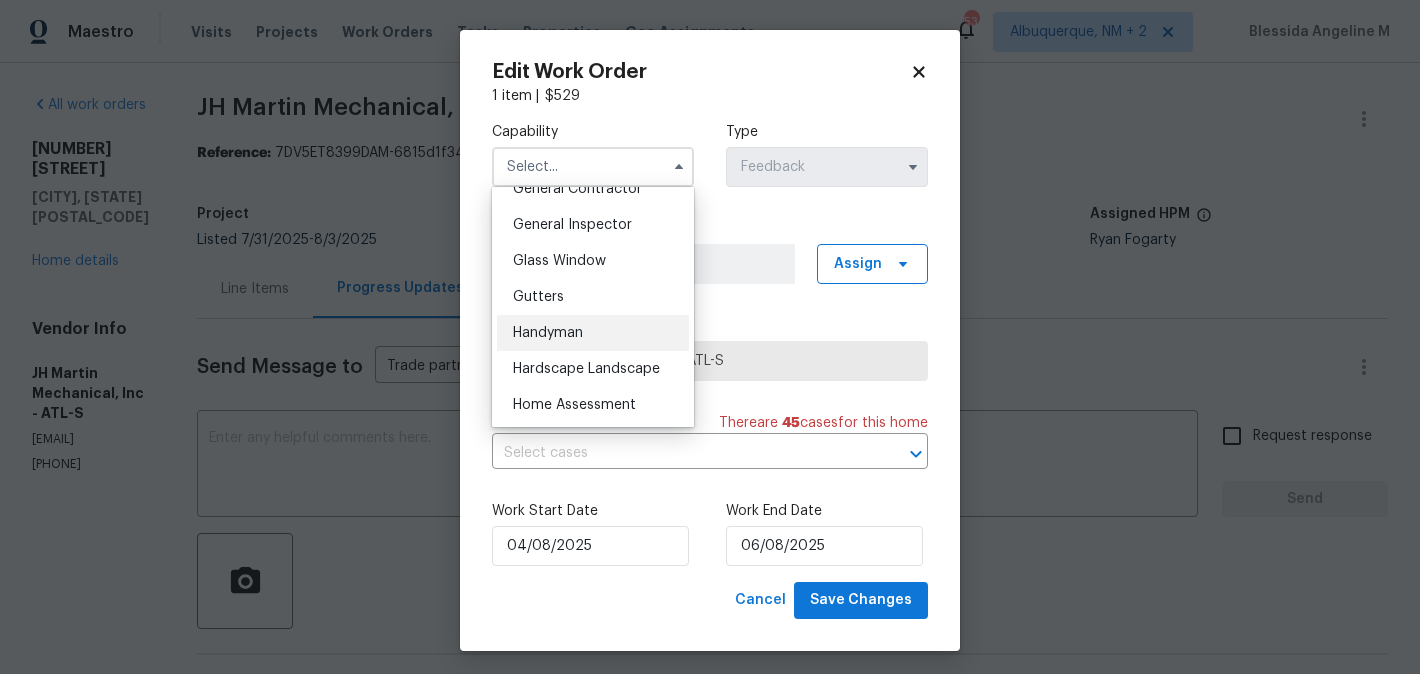 click on "Handyman" at bounding box center (593, 333) 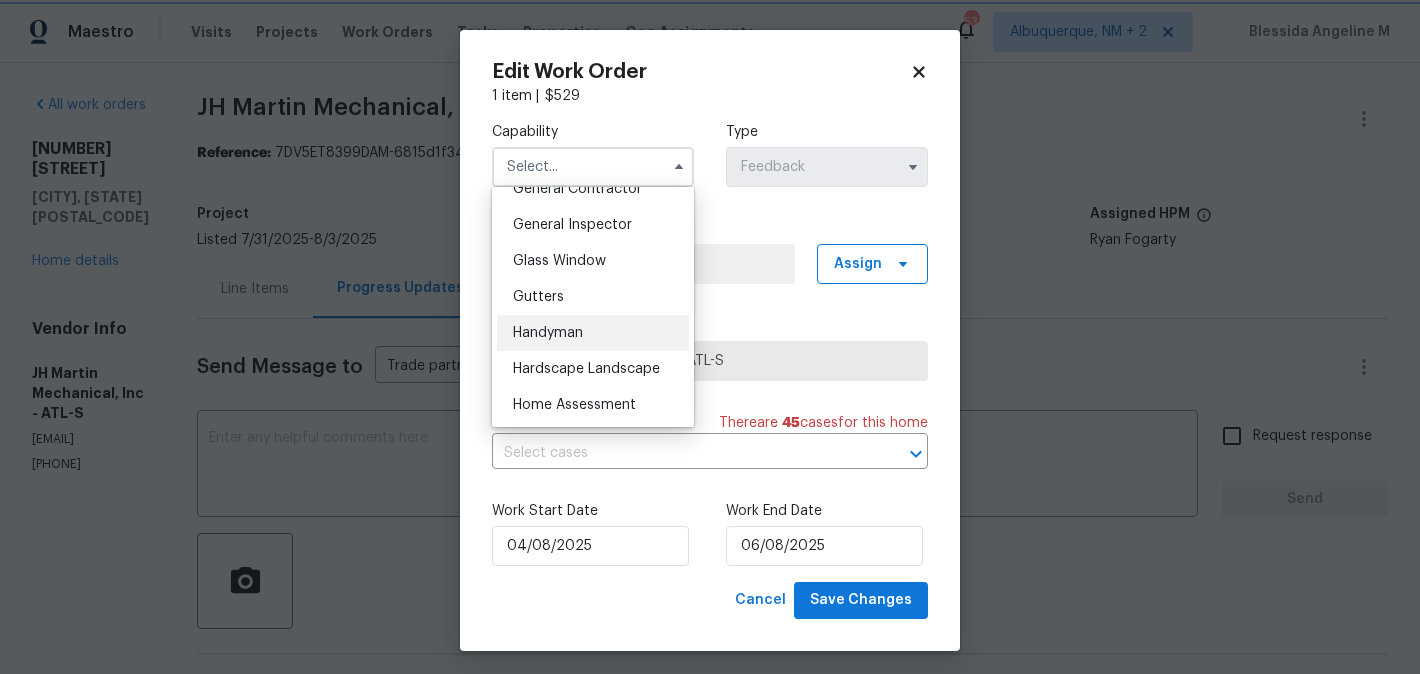 type on "Handyman" 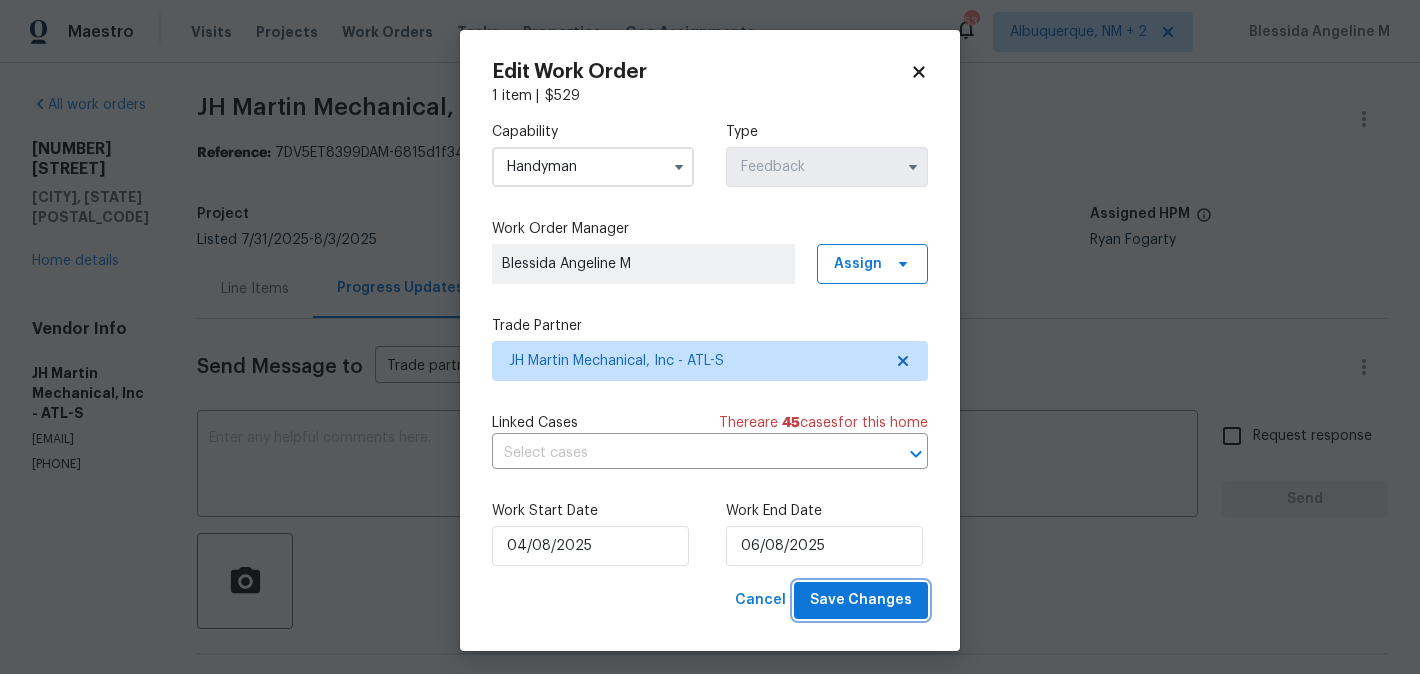 click on "Save Changes" at bounding box center [861, 600] 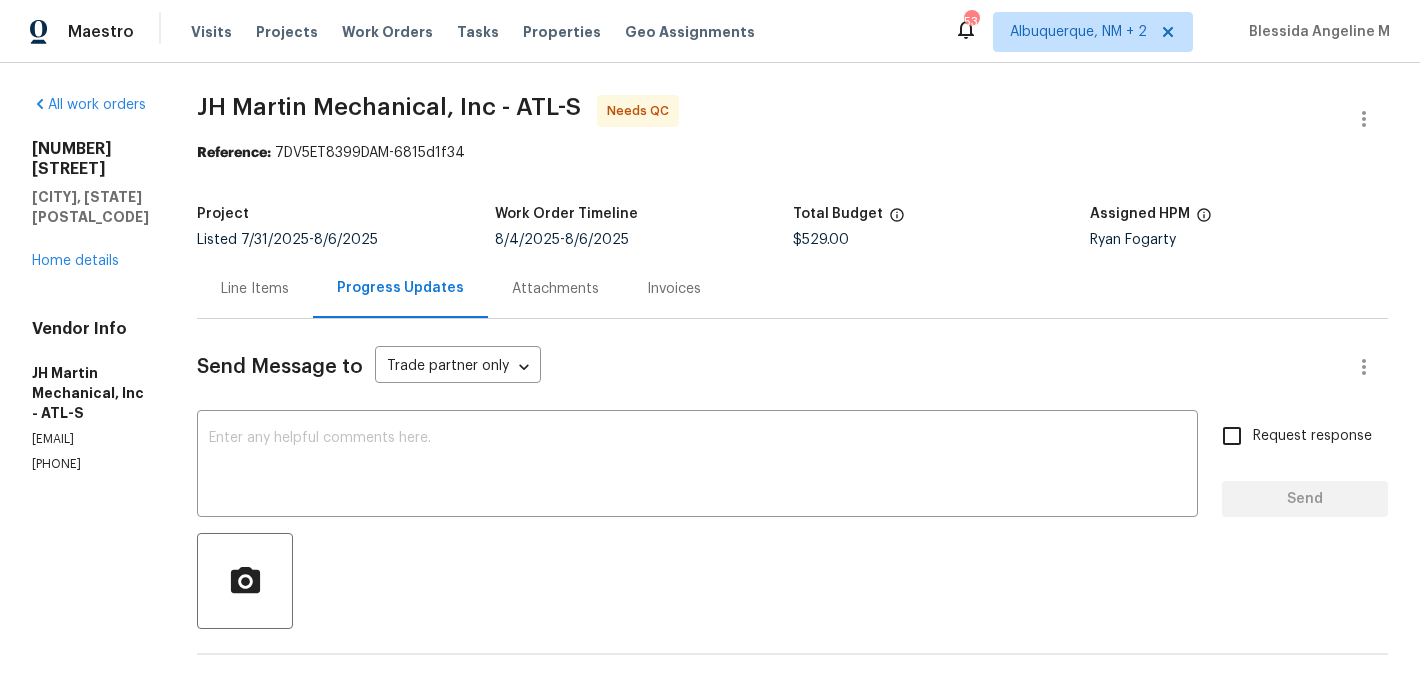scroll, scrollTop: 0, scrollLeft: 0, axis: both 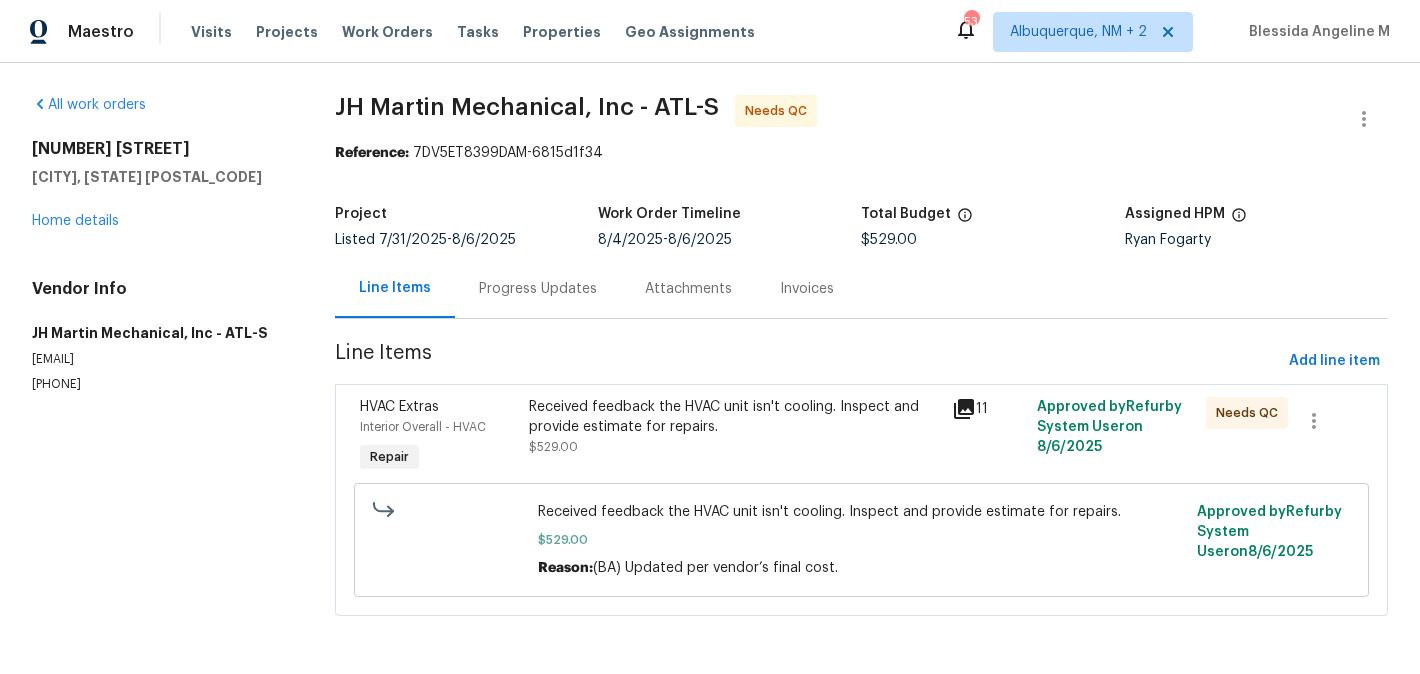 click on "Received feedback the HVAC unit isn't cooling. Inspect and provide estimate for repairs. $529.00" at bounding box center (734, 427) 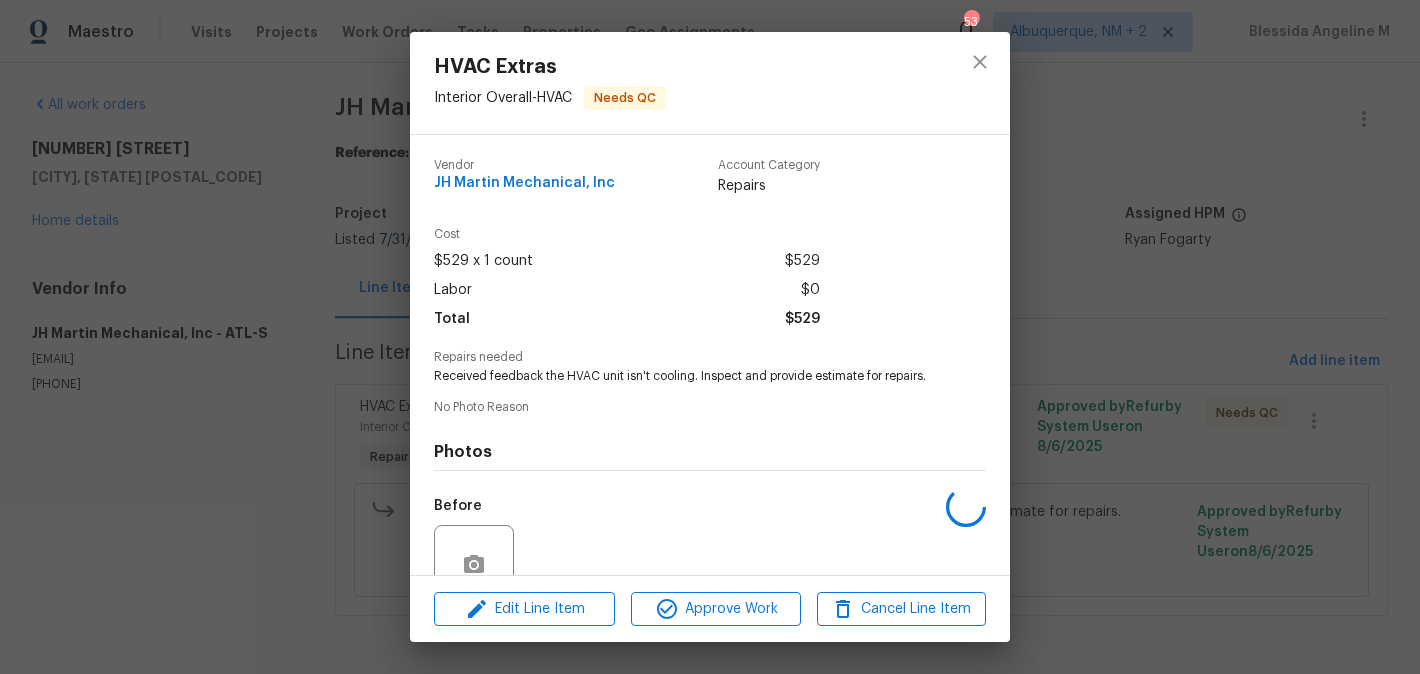 scroll, scrollTop: 179, scrollLeft: 0, axis: vertical 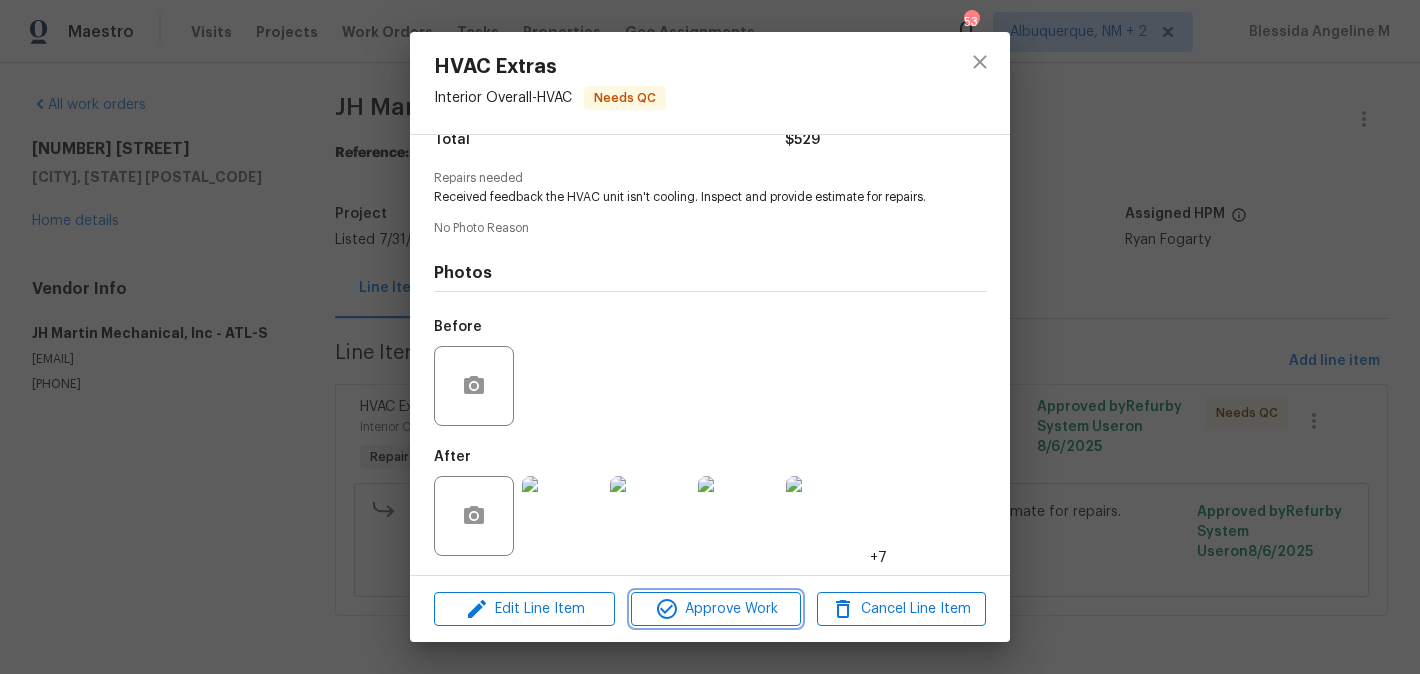 click on "Approve Work" at bounding box center (715, 609) 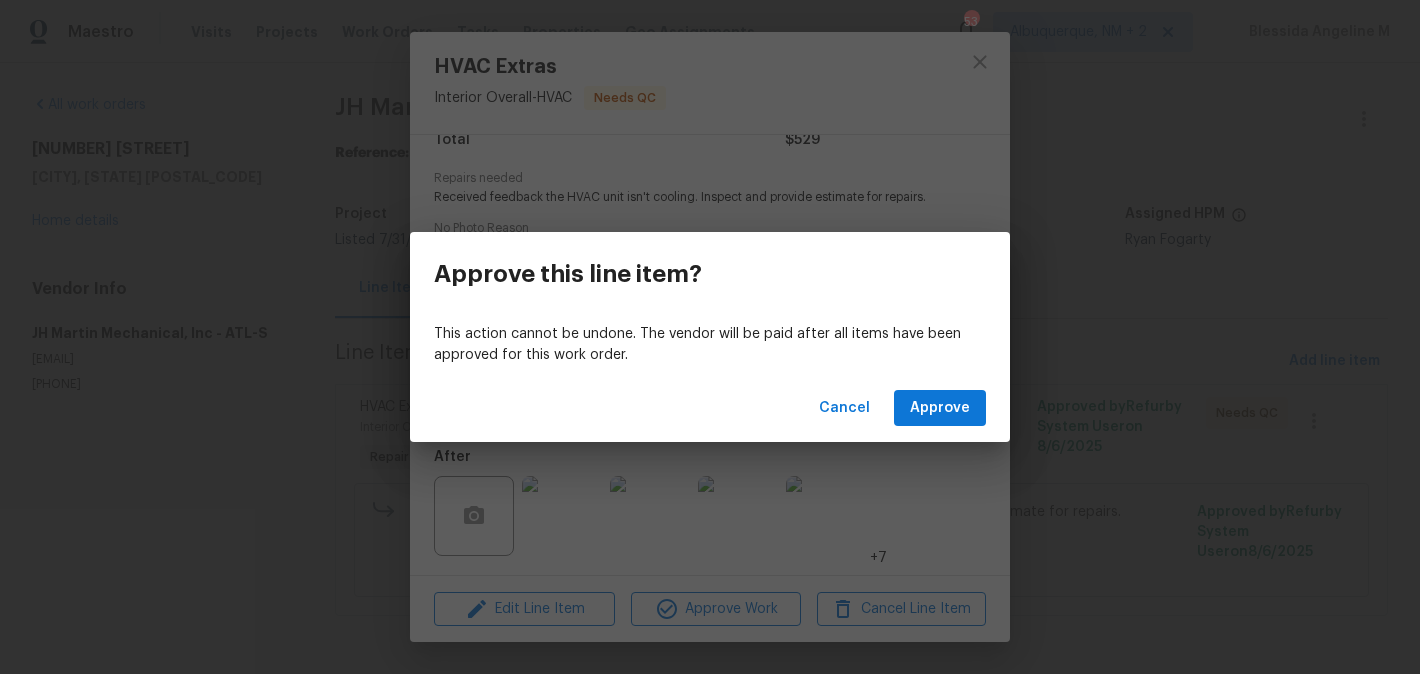 click on "Cancel Approve" at bounding box center [710, 408] 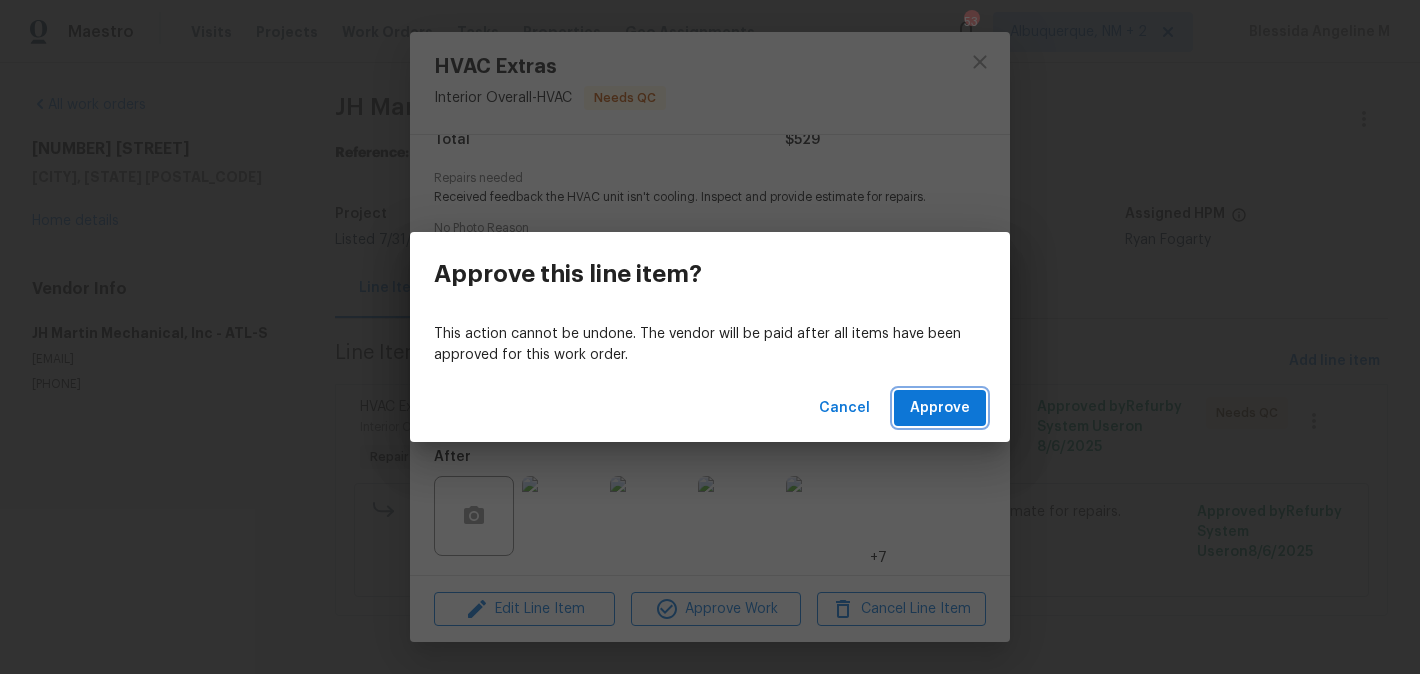 click on "Approve" at bounding box center (940, 408) 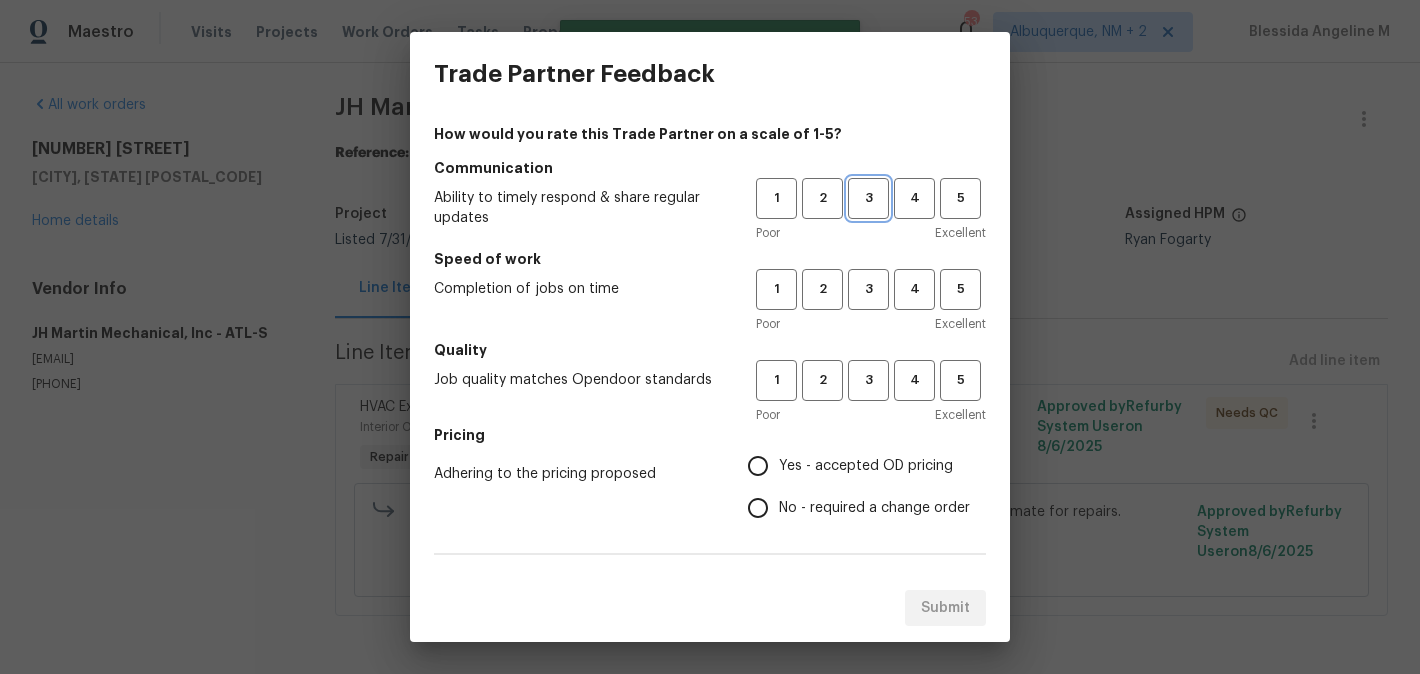 click on "3" at bounding box center [868, 198] 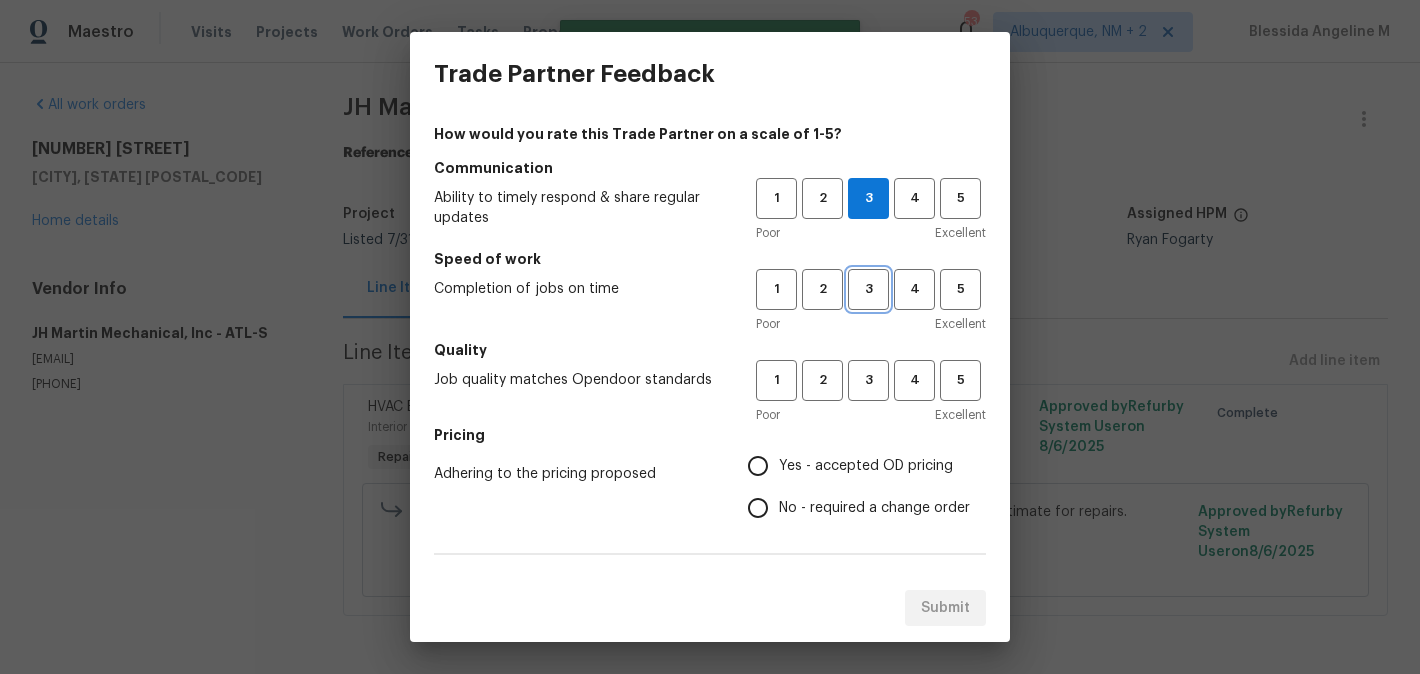 click on "3" at bounding box center [868, 289] 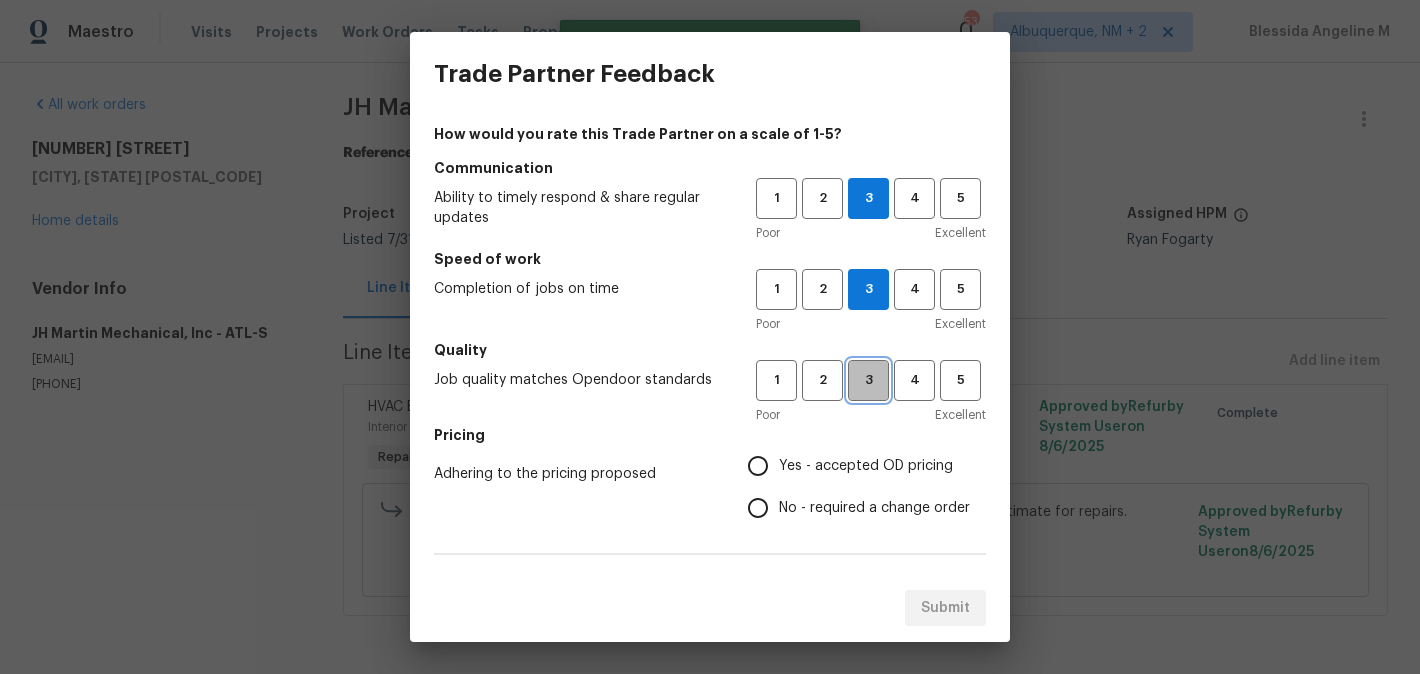 click on "3" at bounding box center [868, 380] 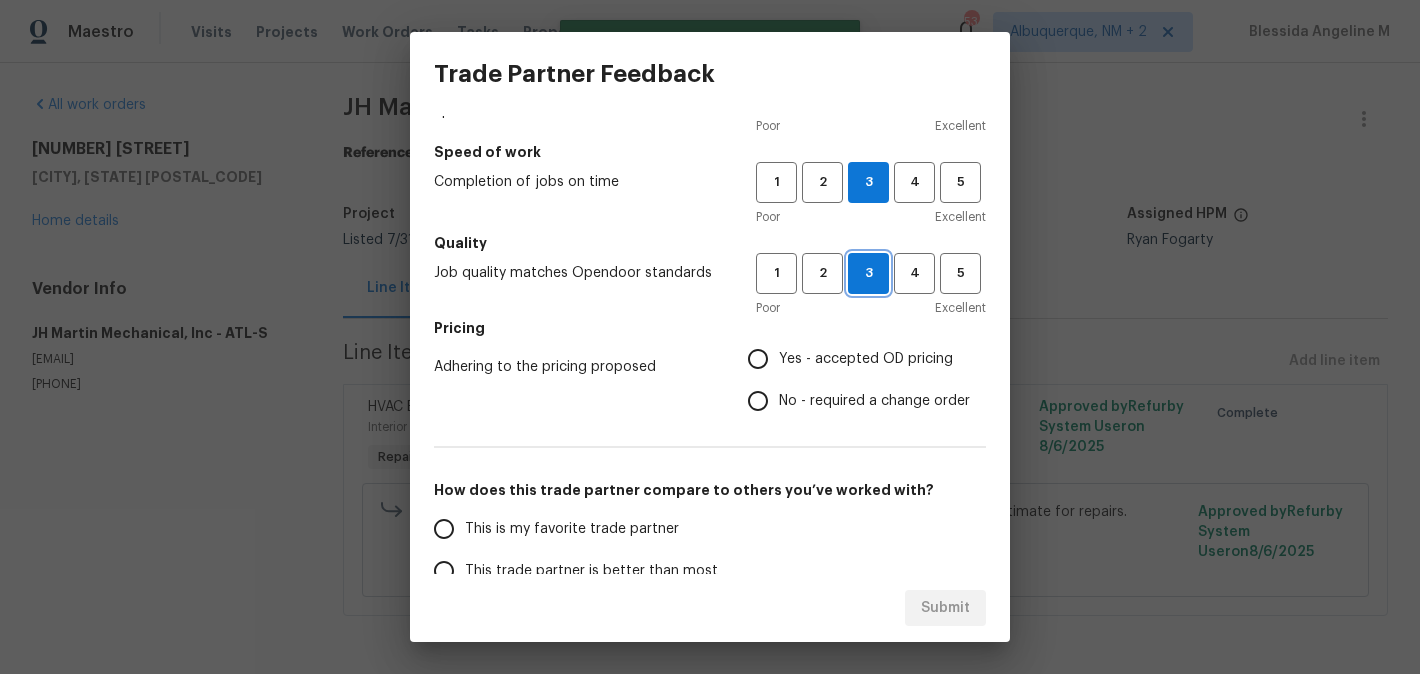 scroll, scrollTop: 122, scrollLeft: 0, axis: vertical 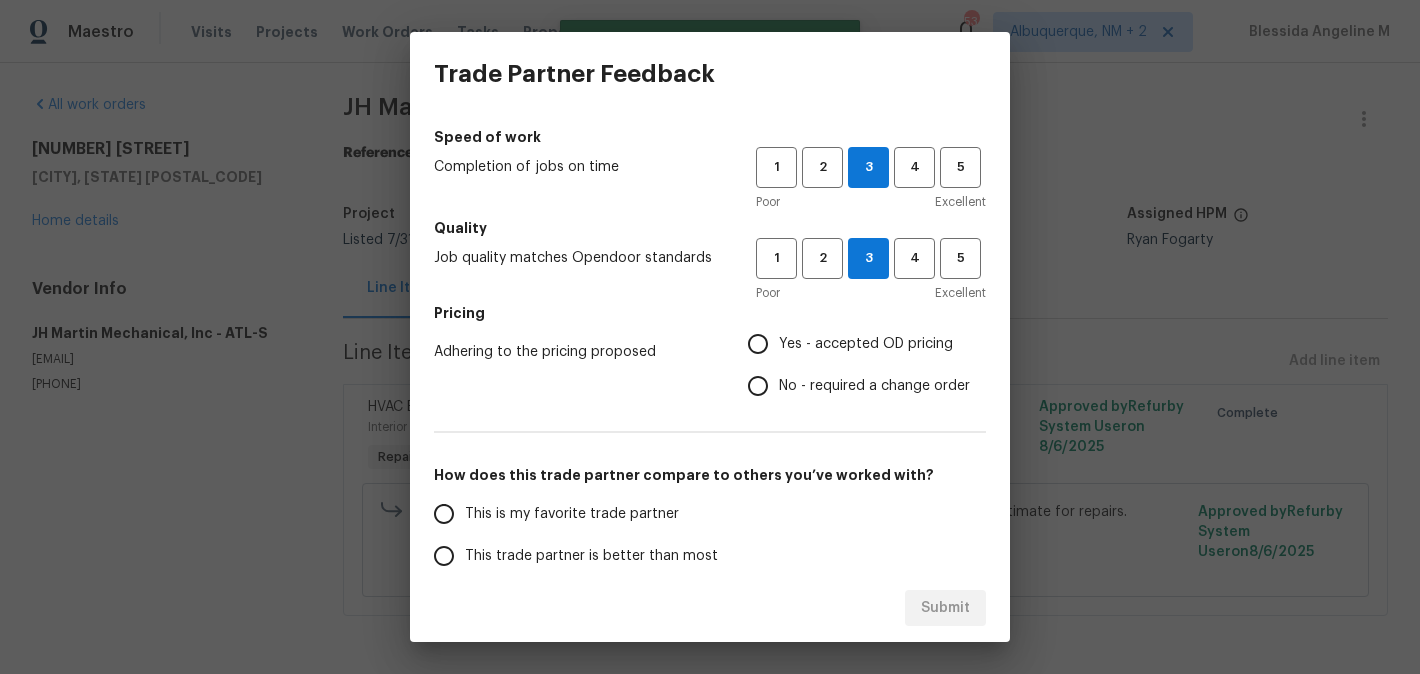 click on "No - required a change order" at bounding box center (874, 386) 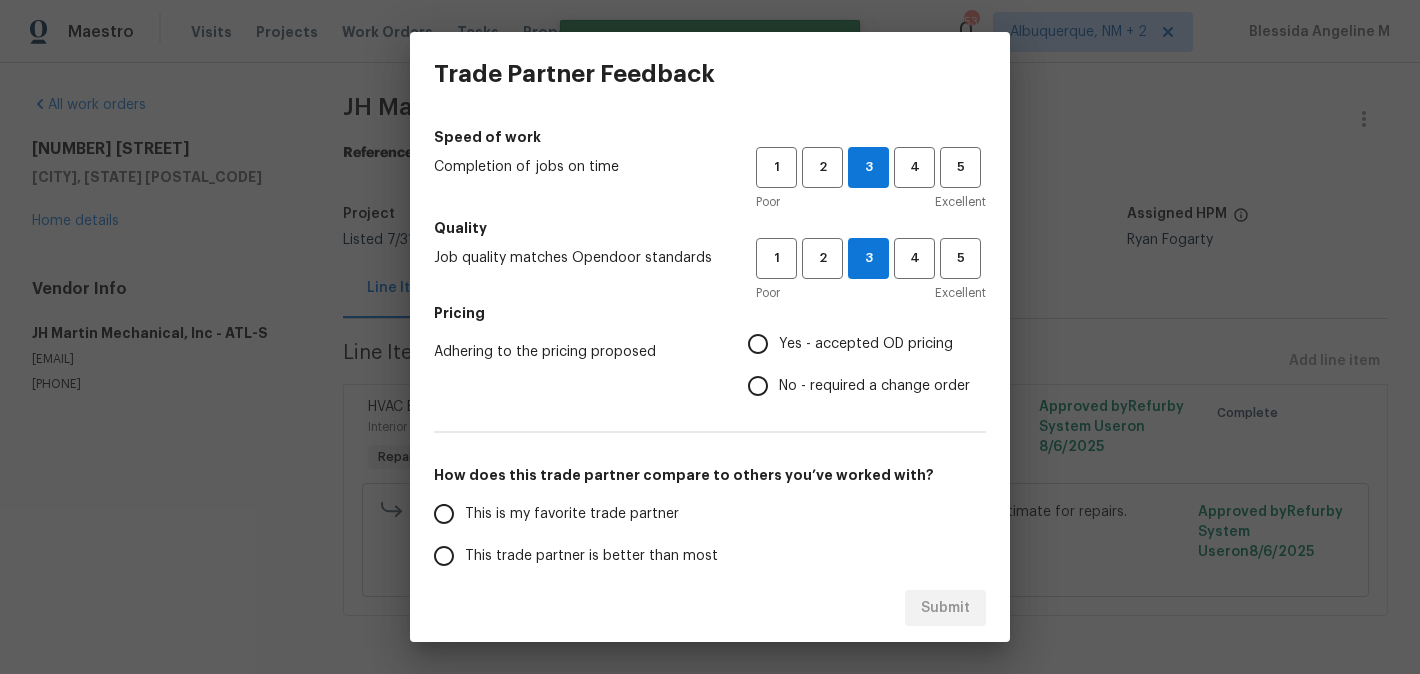 click on "No - required a change order" at bounding box center [758, 386] 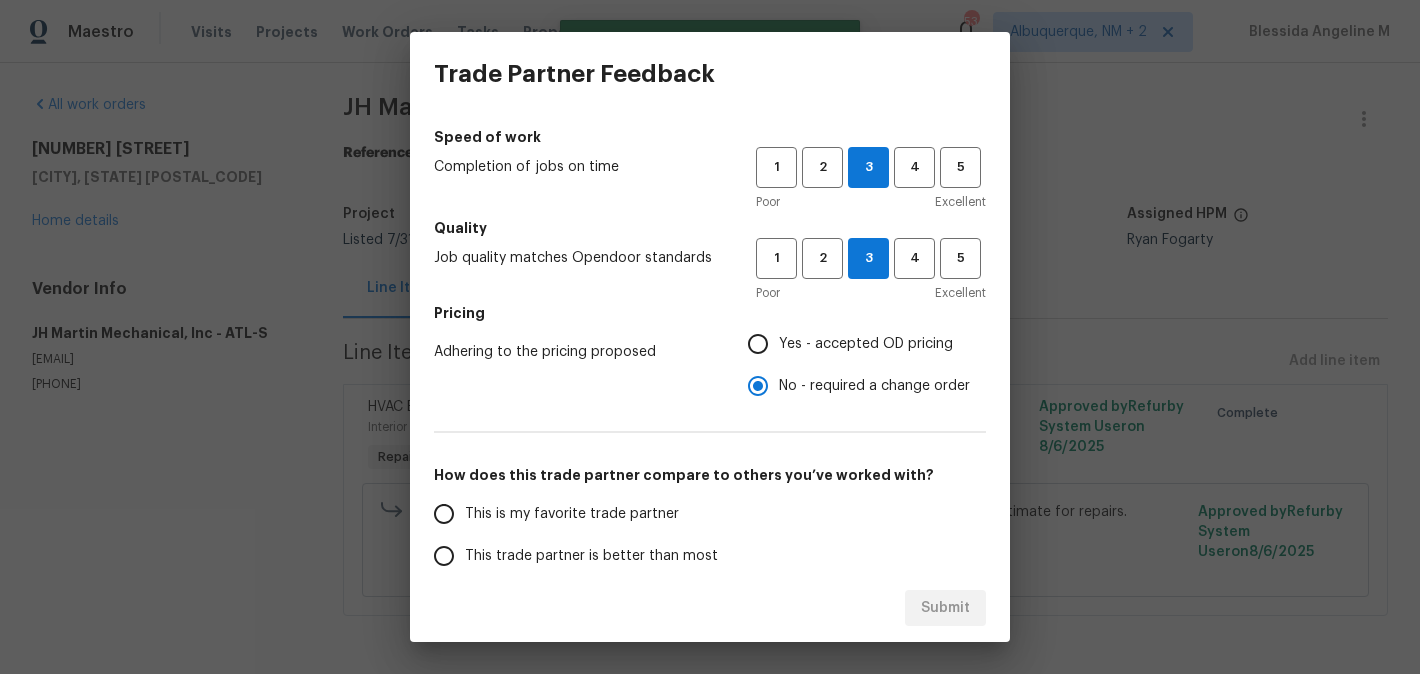 scroll, scrollTop: 317, scrollLeft: 0, axis: vertical 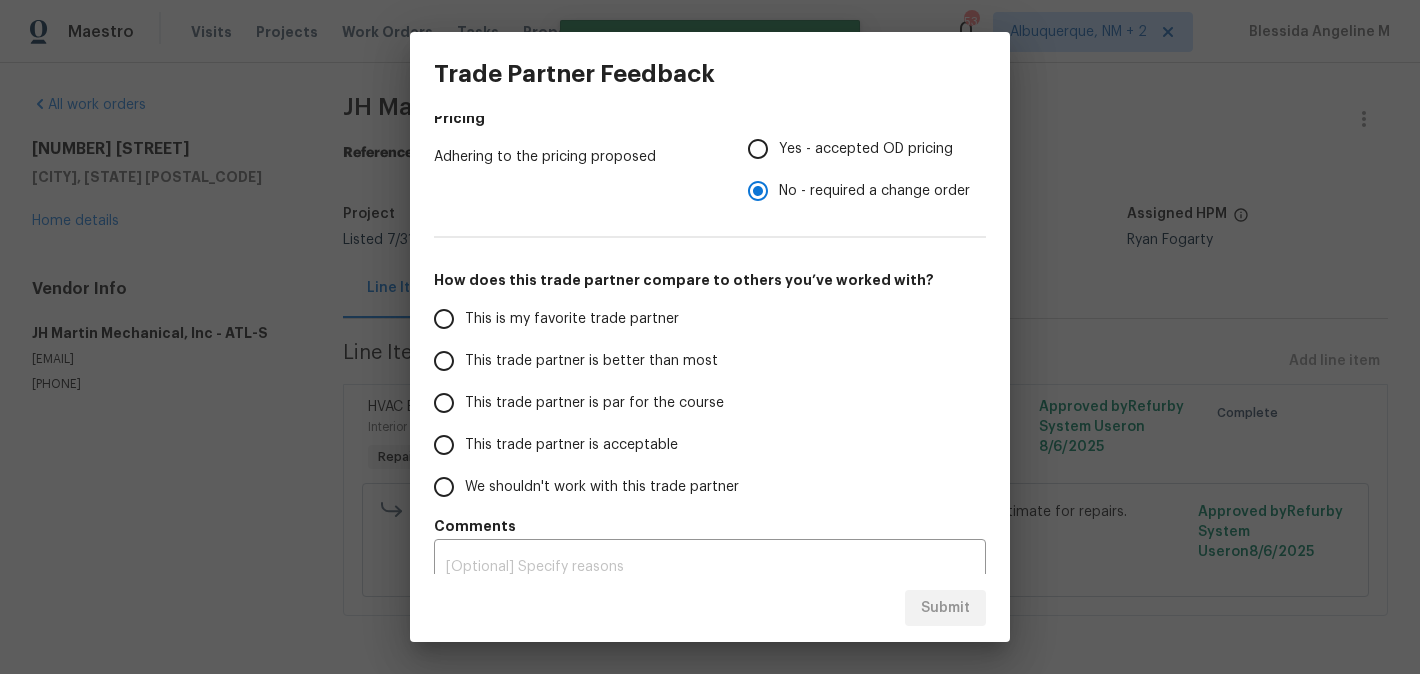 click on "This trade partner is better than most" at bounding box center [591, 361] 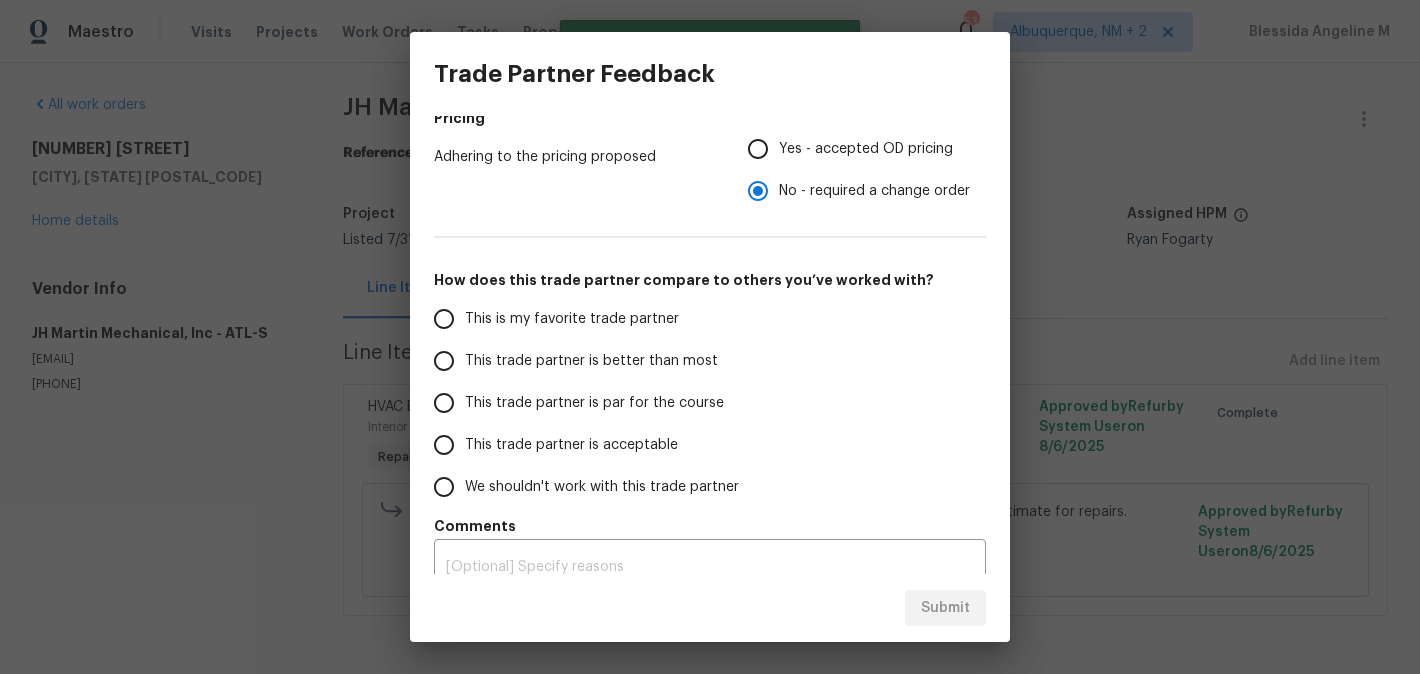 click on "This trade partner is better than most" at bounding box center [444, 361] 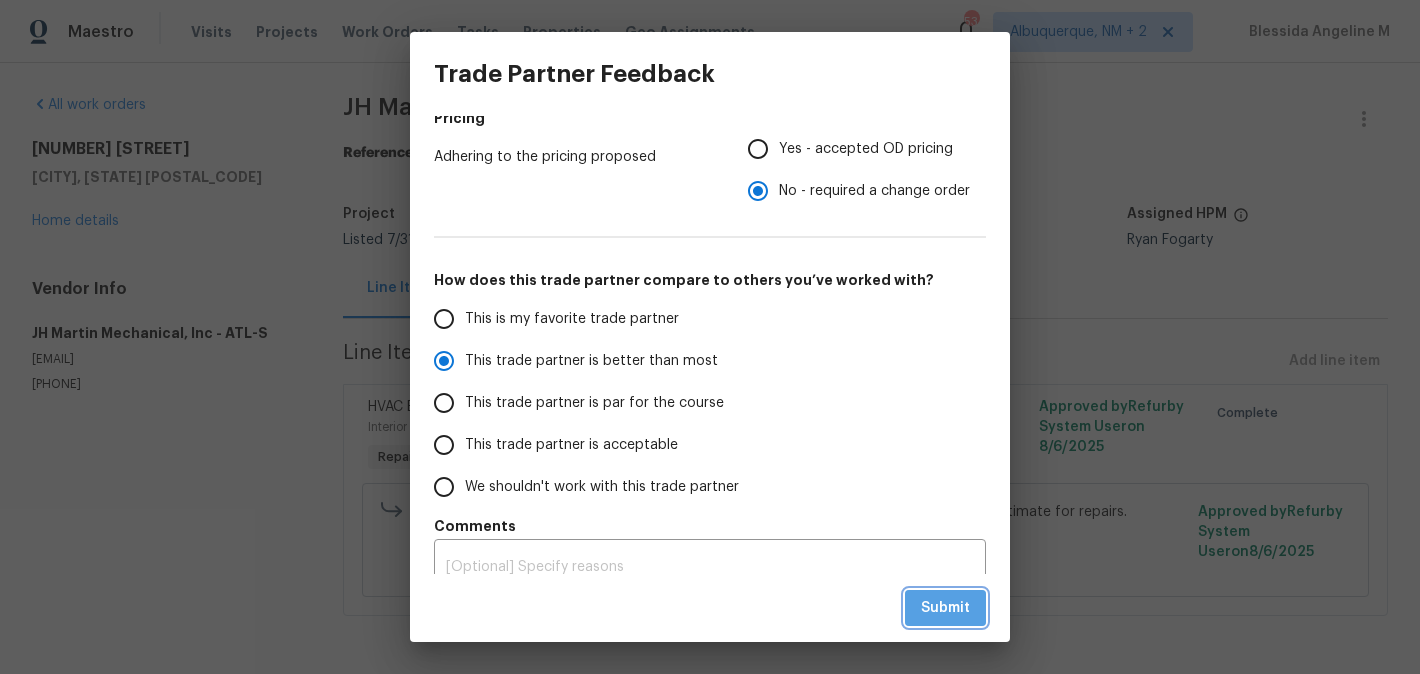 click on "Submit" at bounding box center (945, 608) 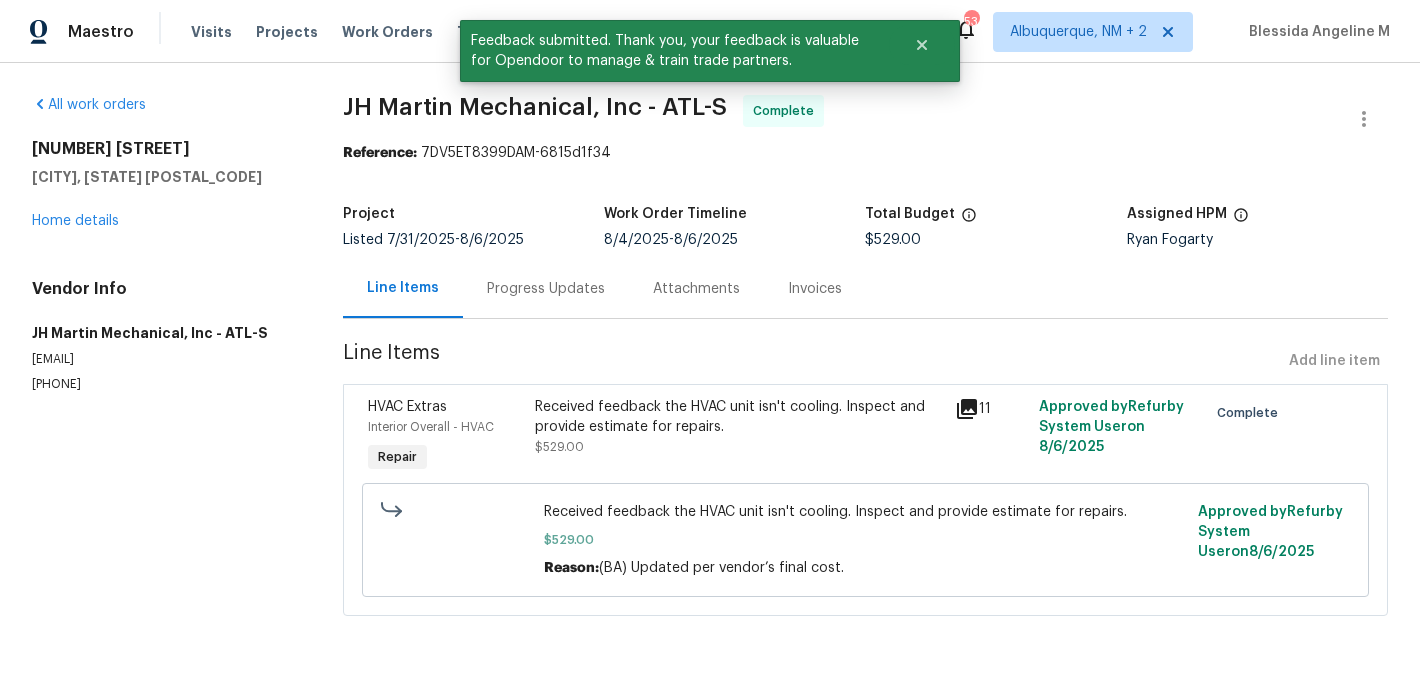 click on "JH Martin Mechanical, Inc - ATL-S" at bounding box center (535, 107) 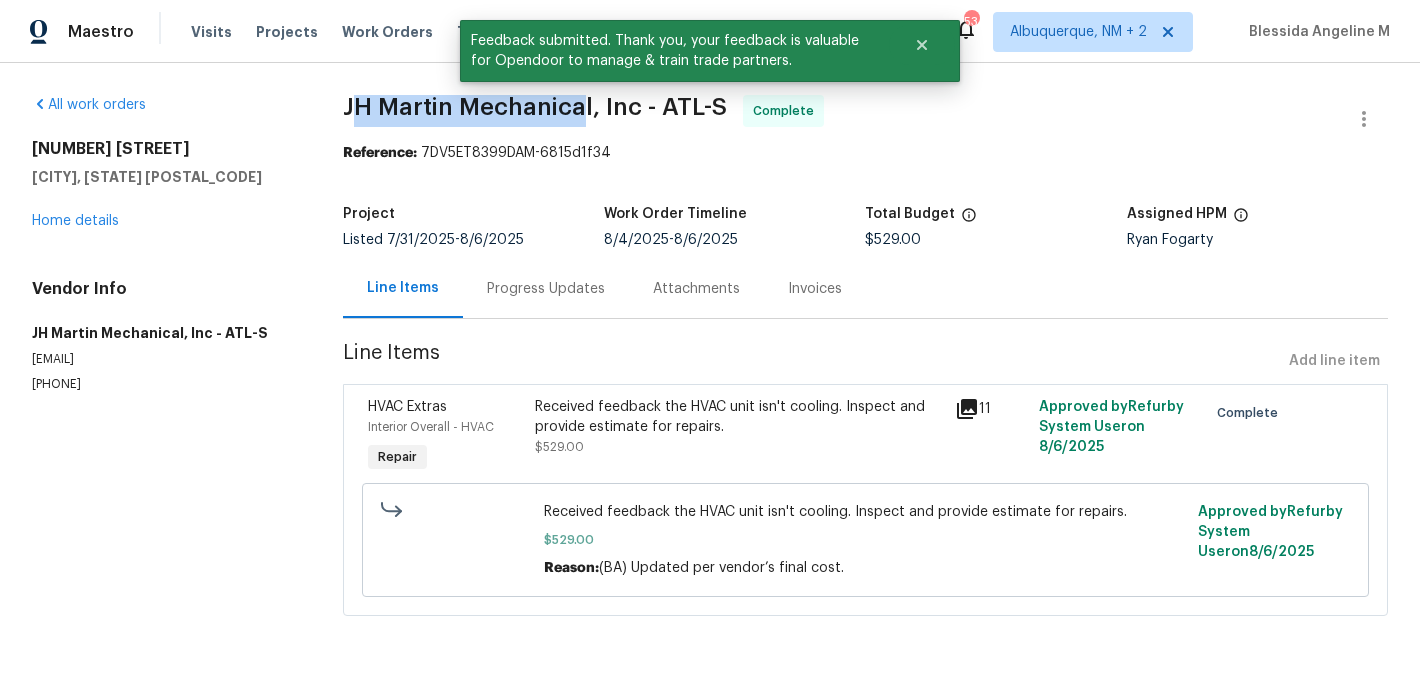 drag, startPoint x: 351, startPoint y: 108, endPoint x: 585, endPoint y: 110, distance: 234.00854 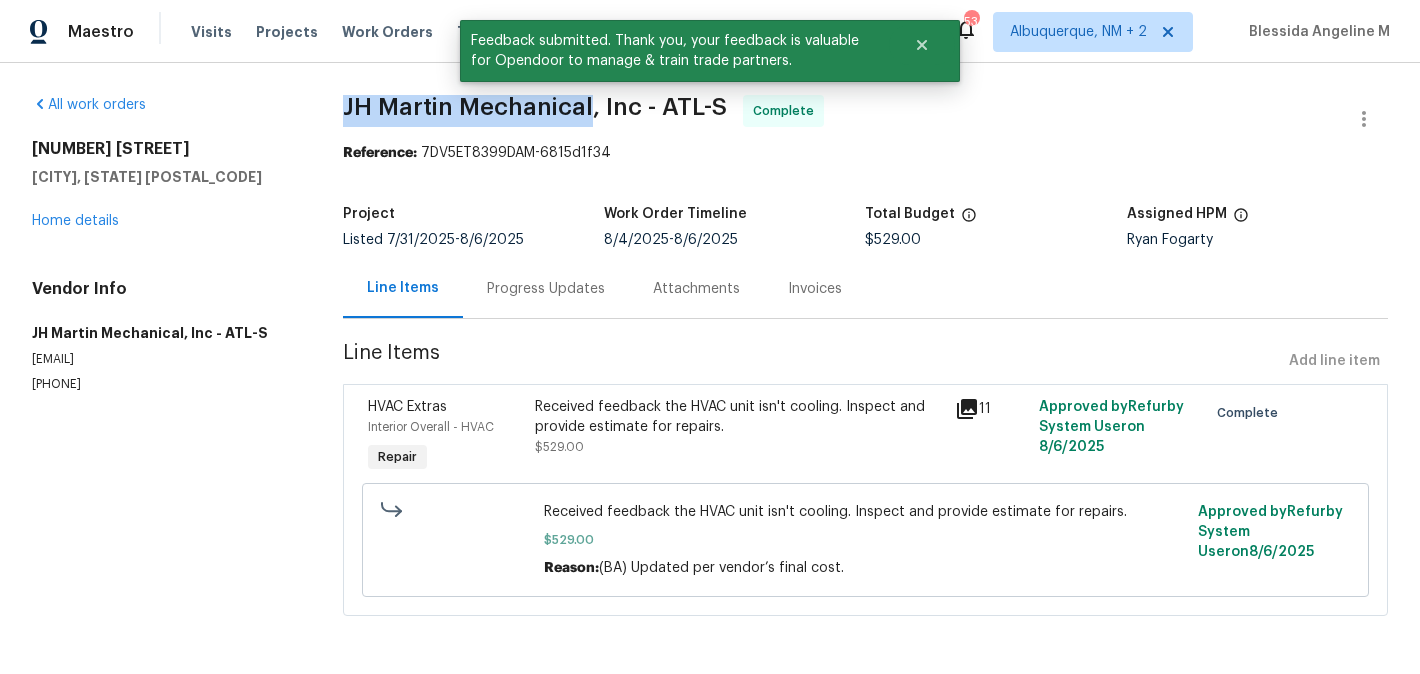drag, startPoint x: 590, startPoint y: 107, endPoint x: 327, endPoint y: 103, distance: 263.03043 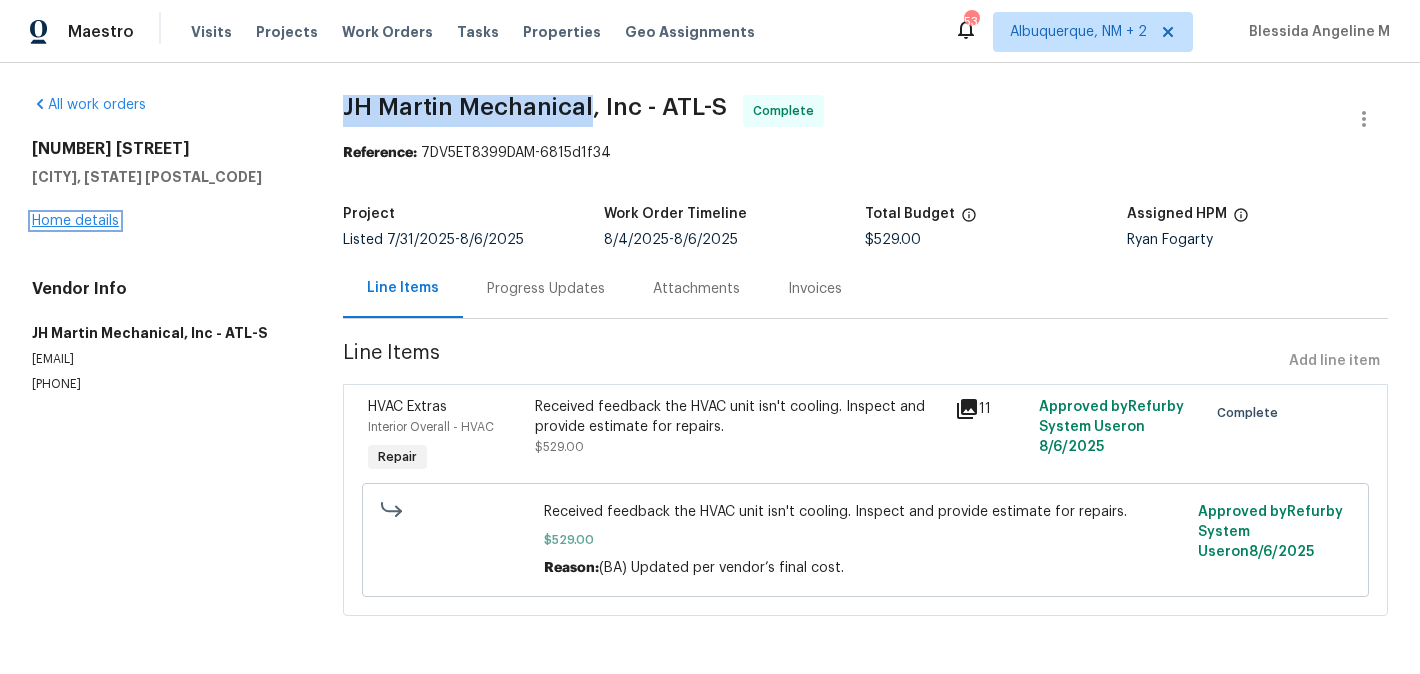 click on "Home details" at bounding box center [75, 221] 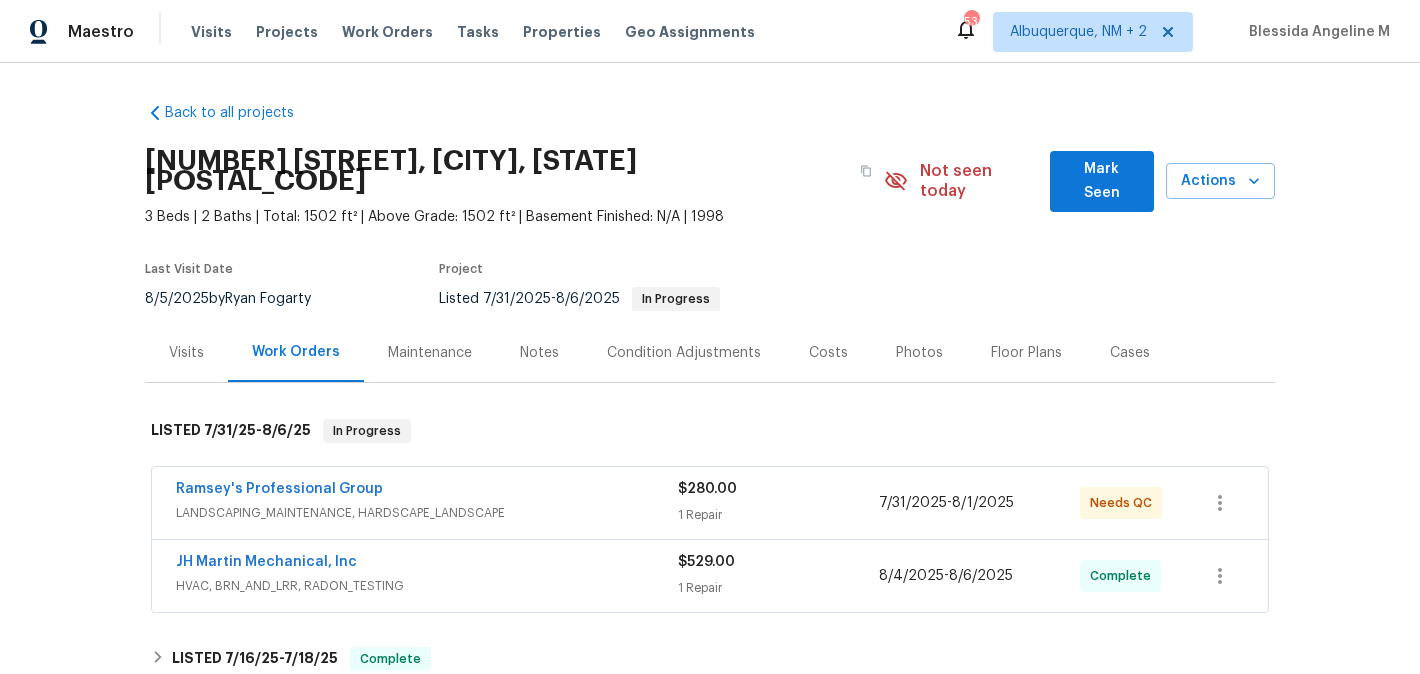 click on "Ramsey's Professional Group" at bounding box center (427, 491) 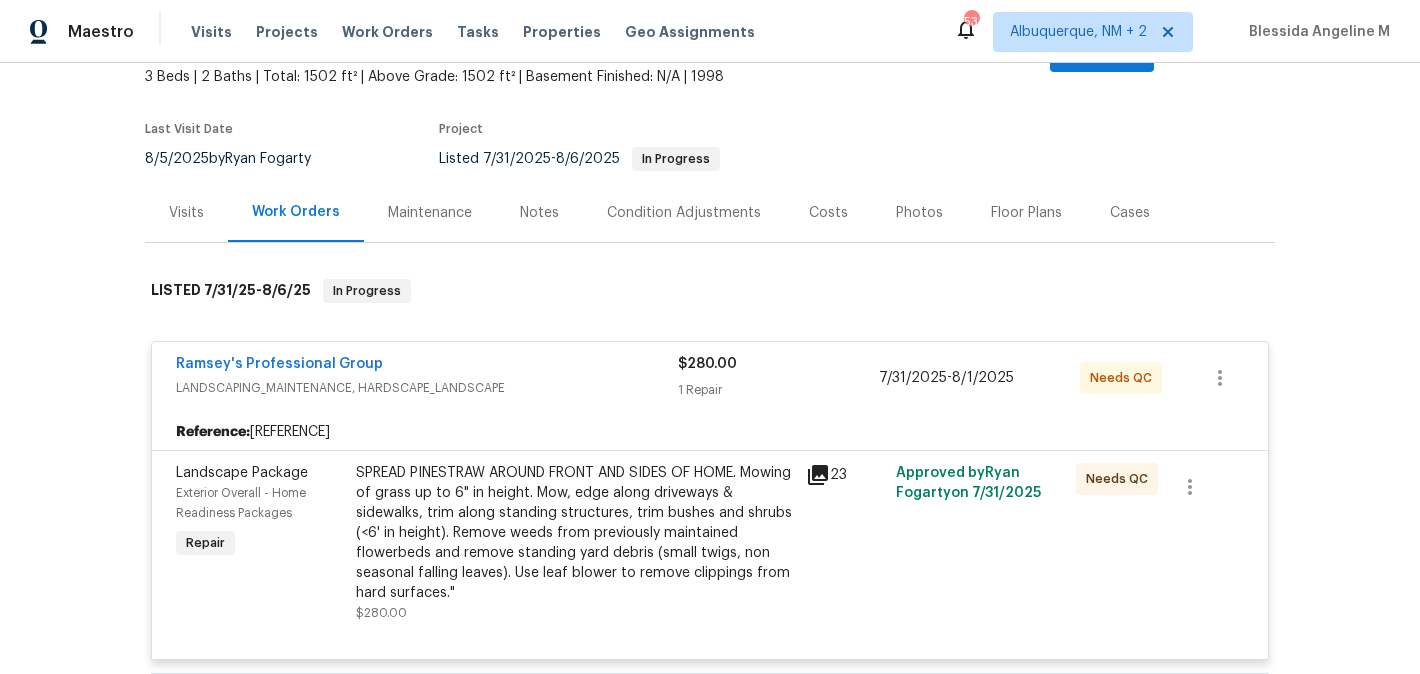 scroll, scrollTop: 161, scrollLeft: 0, axis: vertical 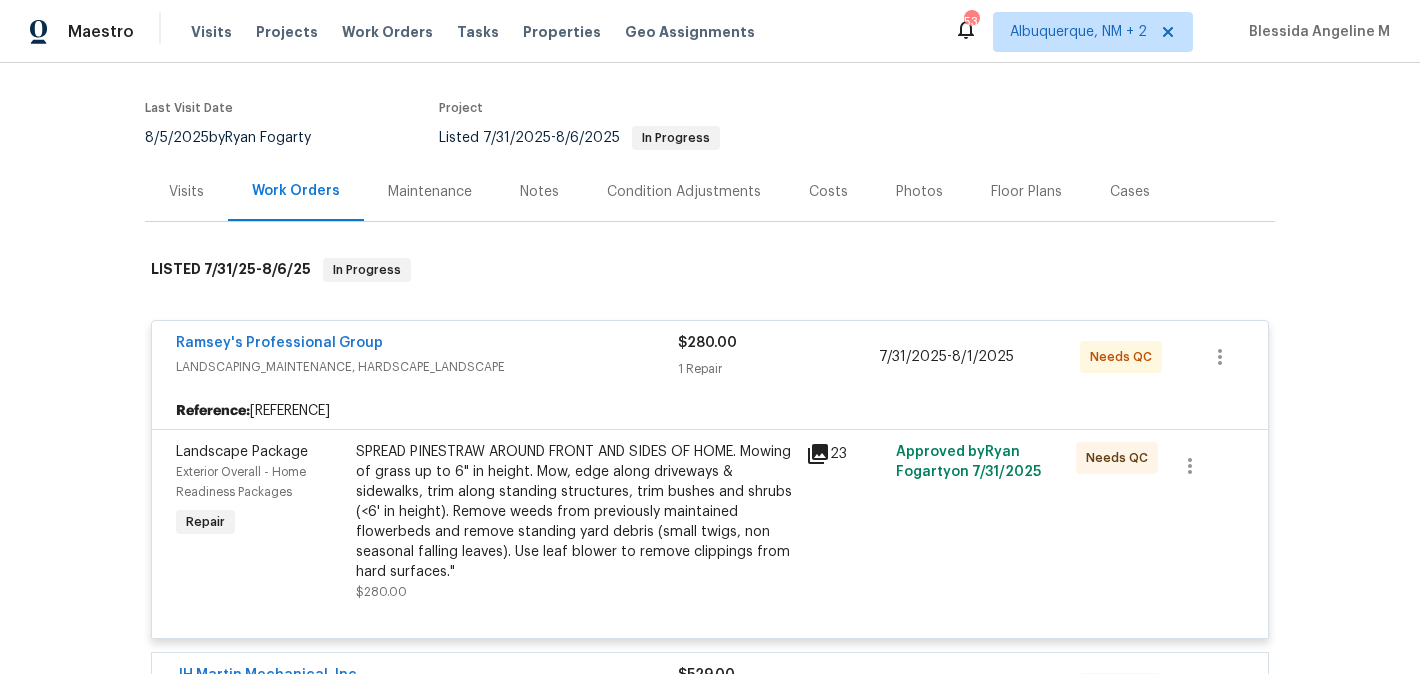 click on "Ramsey's Professional Group" at bounding box center (427, 345) 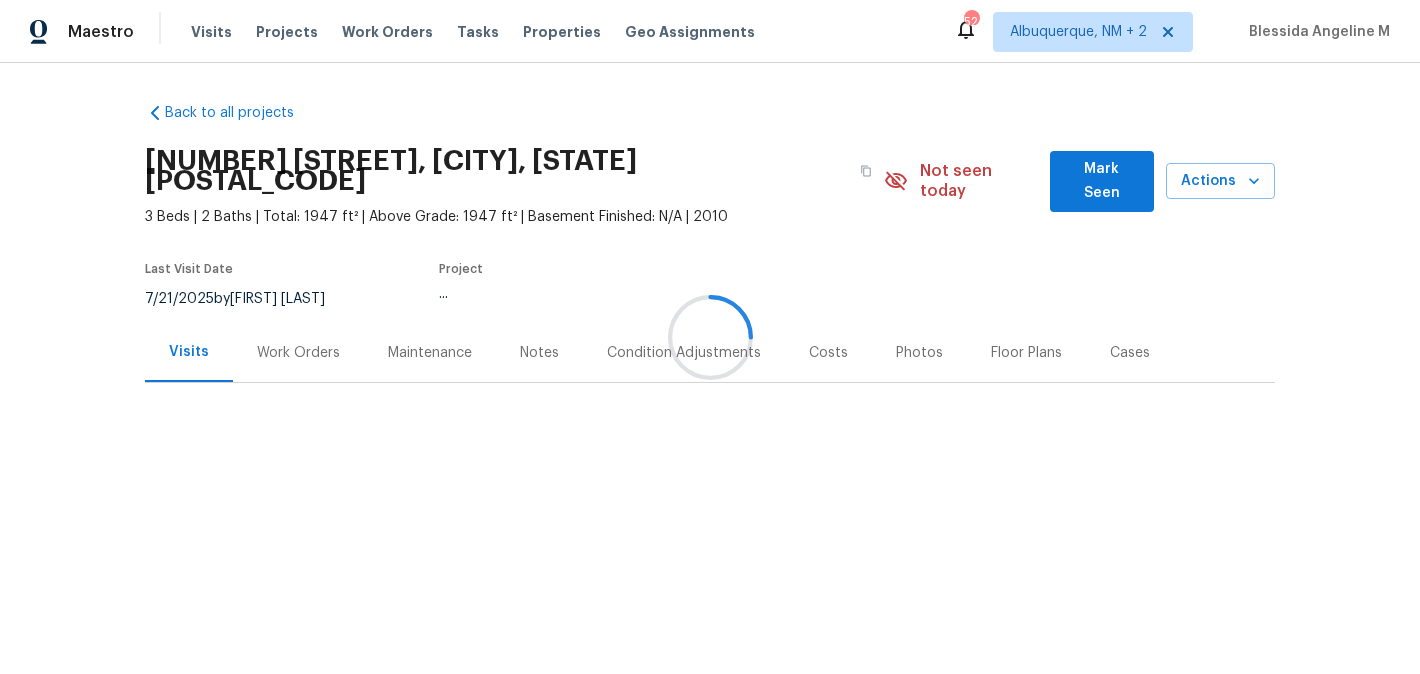 scroll, scrollTop: 0, scrollLeft: 0, axis: both 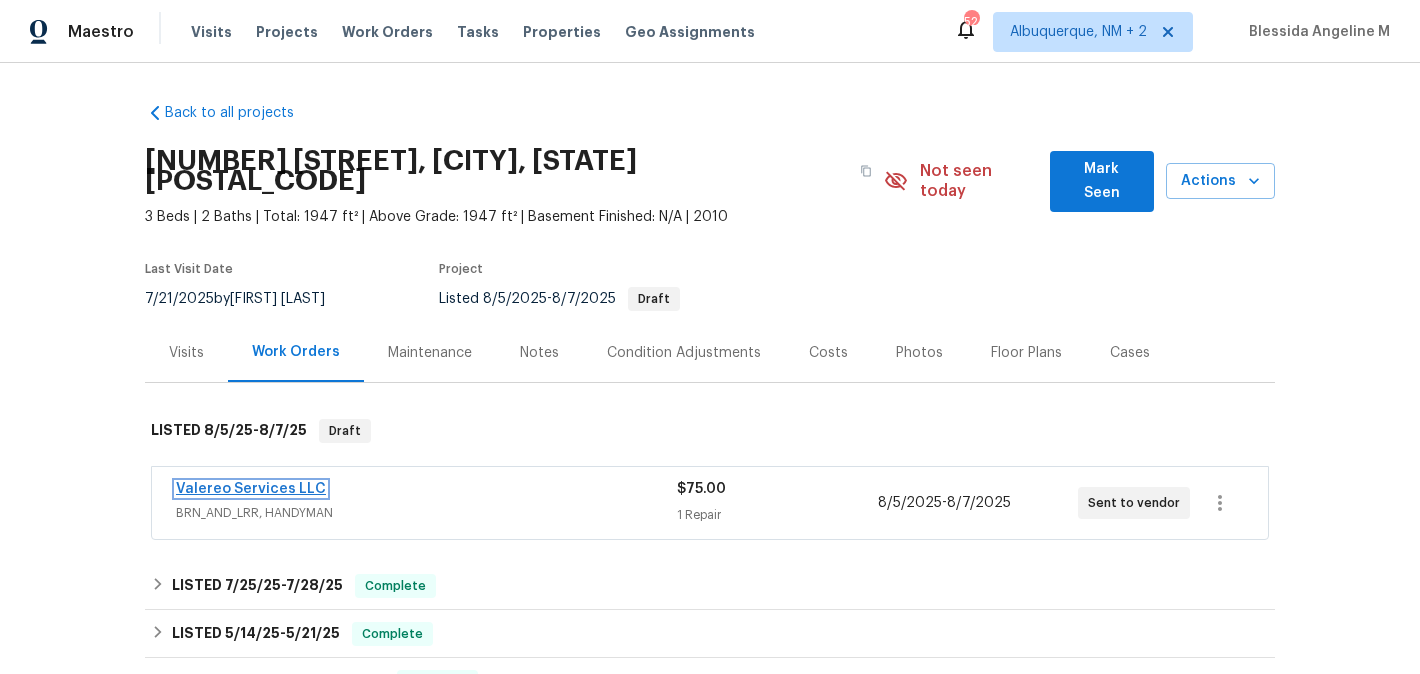 click on "Valereo Services LLC" at bounding box center (251, 489) 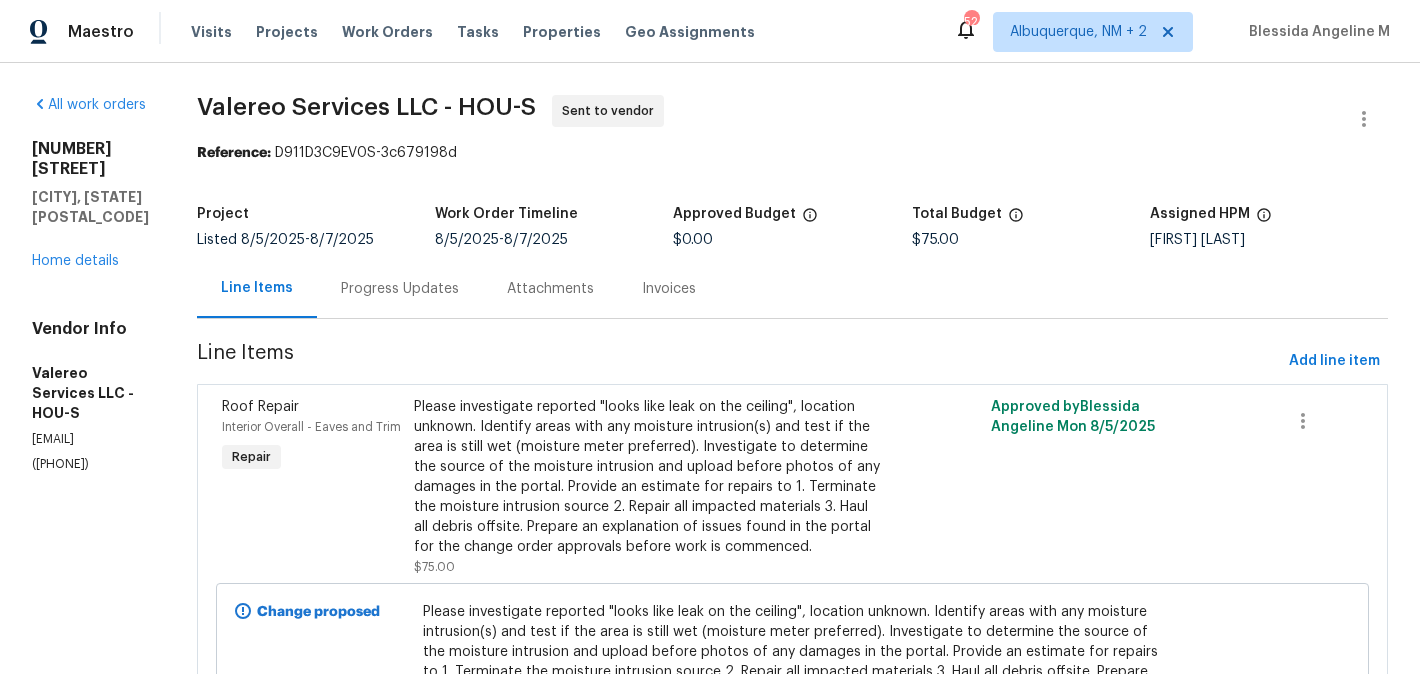 click on "Progress Updates" at bounding box center [400, 288] 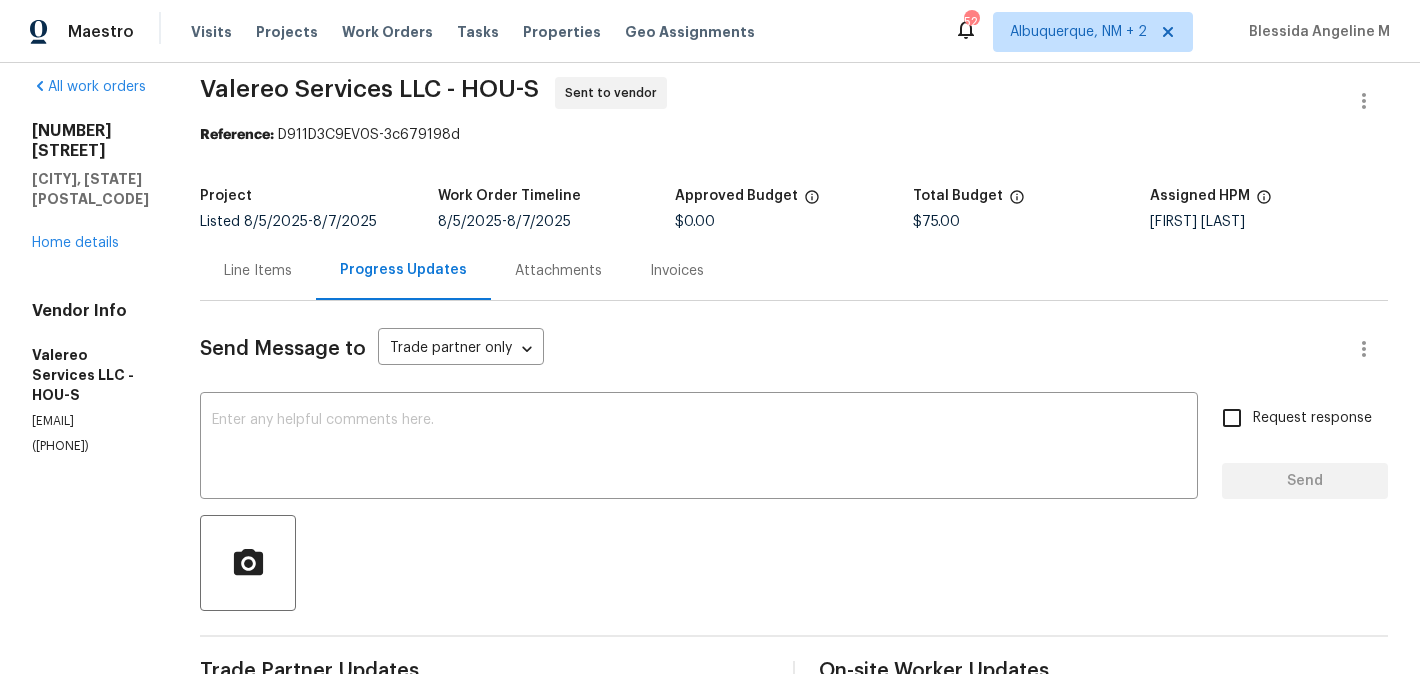 scroll, scrollTop: 0, scrollLeft: 0, axis: both 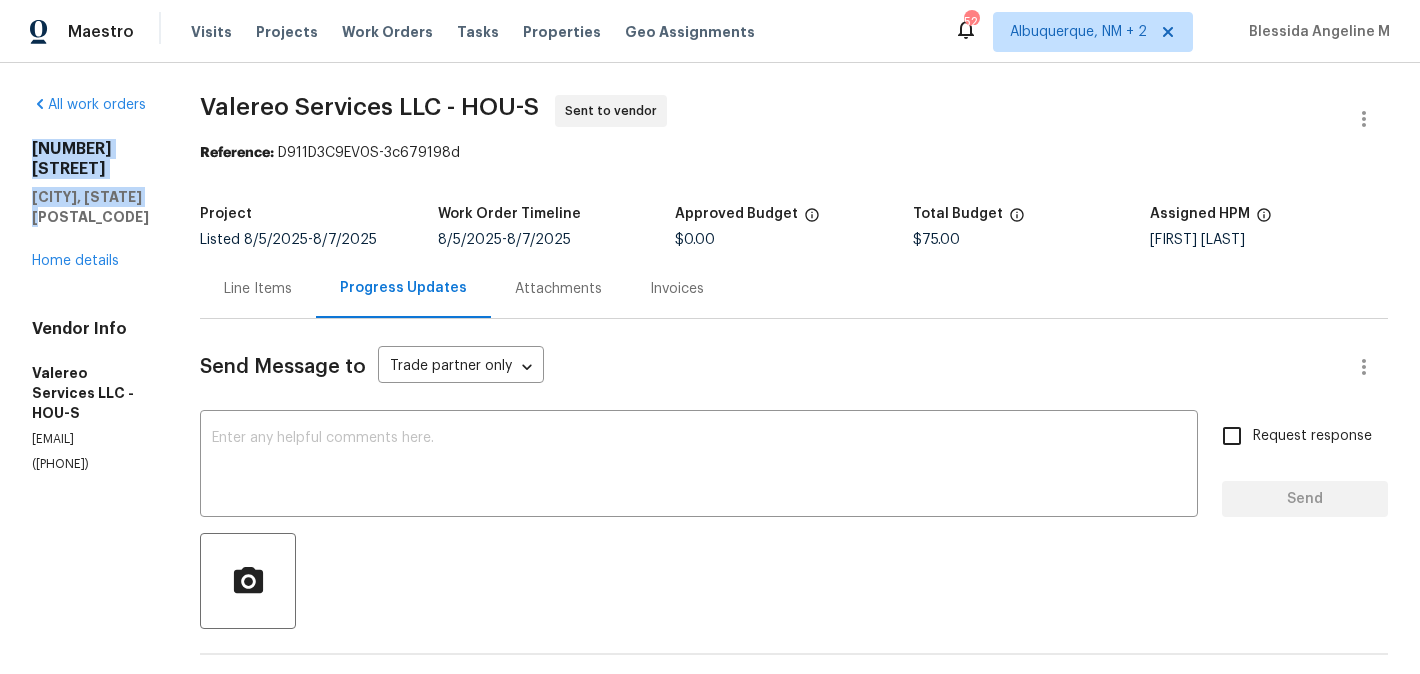 drag, startPoint x: 158, startPoint y: 199, endPoint x: 15, endPoint y: 123, distance: 161.94135 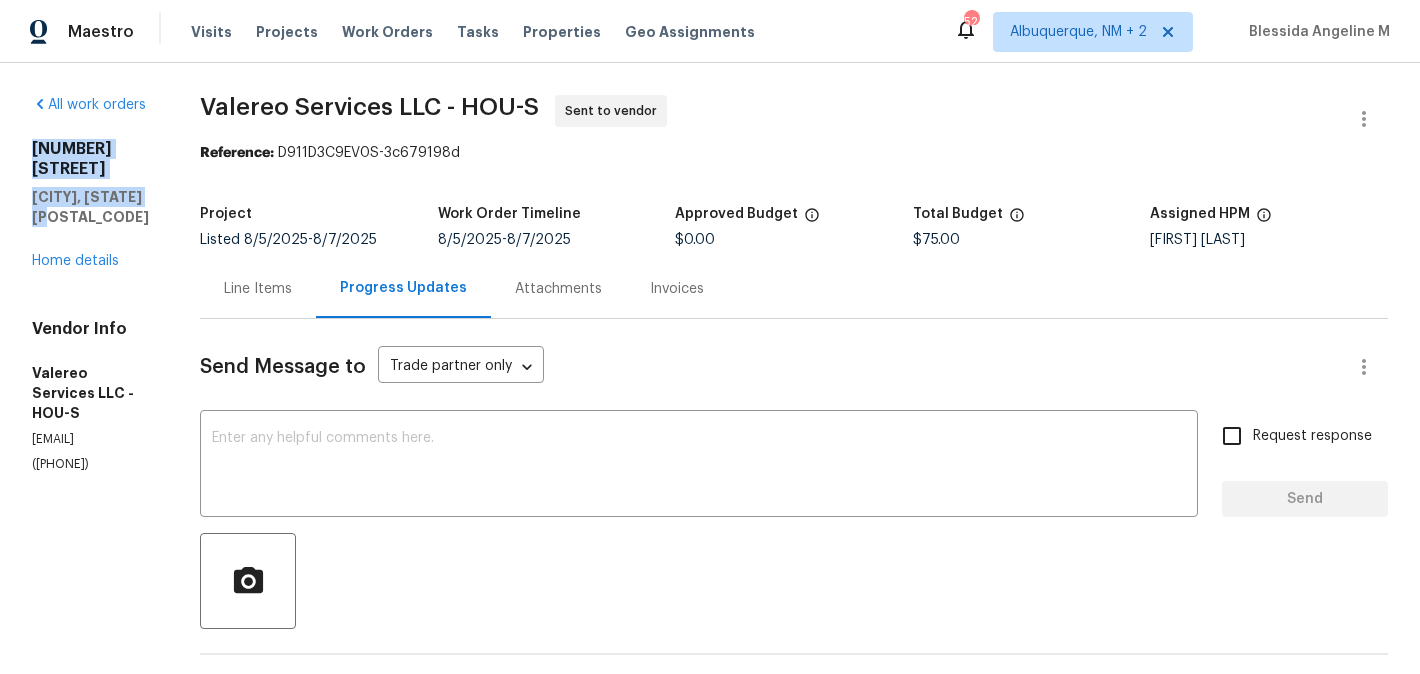 drag, startPoint x: 161, startPoint y: 200, endPoint x: 28, endPoint y: 146, distance: 143.54442 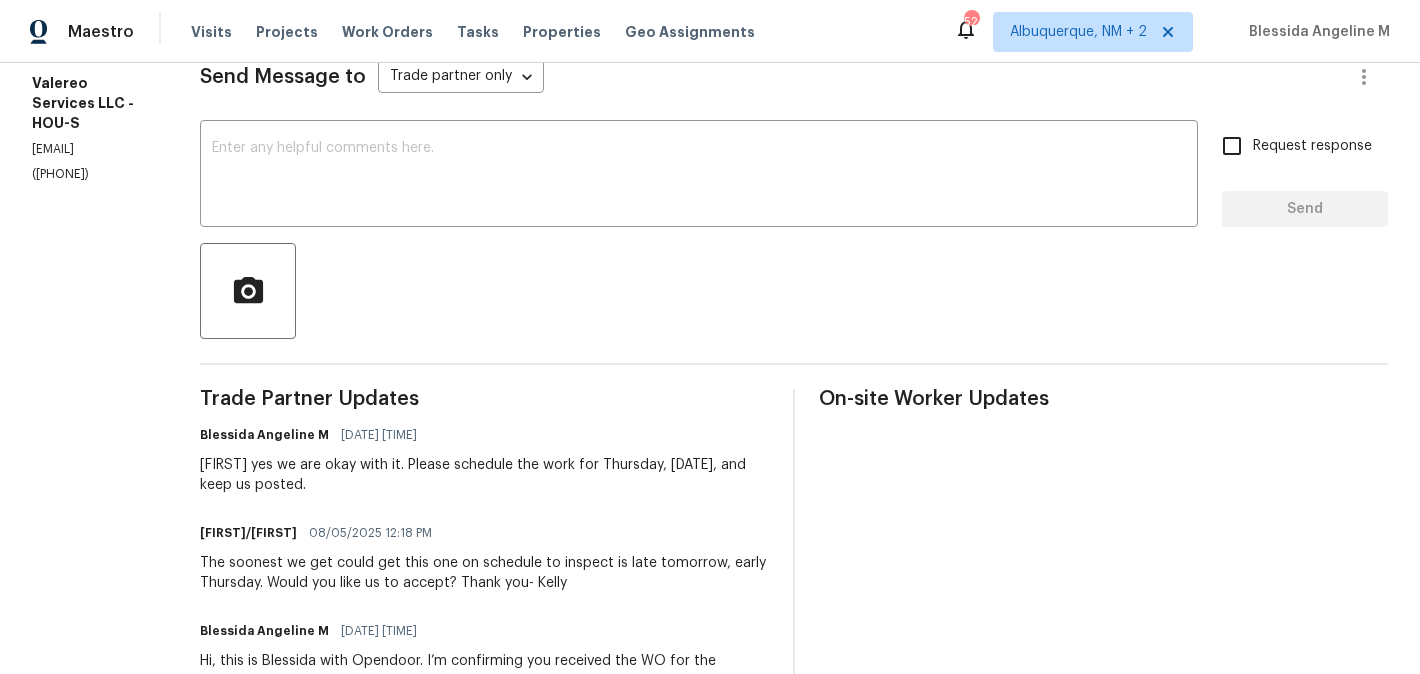 scroll, scrollTop: 0, scrollLeft: 0, axis: both 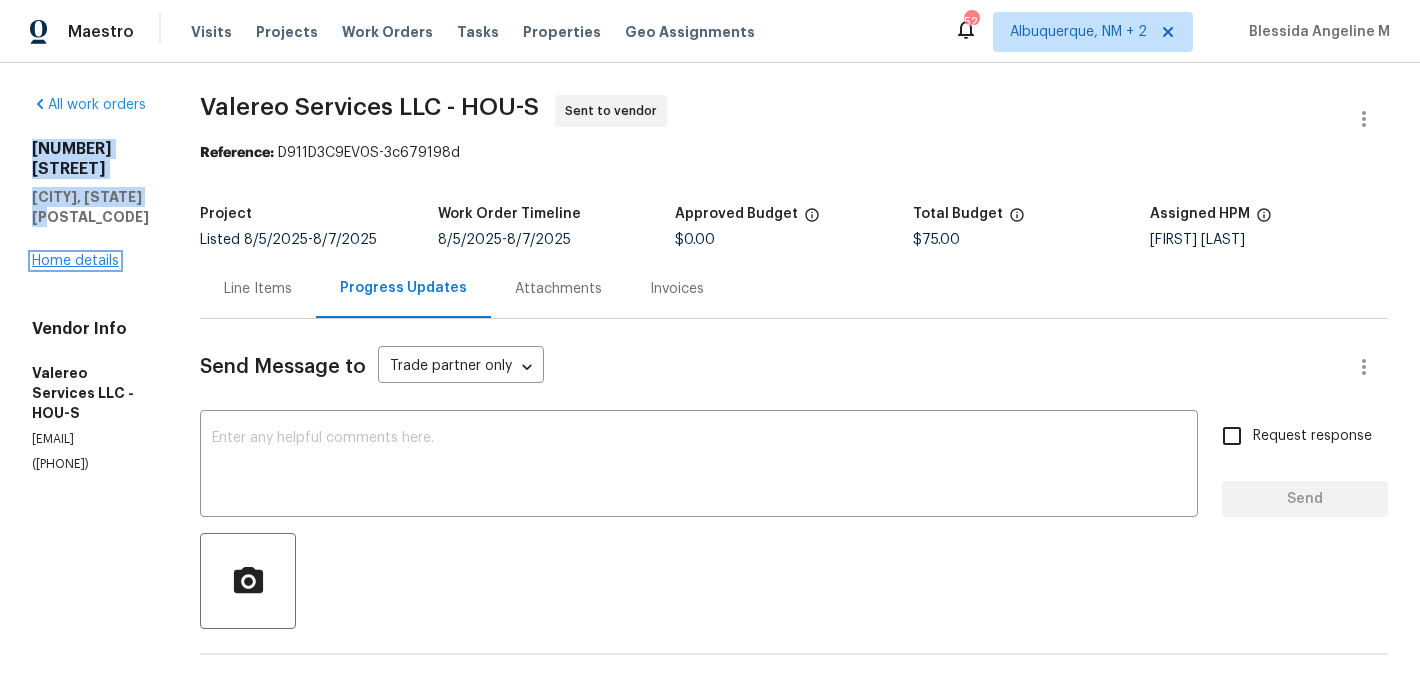 click on "Home details" at bounding box center [75, 261] 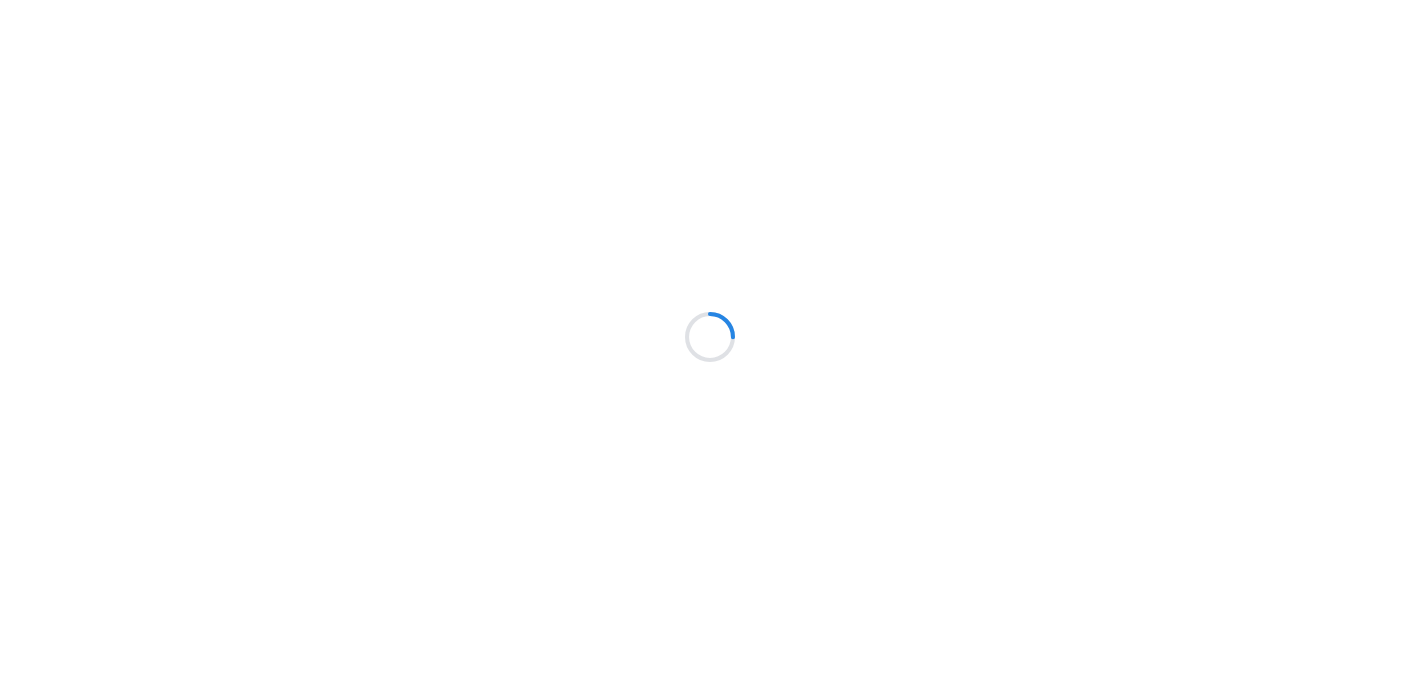 scroll, scrollTop: 0, scrollLeft: 0, axis: both 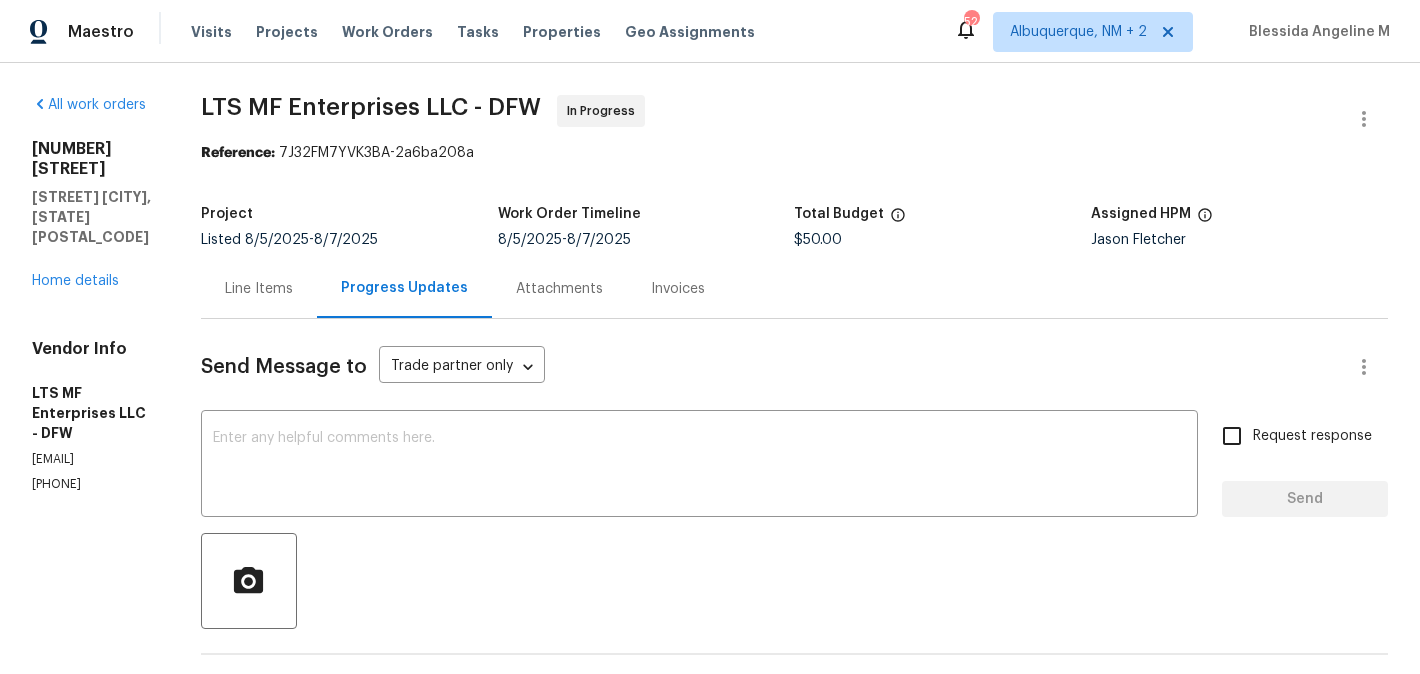 click on "[PHONE]" at bounding box center (92, 484) 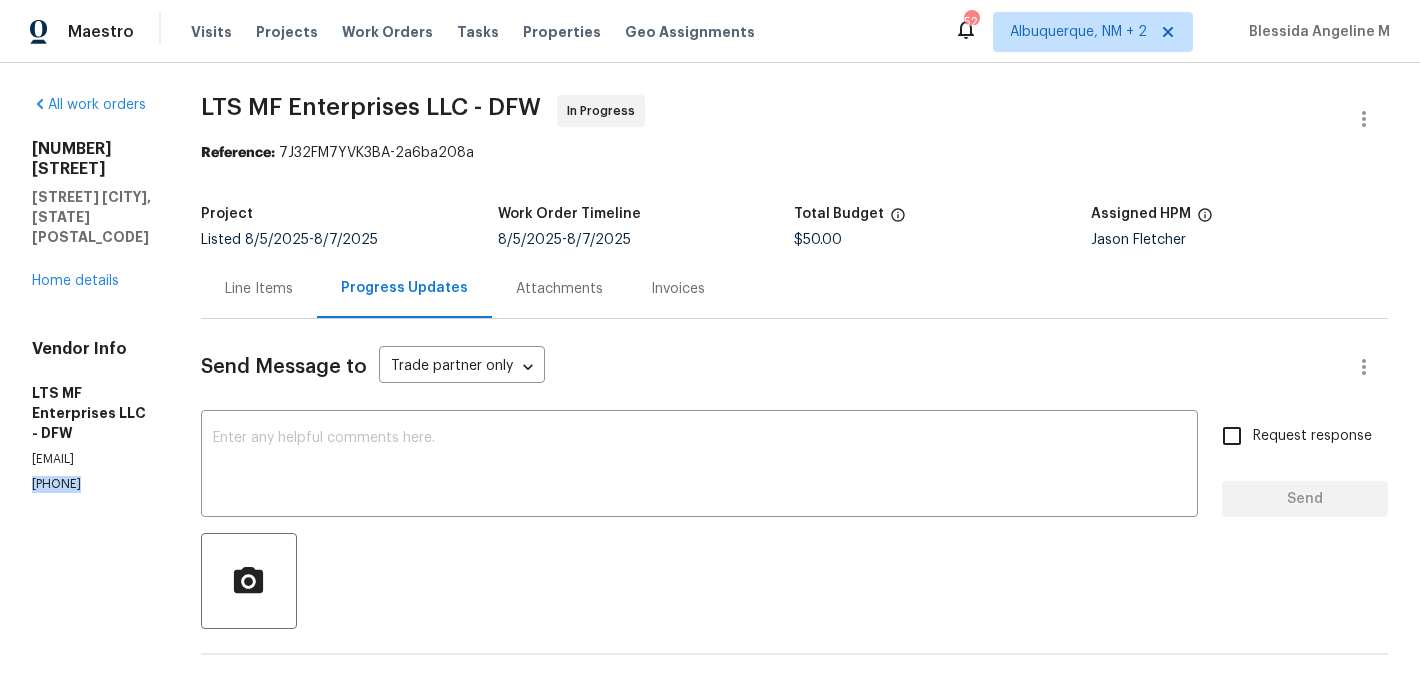 click on "[PHONE]" at bounding box center [92, 484] 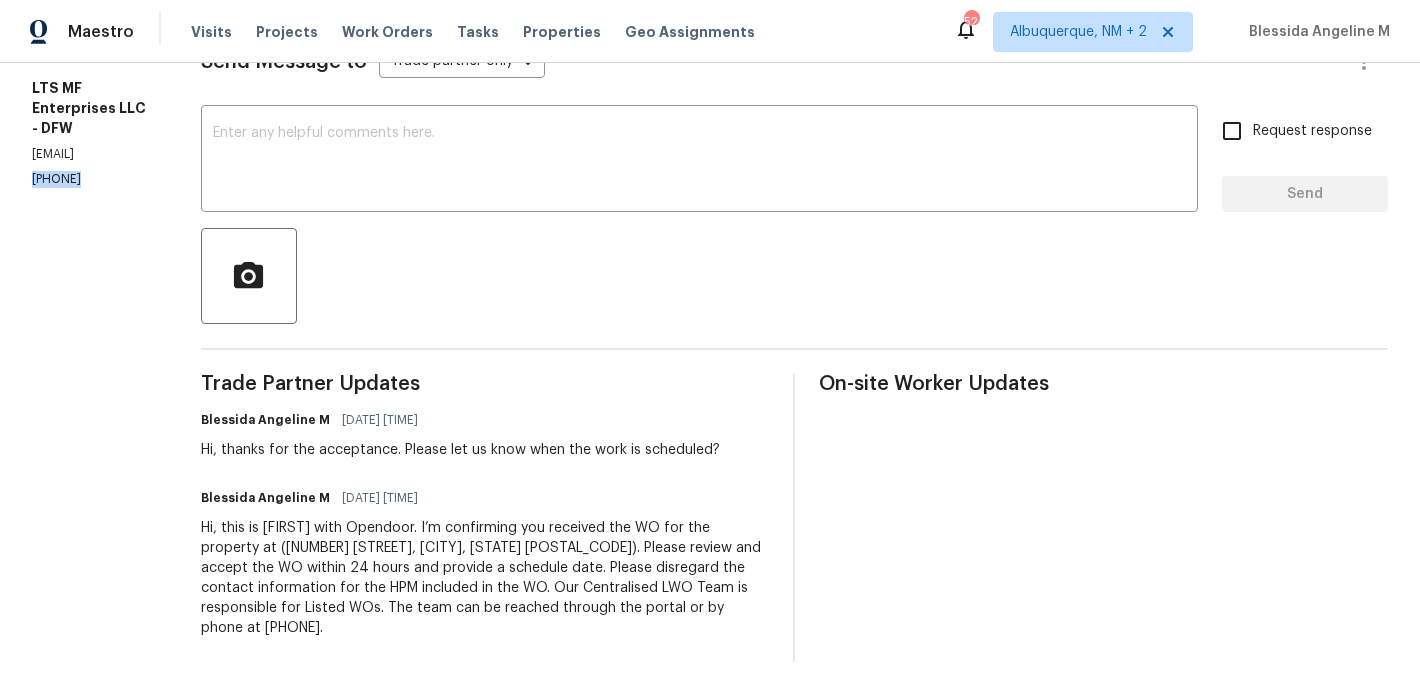 scroll, scrollTop: 0, scrollLeft: 0, axis: both 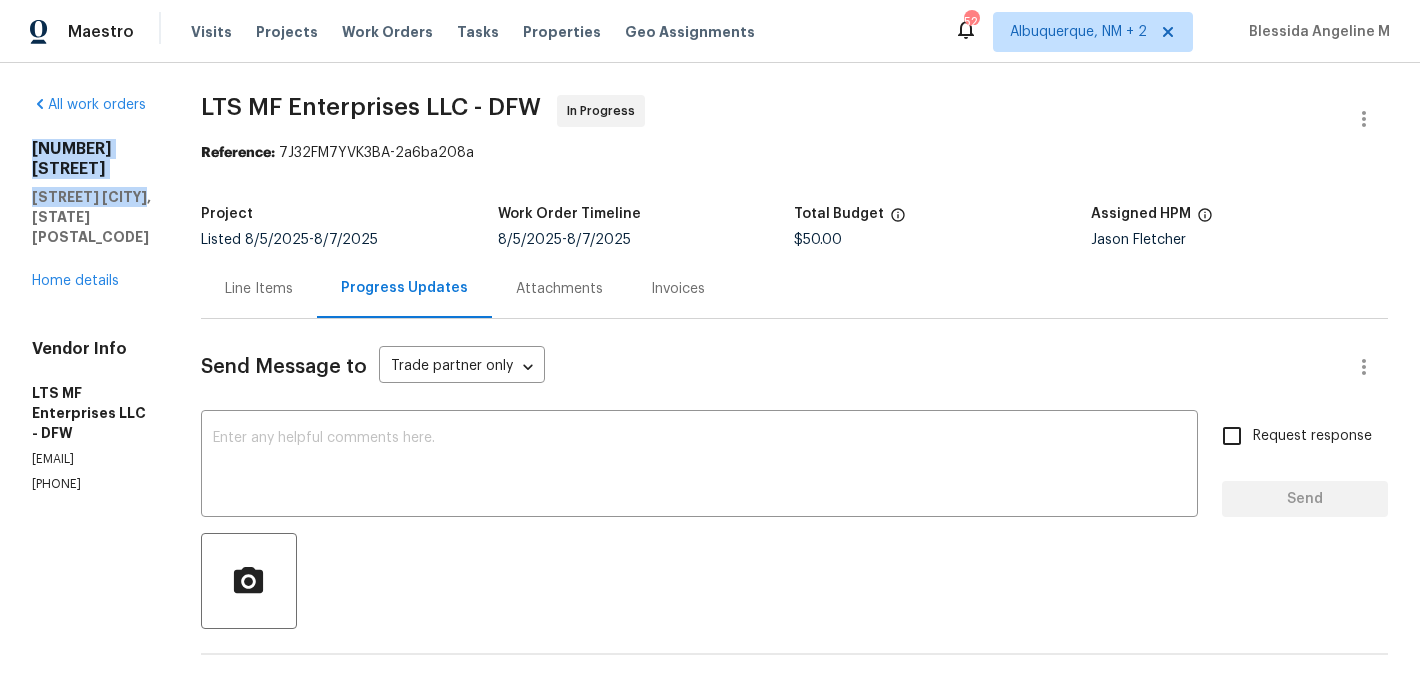 drag, startPoint x: 149, startPoint y: 200, endPoint x: 21, endPoint y: 137, distance: 142.66394 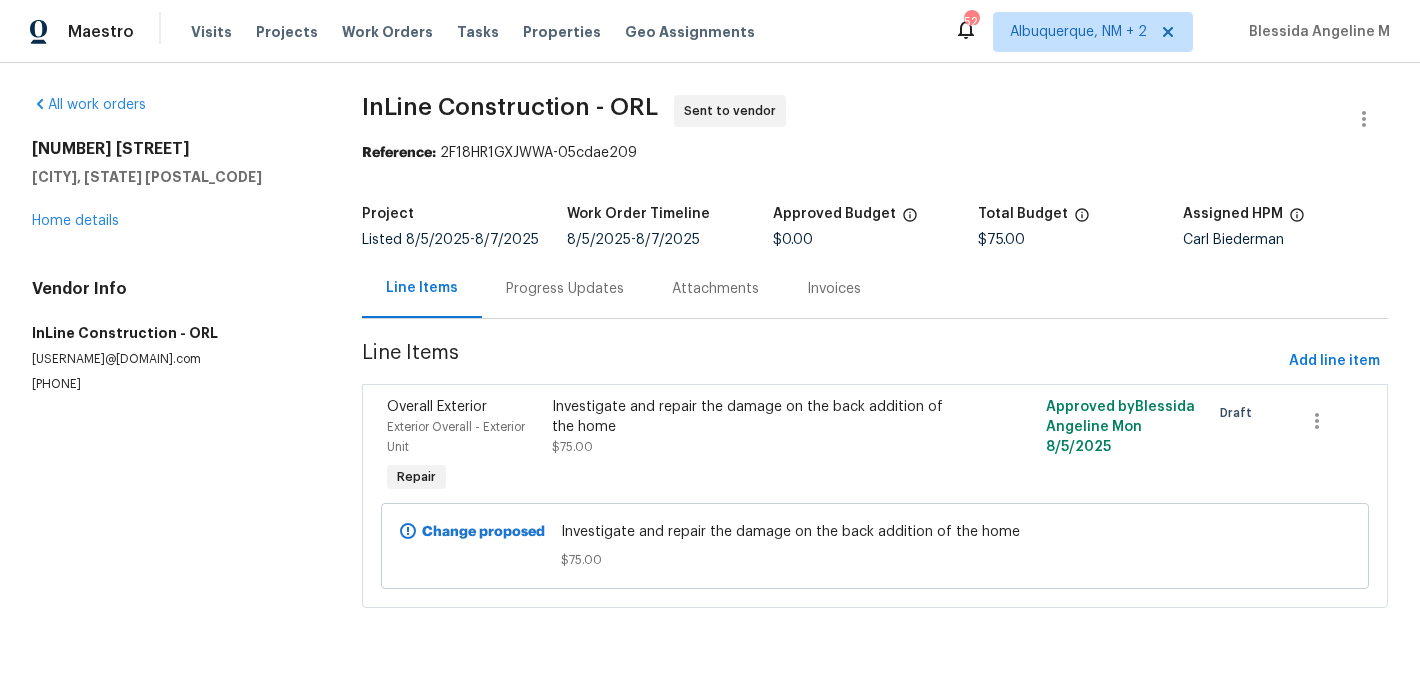 scroll, scrollTop: 0, scrollLeft: 0, axis: both 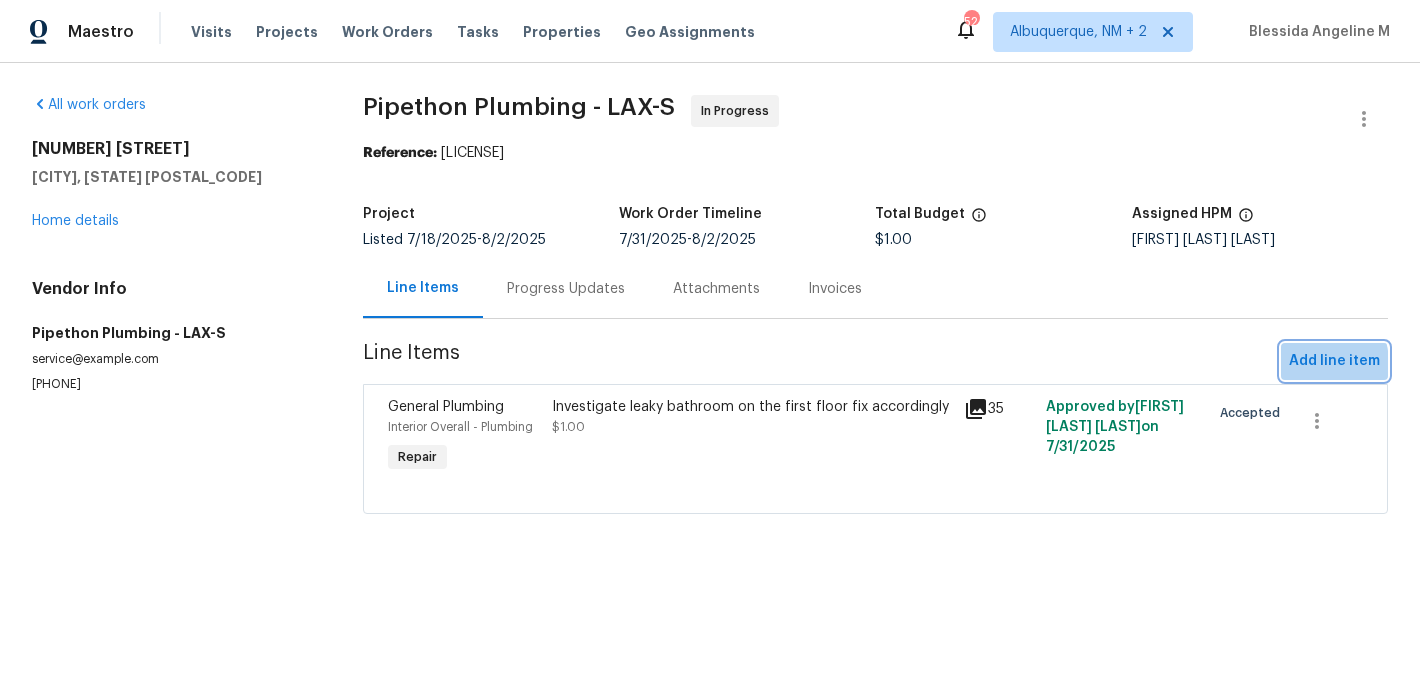 click on "Add line item" at bounding box center [1334, 361] 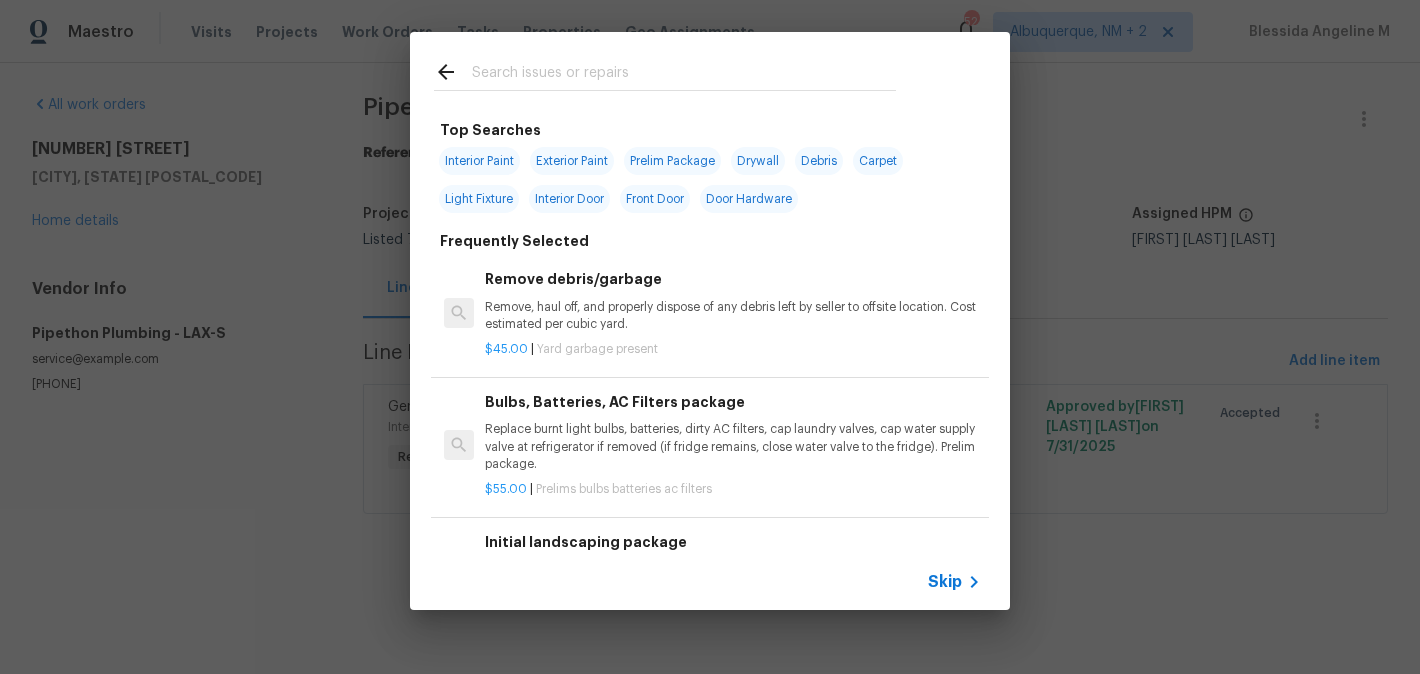 click at bounding box center [684, 75] 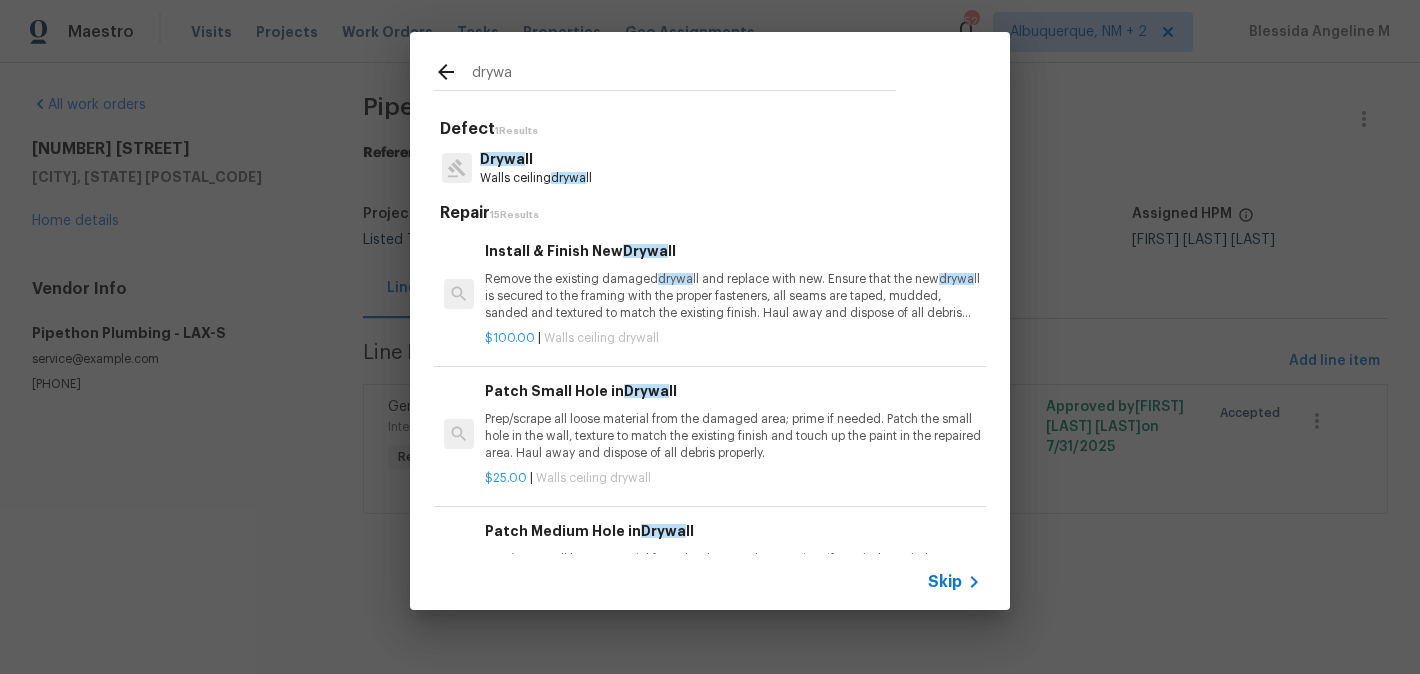type on "drywa" 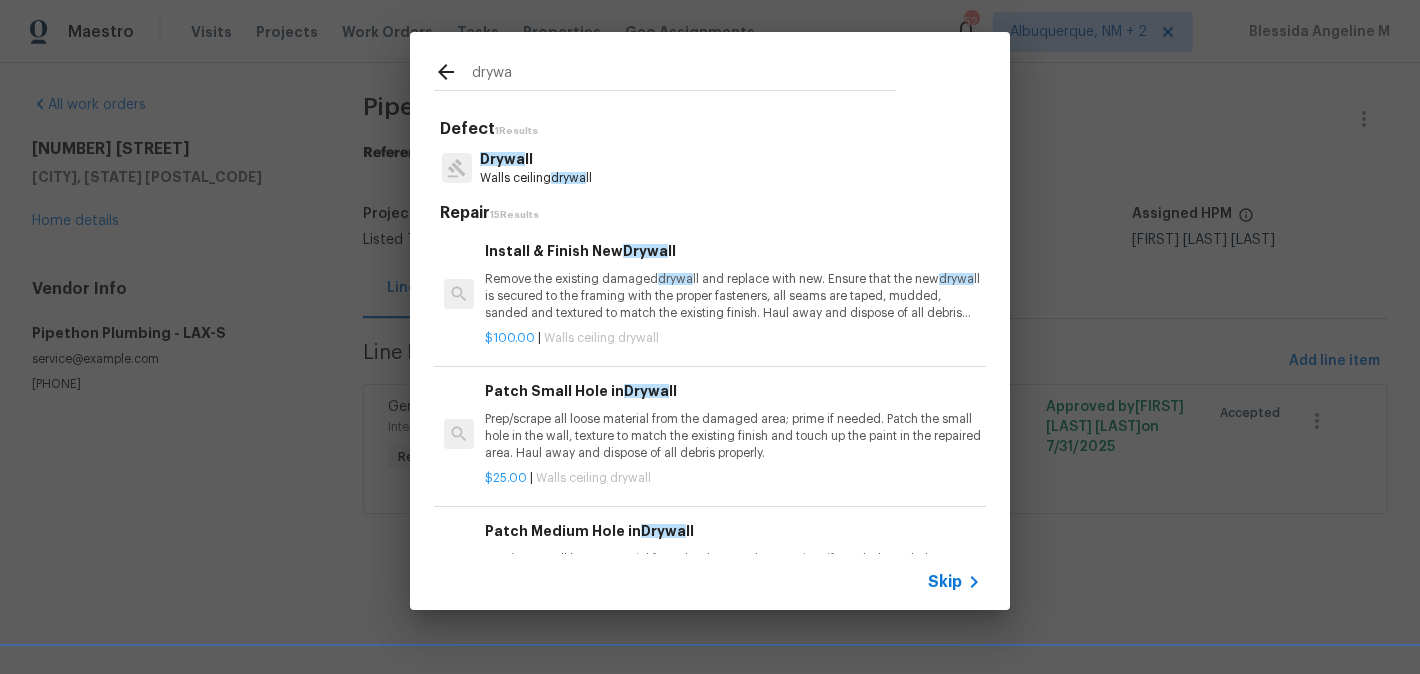 click on "Walls ceiling  drywa ll" at bounding box center [536, 178] 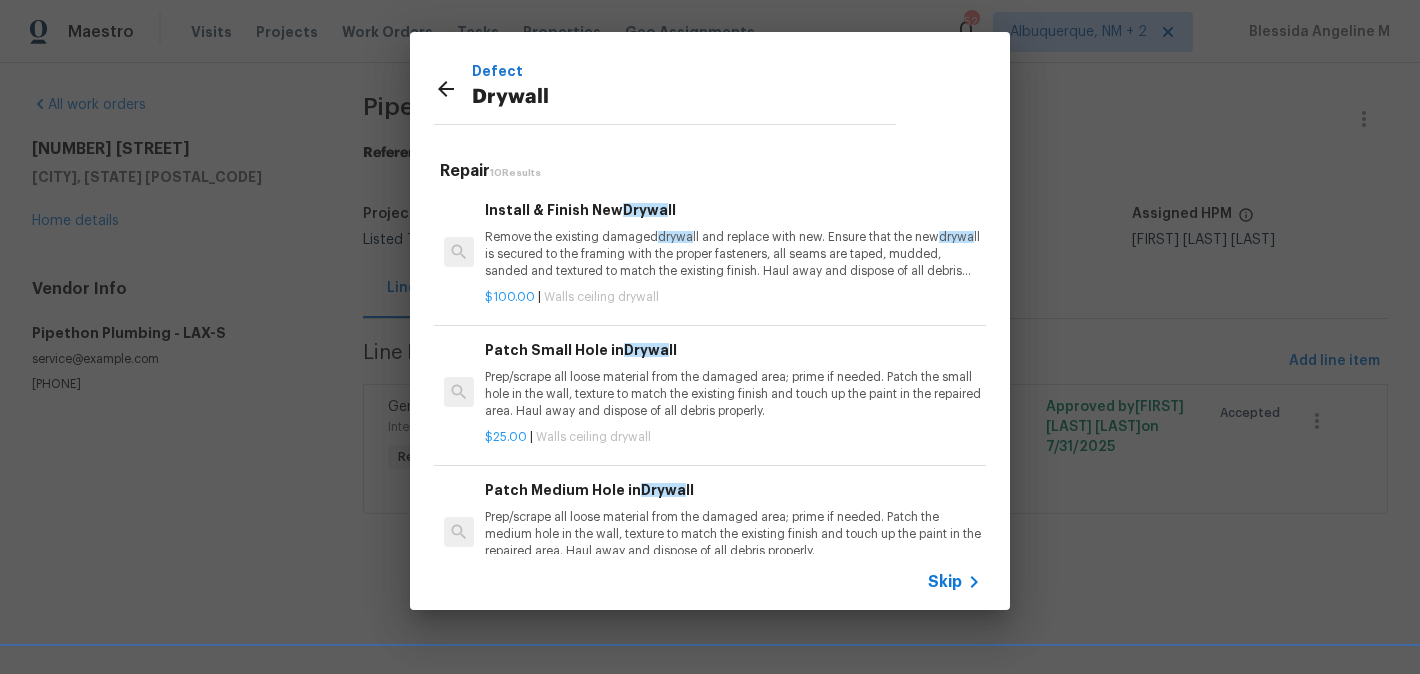 click on "Install & Finish New  Drywa ll" at bounding box center (733, 210) 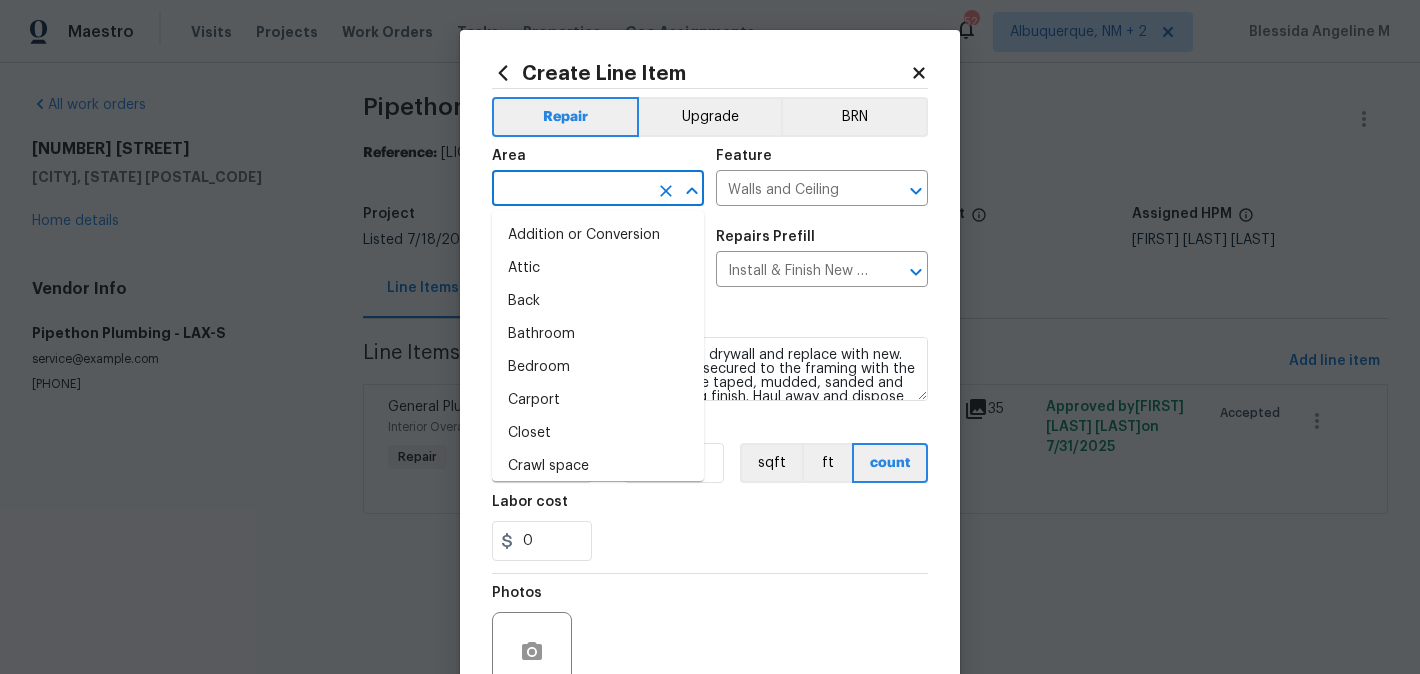 click at bounding box center (570, 190) 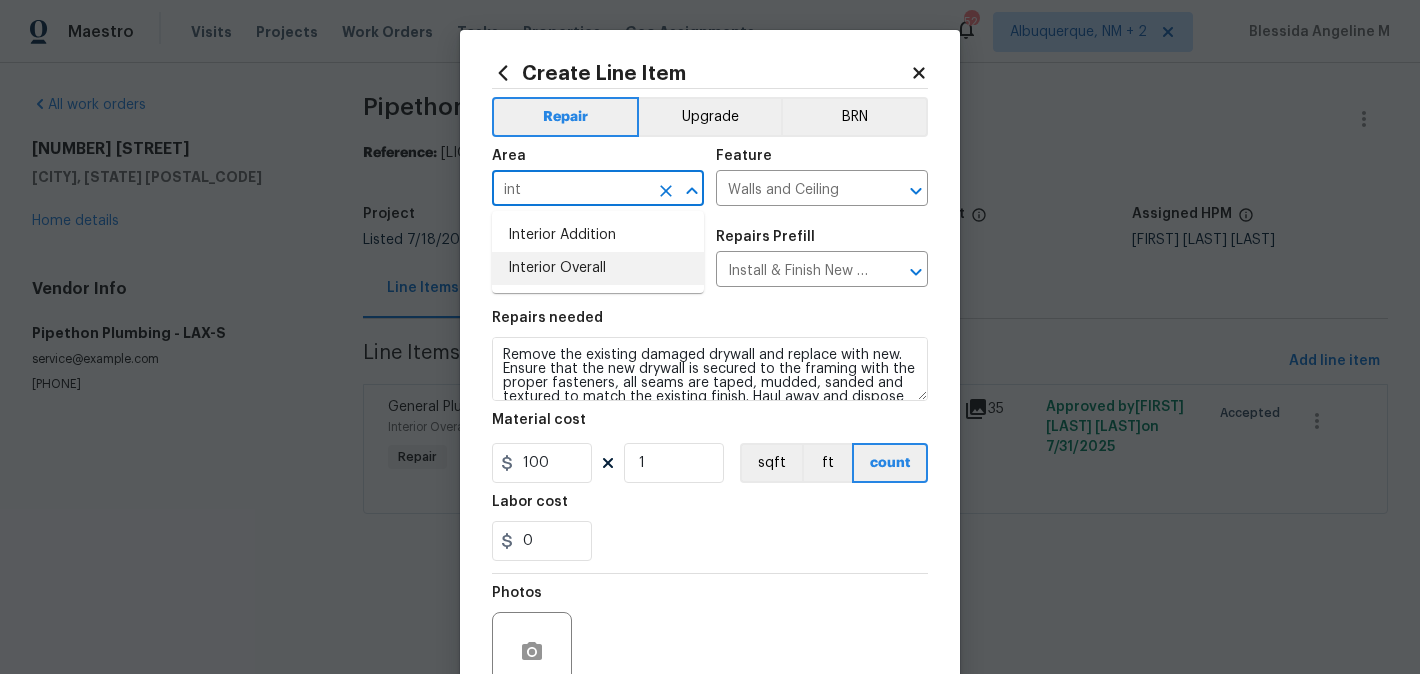 click on "Interior Overall" at bounding box center (598, 268) 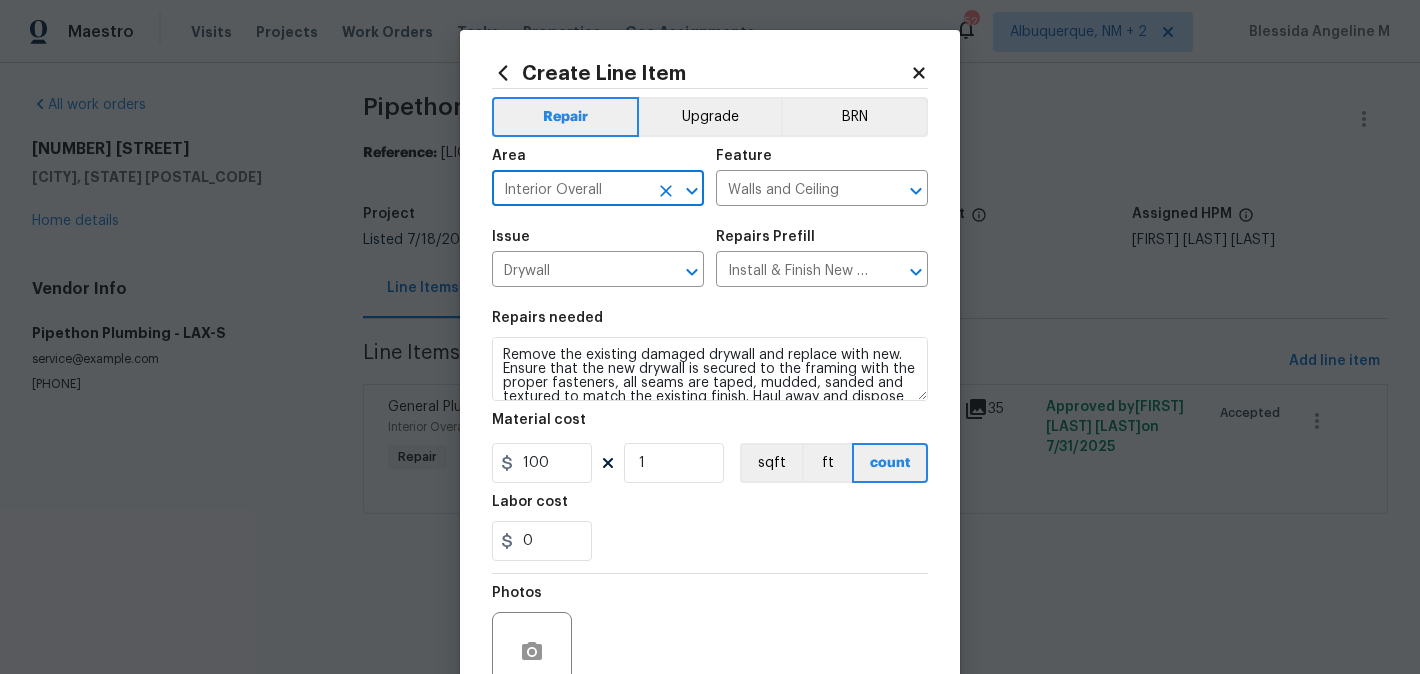 type on "Interior Overall" 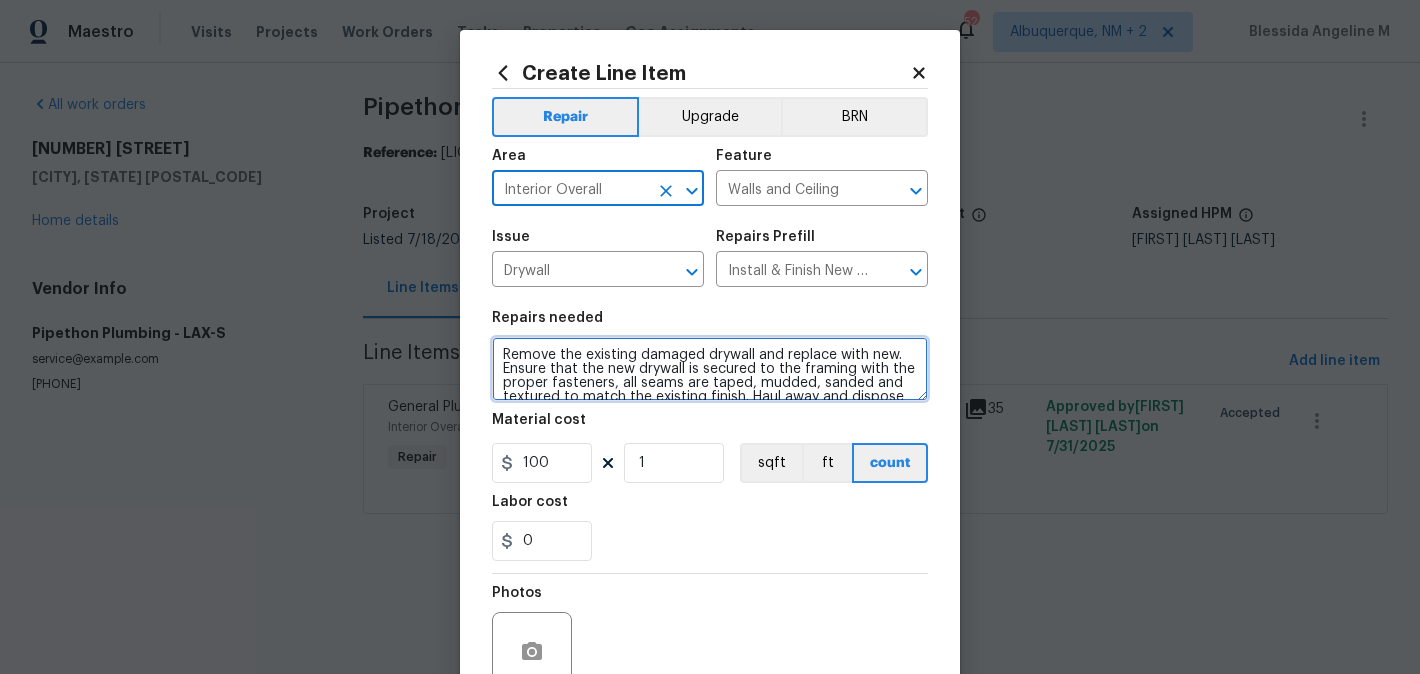 click on "Remove the existing damaged drywall and replace with new. Ensure that the new drywall is secured to the framing with the proper fasteners, all seams are taped, mudded, sanded and textured to match the existing finish. Haul away and dispose of all debris properly." at bounding box center [710, 369] 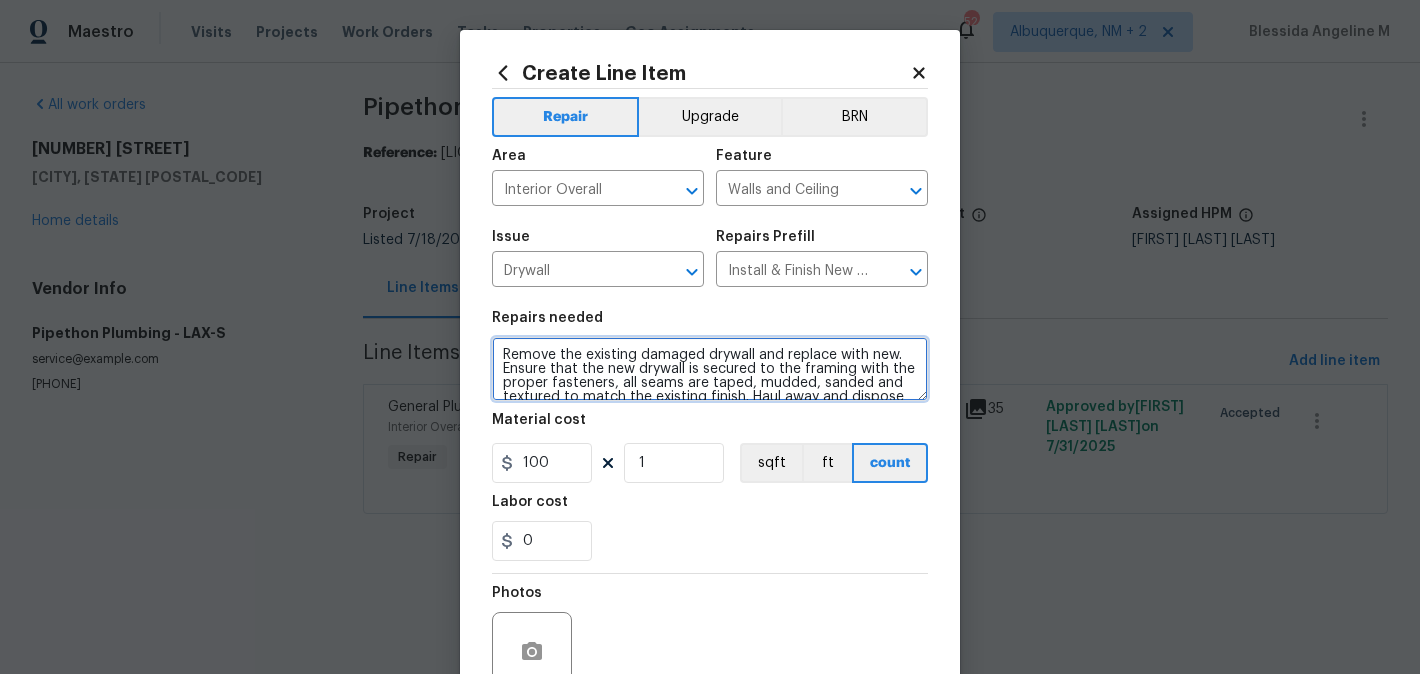 click on "Remove the existing damaged drywall and replace with new. Ensure that the new drywall is secured to the framing with the proper fasteners, all seams are taped, mudded, sanded and textured to match the existing finish. Haul away and dispose of all debris properly." at bounding box center [710, 369] 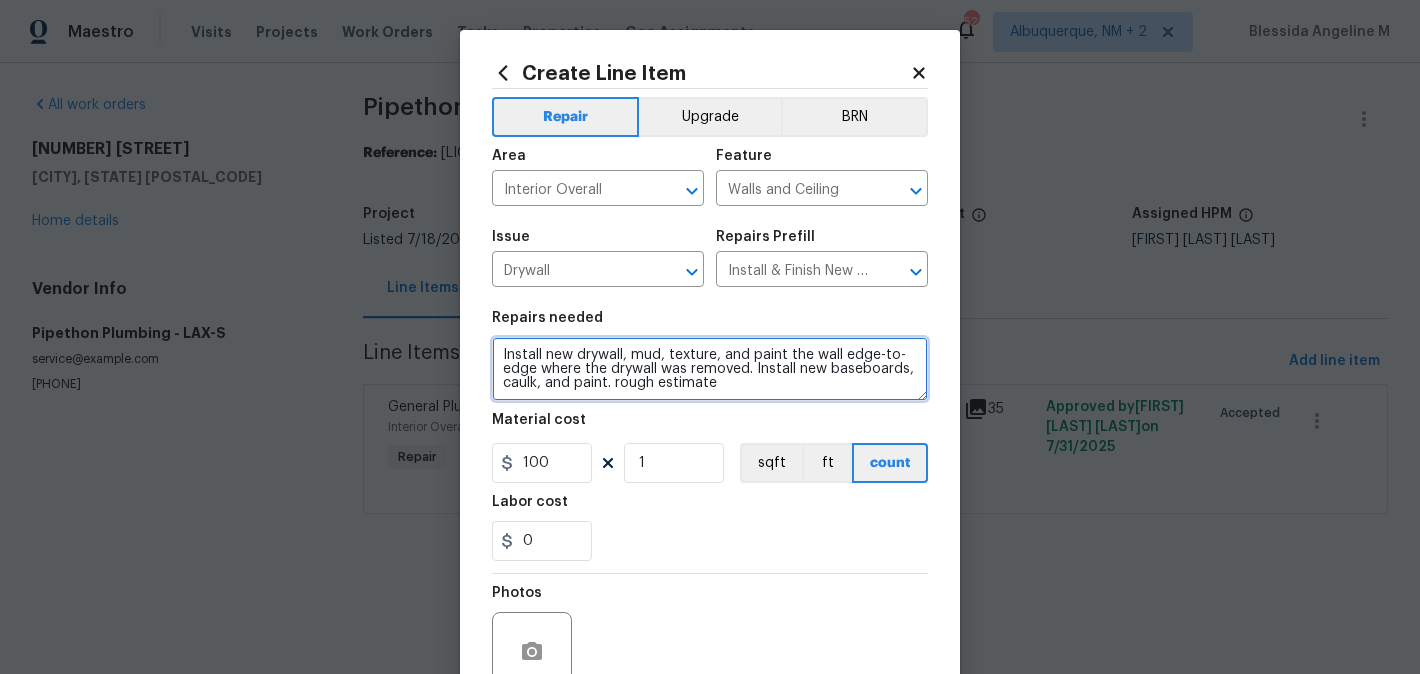 type on "Install new drywall, mud, texture, and paint the wall edge-to-edge where the drywall was removed. Install new baseboards, caulk, and paint. rough estimate" 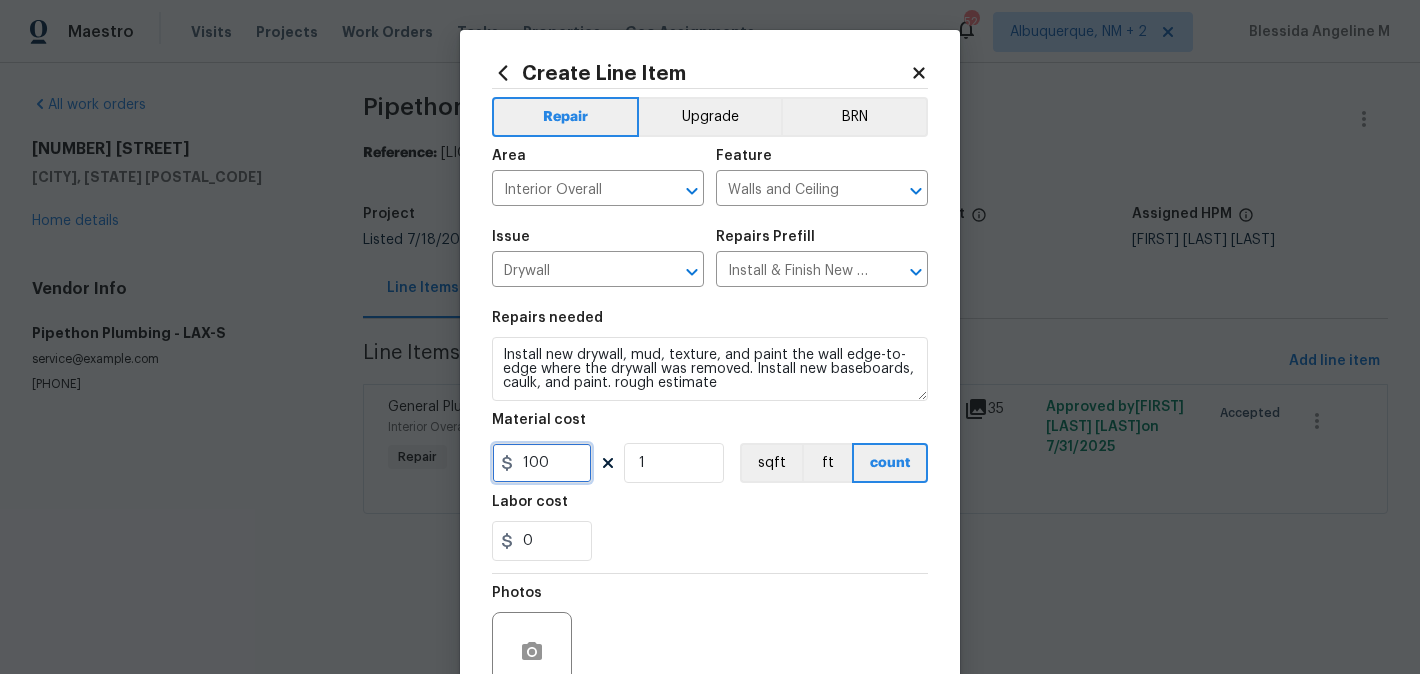 click on "100" at bounding box center [542, 463] 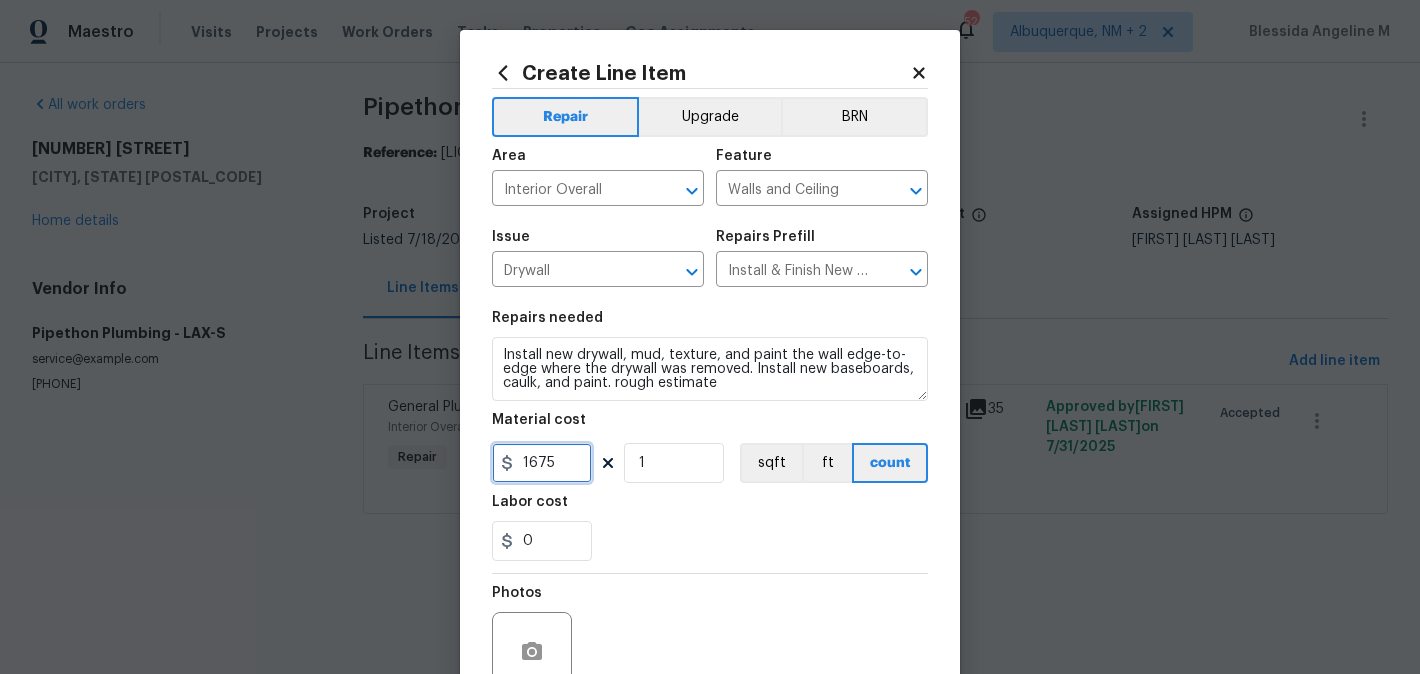 scroll, scrollTop: 188, scrollLeft: 0, axis: vertical 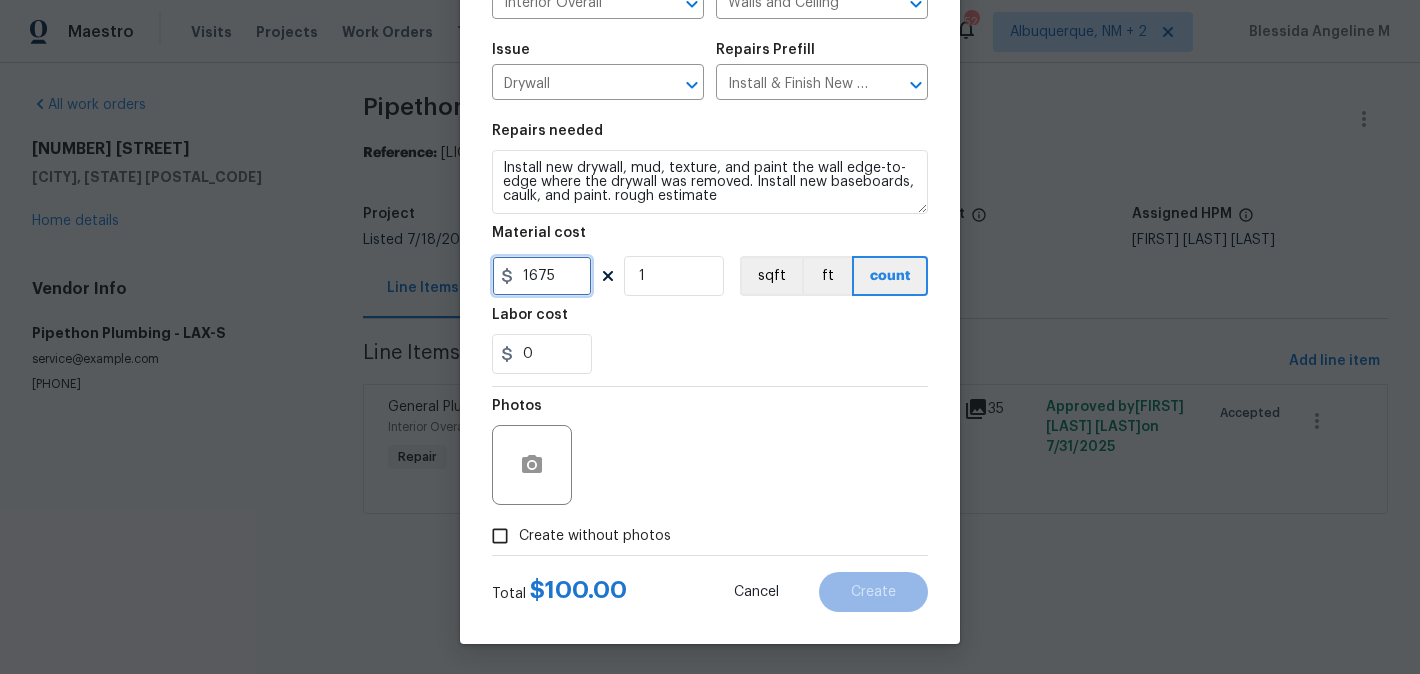 type on "1675" 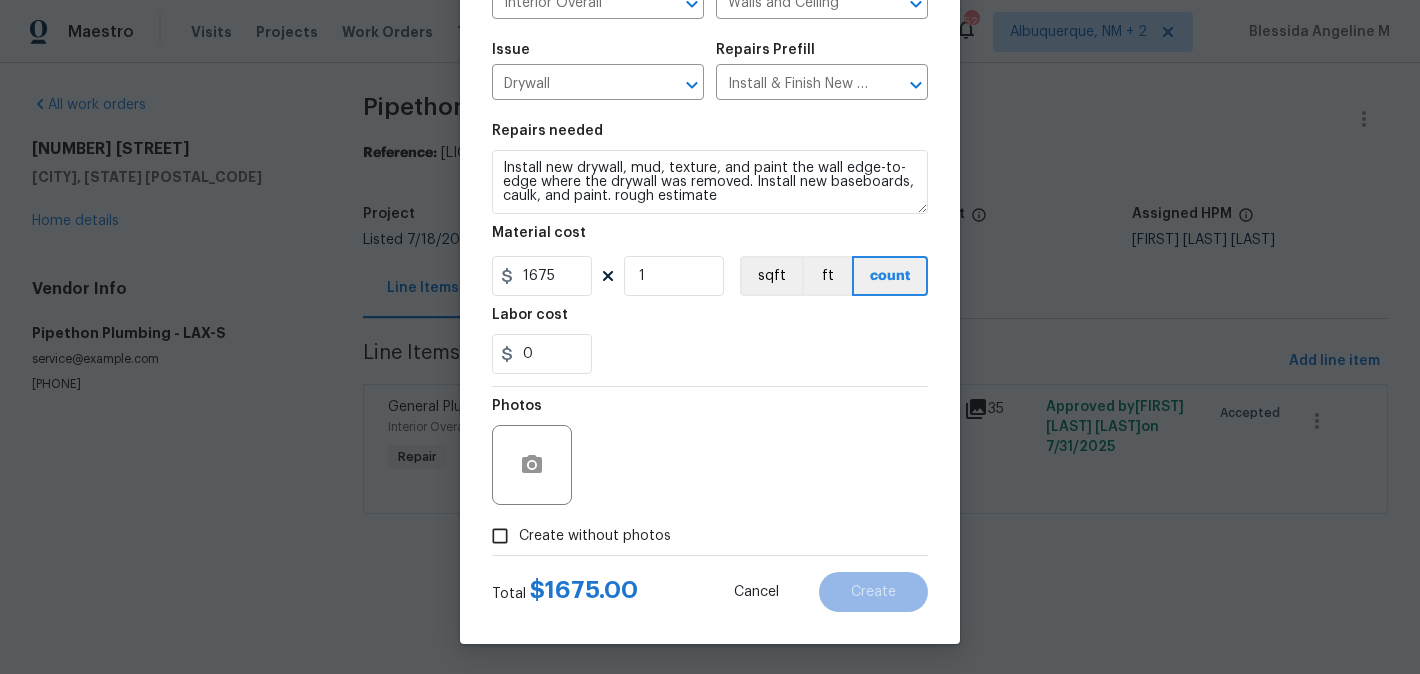 click on "Create without photos" at bounding box center [595, 536] 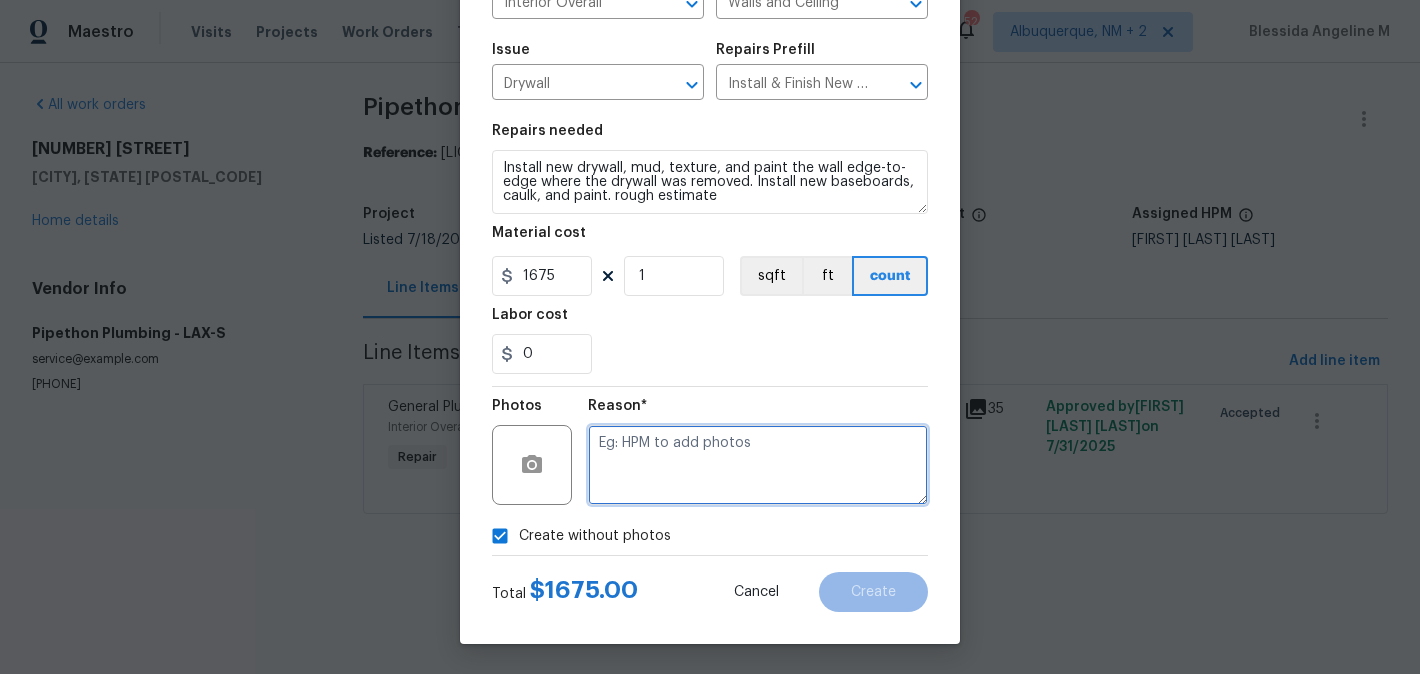 click at bounding box center [758, 465] 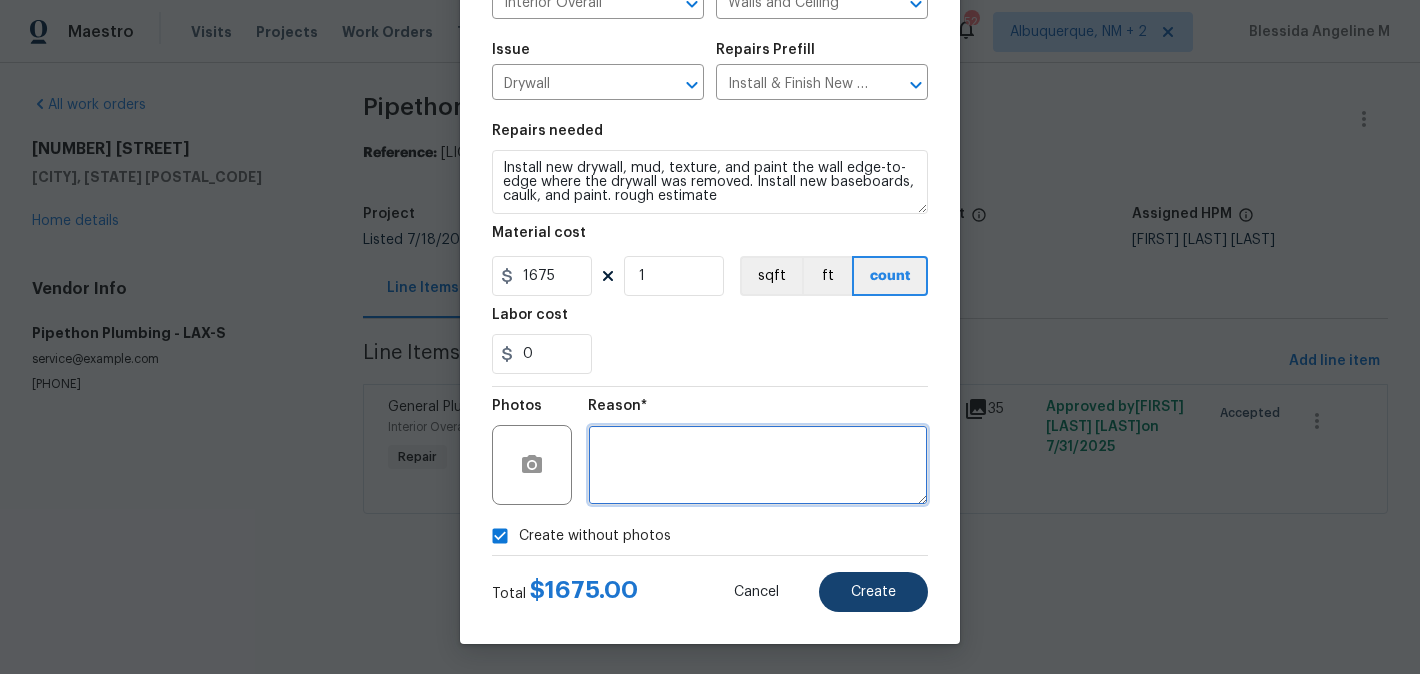 type 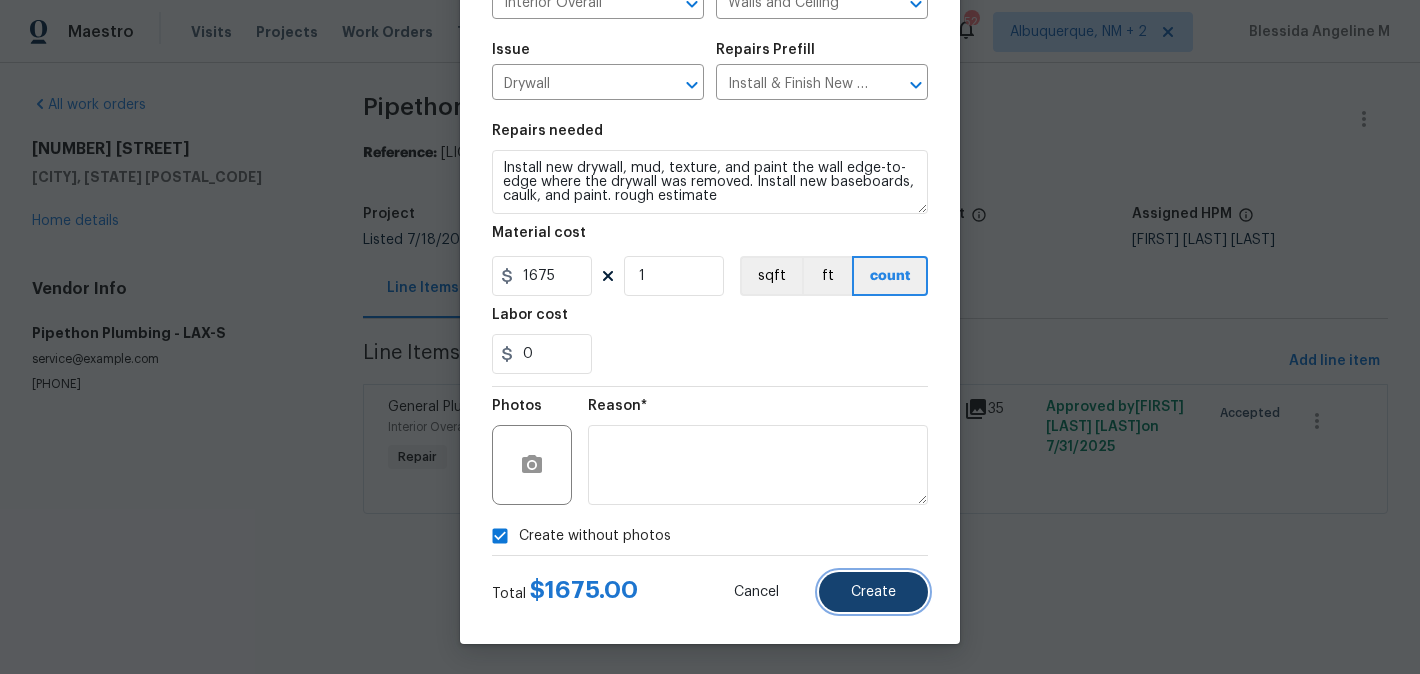 click on "Create" at bounding box center (873, 592) 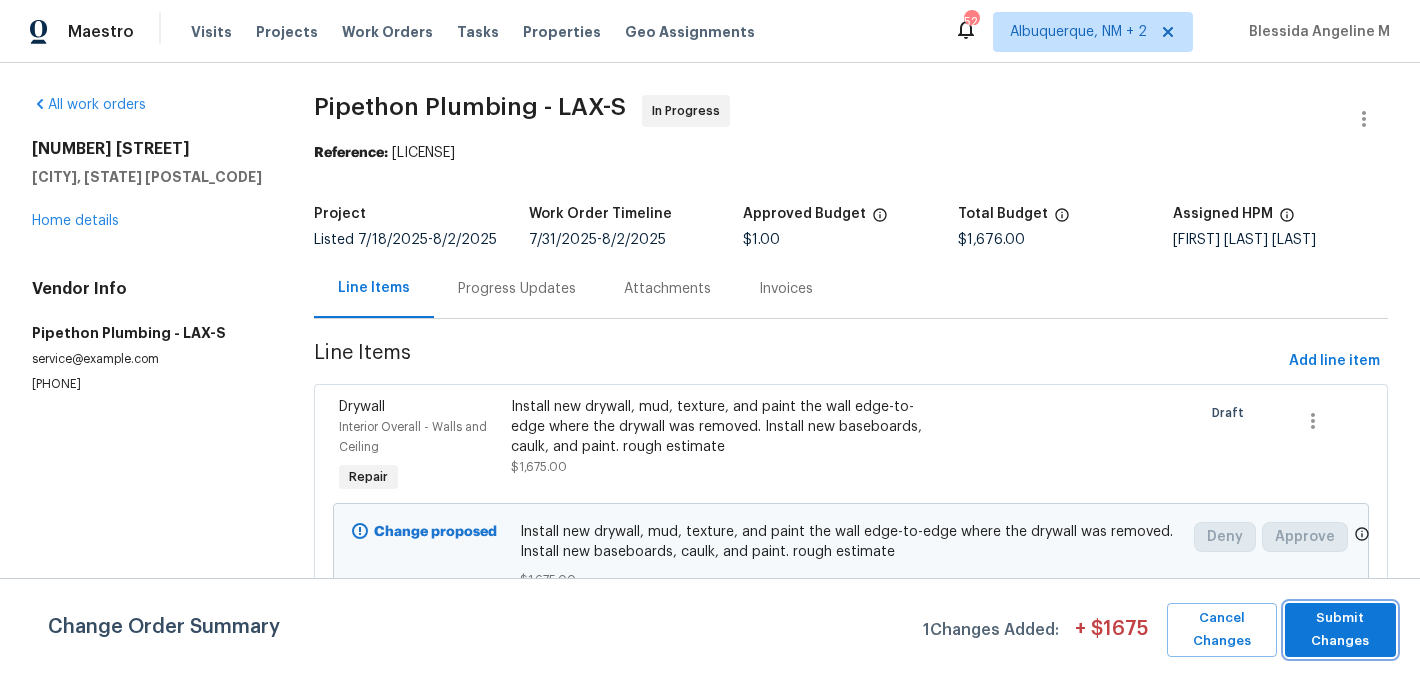 click on "Submit Changes" at bounding box center [1340, 630] 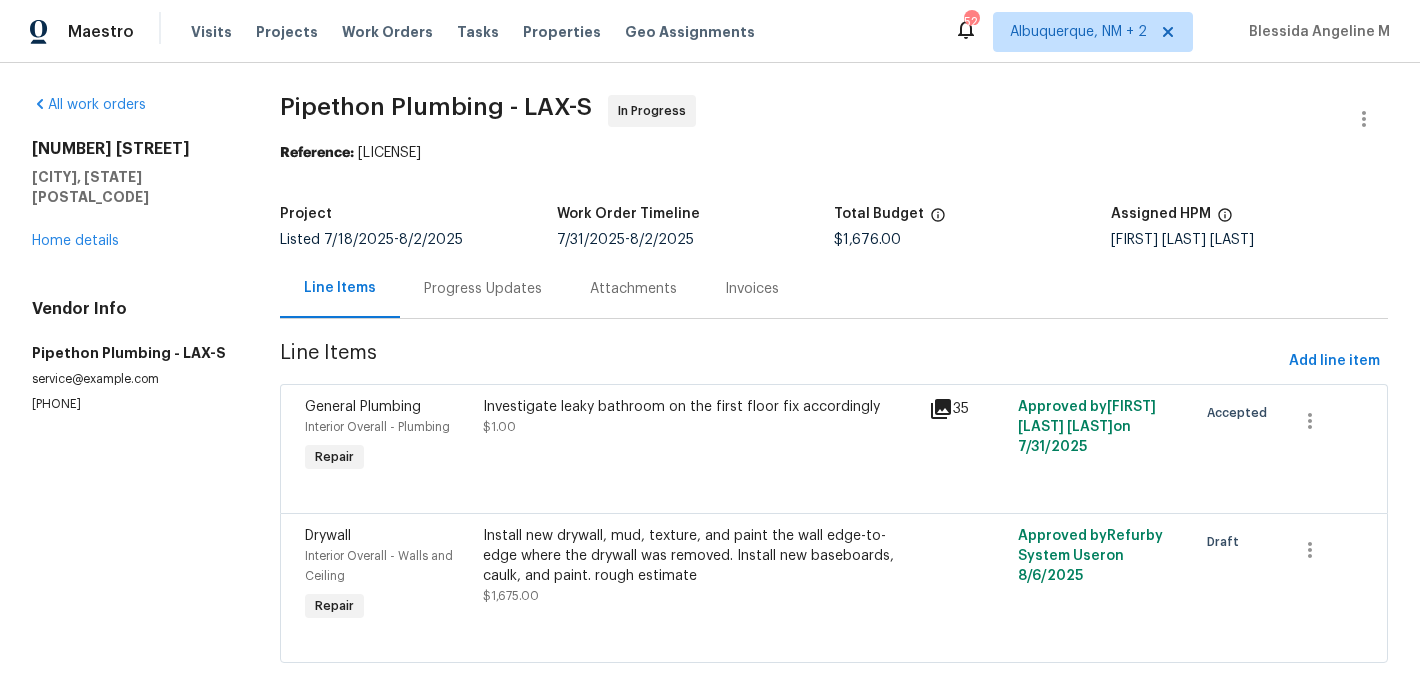 scroll, scrollTop: 46, scrollLeft: 0, axis: vertical 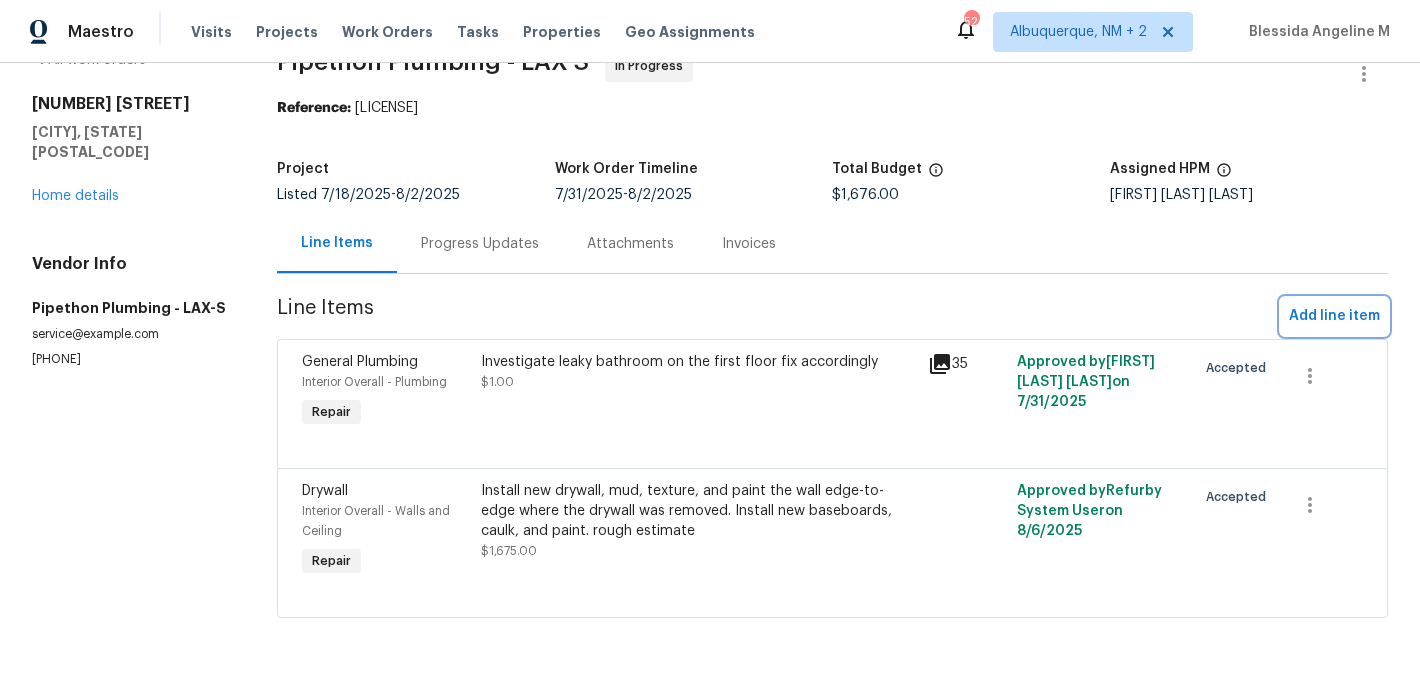 click on "Add line item" at bounding box center [1334, 316] 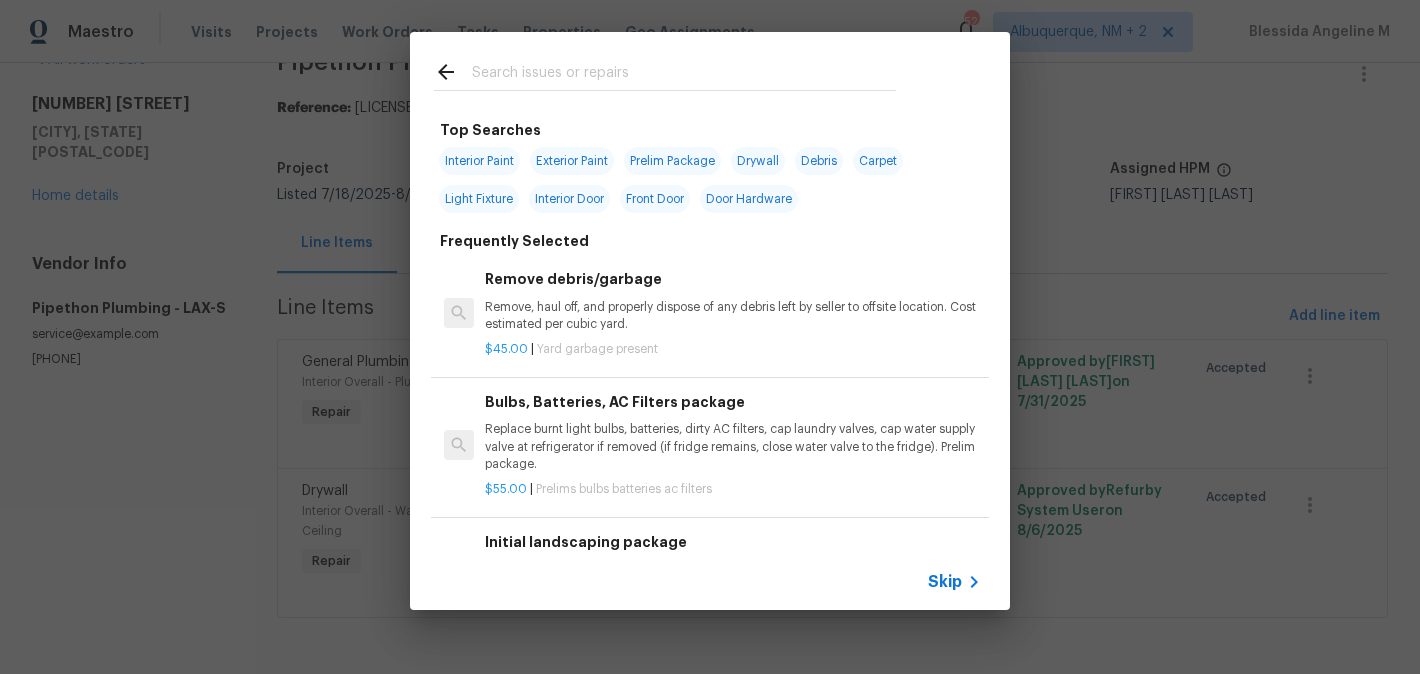 click at bounding box center [684, 75] 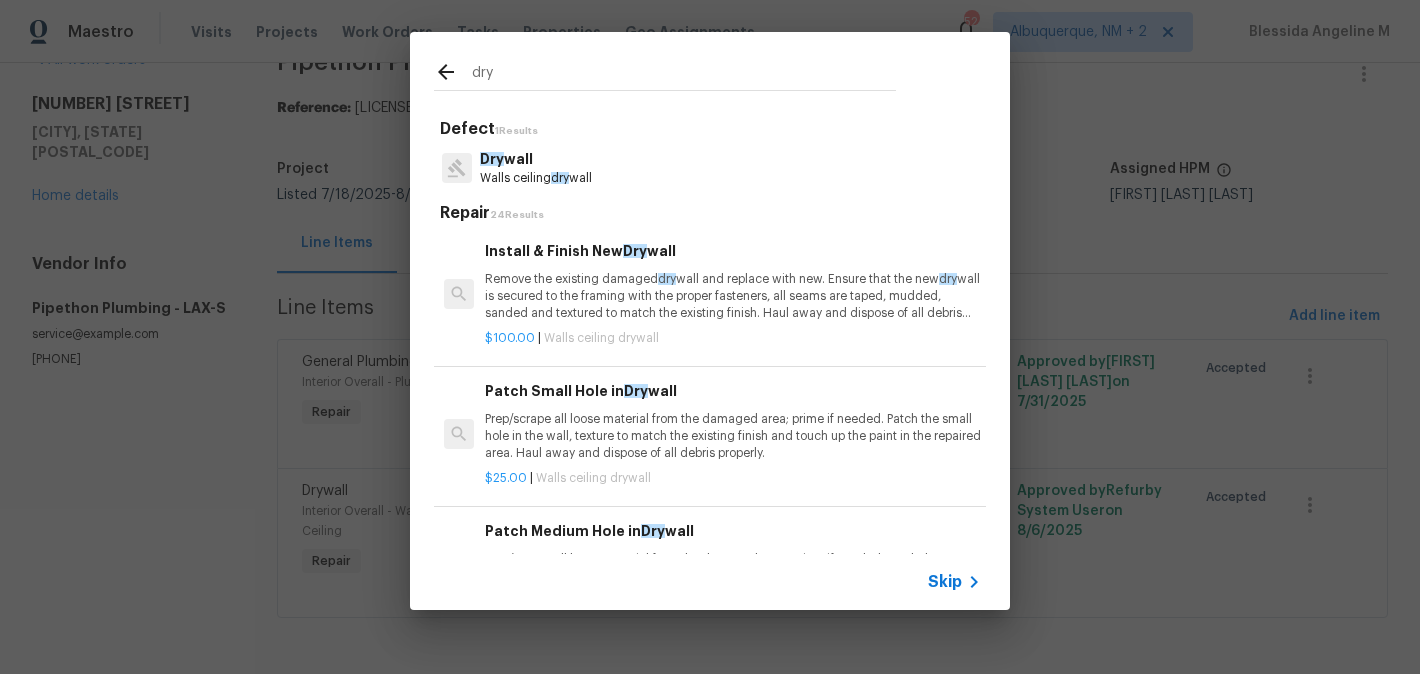 type on "dry" 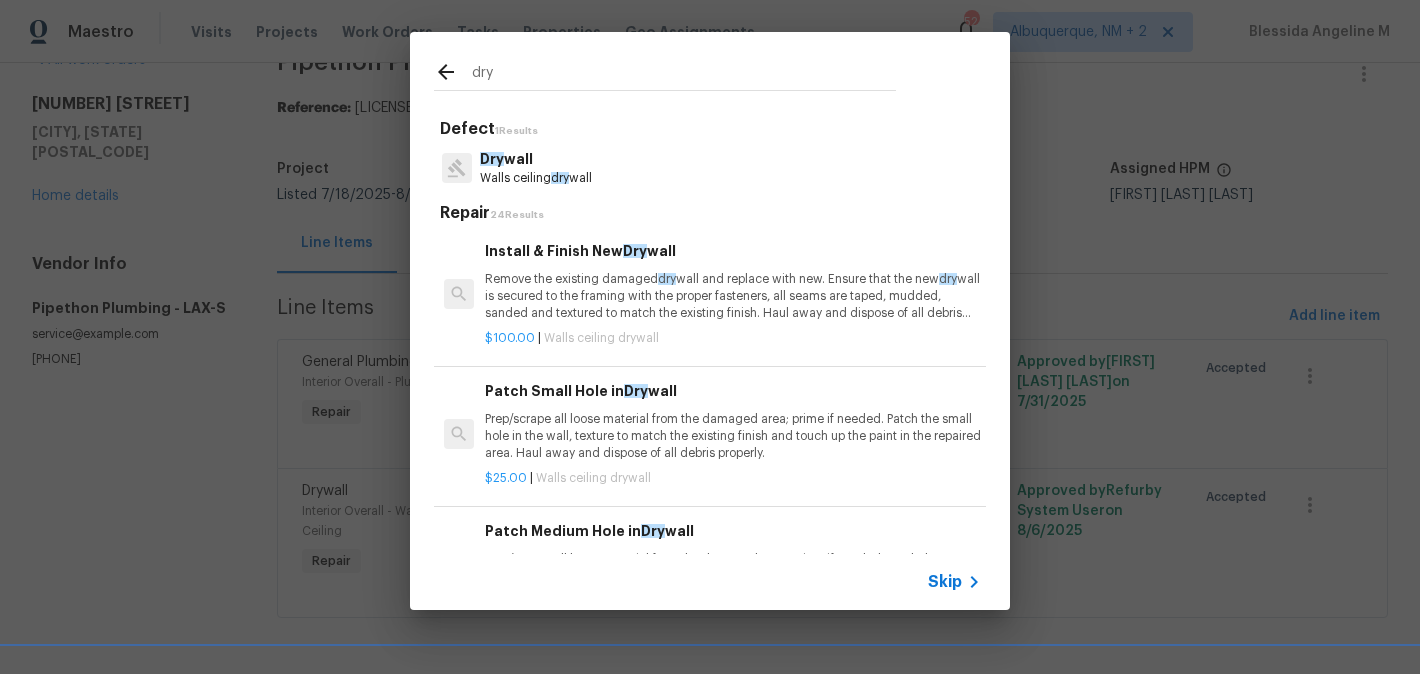 click on "Remove the existing damaged  dry wall and replace with new. Ensure that the new  dry wall is secured to the framing with the proper fasteners, all seams are taped, mudded, sanded and textured to match the existing finish. Haul away and dispose of all debris properly." at bounding box center [733, 296] 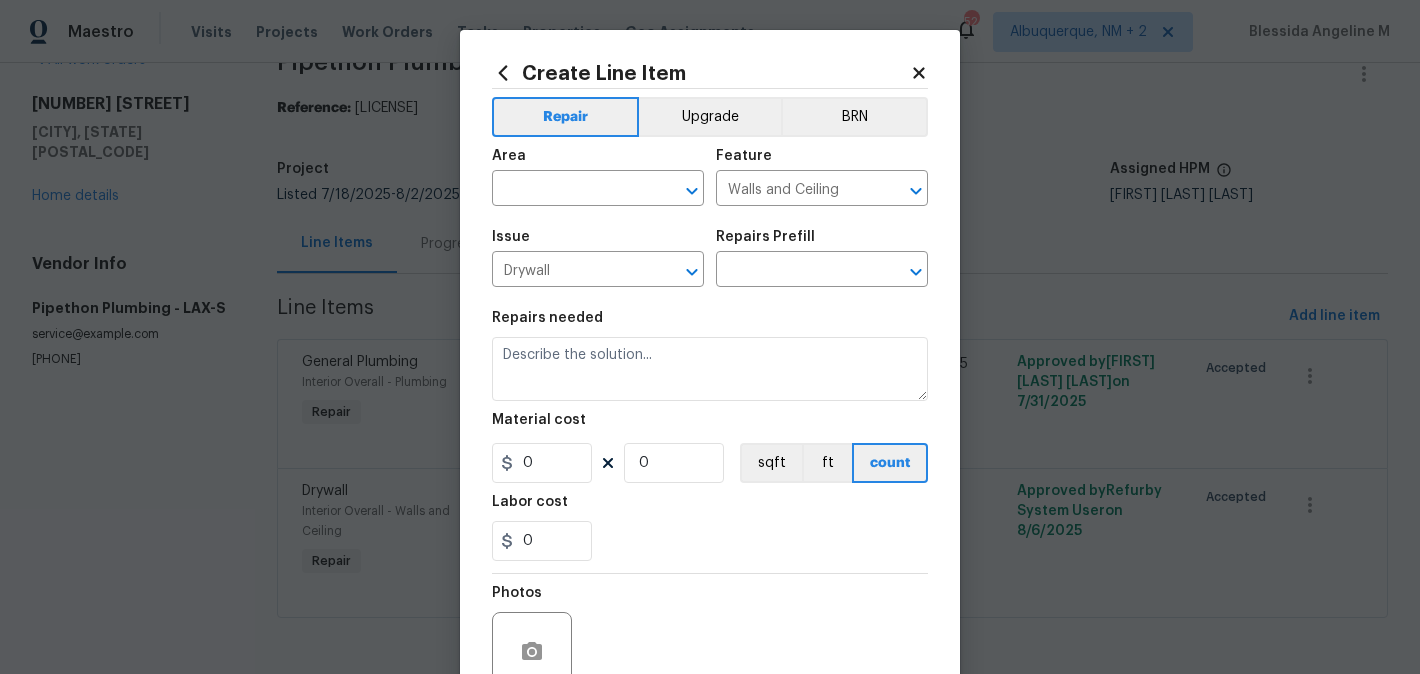 type on "Install & Finish New Drywall $100.00" 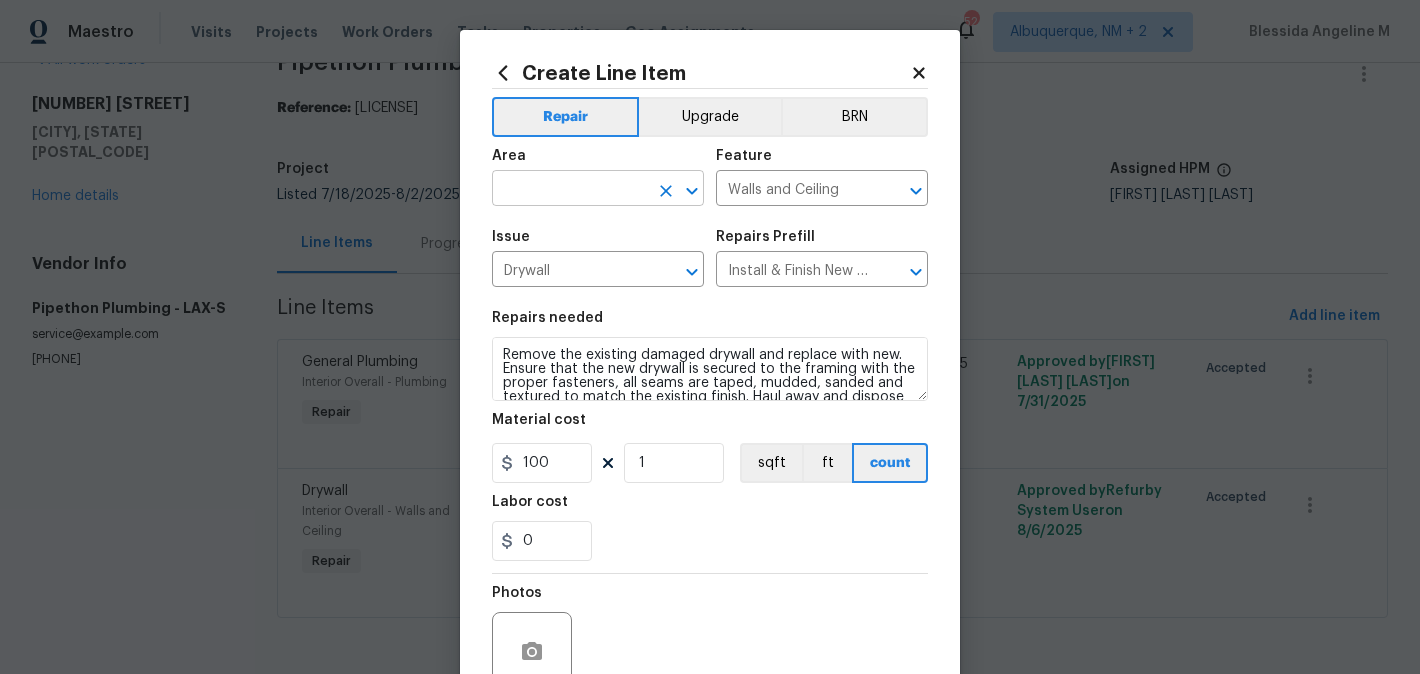 click at bounding box center (570, 190) 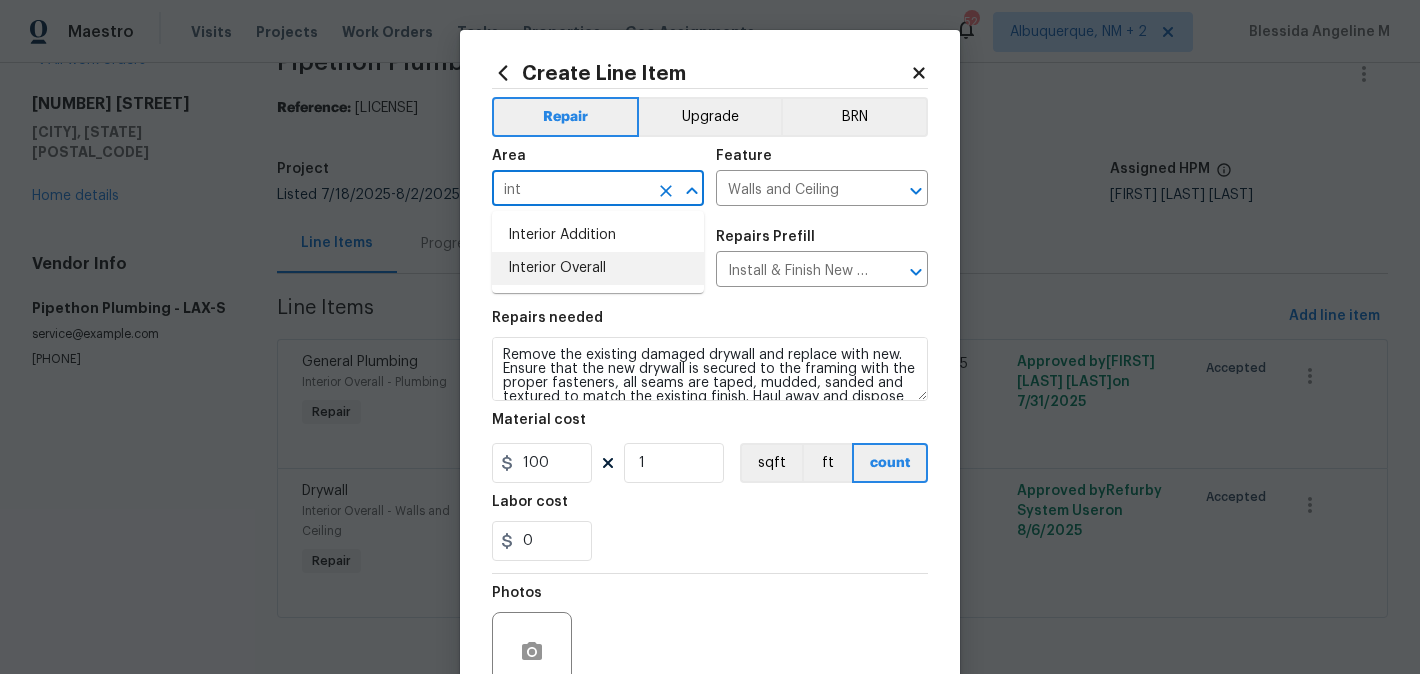 click on "Interior Overall" at bounding box center [598, 268] 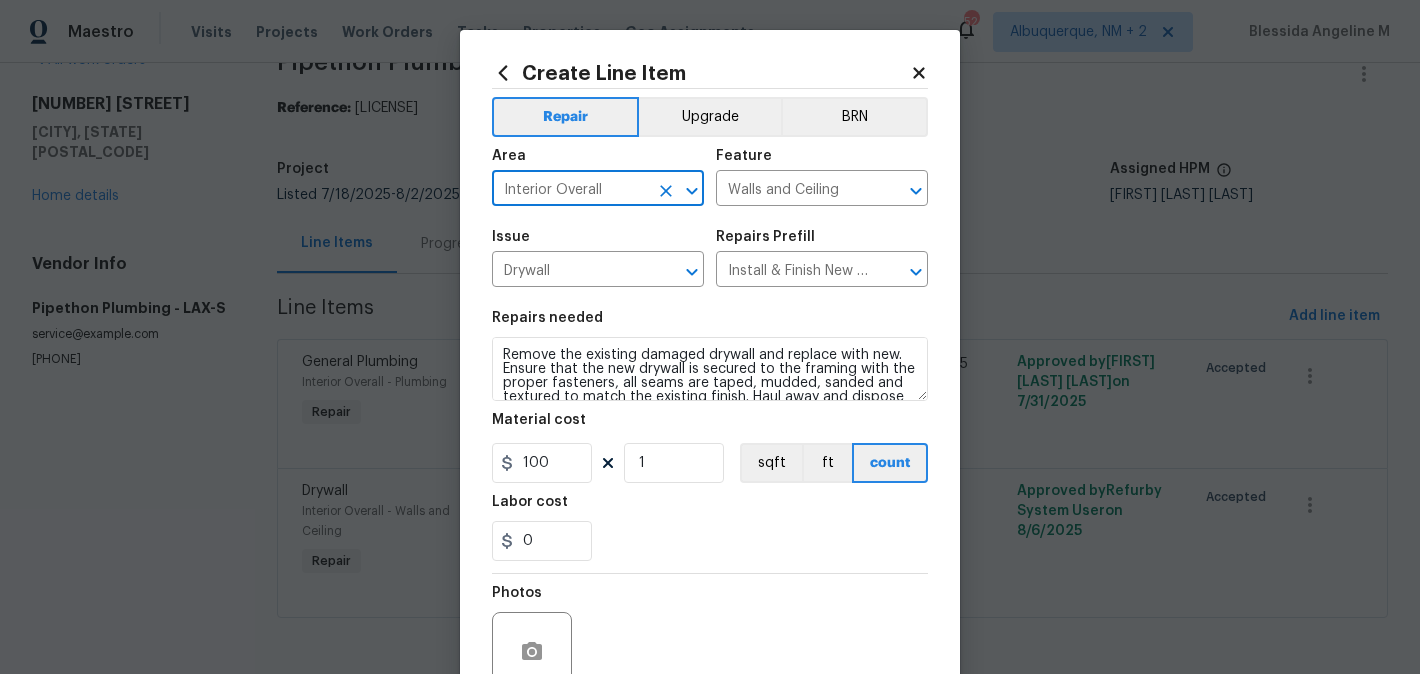 type on "Interior Overall" 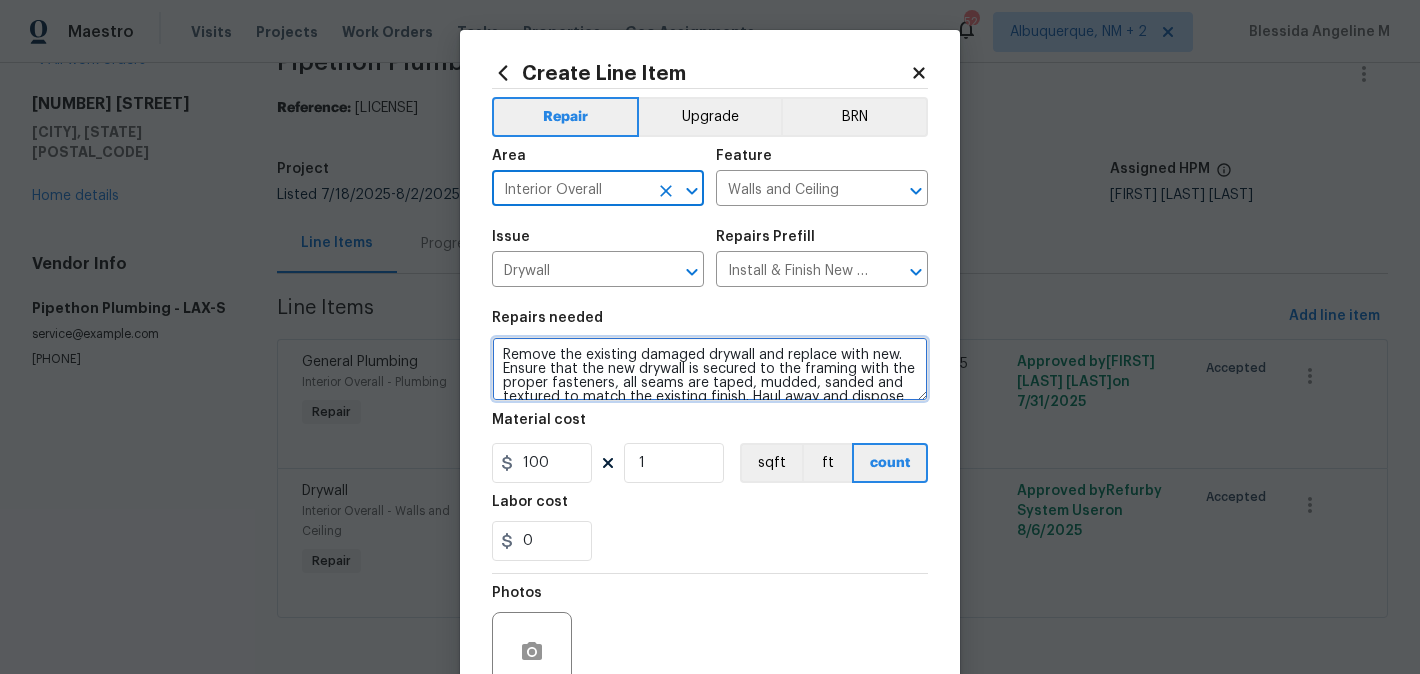 click on "Remove the existing damaged drywall and replace with new. Ensure that the new drywall is secured to the framing with the proper fasteners, all seams are taped, mudded, sanded and textured to match the existing finish. Haul away and dispose of all debris properly." at bounding box center [710, 369] 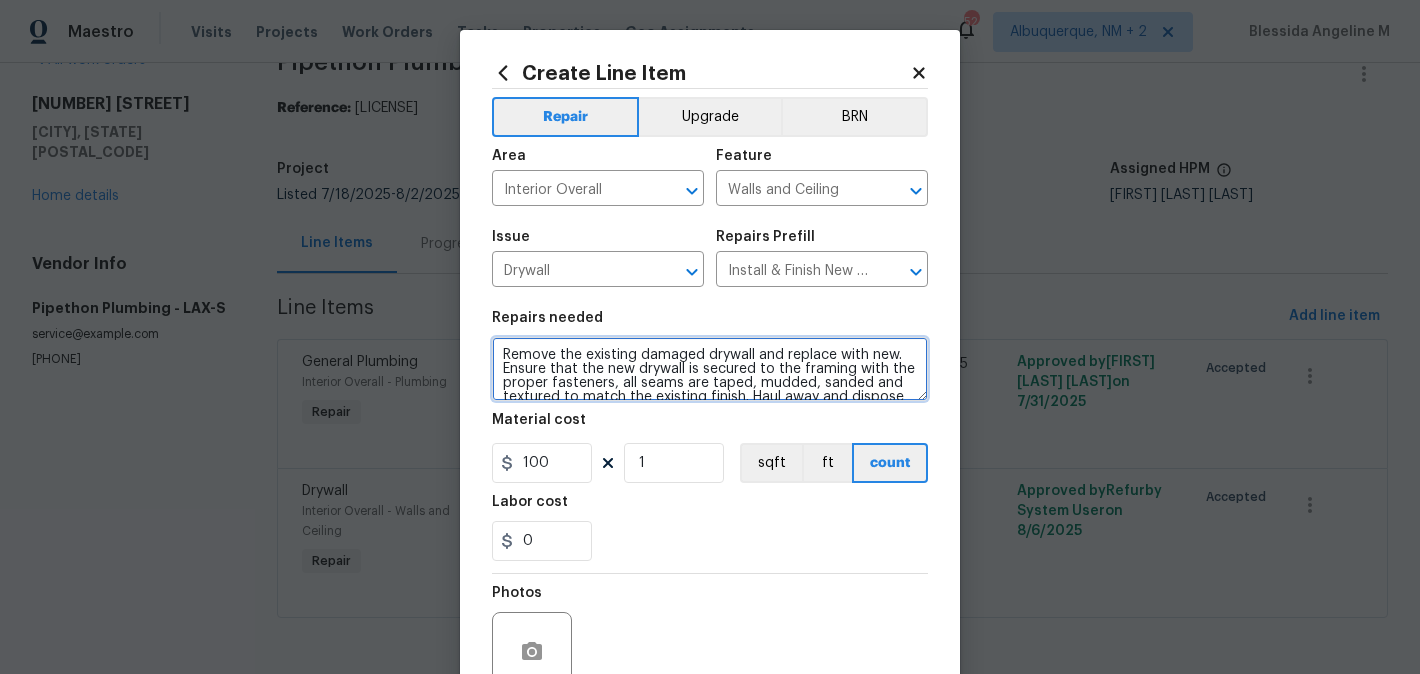 click on "Remove the existing damaged drywall and replace with new. Ensure that the new drywall is secured to the framing with the proper fasteners, all seams are taped, mudded, sanded and textured to match the existing finish. Haul away and dispose of all debris properly." at bounding box center (710, 369) 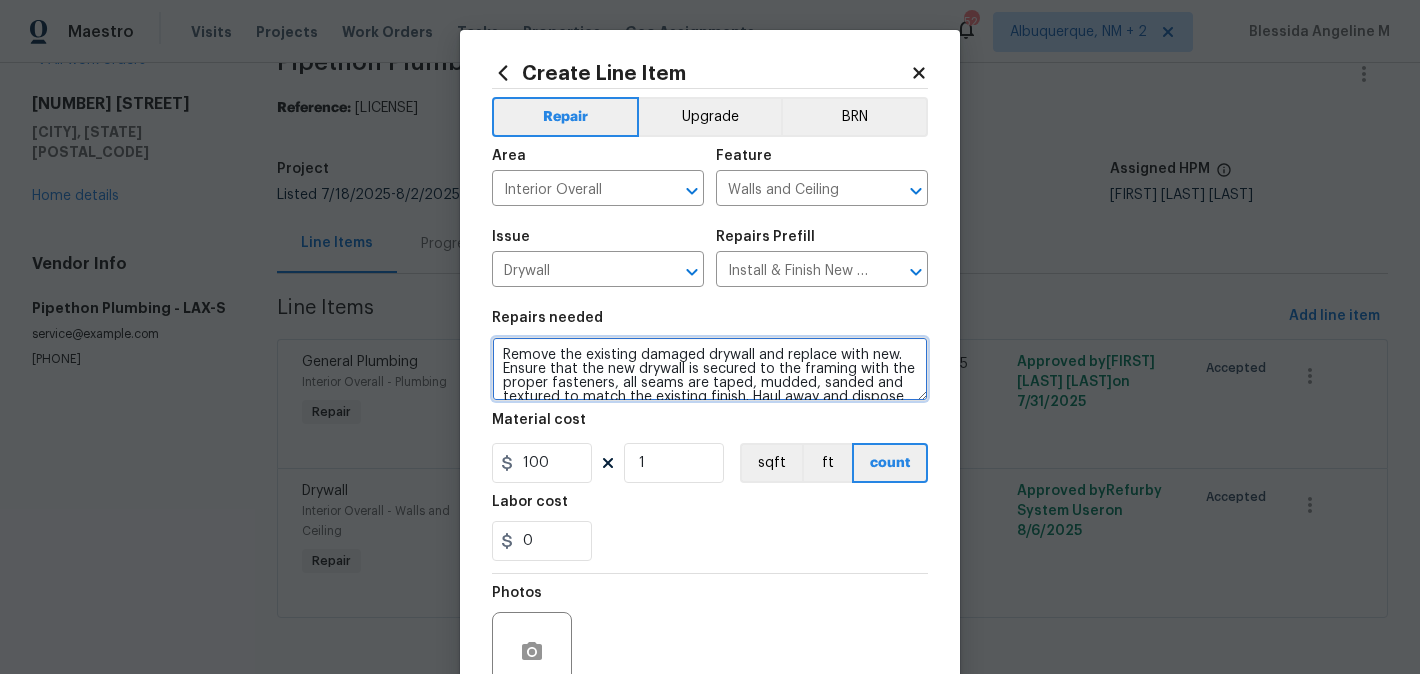click on "Remove the existing damaged drywall and replace with new. Ensure that the new drywall is secured to the framing with the proper fasteners, all seams are taped, mudded, sanded and textured to match the existing finish. Haul away and dispose of all debris properly." at bounding box center (710, 369) 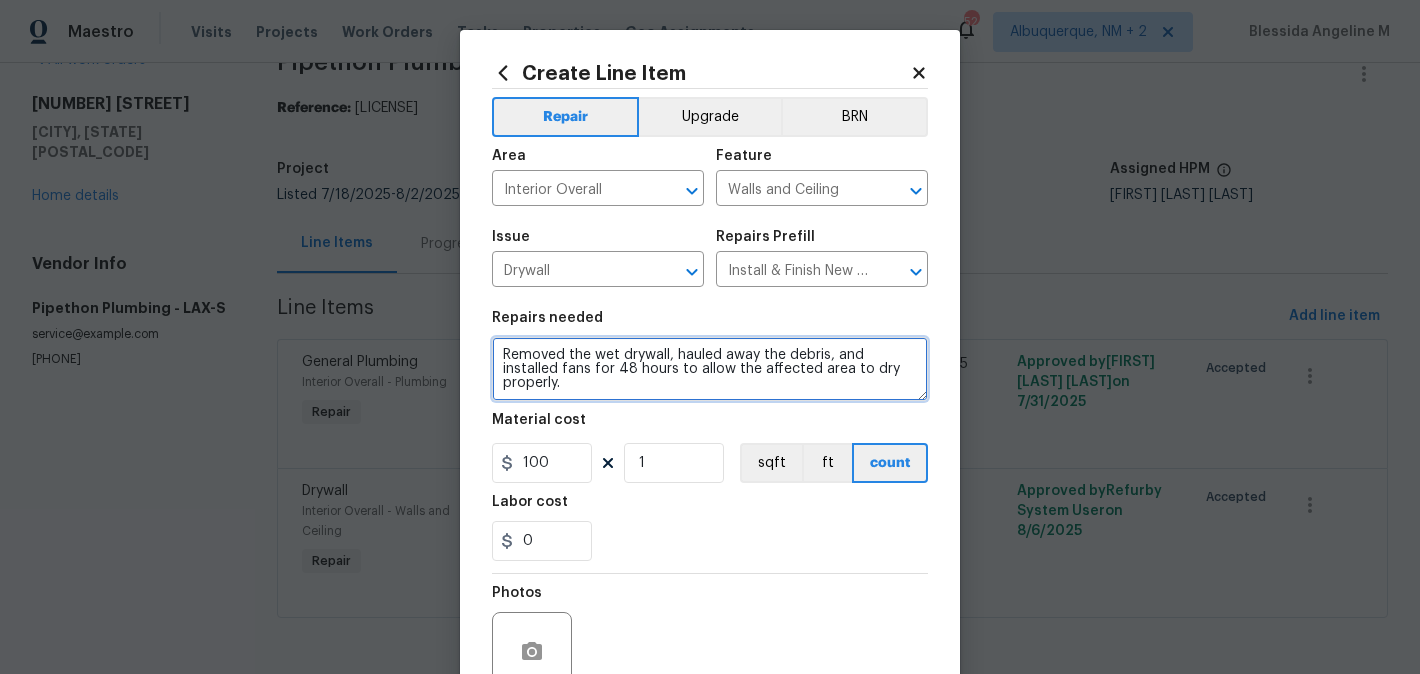 type on "Removed the wet drywall, hauled away the debris, and installed fans for 48 hours to allow the affected area to dry properly." 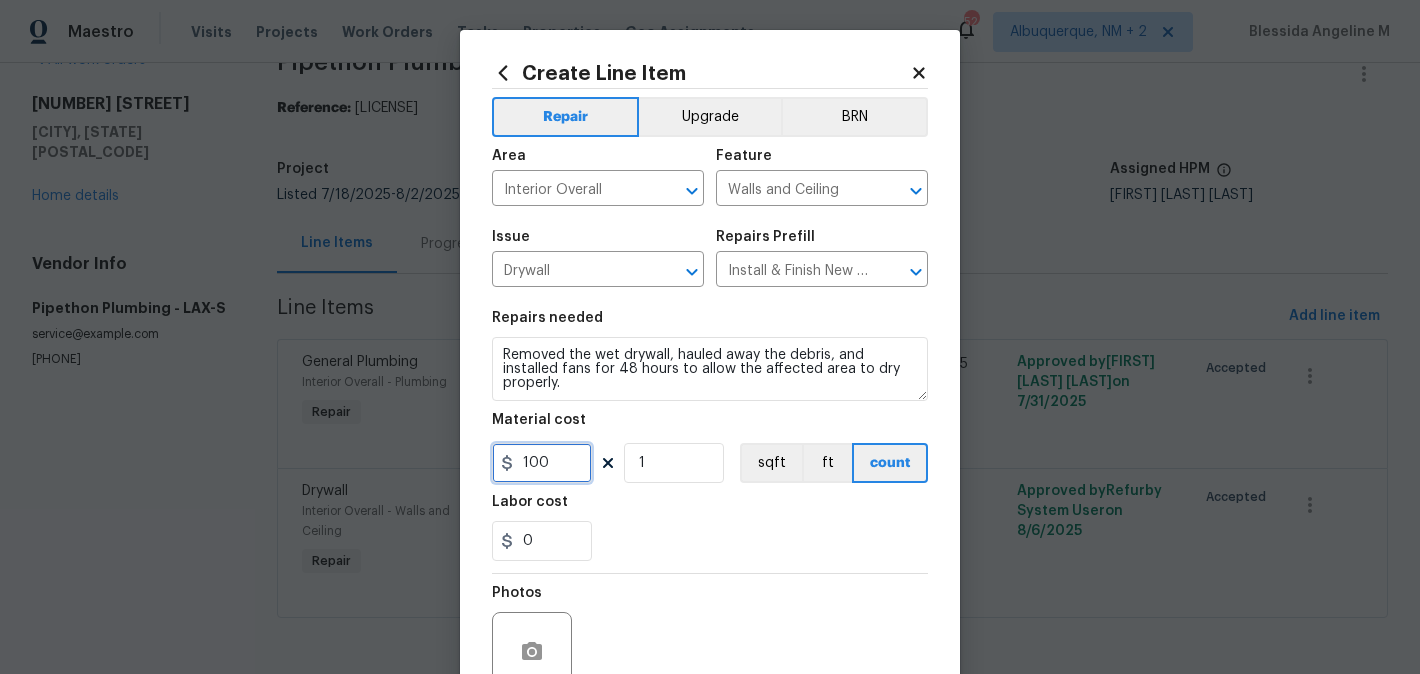 click on "100" at bounding box center (542, 463) 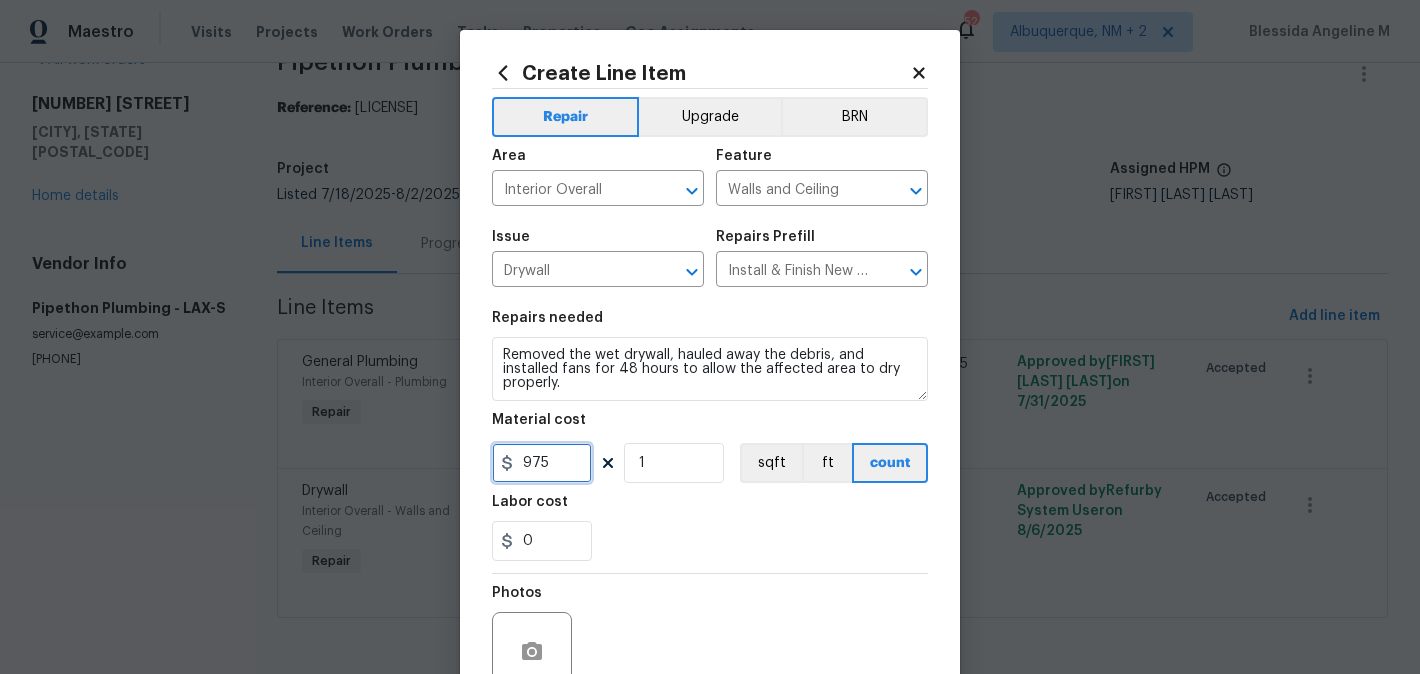 scroll, scrollTop: 188, scrollLeft: 0, axis: vertical 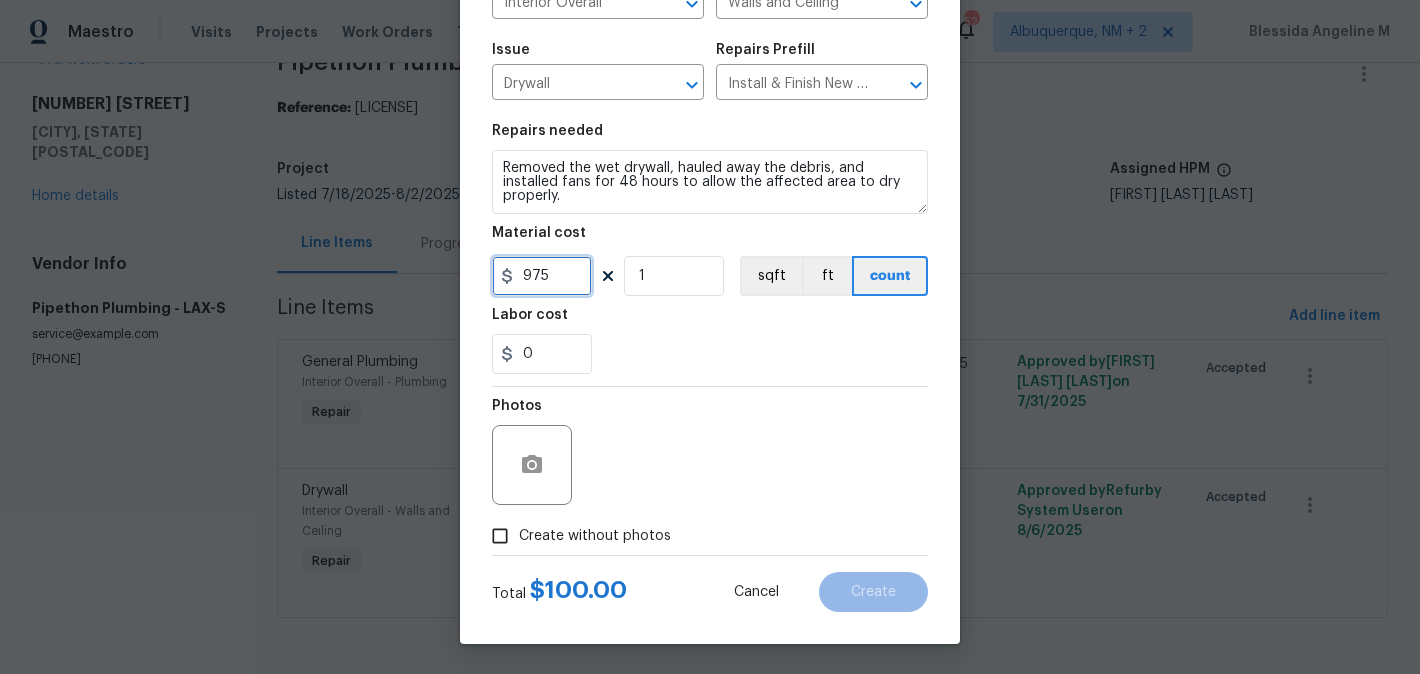 type on "975" 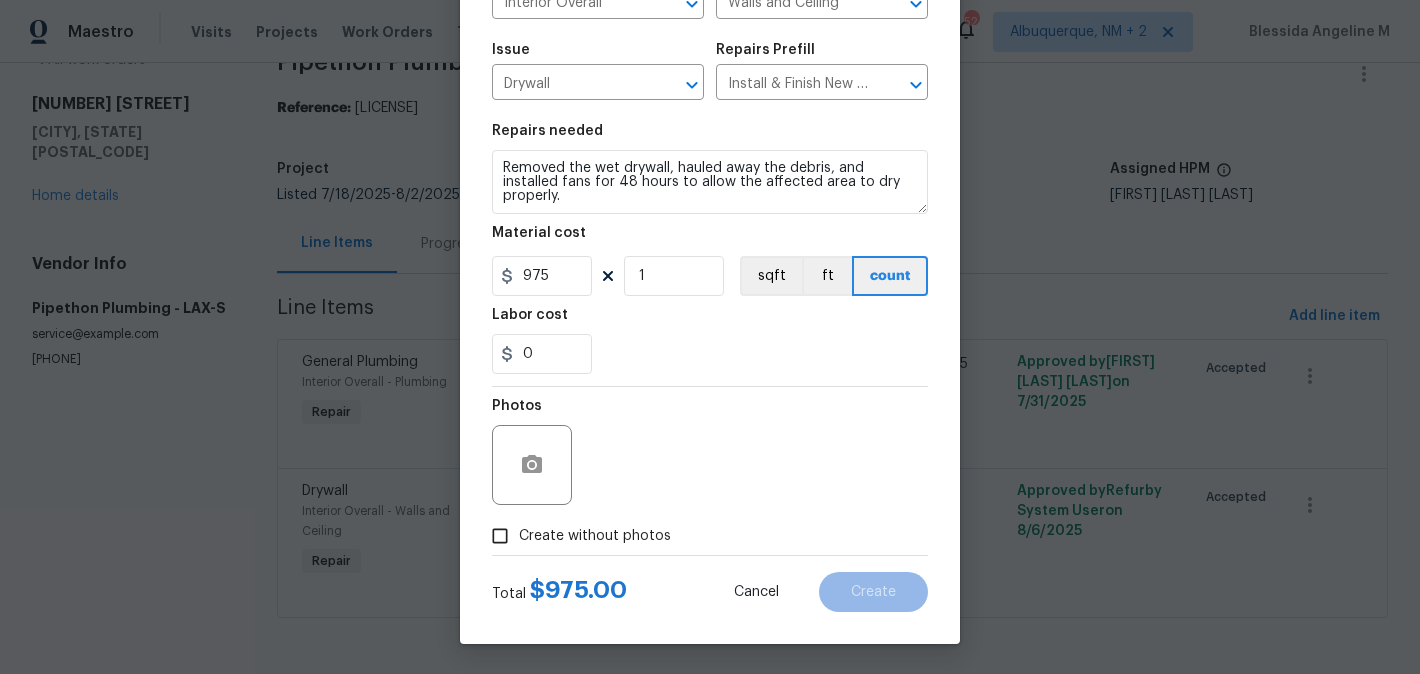 click on "Create without photos" at bounding box center [576, 536] 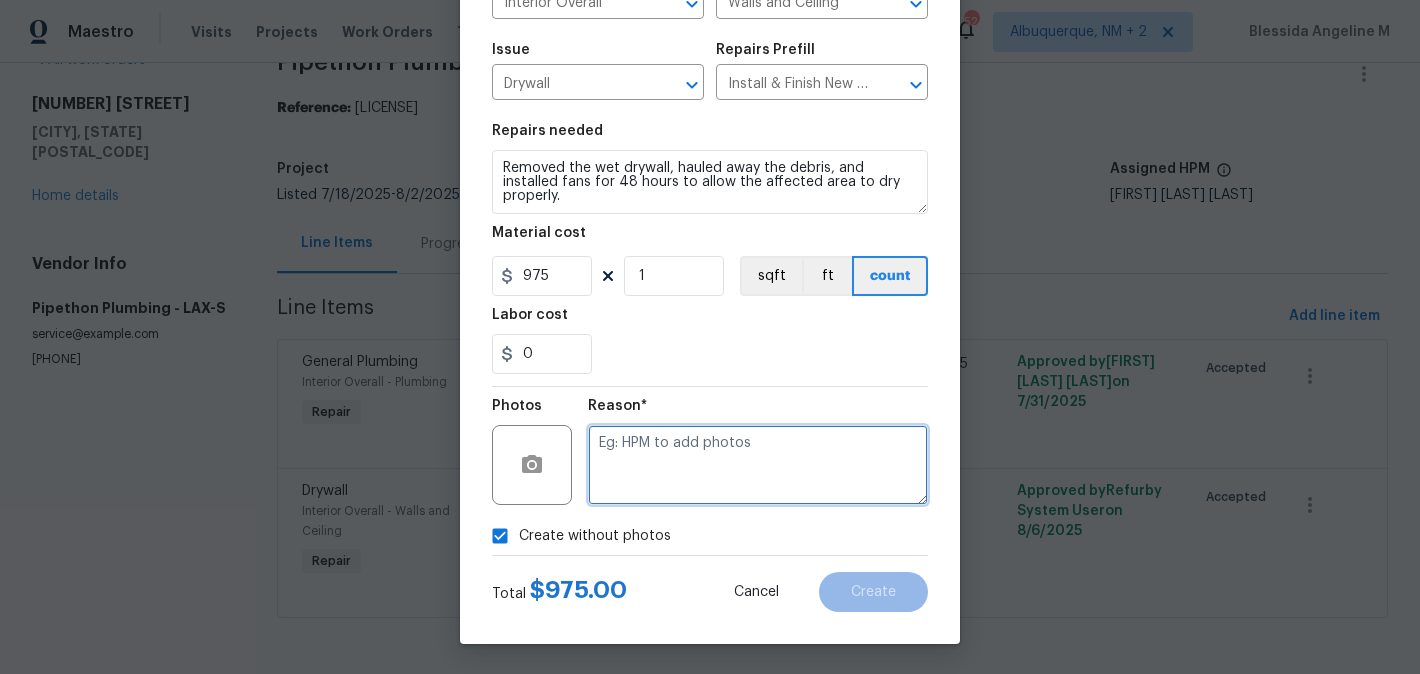 click at bounding box center [758, 465] 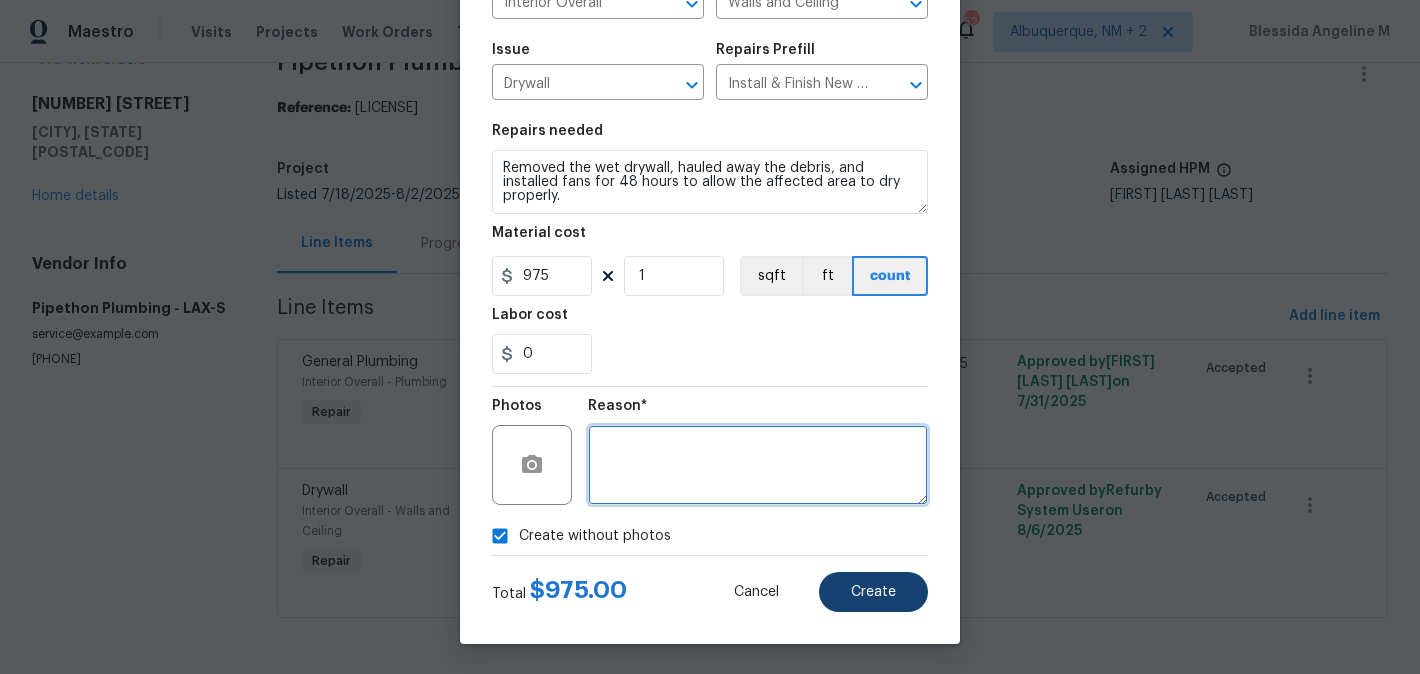 type 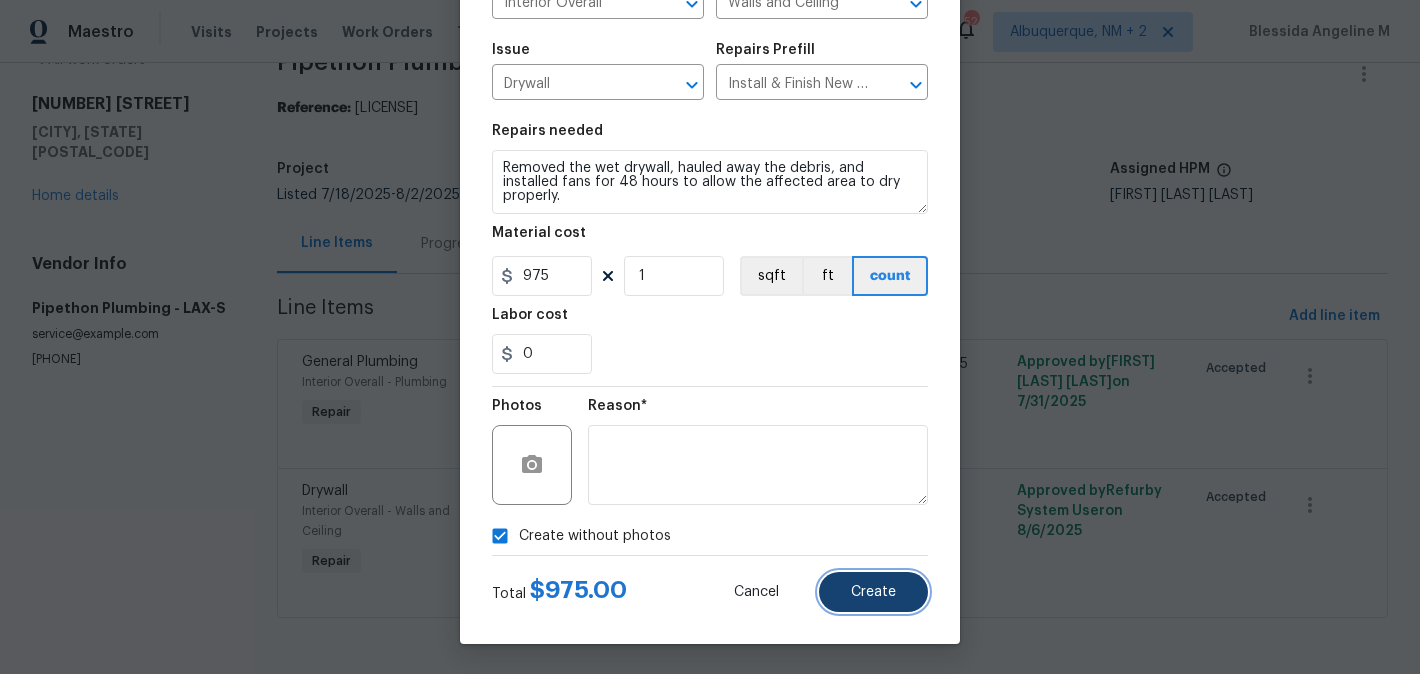 click on "Create" at bounding box center [873, 592] 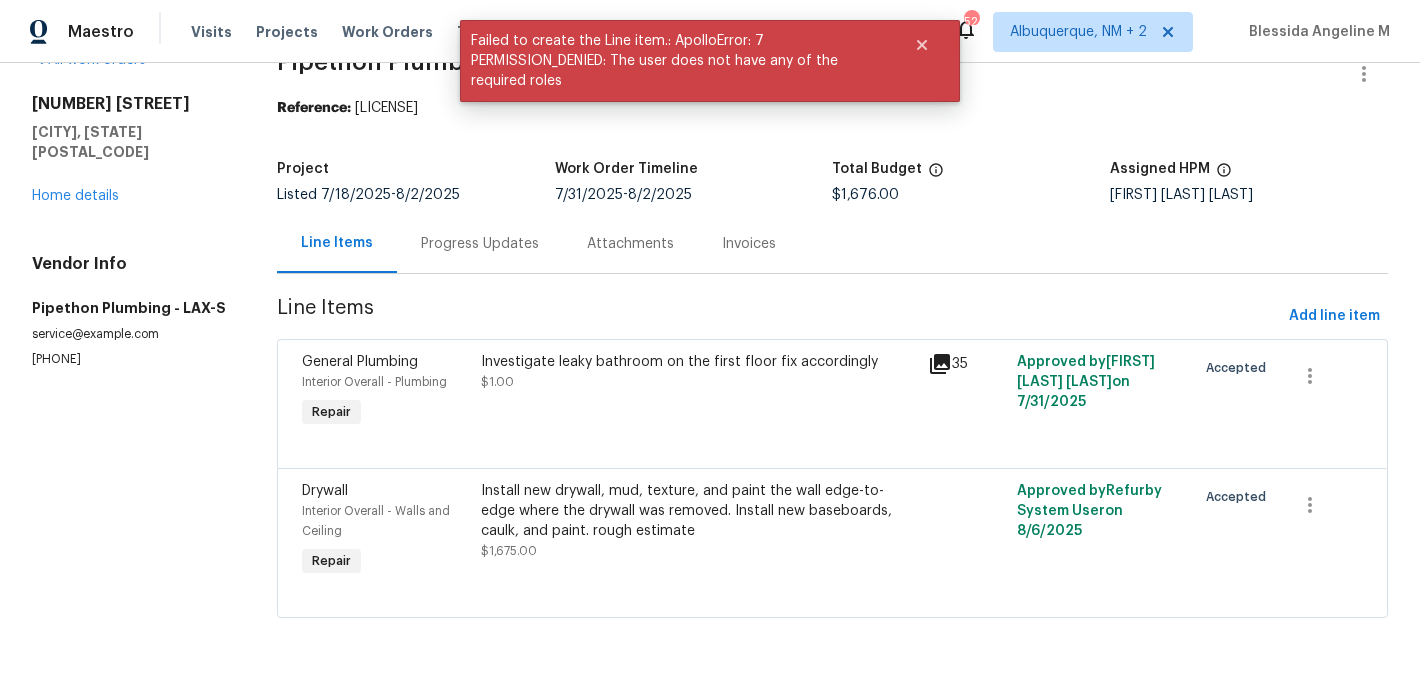 scroll, scrollTop: 0, scrollLeft: 0, axis: both 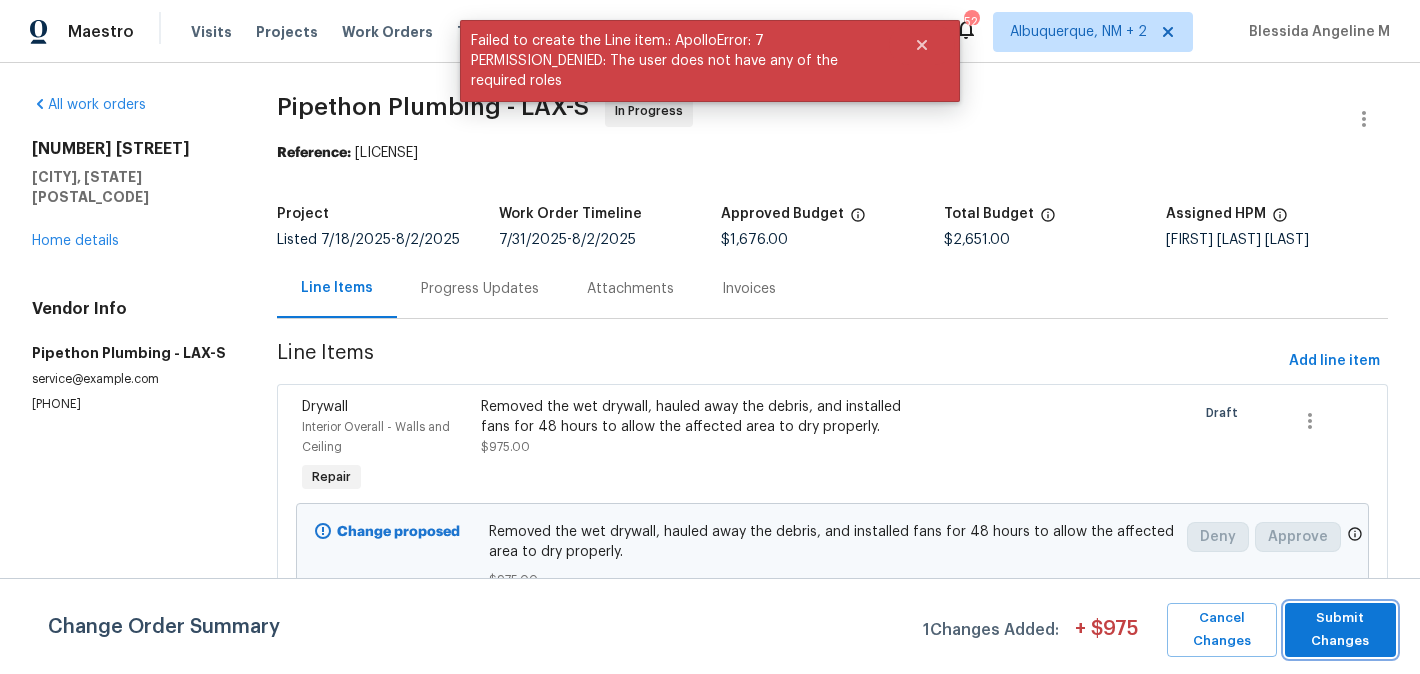 click on "Submit Changes" at bounding box center [1340, 630] 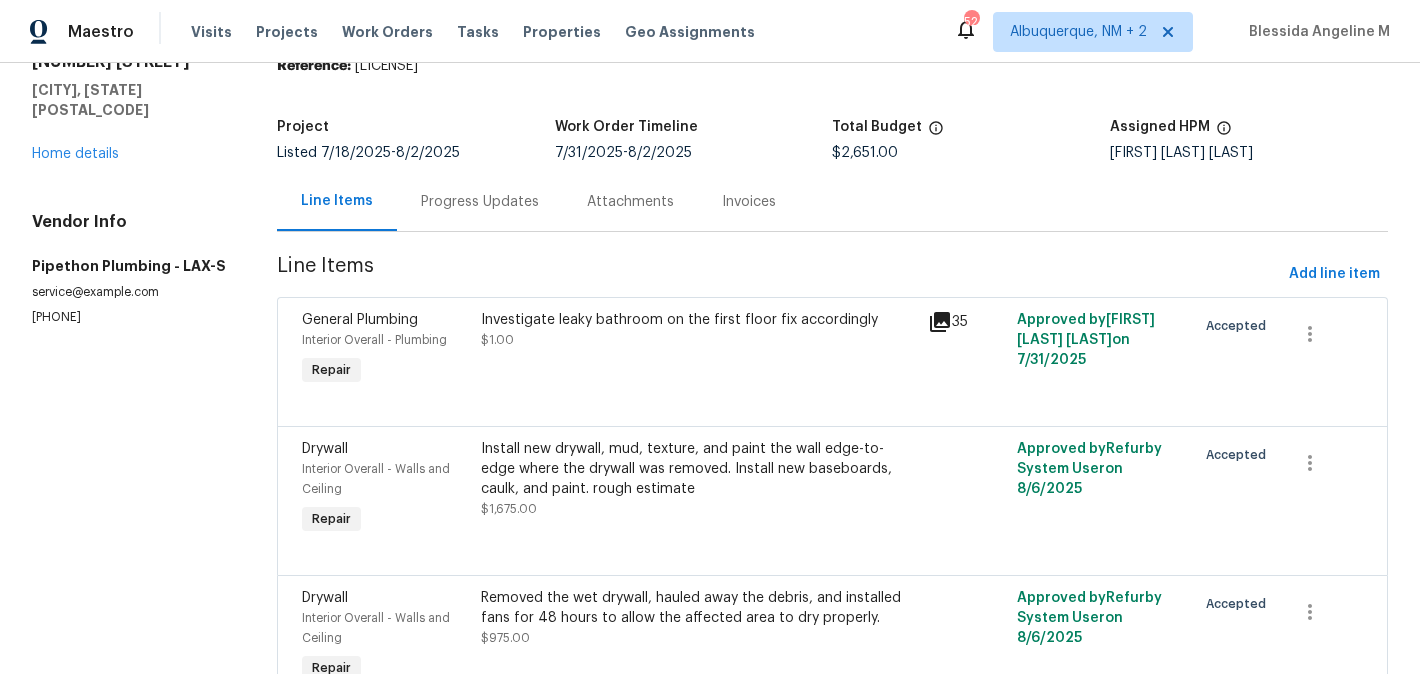 scroll, scrollTop: 0, scrollLeft: 0, axis: both 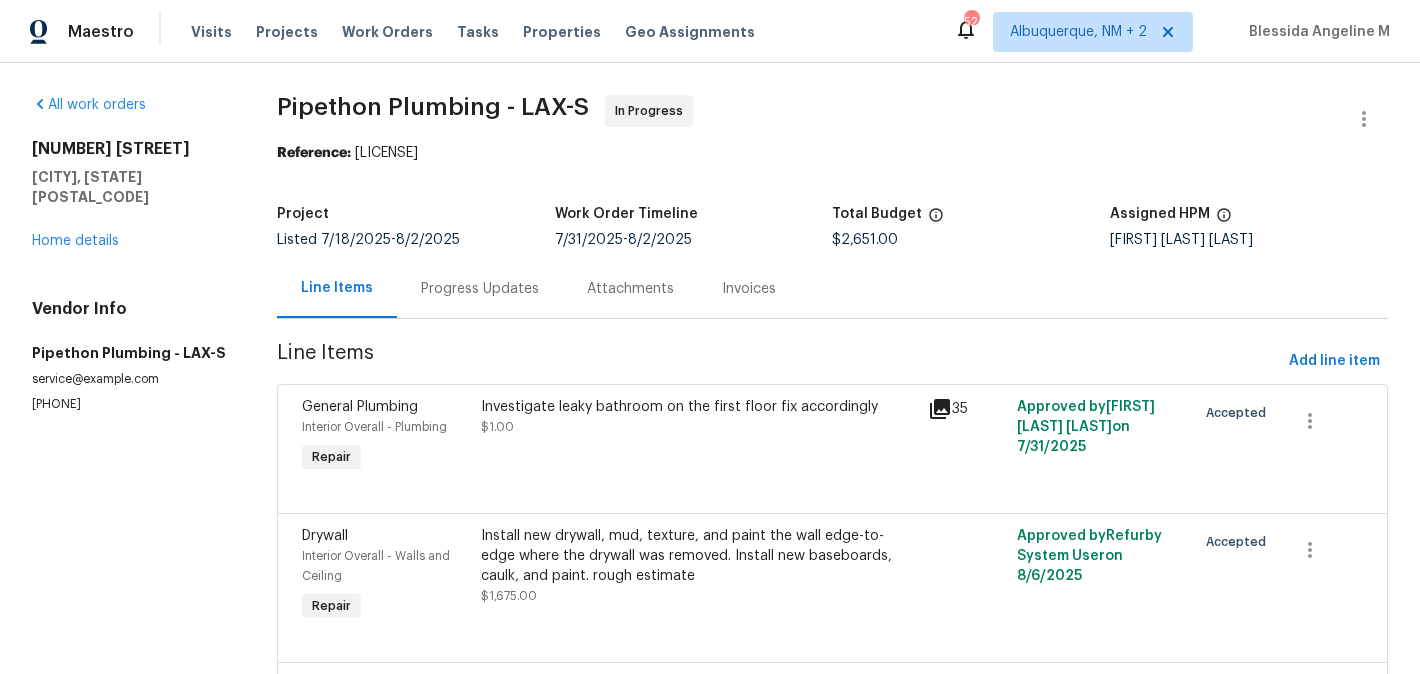 click on "Investigate leaky bathroom on the first floor fix accordingly" at bounding box center [698, 407] 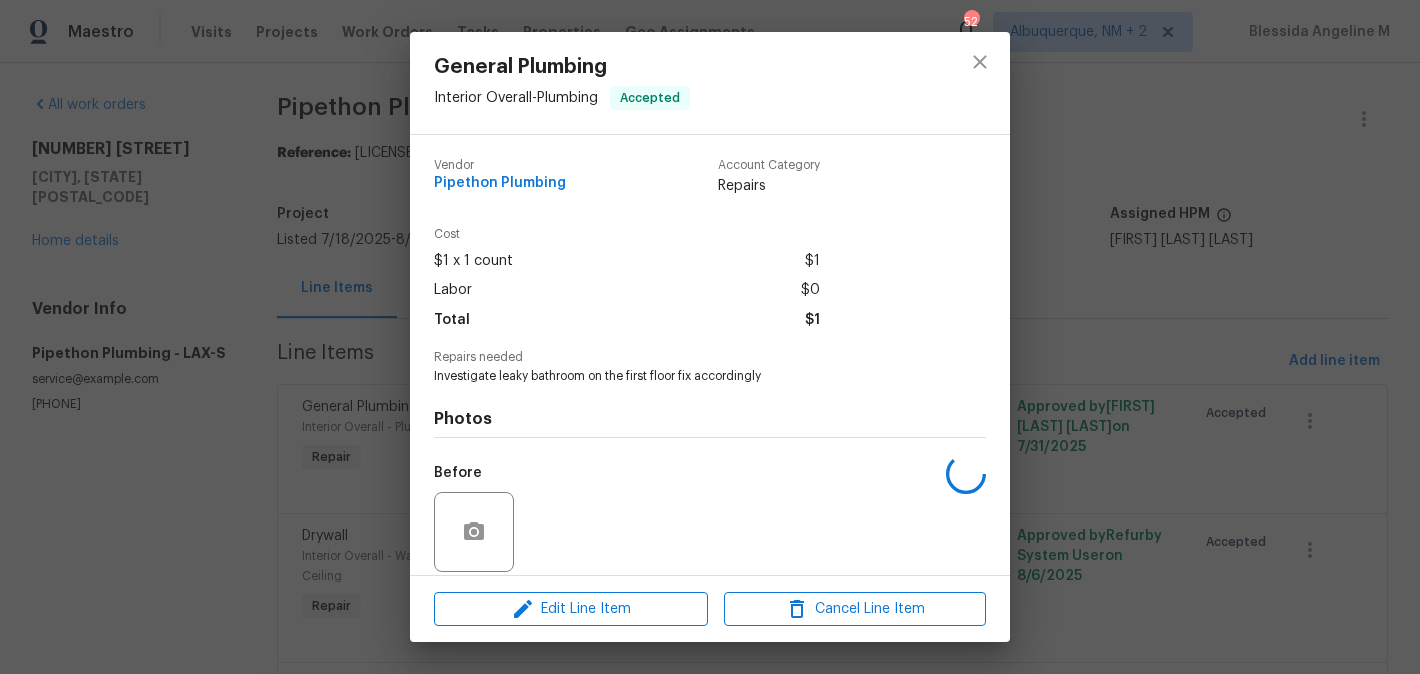 scroll, scrollTop: 146, scrollLeft: 0, axis: vertical 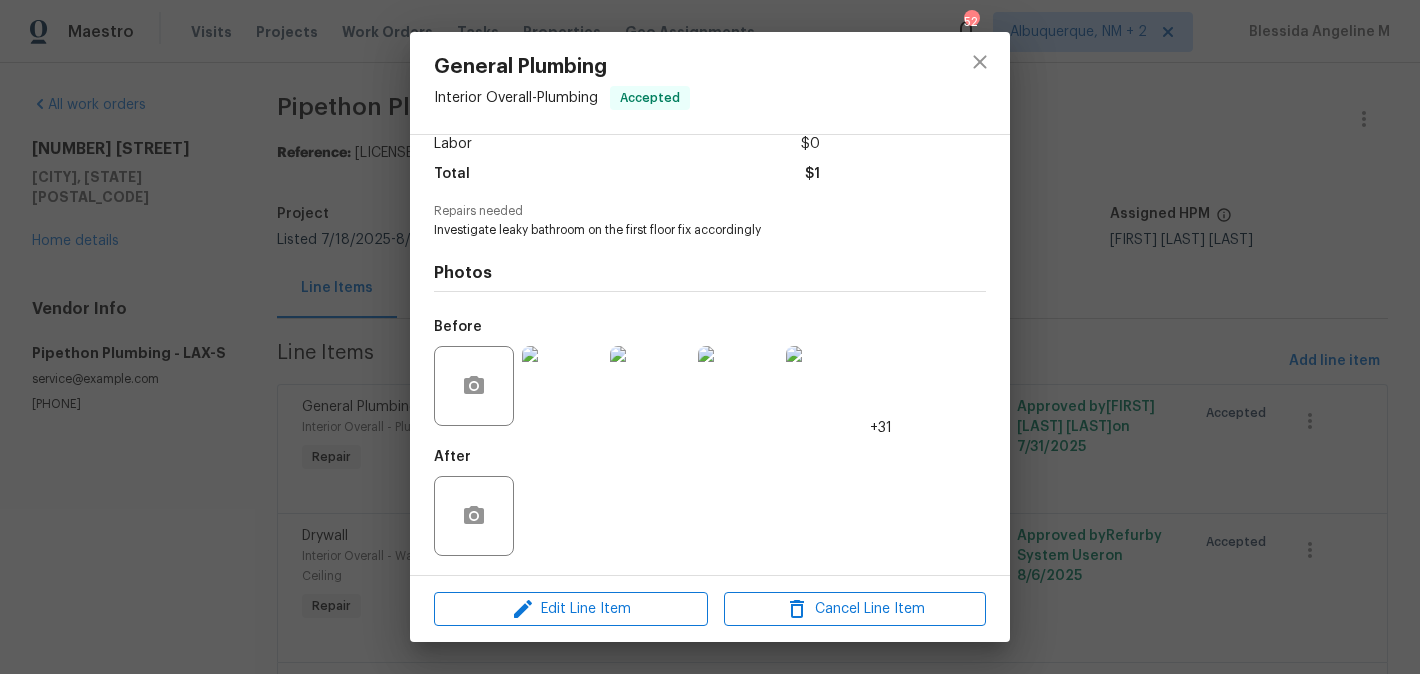 click on "General Plumbing Interior Overall  -  Plumbing Accepted Vendor Pipethon Plumbing Account Category Repairs Cost $1 x 1 count $1 Labor $0 Total $1 Repairs needed Investigate leaky bathroom on the first floor fix accordingly Photos Before  +31 After  Edit Line Item  Cancel Line Item" at bounding box center (710, 337) 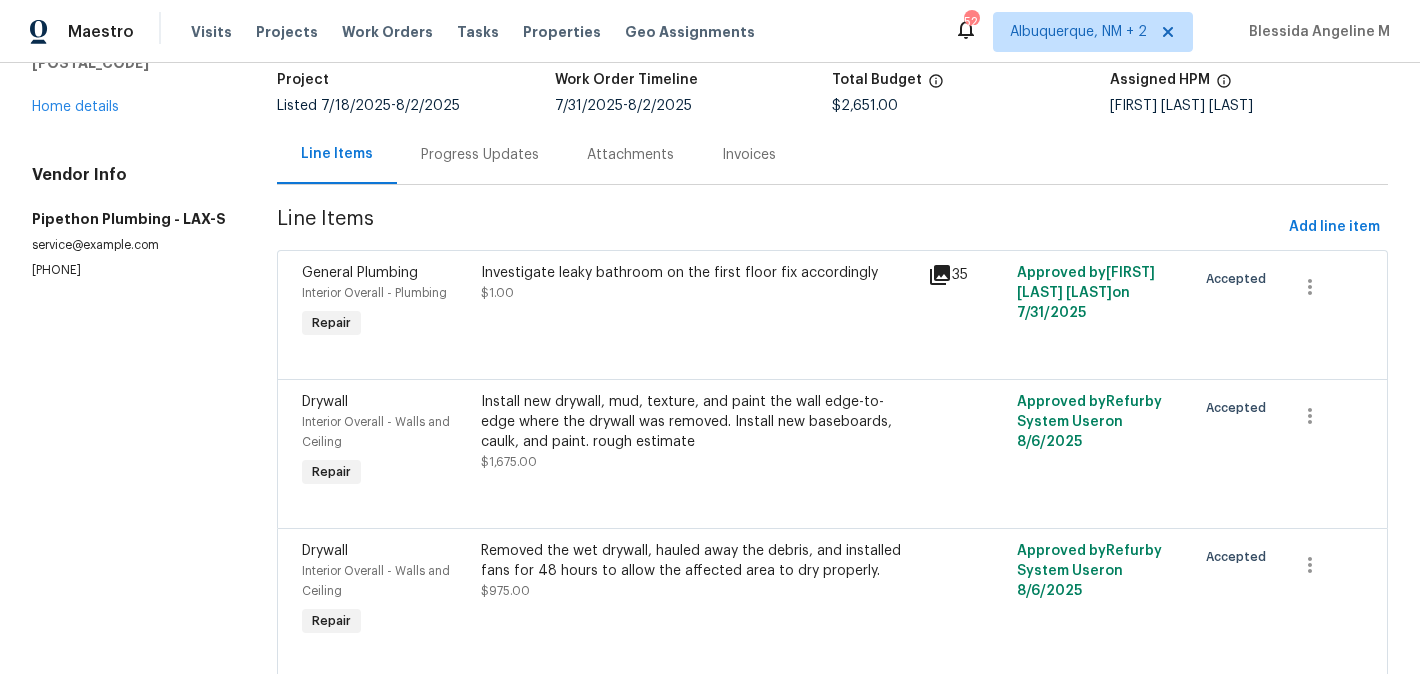 scroll, scrollTop: 135, scrollLeft: 0, axis: vertical 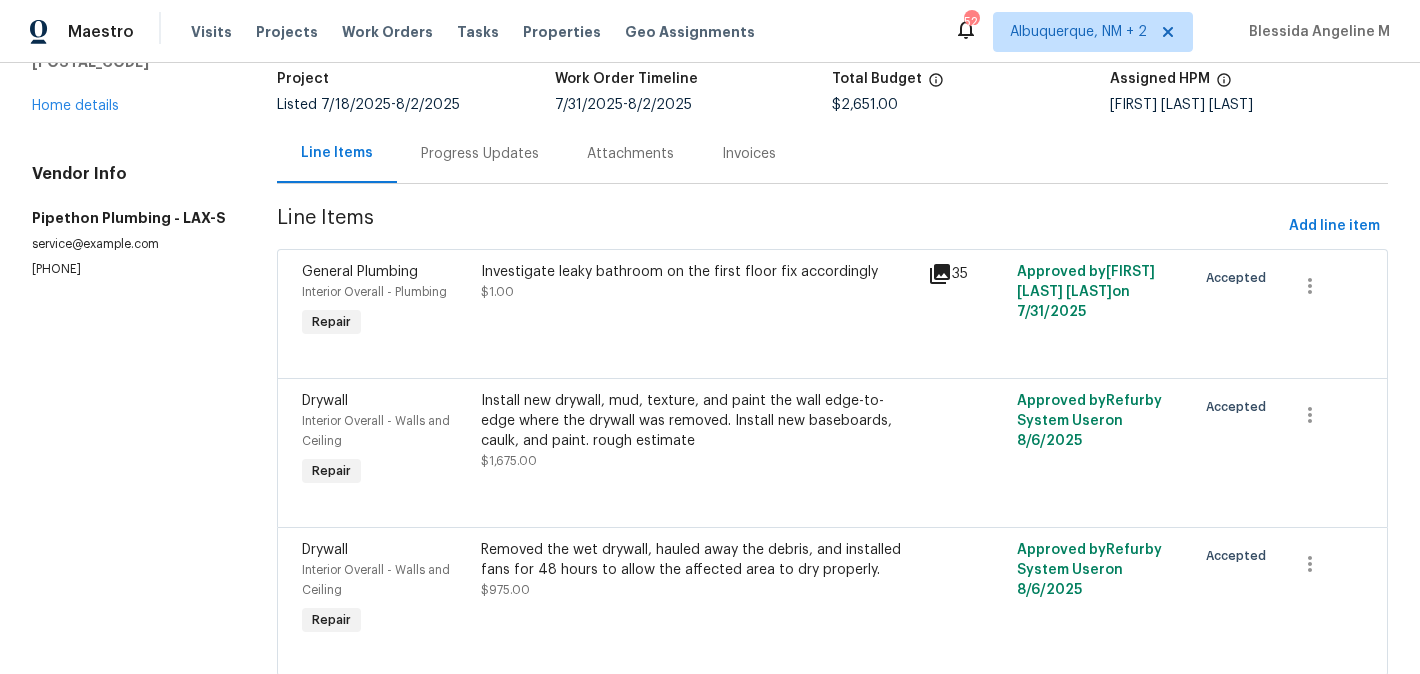 click on "Project Listed   7/18/2025  -  8/2/2025 Work Order Timeline 7/31/2025  -  8/2/2025 Total Budget $2,651.00 Assigned HPM Luis Pedro Ocampo Alvizuris" at bounding box center [832, 92] 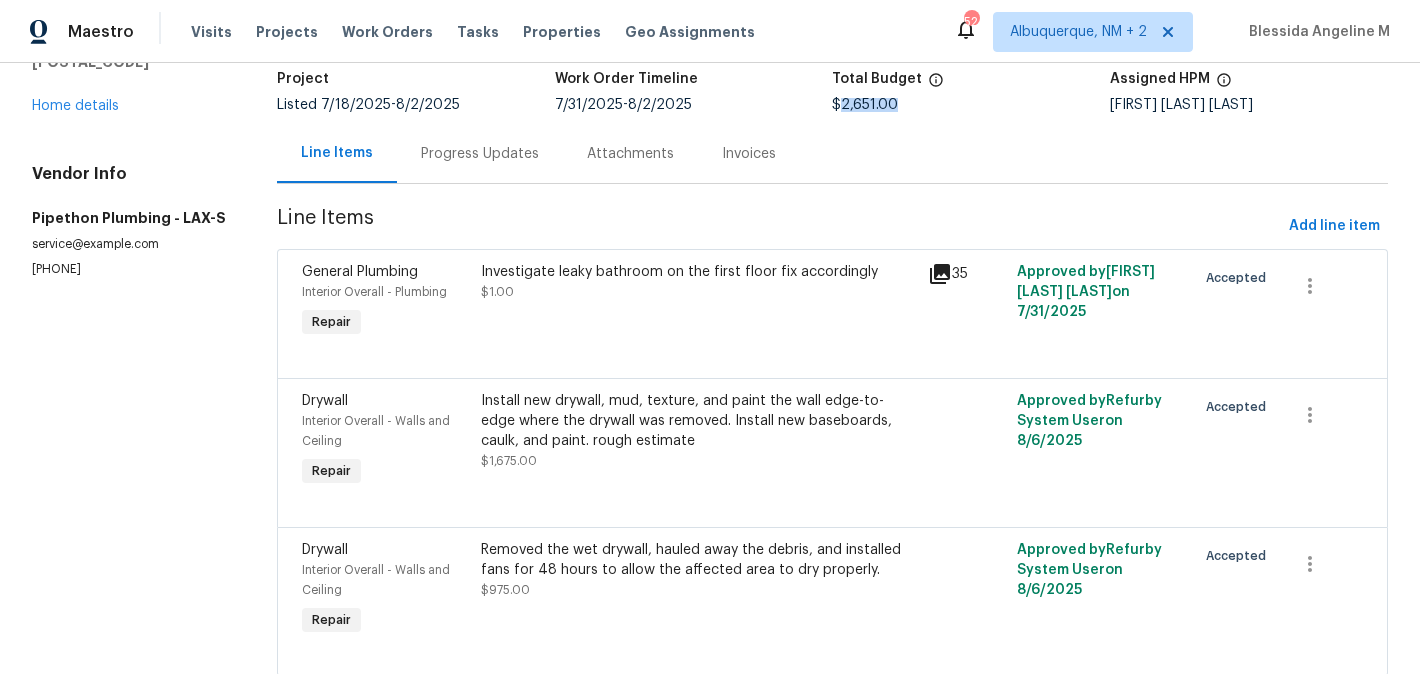 click on "$2,651.00" at bounding box center [865, 105] 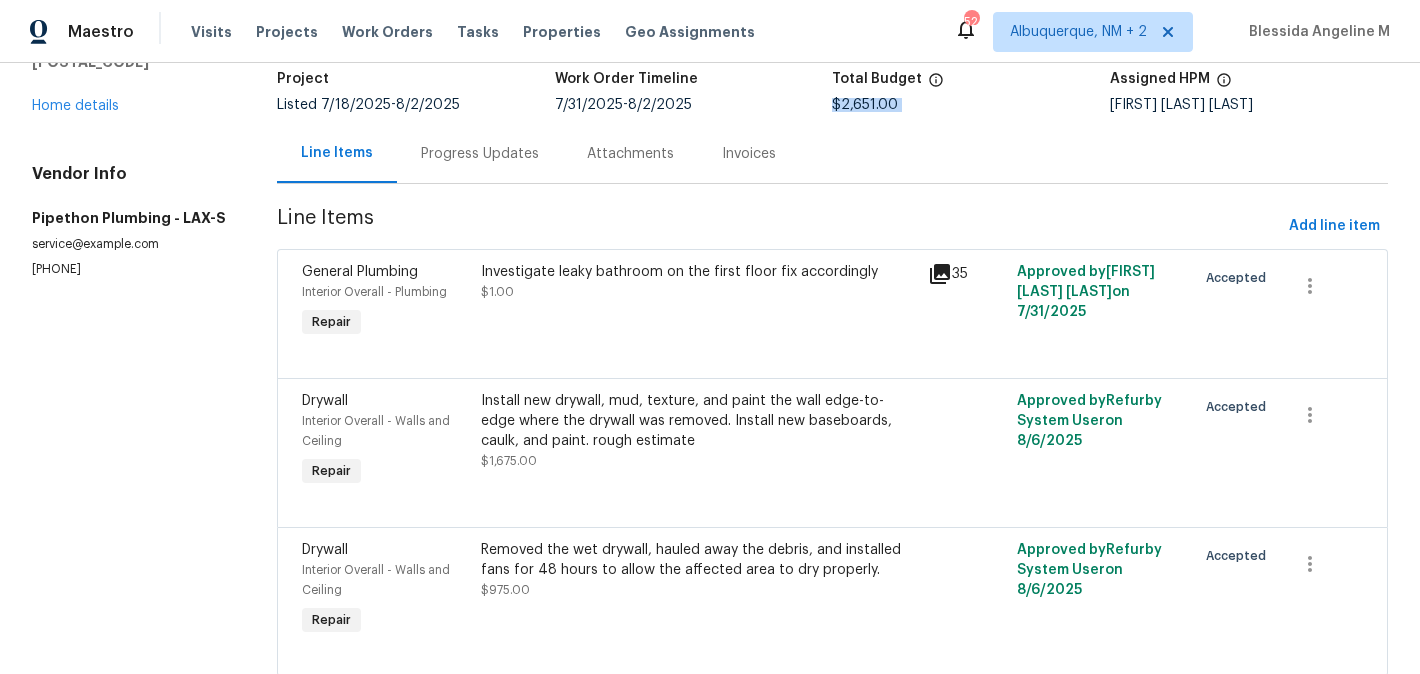 click on "$2,651.00" at bounding box center (865, 105) 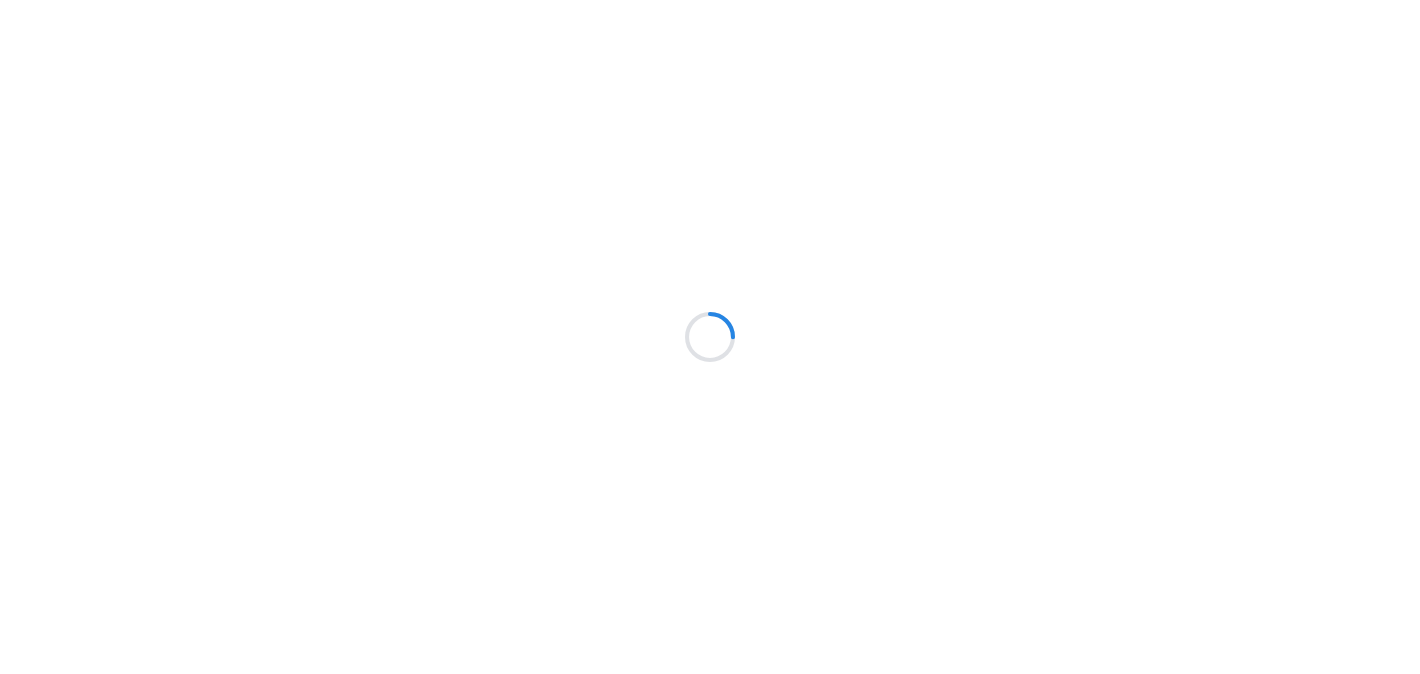 scroll, scrollTop: 0, scrollLeft: 0, axis: both 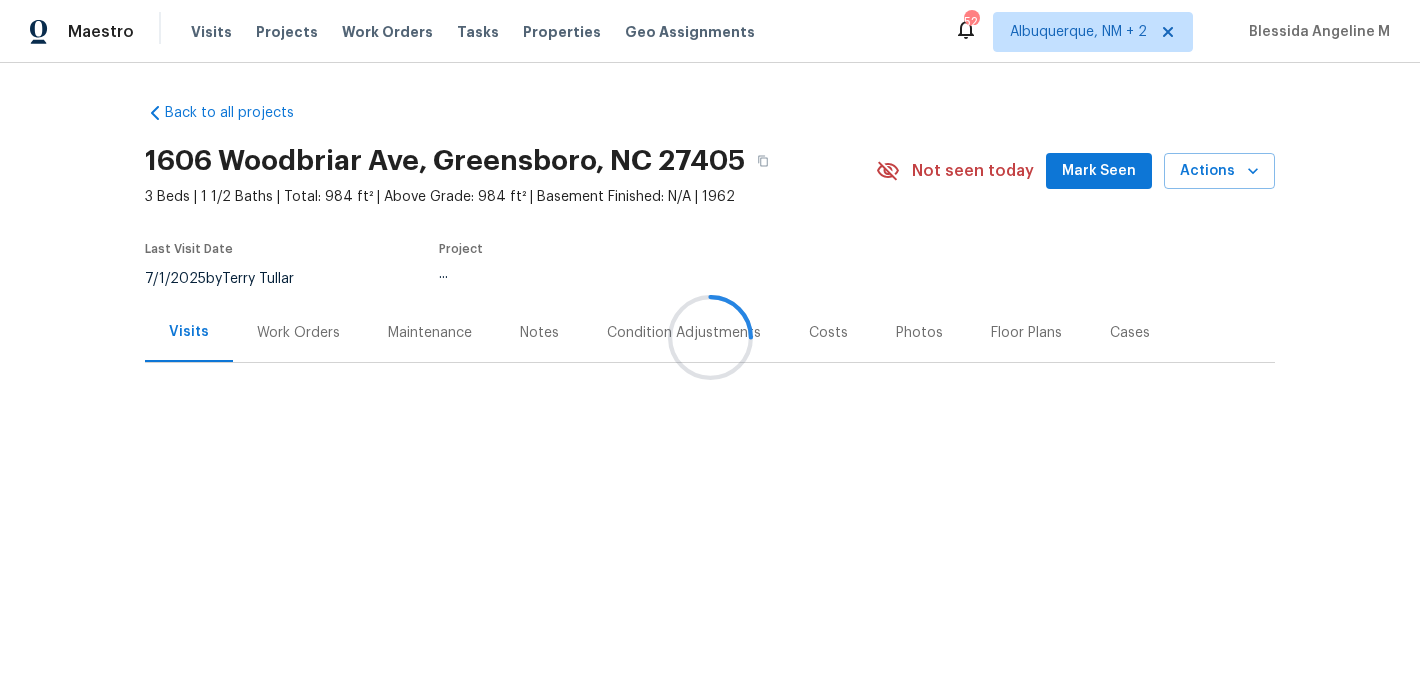 click at bounding box center (710, 337) 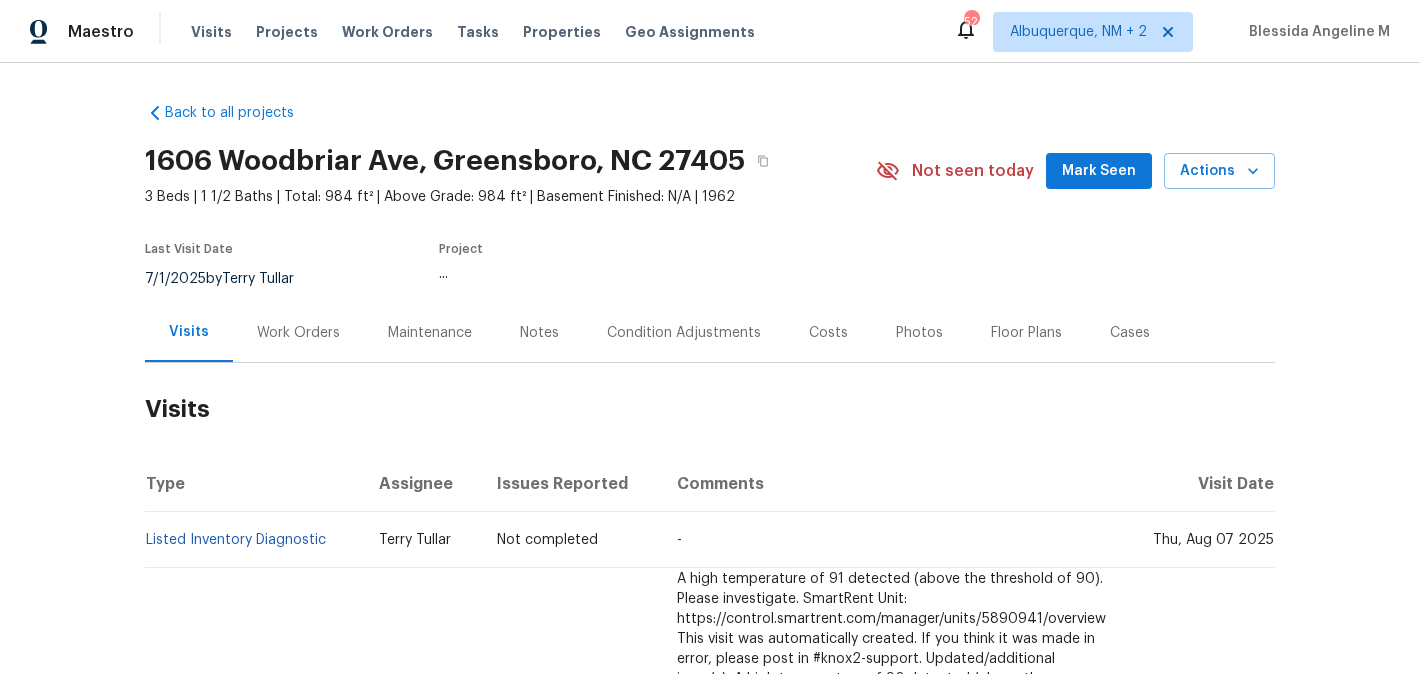 click on "Work Orders" at bounding box center (298, 333) 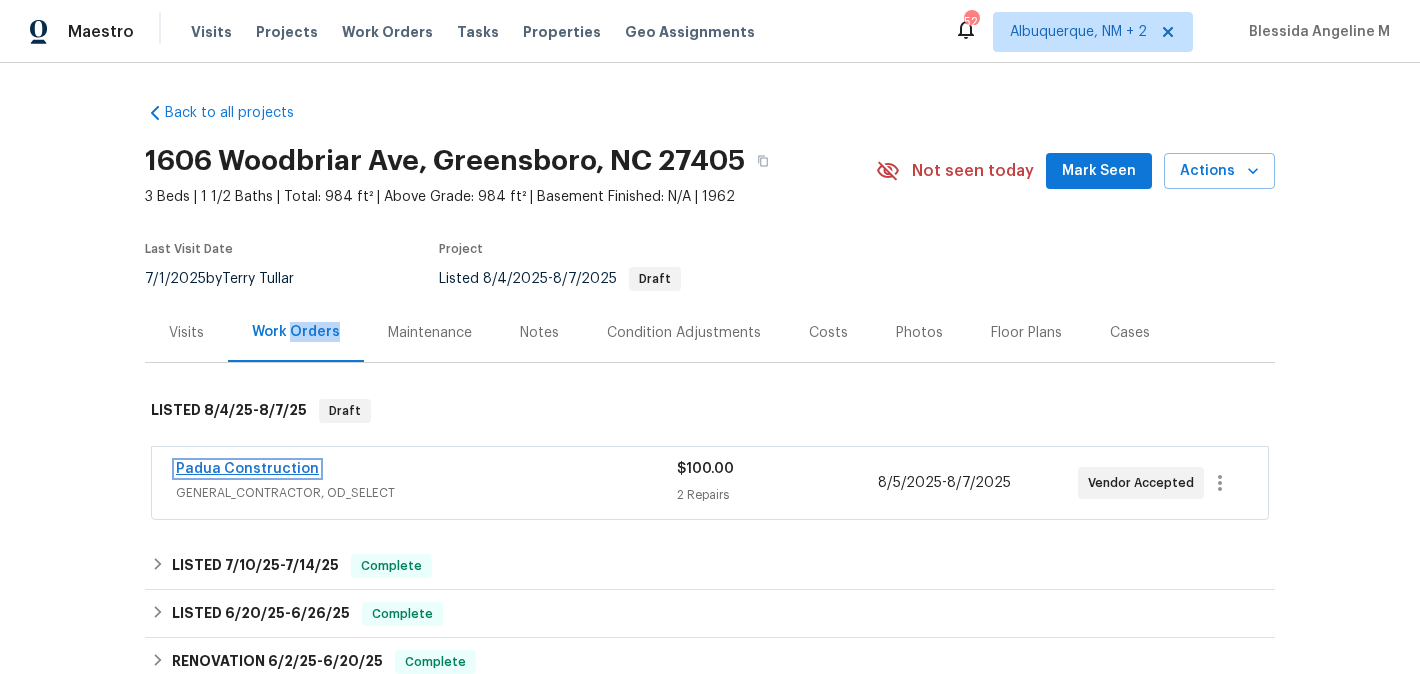 click on "Padua Construction" at bounding box center [247, 469] 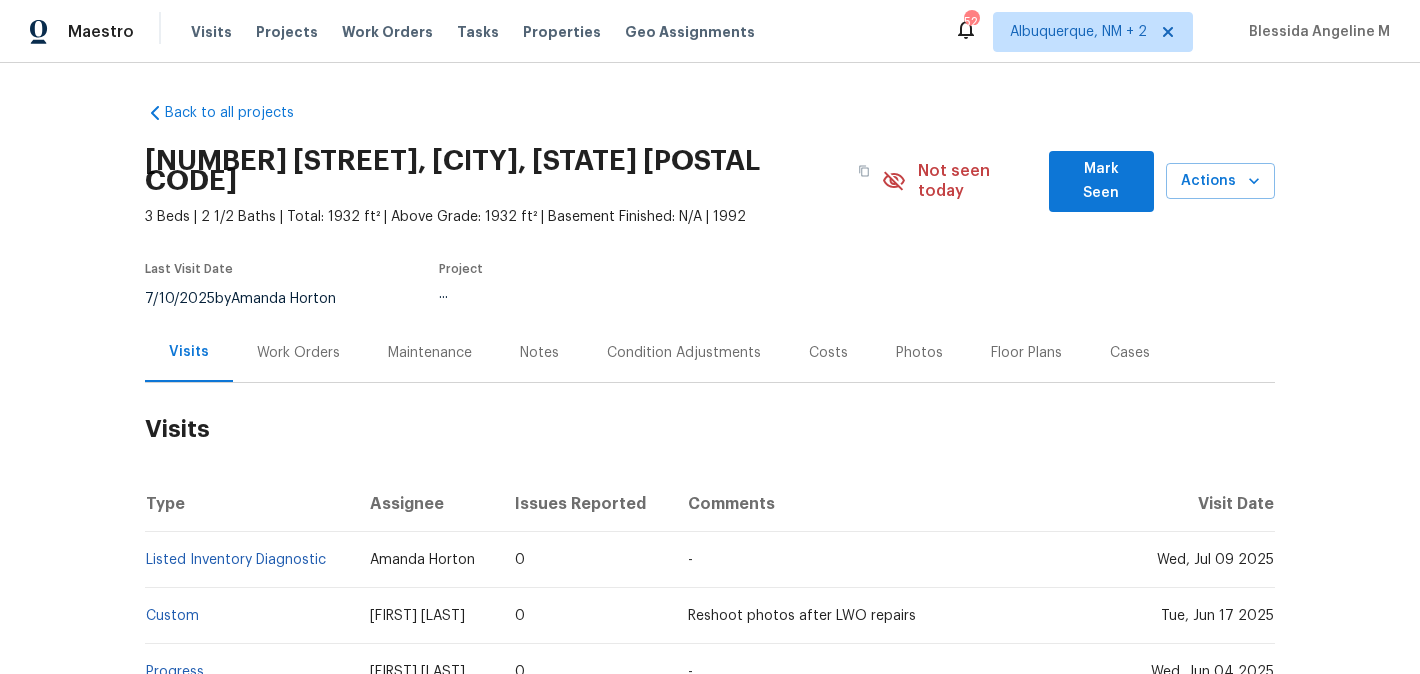 scroll, scrollTop: 0, scrollLeft: 0, axis: both 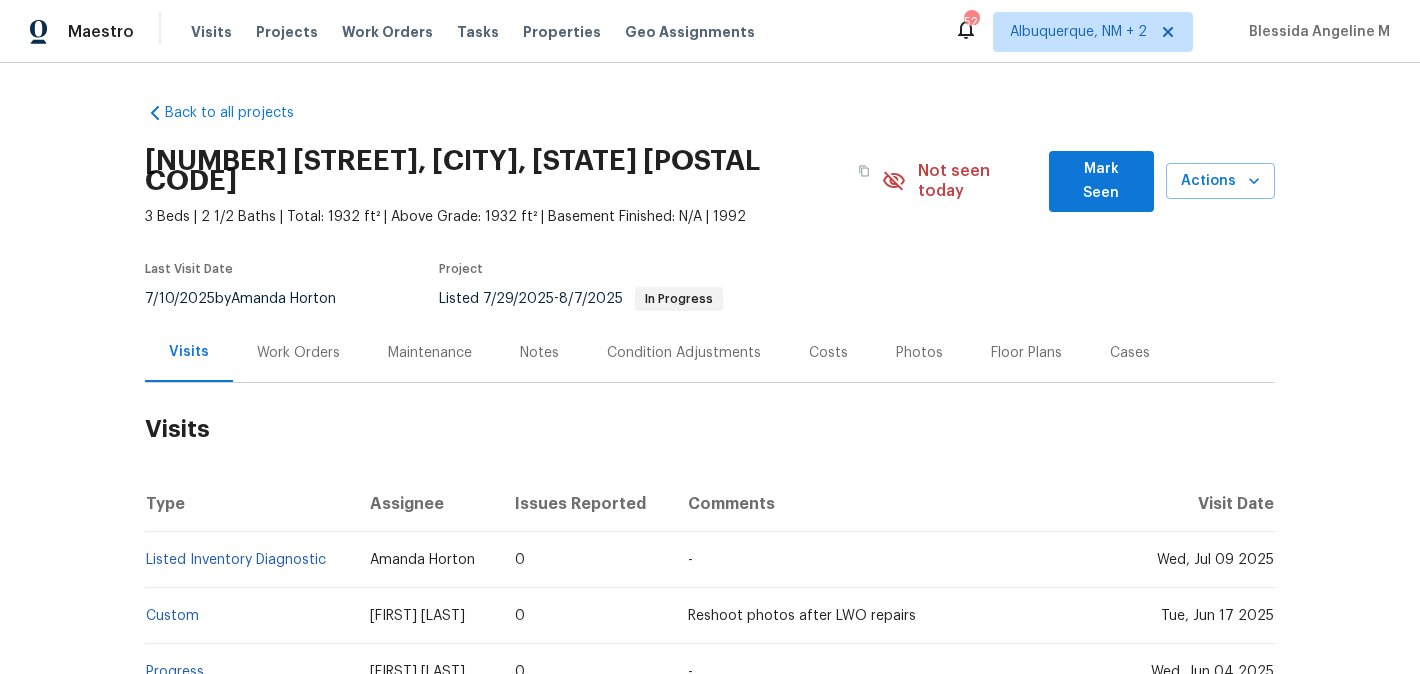 click on "Work Orders" at bounding box center (298, 353) 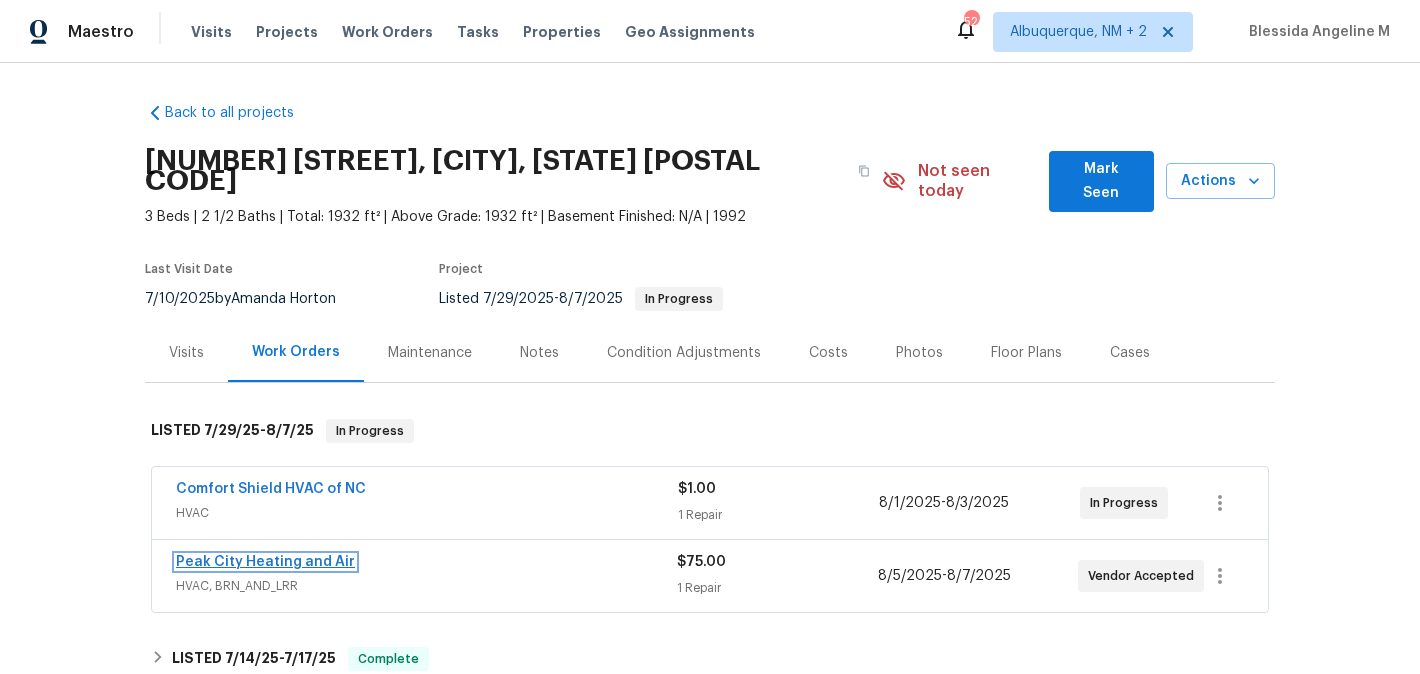 click on "Peak City Heating and Air" at bounding box center (265, 562) 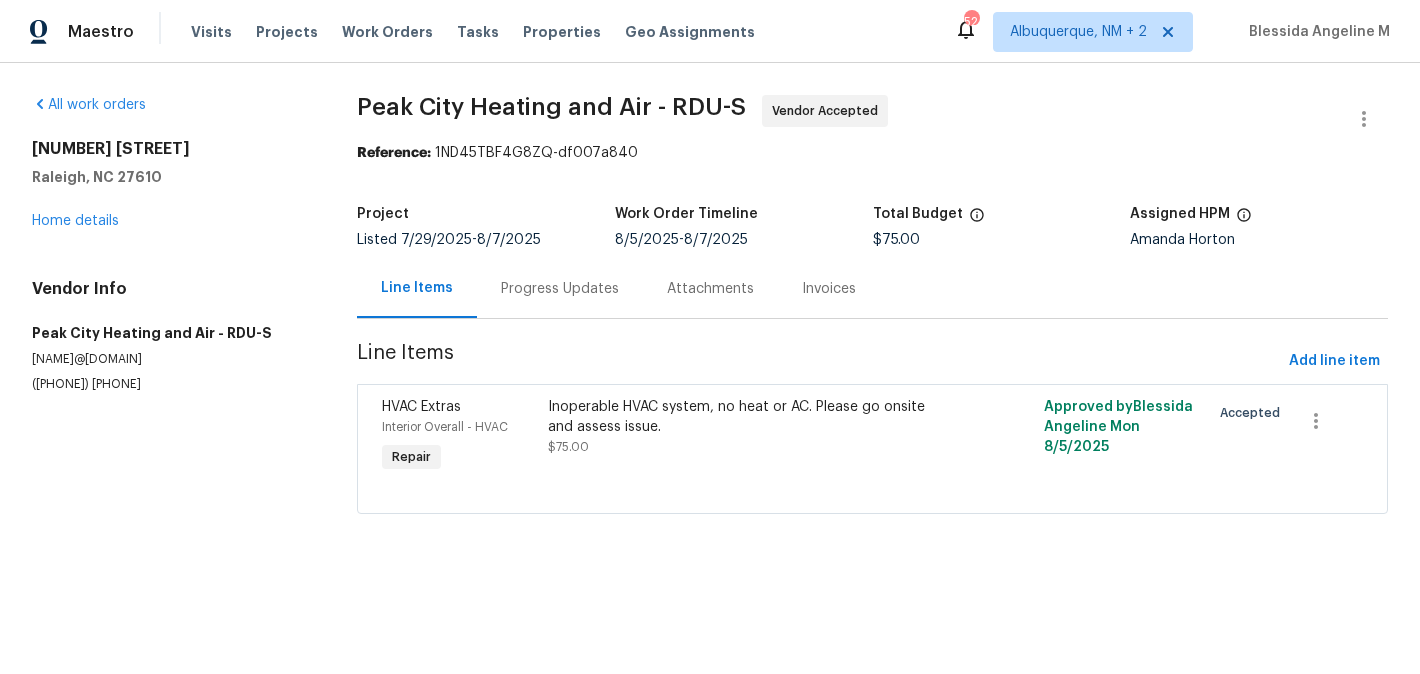 click on "Progress Updates" at bounding box center [560, 289] 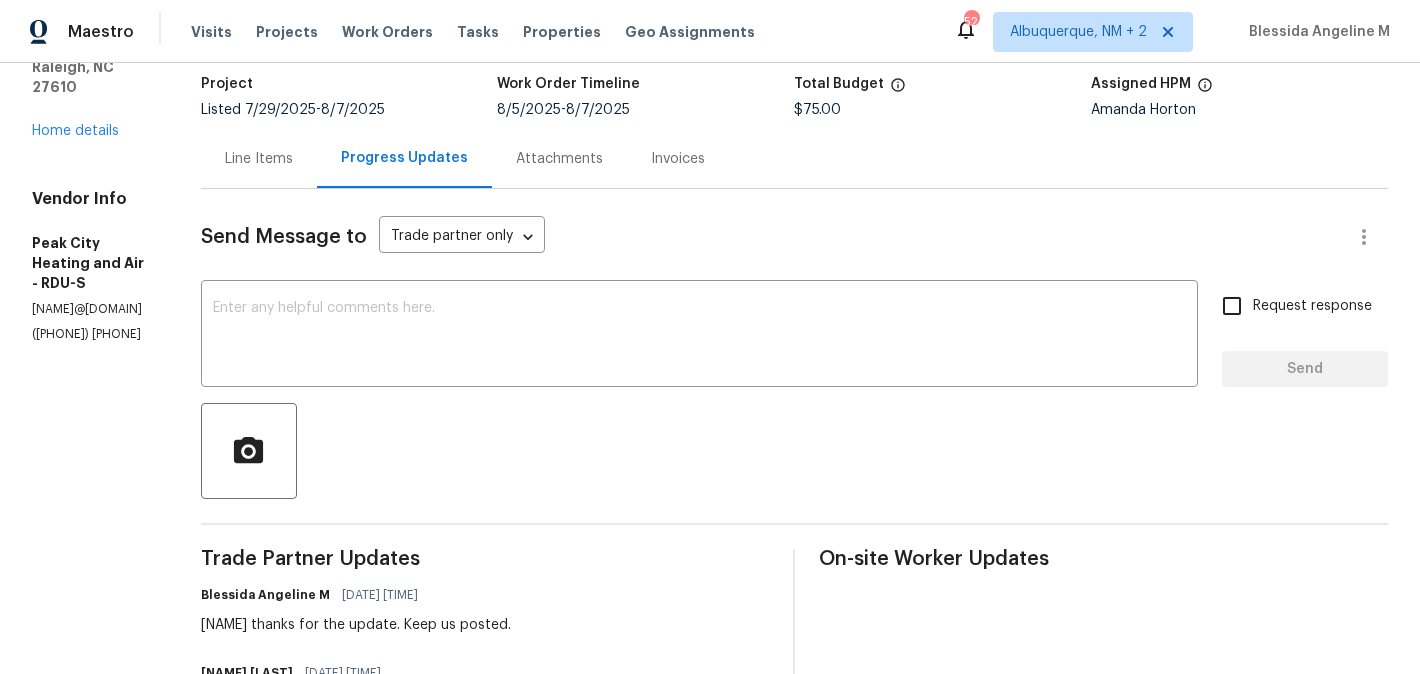scroll, scrollTop: 257, scrollLeft: 0, axis: vertical 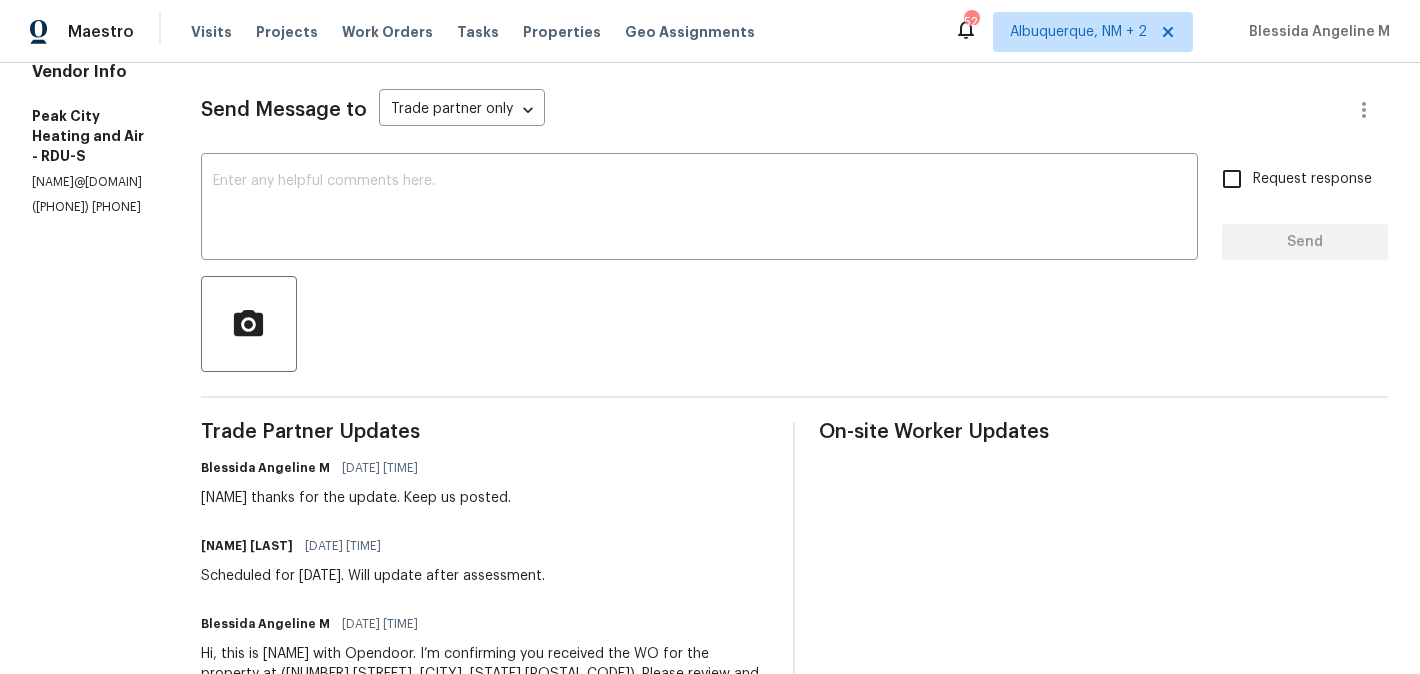 click on "Jody thanks for the update. Keep us posted." at bounding box center (356, 498) 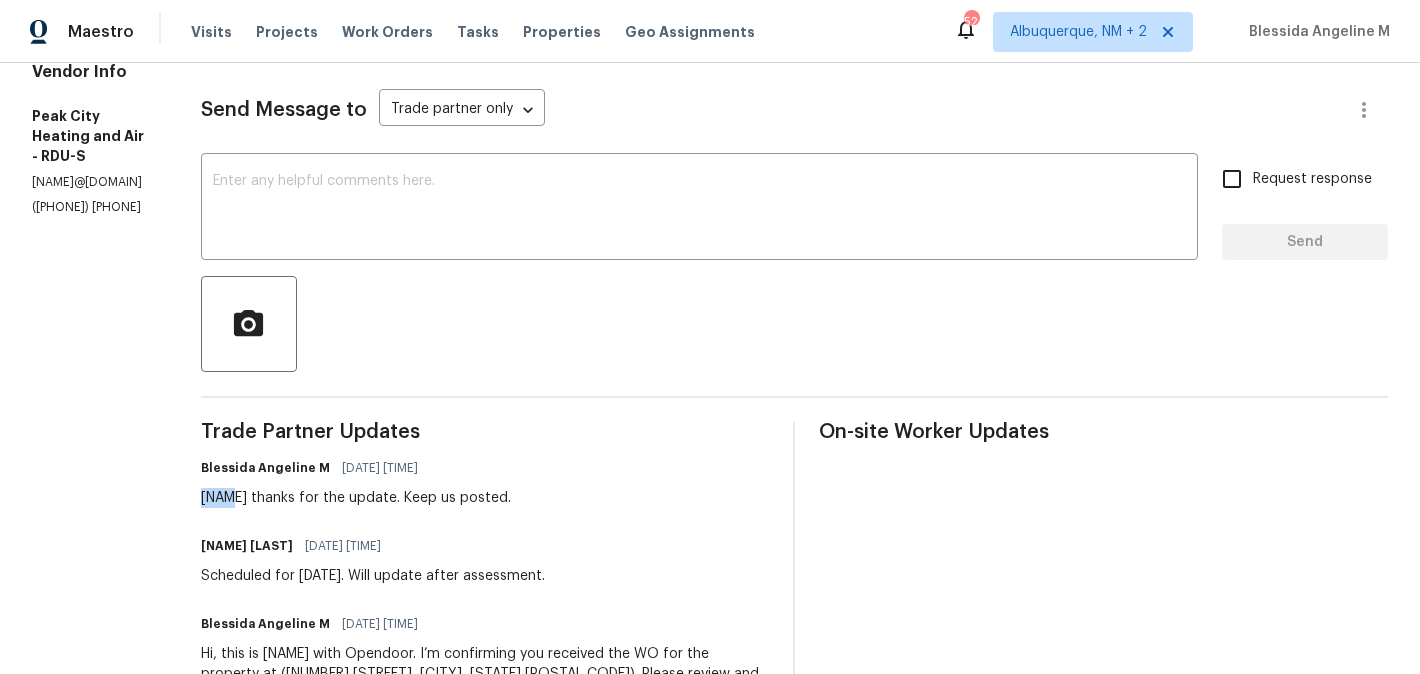 click on "Jody thanks for the update. Keep us posted." at bounding box center [356, 498] 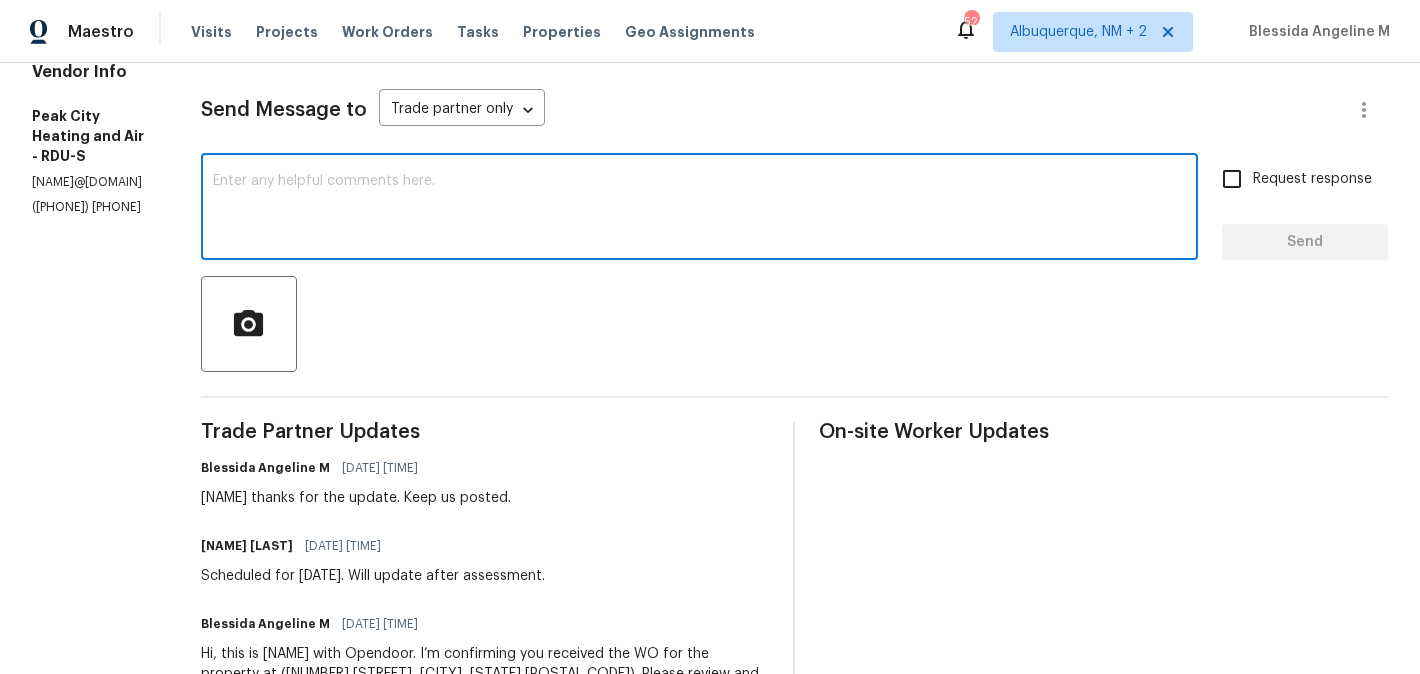 click at bounding box center [699, 209] 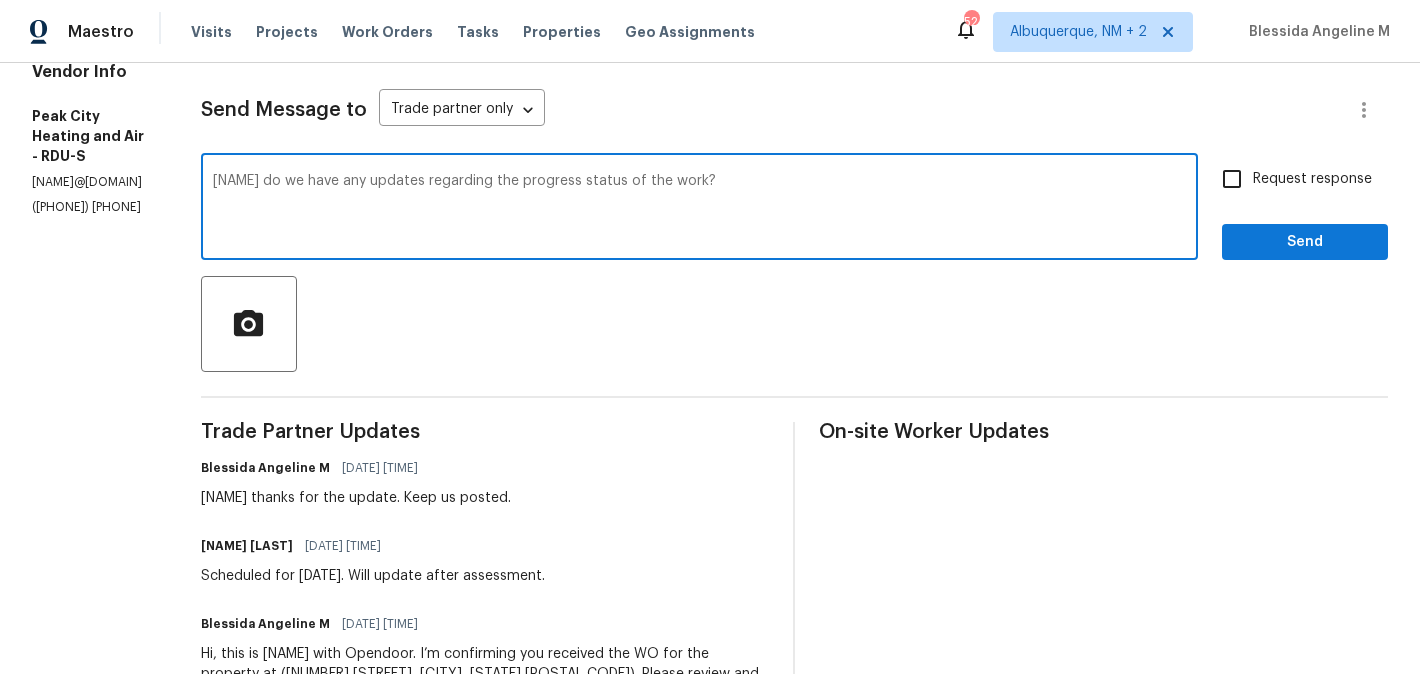 type on "Jody do we have any updates regarding the progress status of the work?" 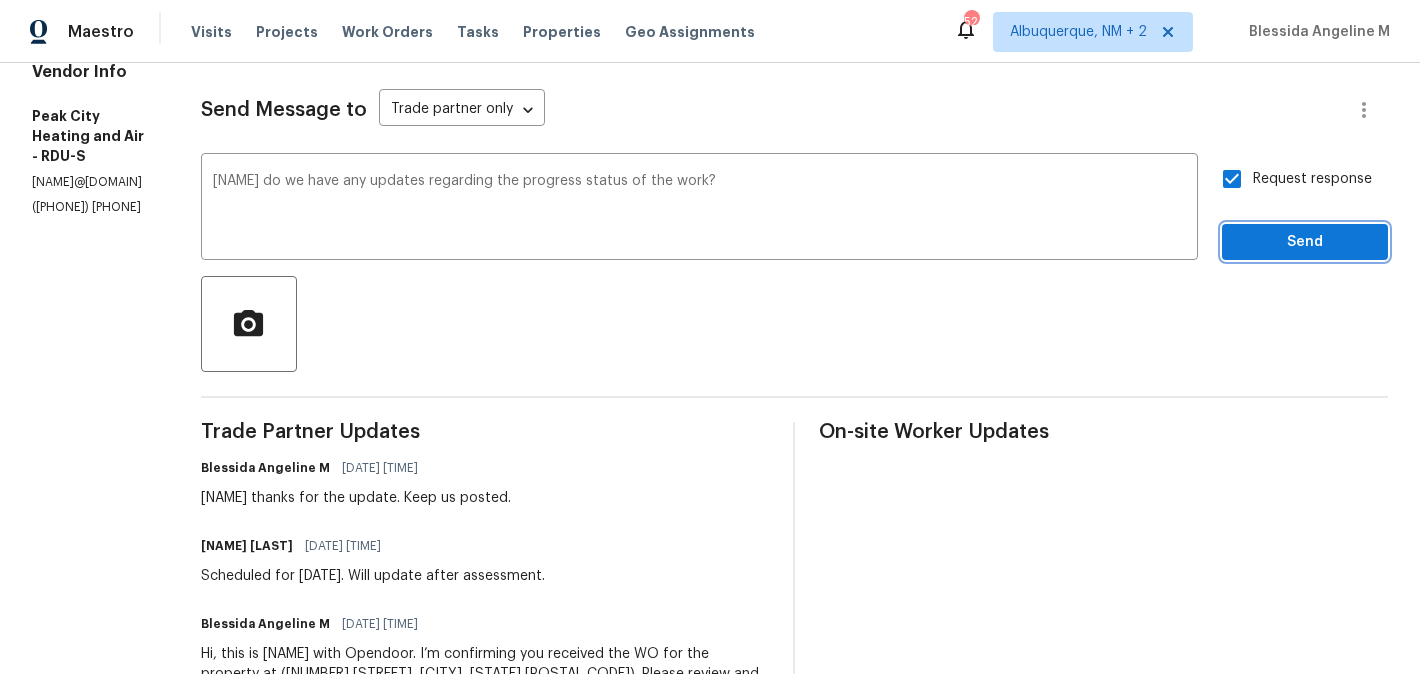 click on "Send" at bounding box center [1305, 242] 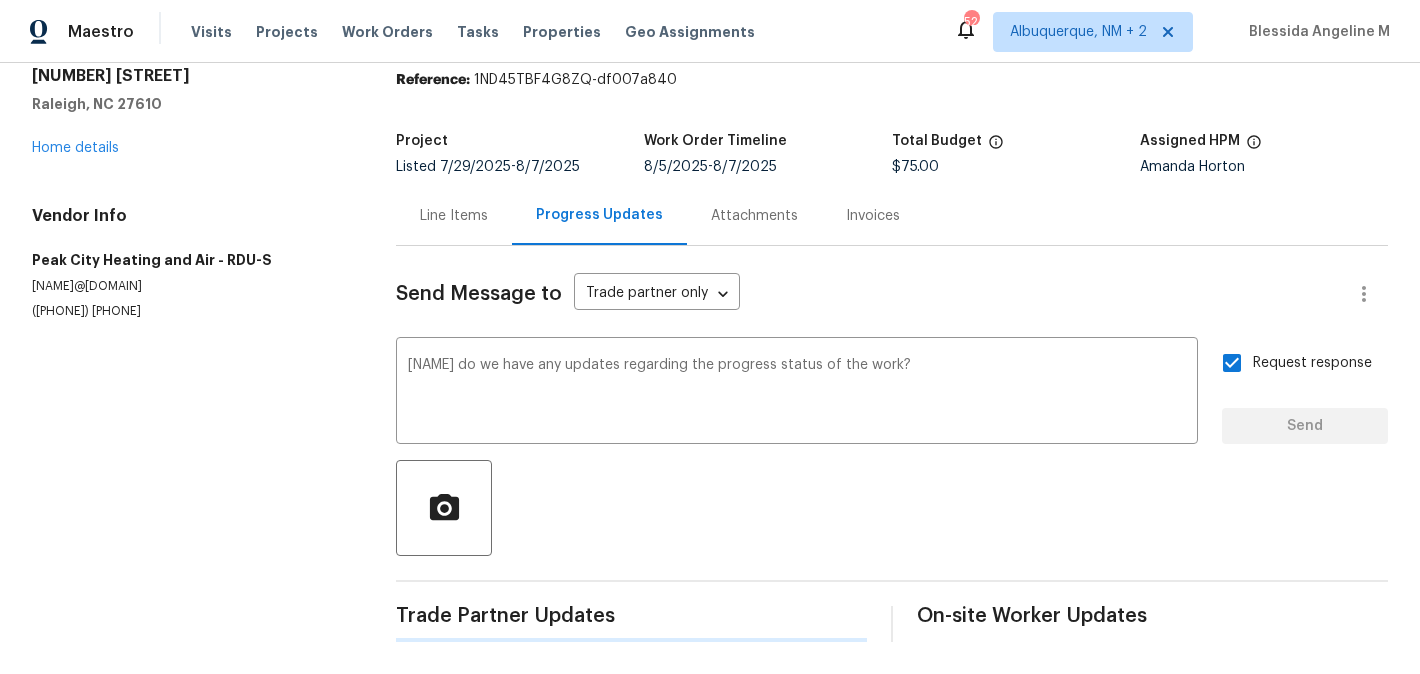 scroll, scrollTop: 73, scrollLeft: 0, axis: vertical 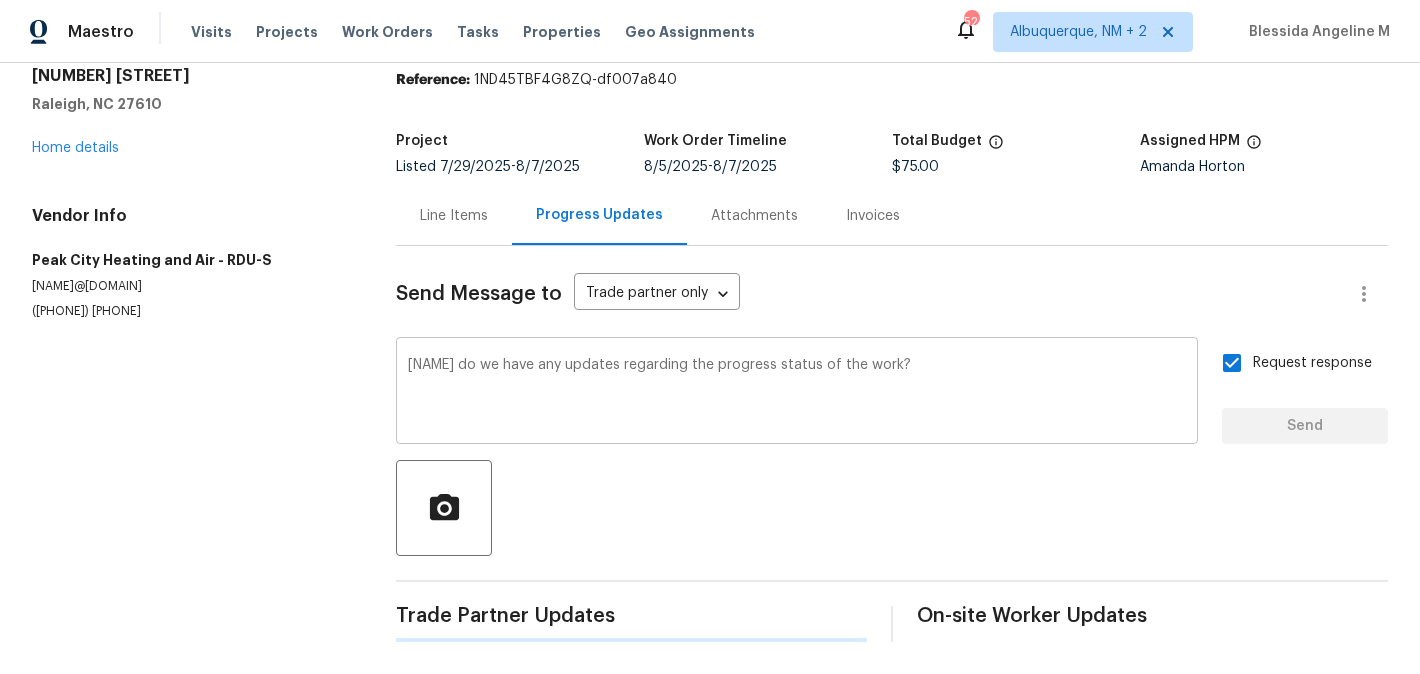 type 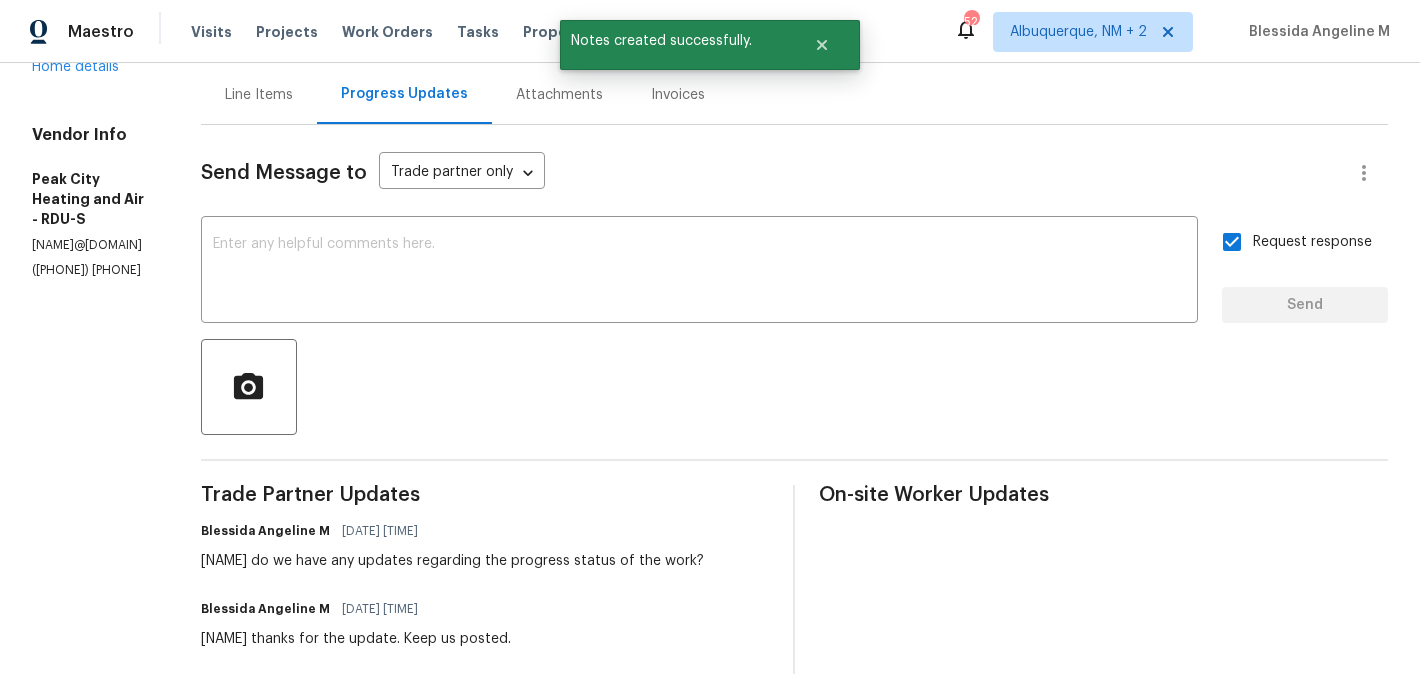 scroll, scrollTop: 0, scrollLeft: 0, axis: both 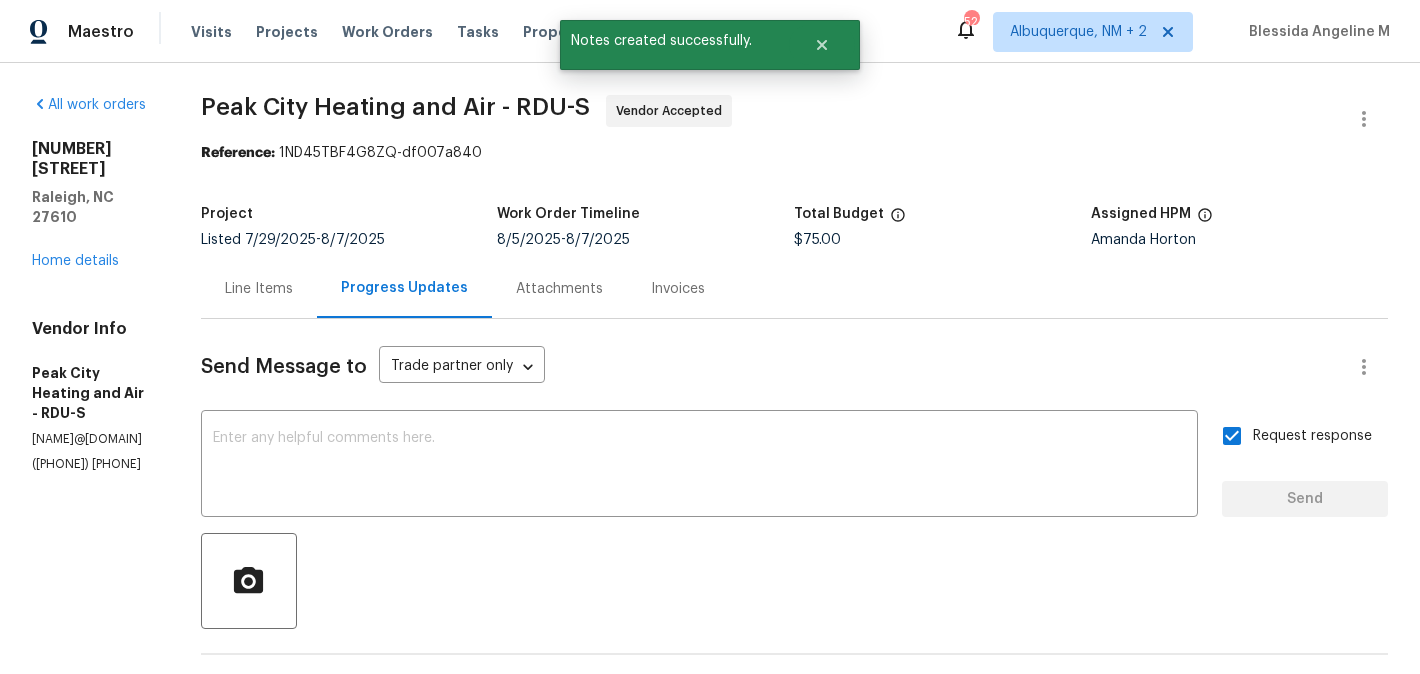 click on "Peak City Heating and Air - RDU-S" at bounding box center (395, 107) 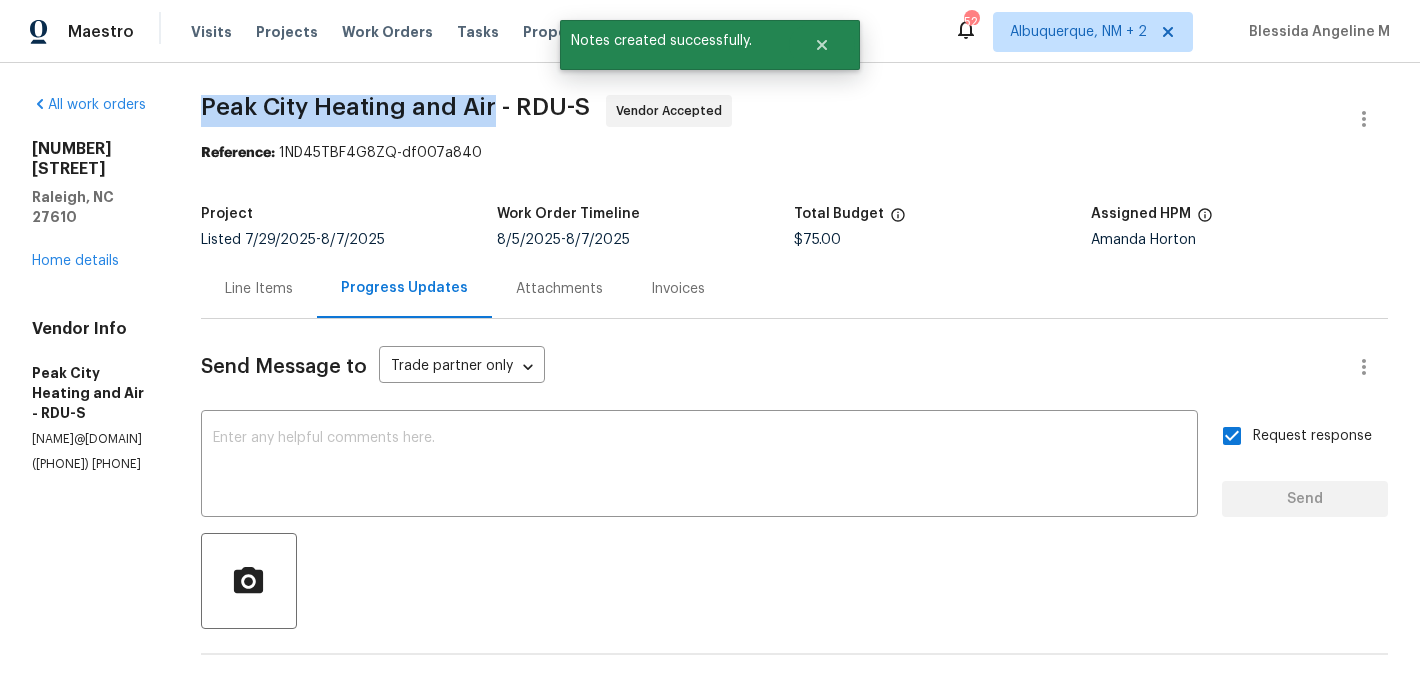 drag, startPoint x: 237, startPoint y: 105, endPoint x: 523, endPoint y: 107, distance: 286.007 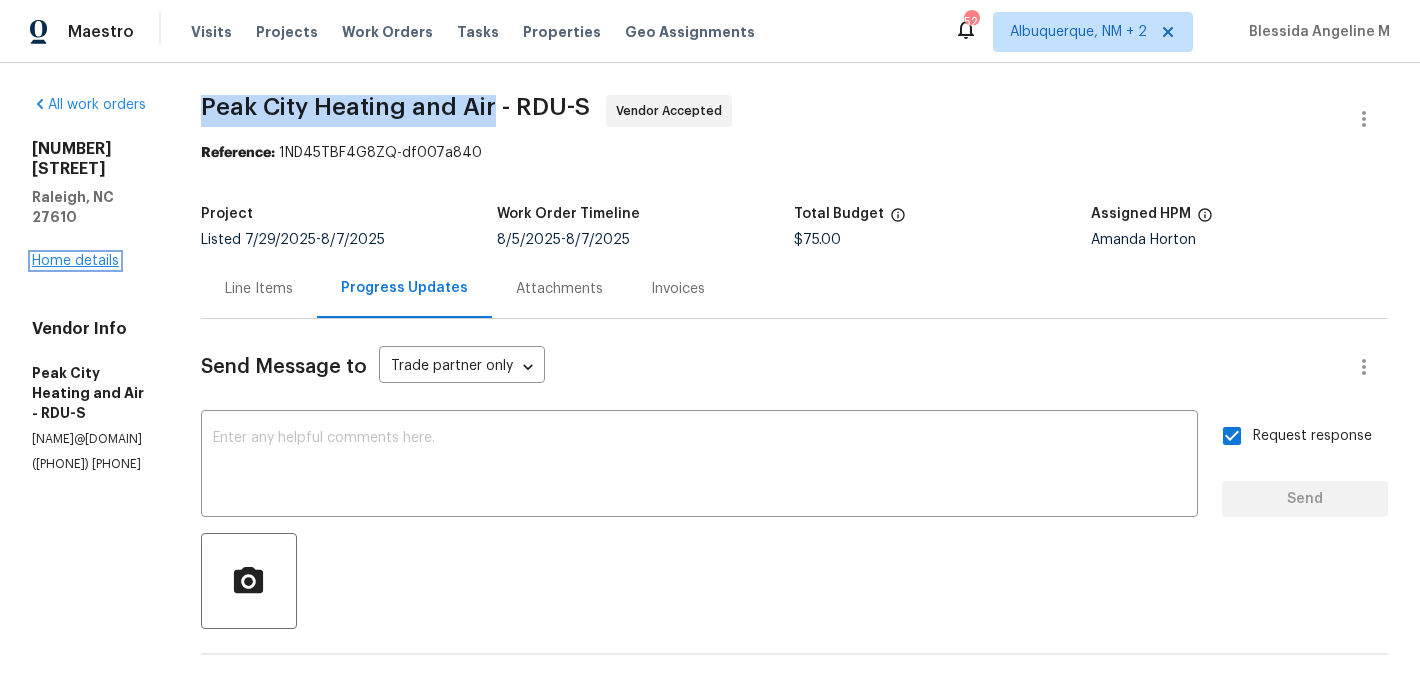 click on "Home details" at bounding box center [75, 261] 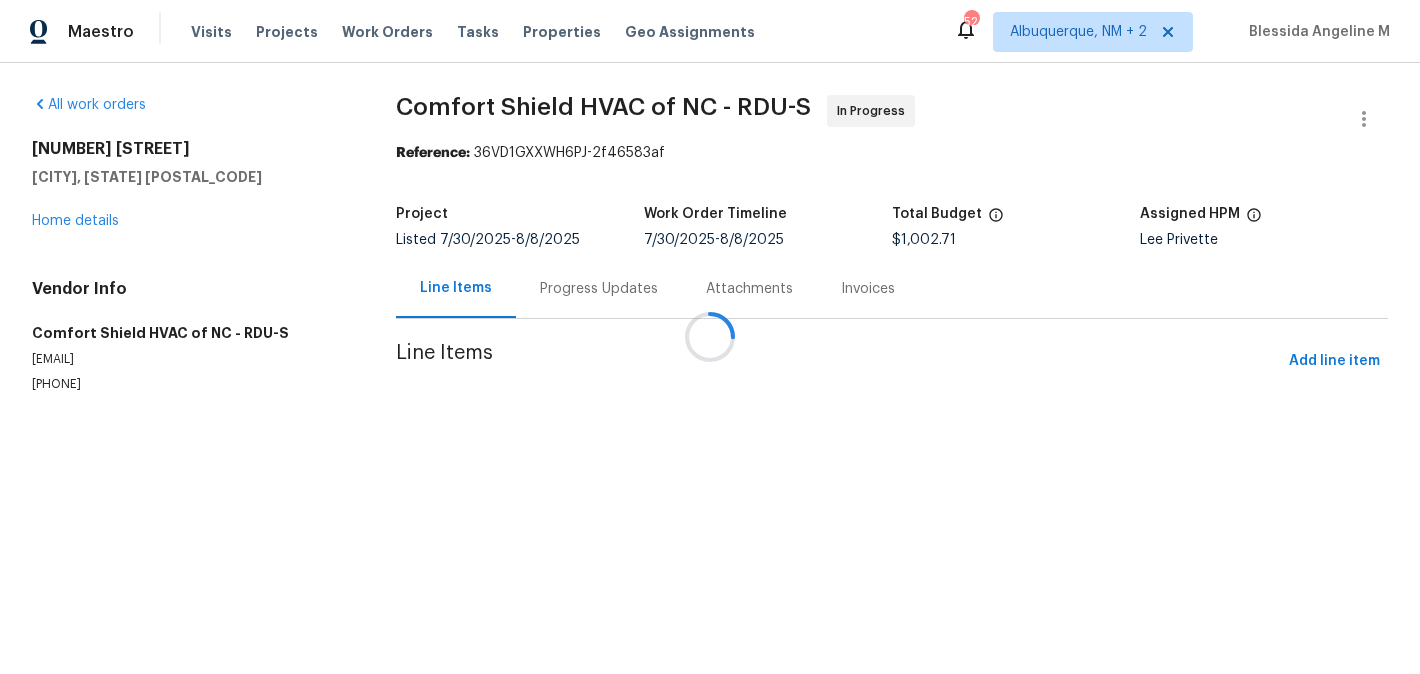 scroll, scrollTop: 0, scrollLeft: 0, axis: both 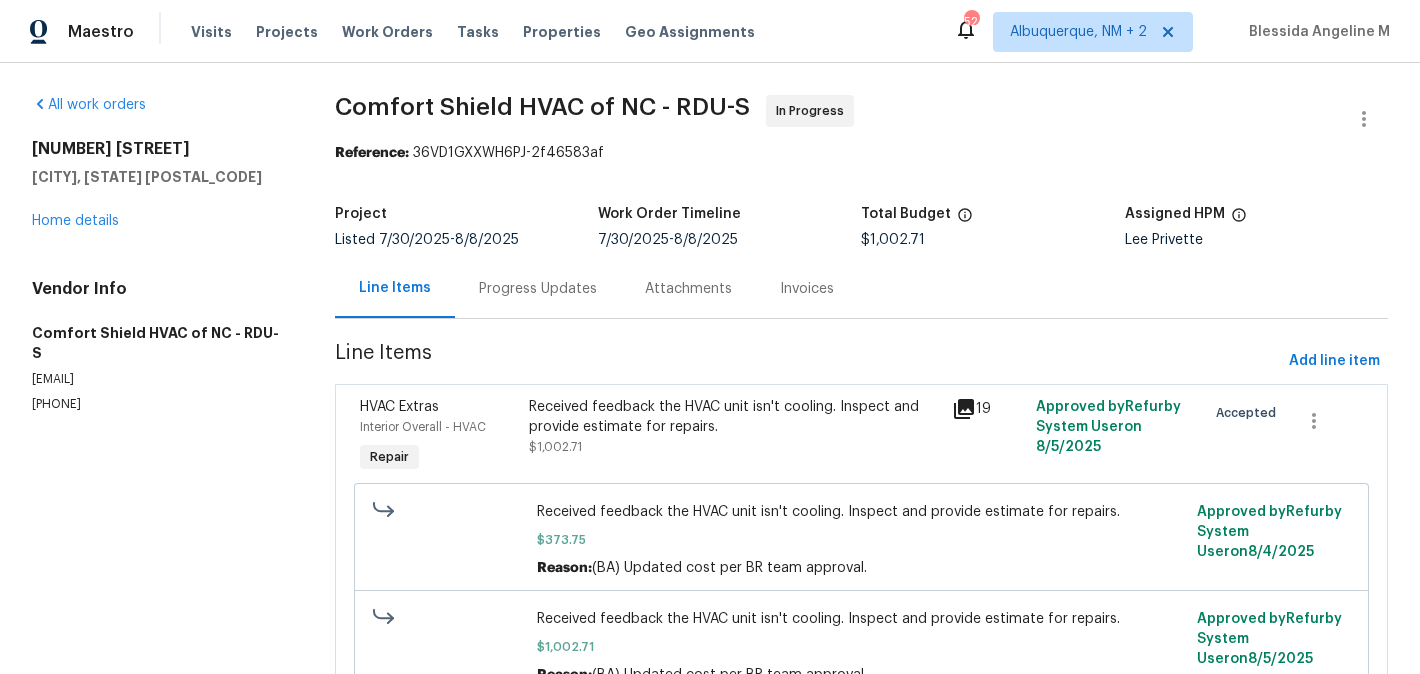 click on "Progress Updates" at bounding box center (538, 288) 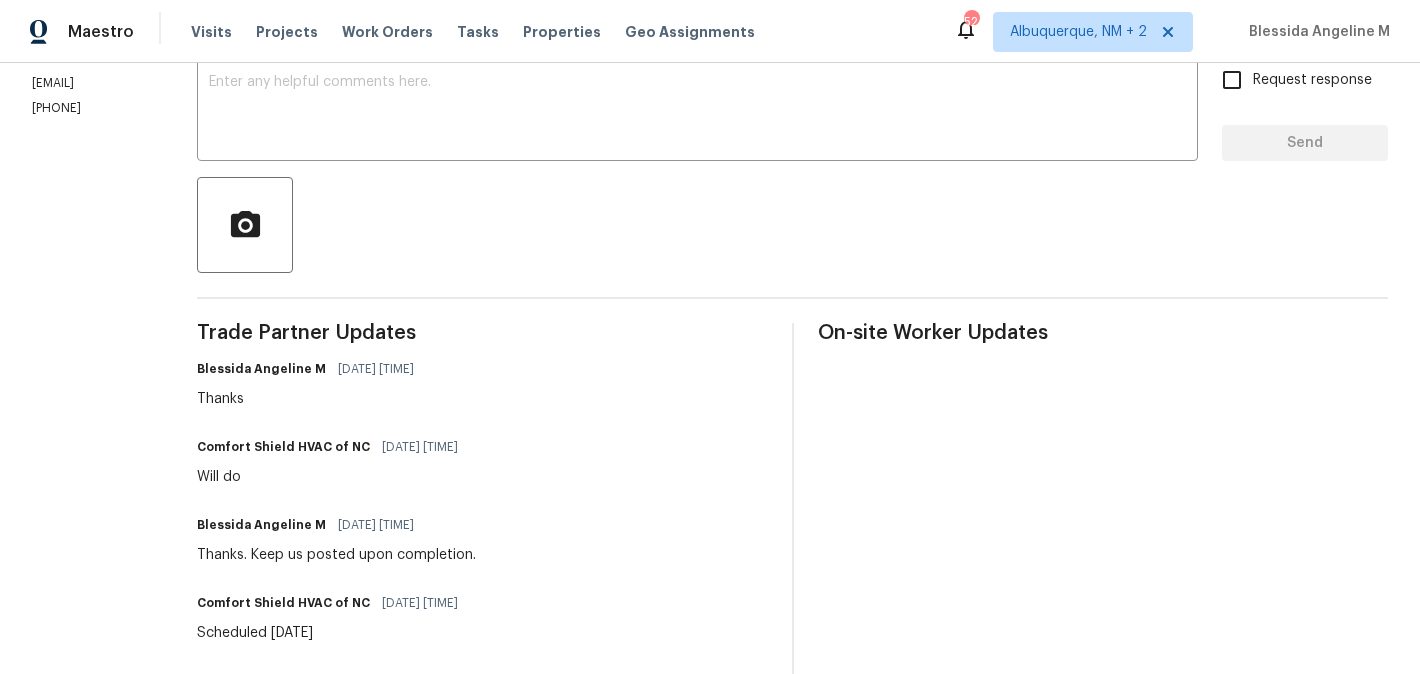 scroll, scrollTop: 0, scrollLeft: 0, axis: both 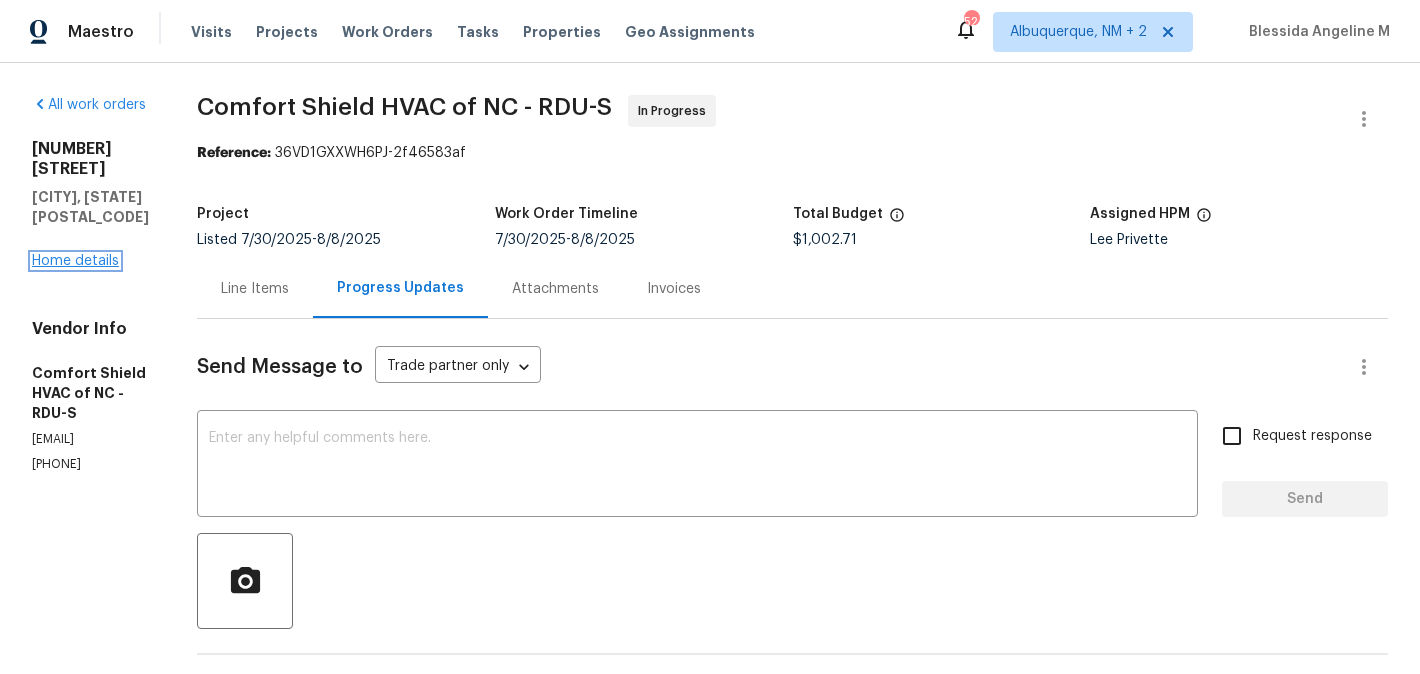 click on "Home details" at bounding box center [75, 261] 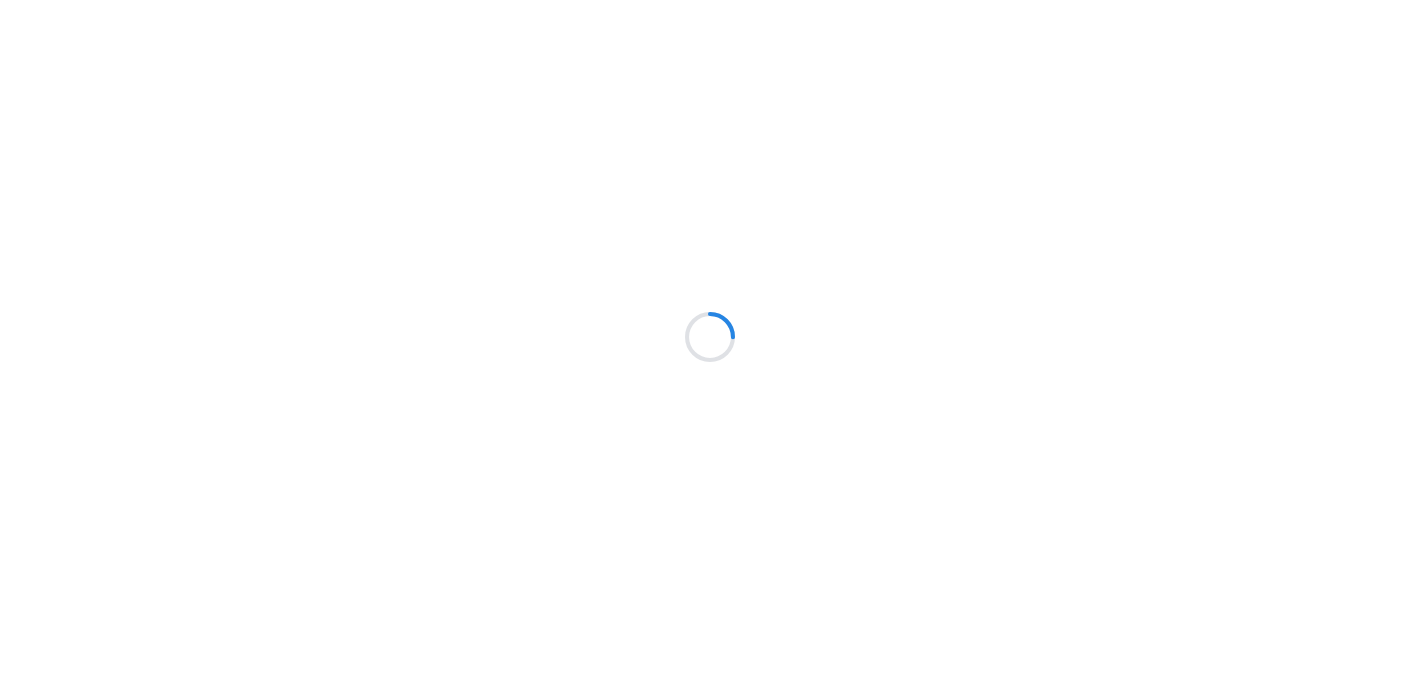 scroll, scrollTop: 0, scrollLeft: 0, axis: both 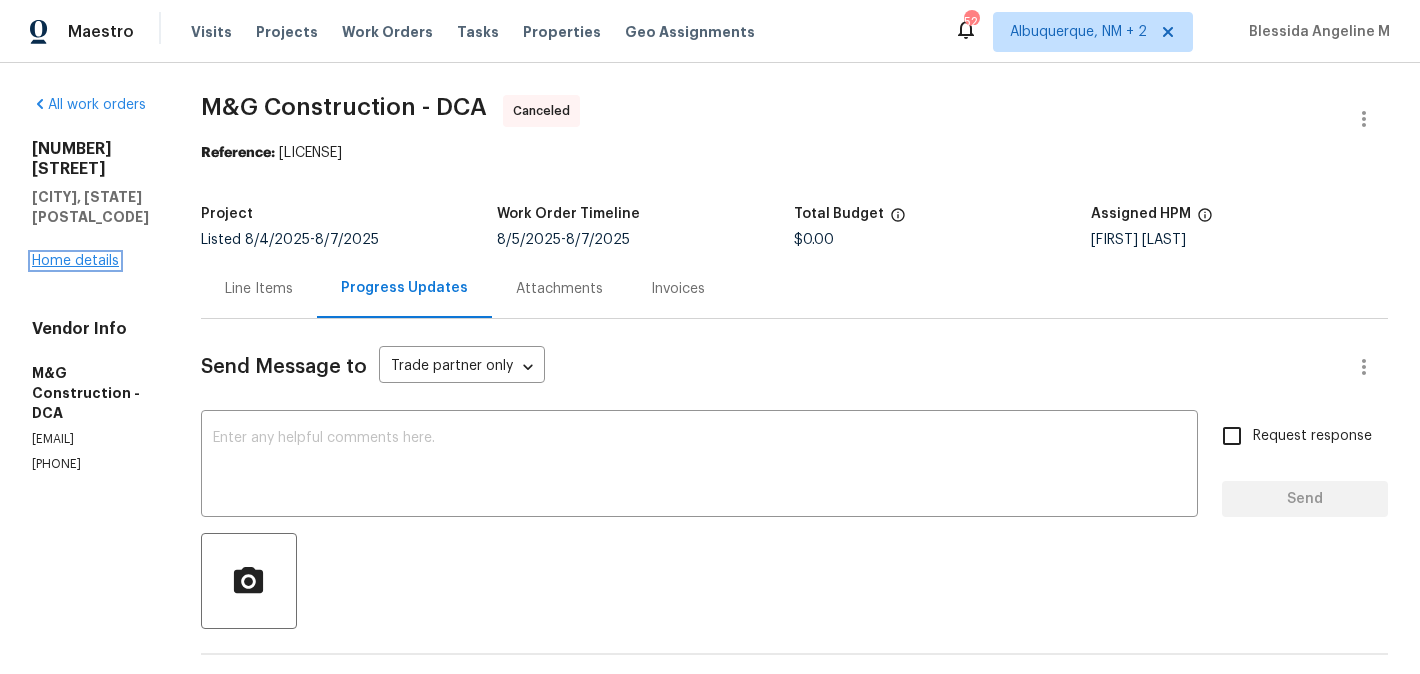click on "Home details" at bounding box center [75, 261] 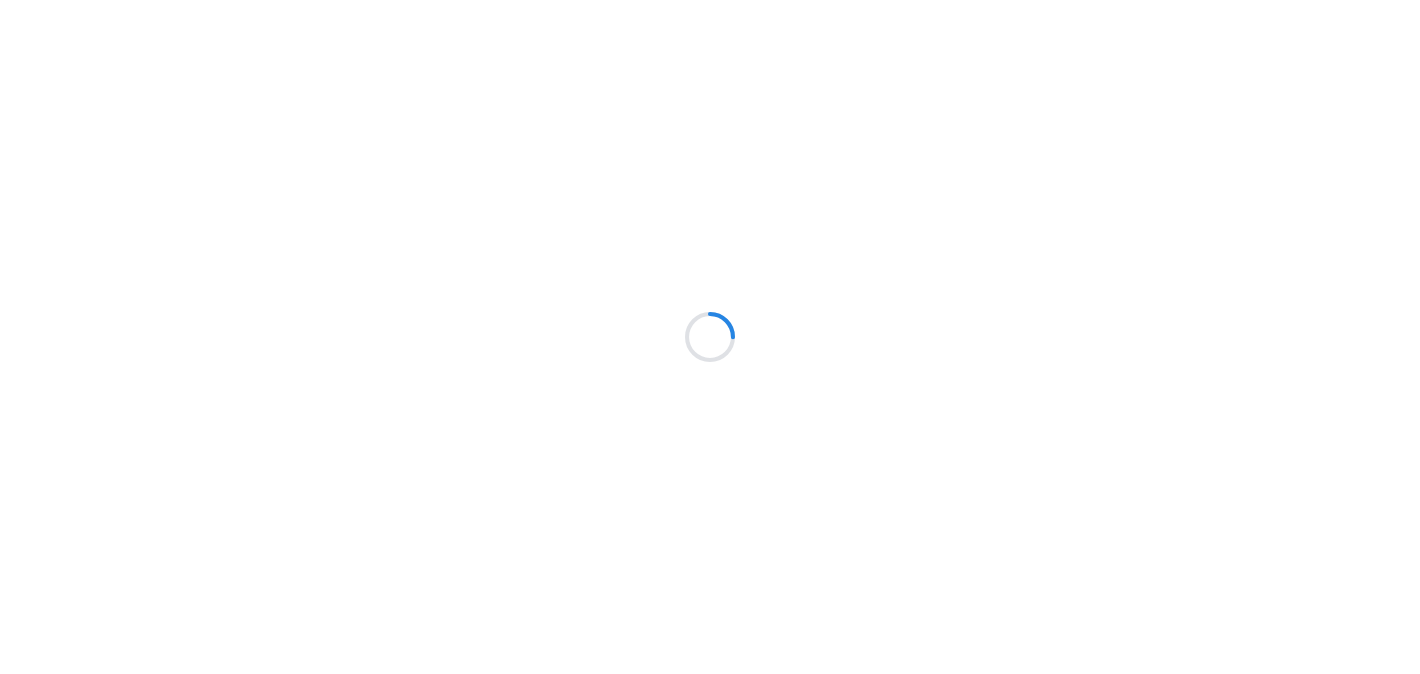 scroll, scrollTop: 0, scrollLeft: 0, axis: both 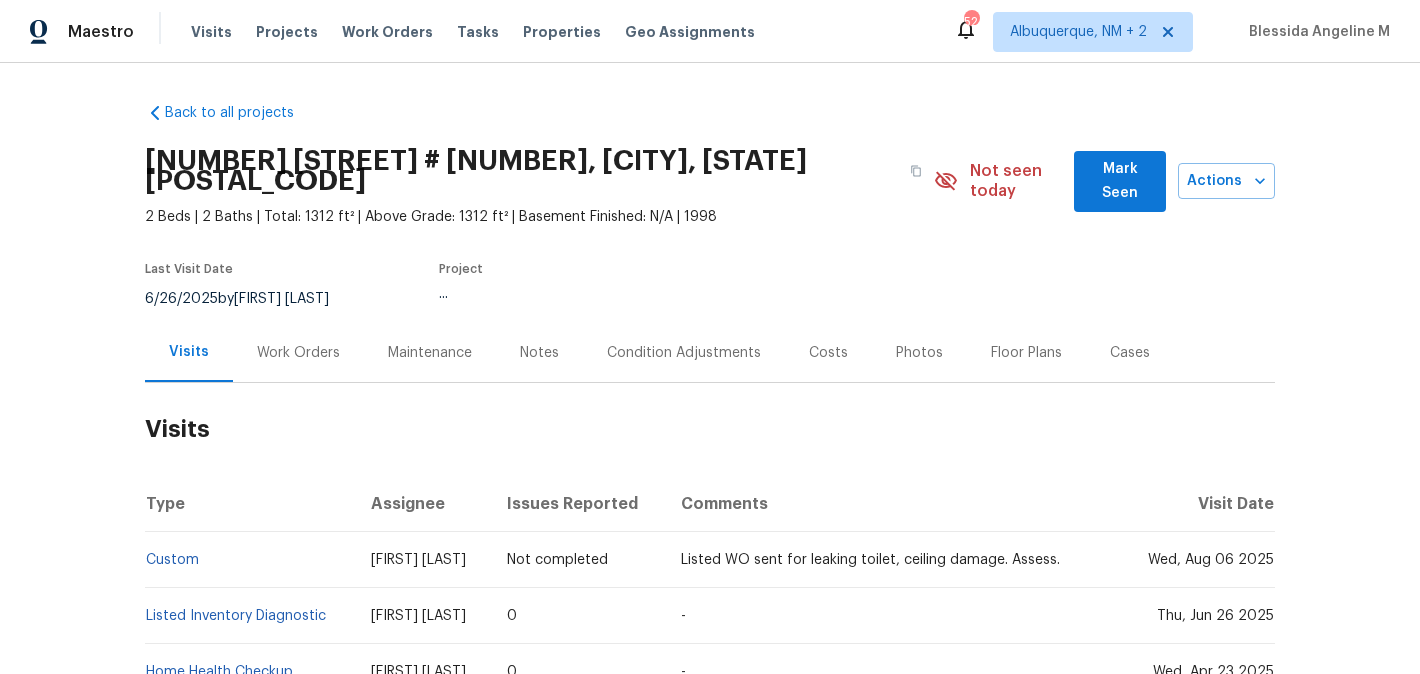 click on "Work Orders" at bounding box center (298, 353) 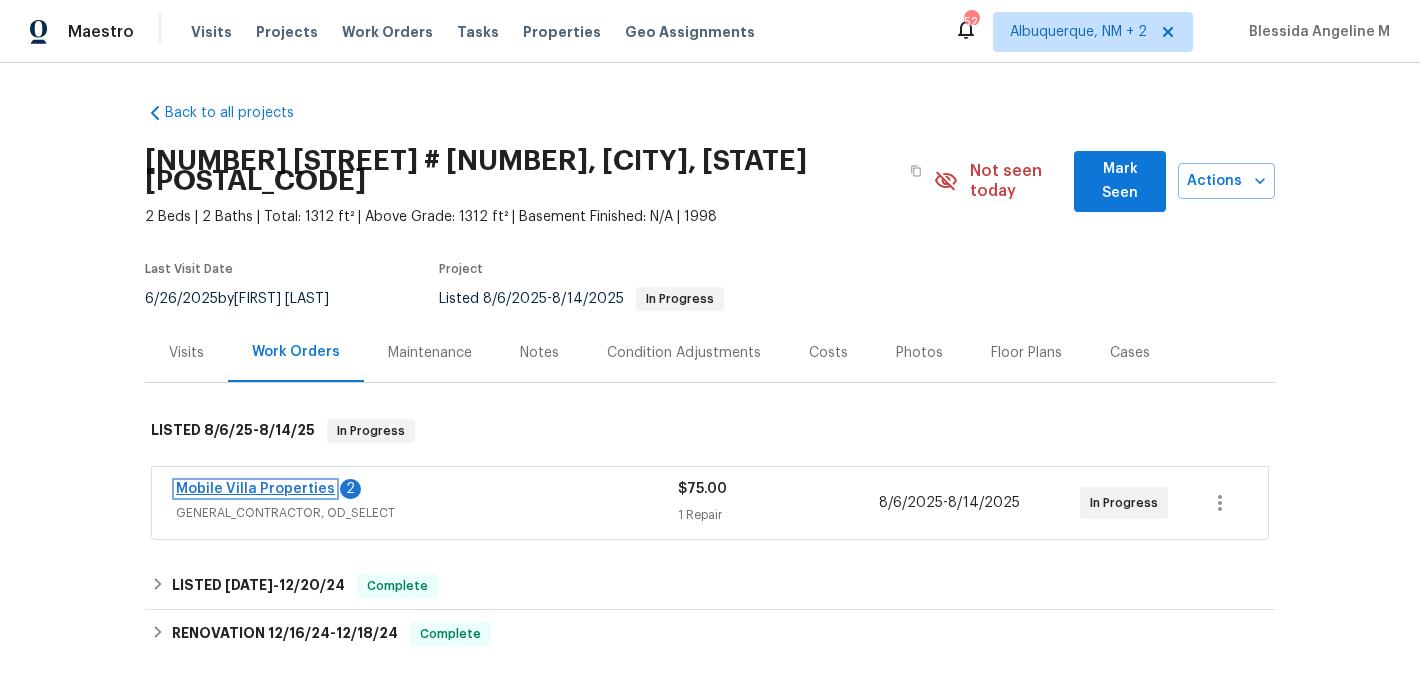 click on "Mobile Villa Properties" at bounding box center [255, 489] 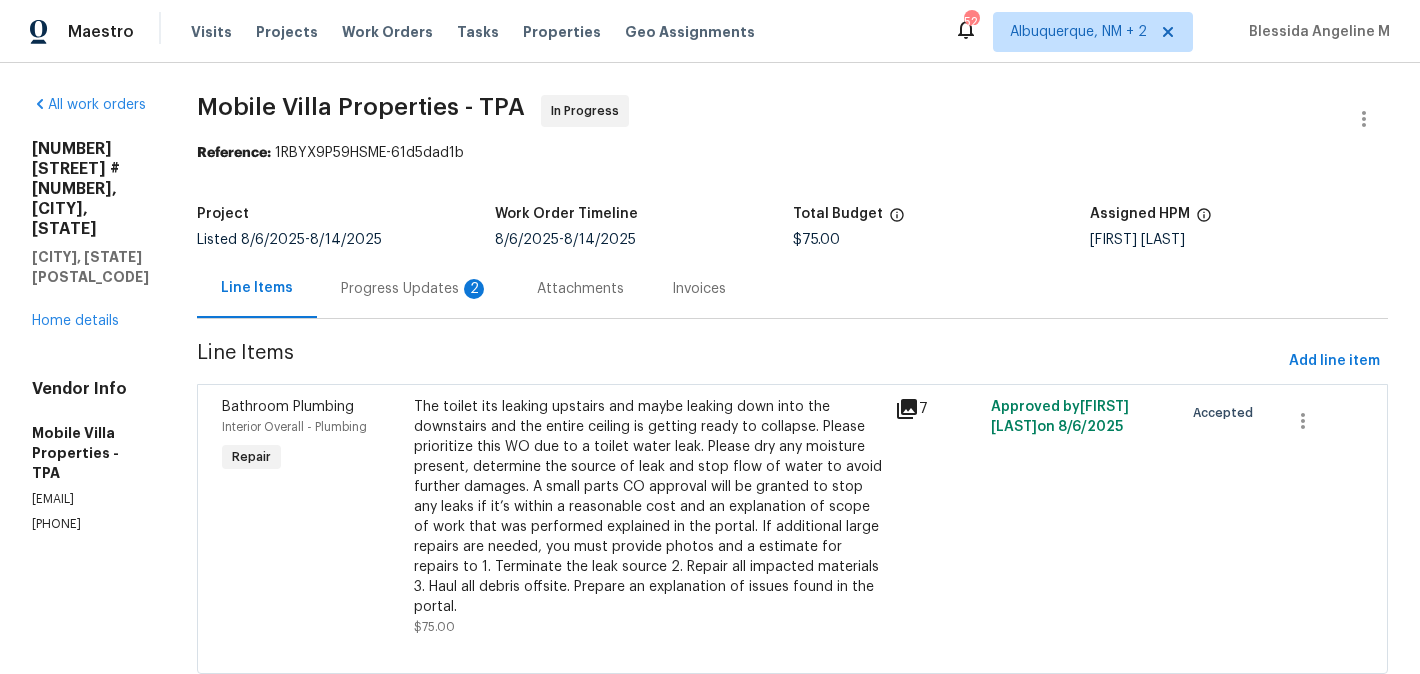 click on "Progress Updates 2" at bounding box center (415, 288) 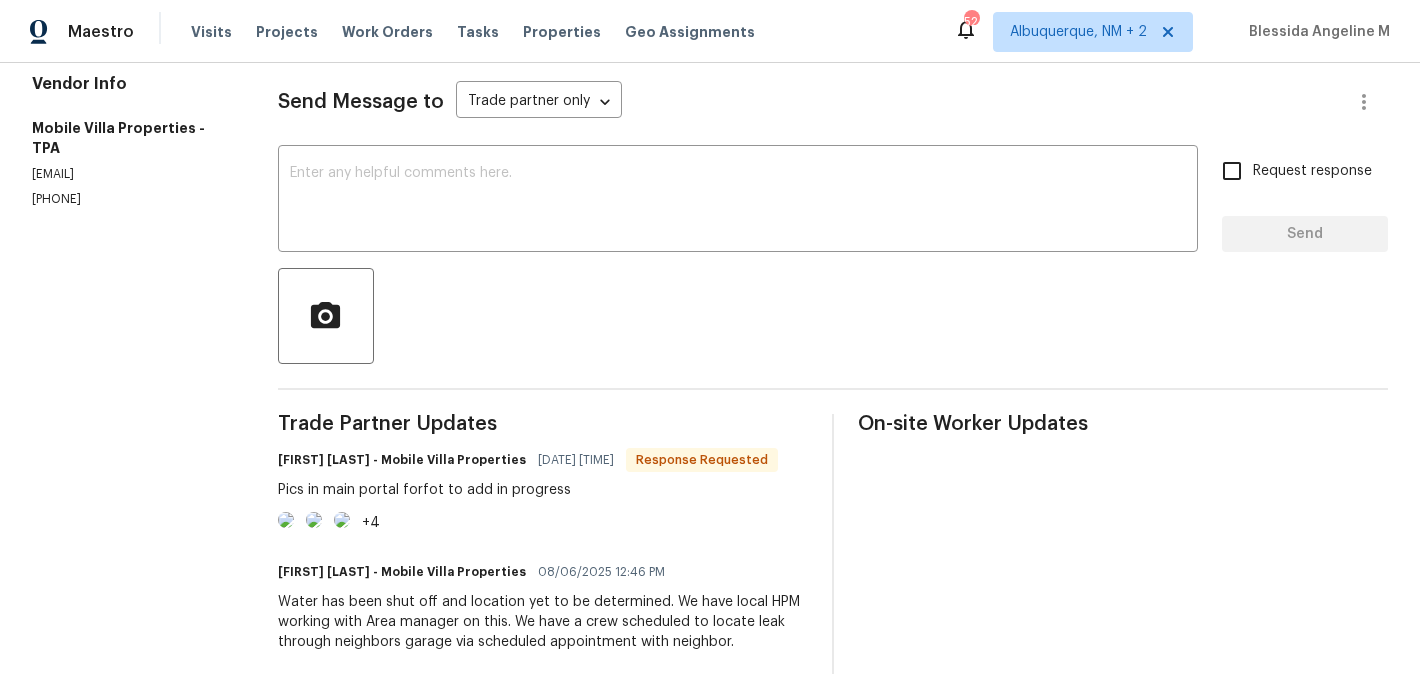 scroll, scrollTop: 0, scrollLeft: 0, axis: both 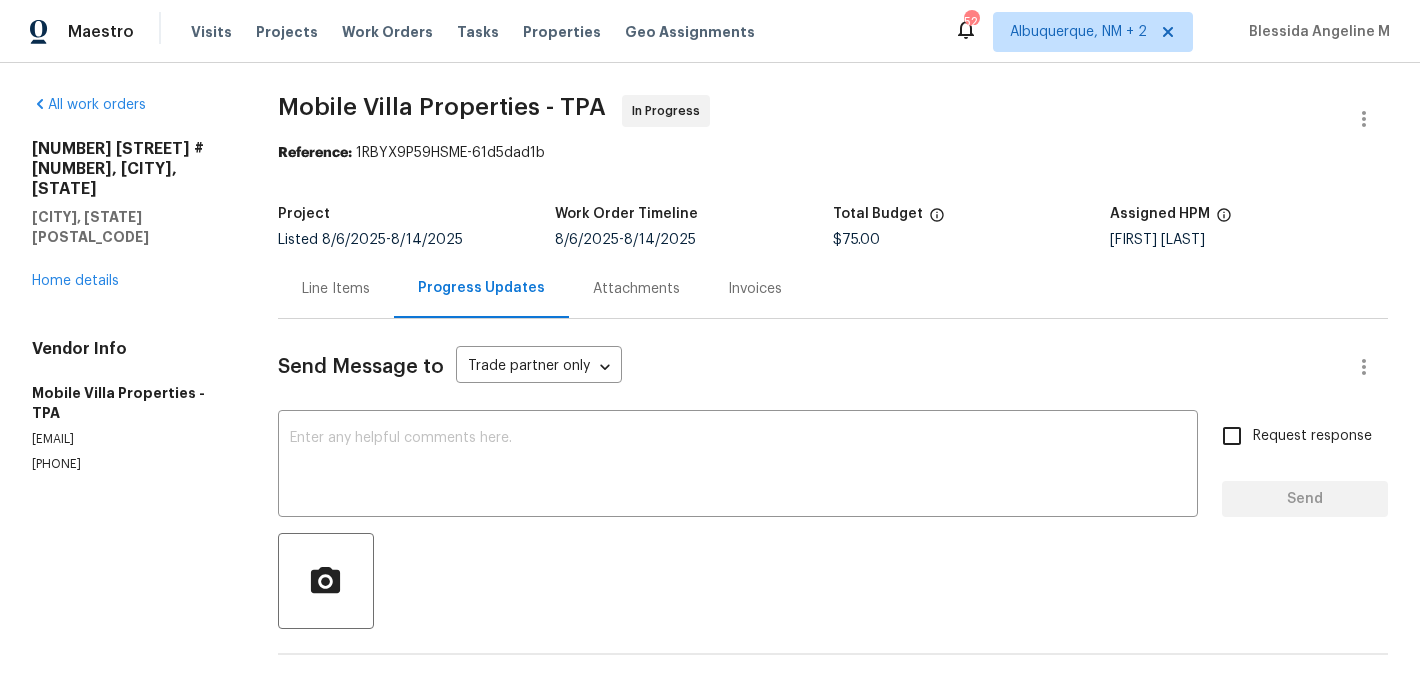 click on "Line Items" at bounding box center (336, 288) 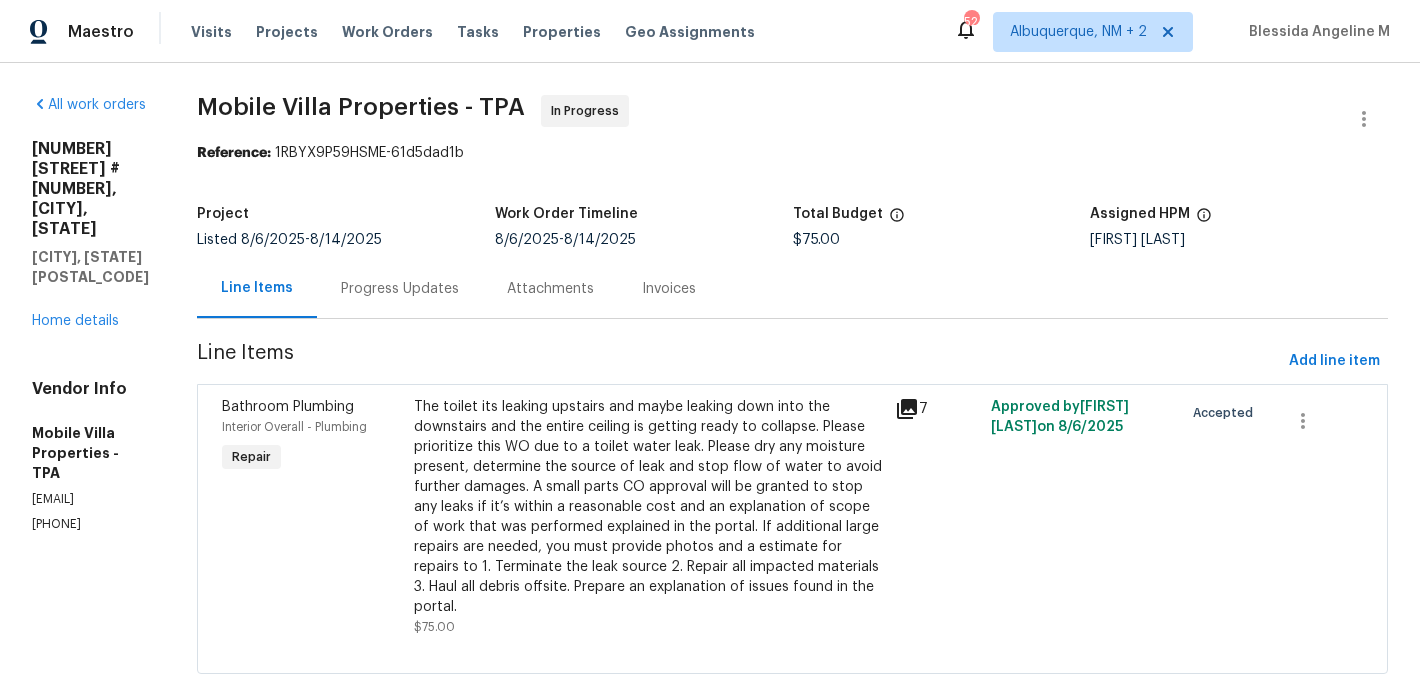 click on "Progress Updates" at bounding box center (400, 288) 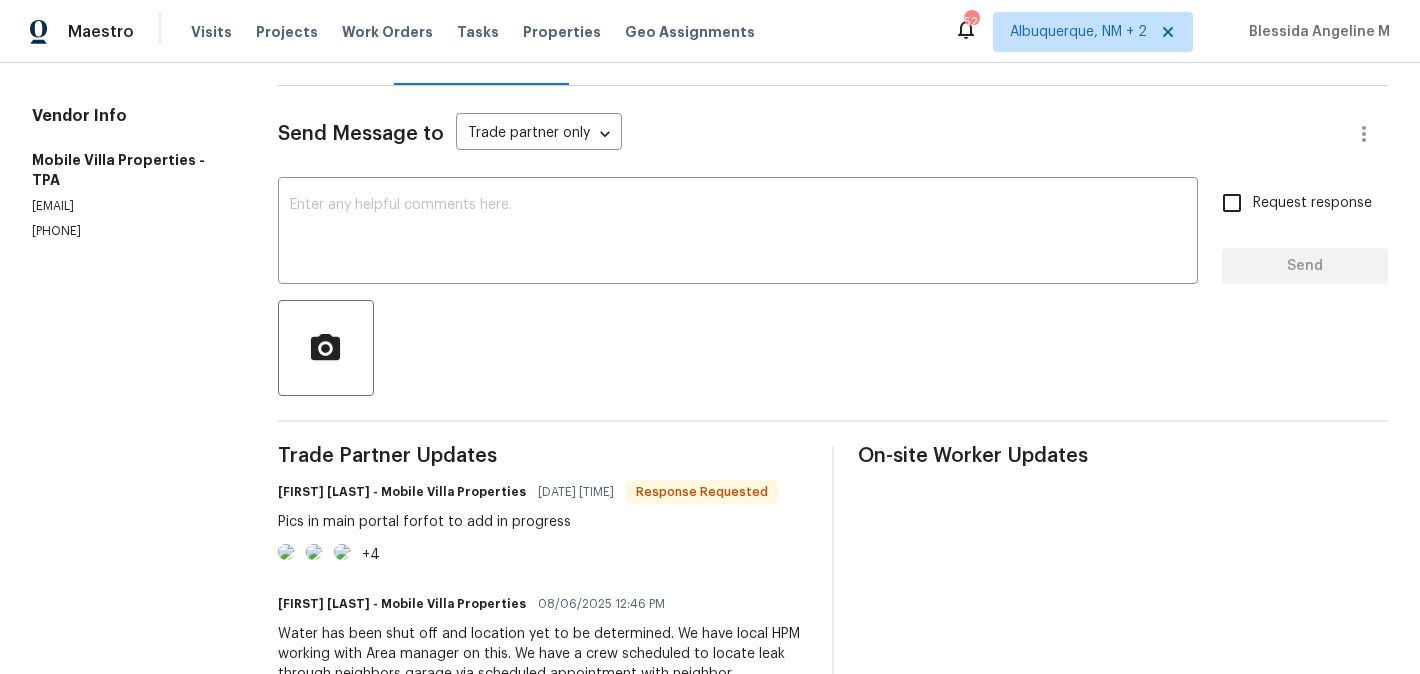 scroll, scrollTop: 0, scrollLeft: 0, axis: both 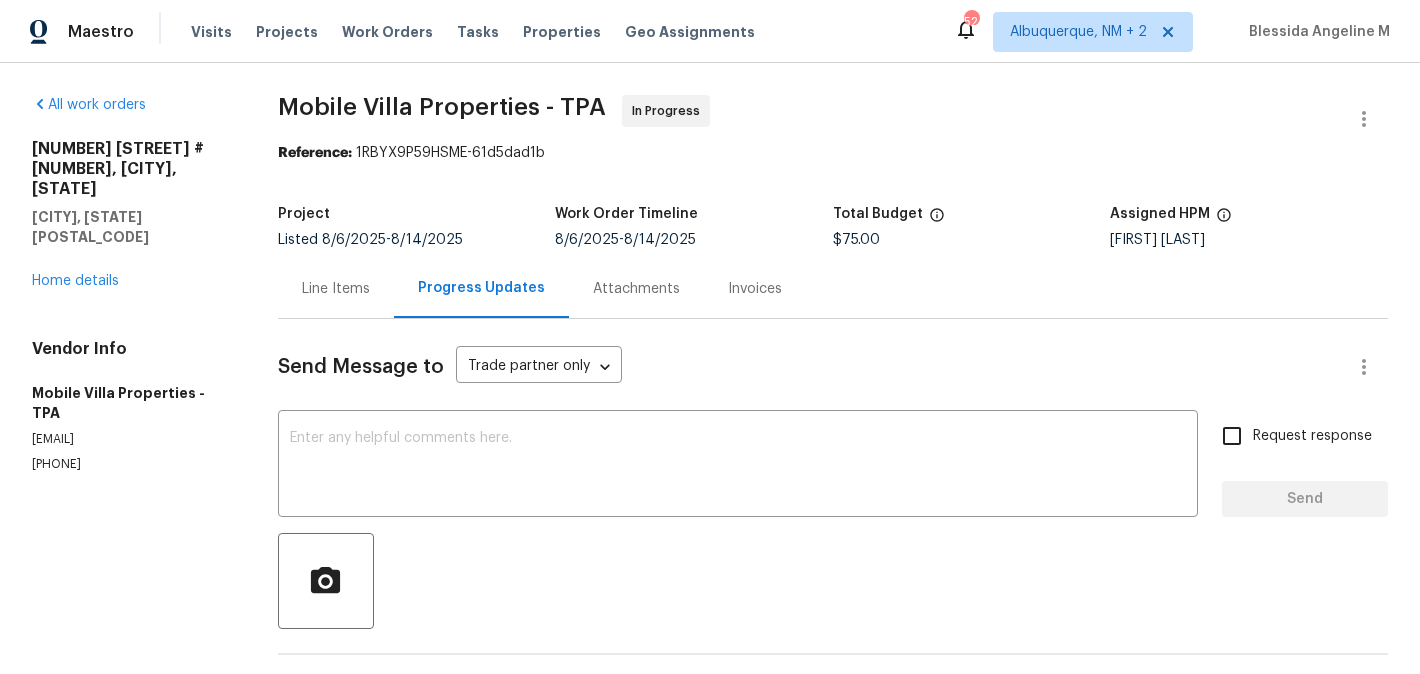 click on "Naomi Ferreira" at bounding box center [1249, 240] 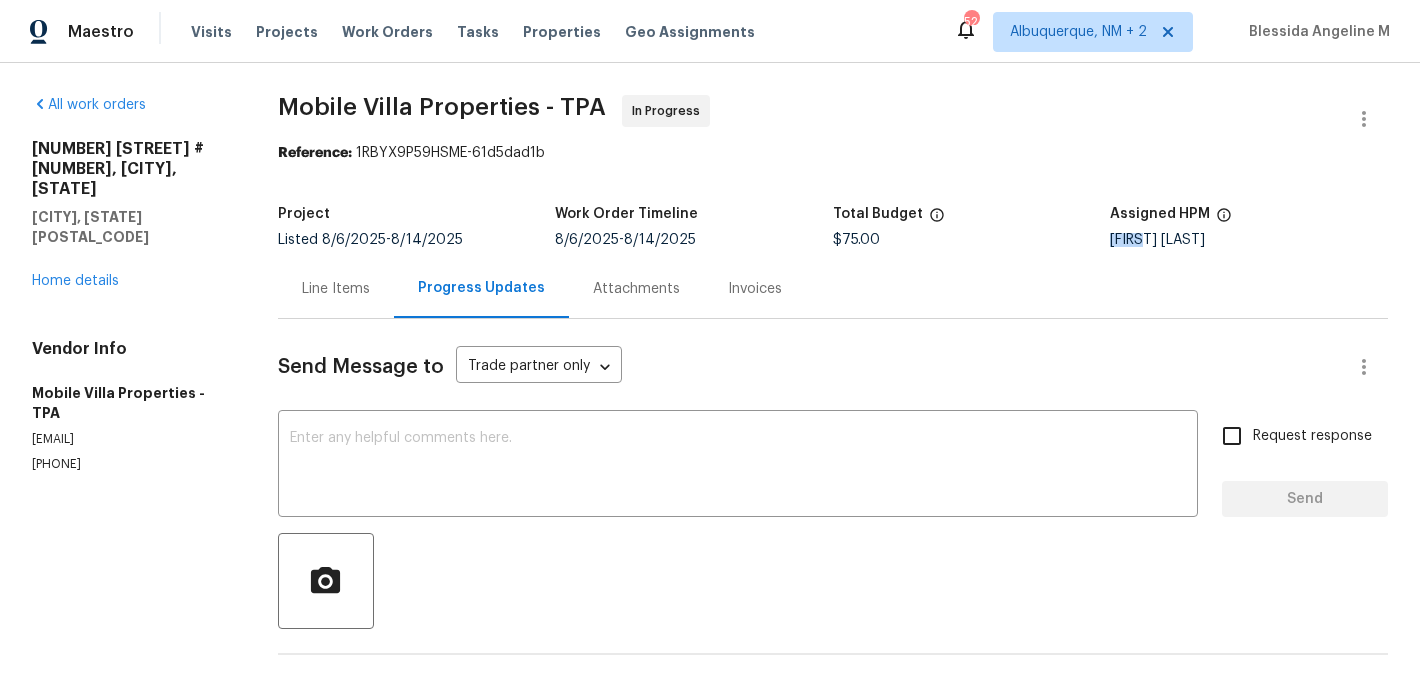 click on "Naomi Ferreira" at bounding box center (1249, 240) 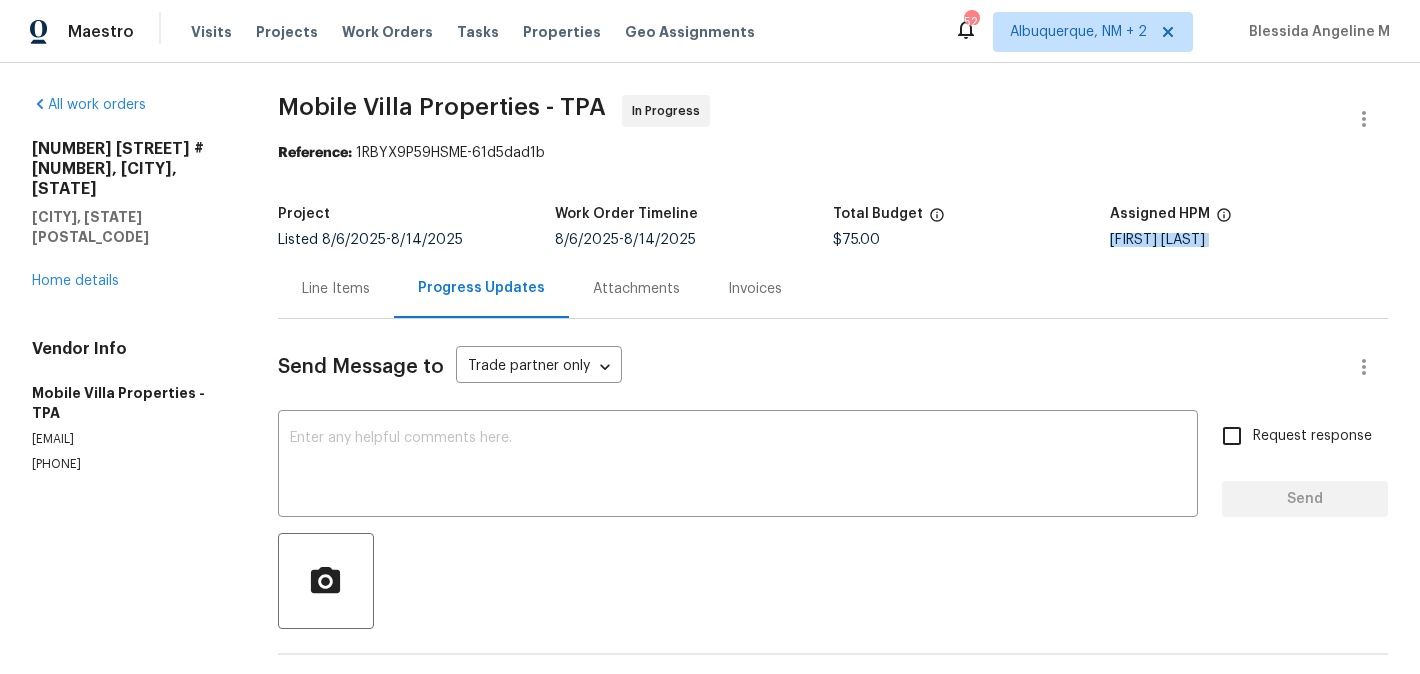 click on "Naomi Ferreira" at bounding box center (1249, 240) 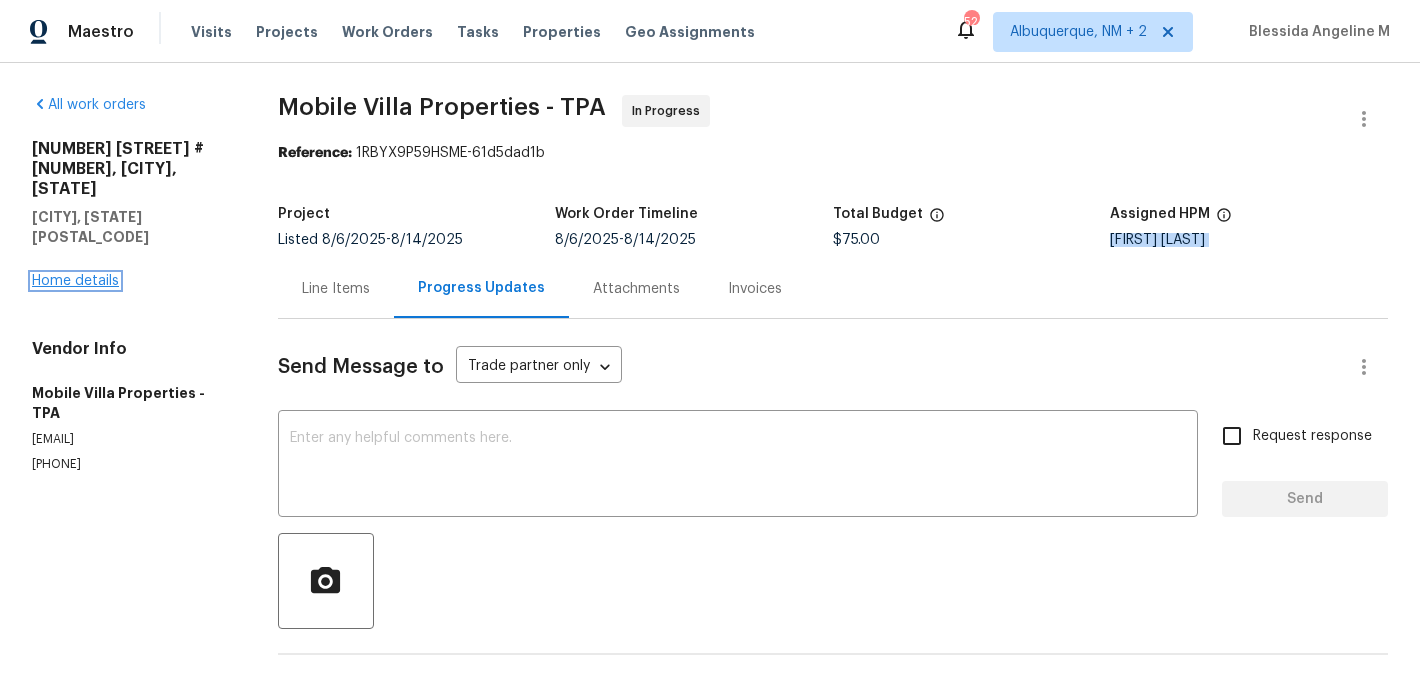 click on "Home details" at bounding box center [75, 281] 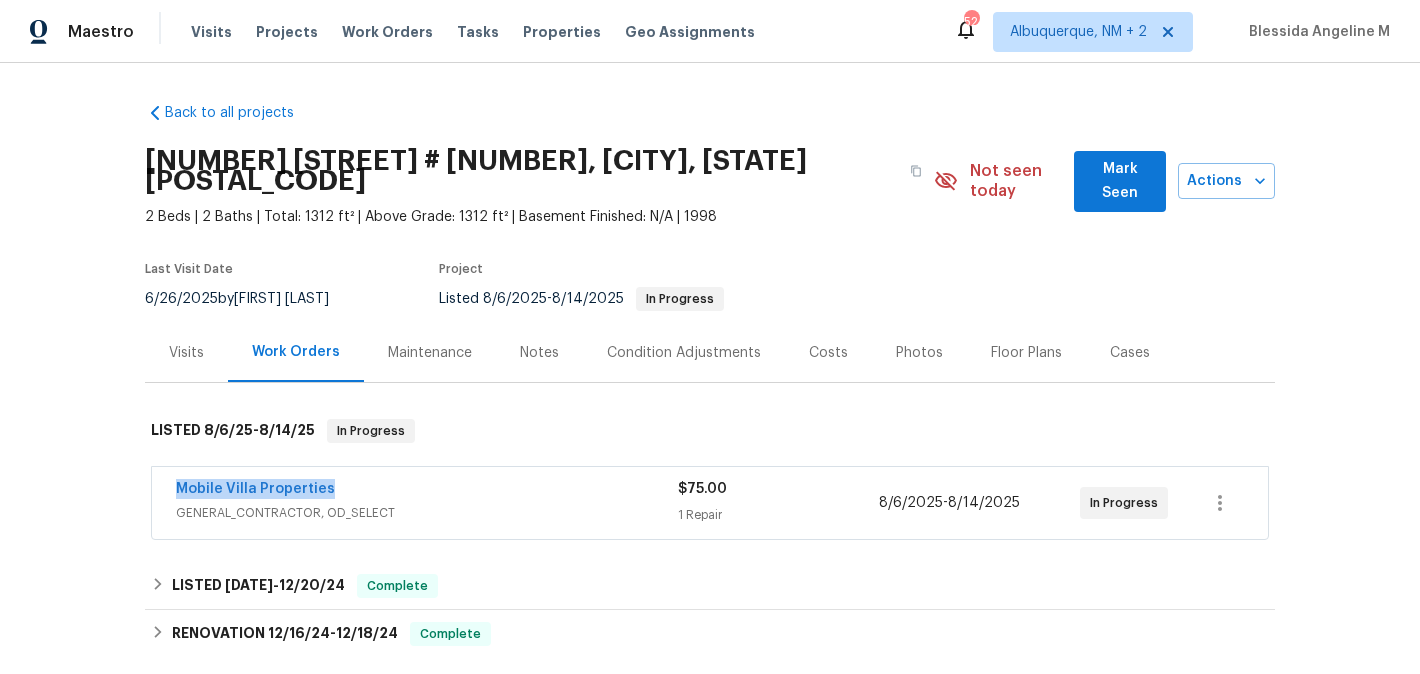 drag, startPoint x: 346, startPoint y: 468, endPoint x: 170, endPoint y: 474, distance: 176.10225 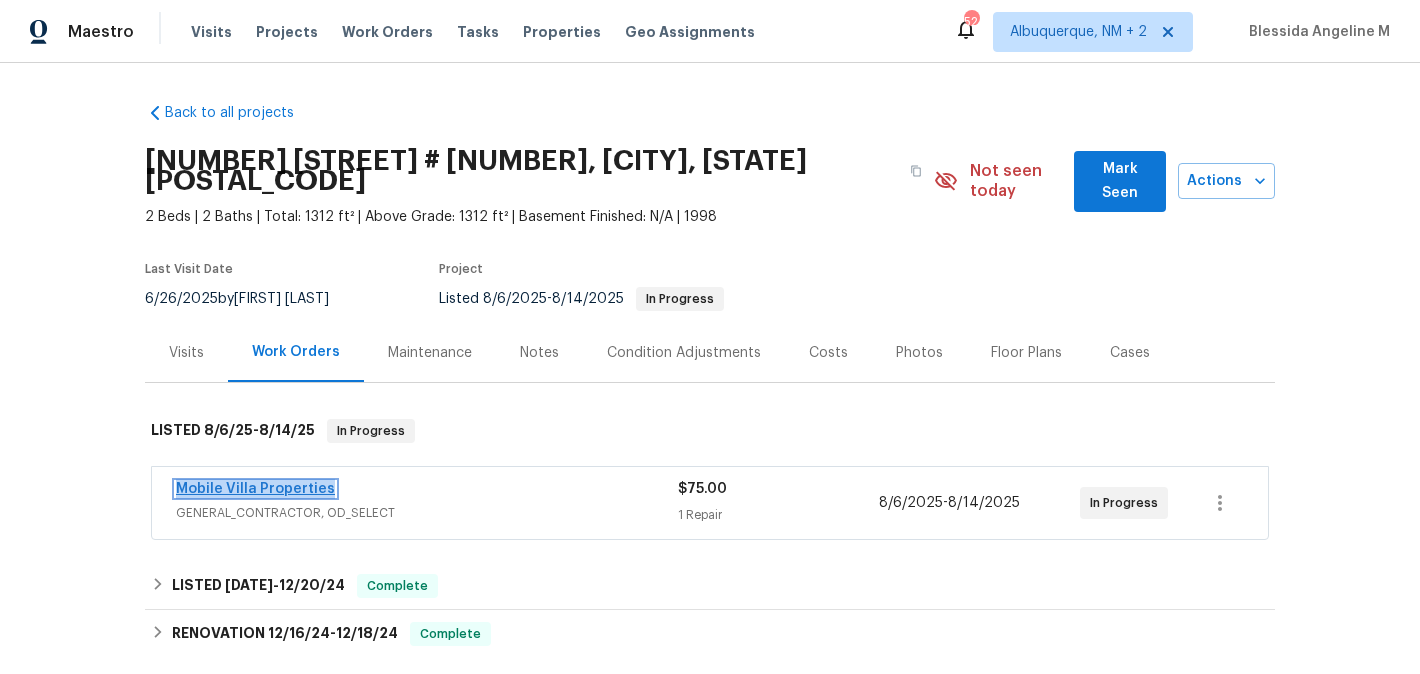 click on "Mobile Villa Properties" at bounding box center (255, 489) 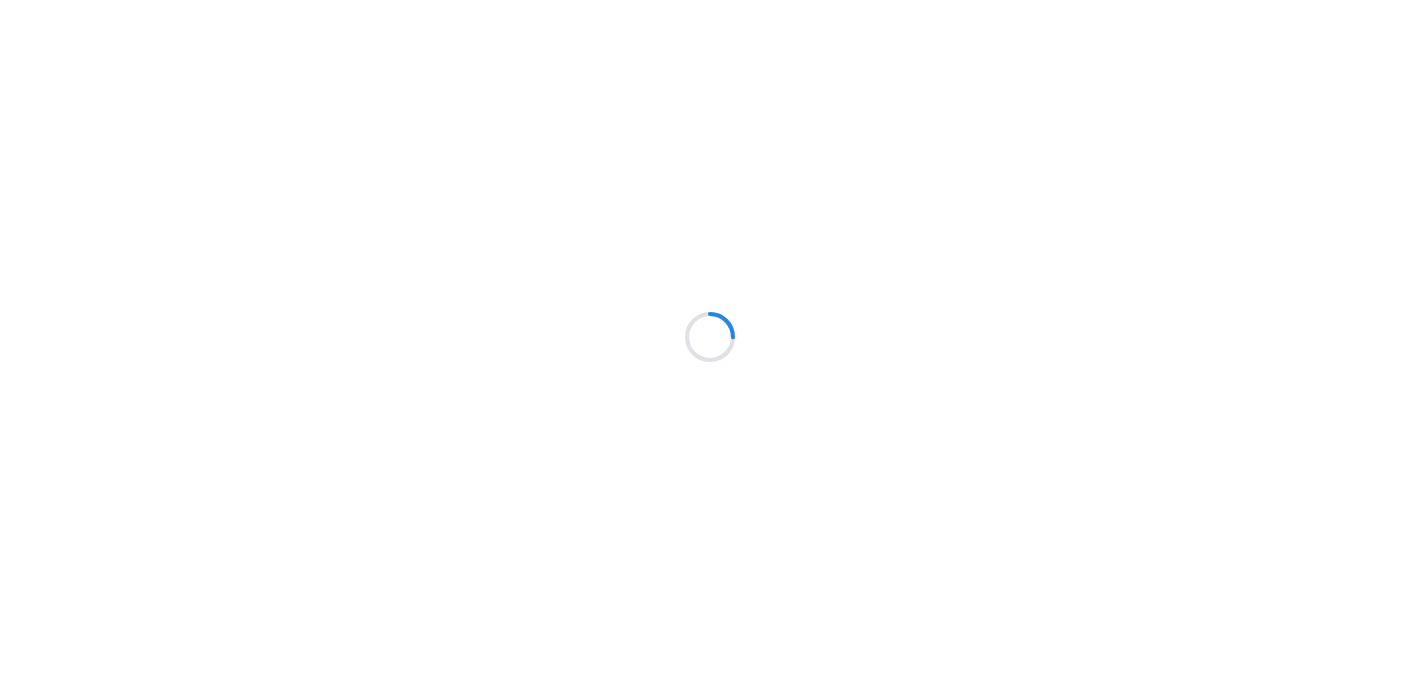 scroll, scrollTop: 0, scrollLeft: 0, axis: both 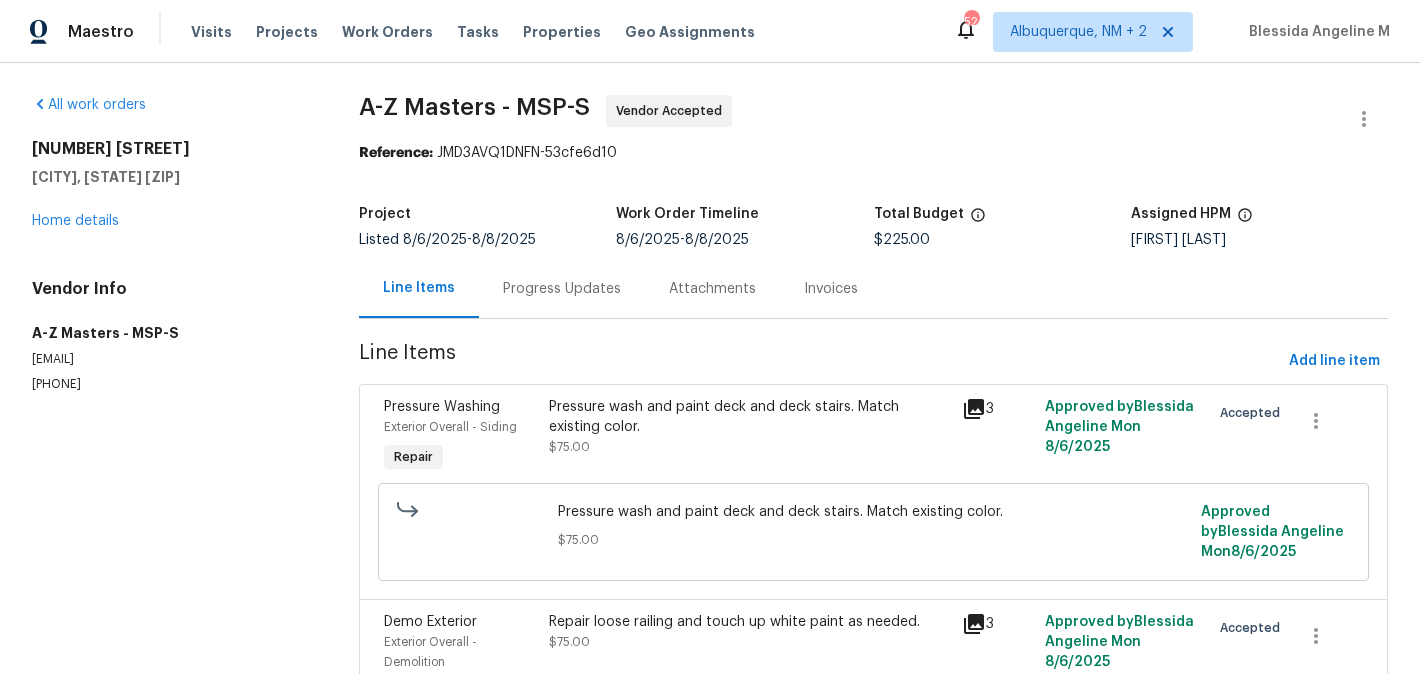 click on "Progress Updates" at bounding box center [562, 289] 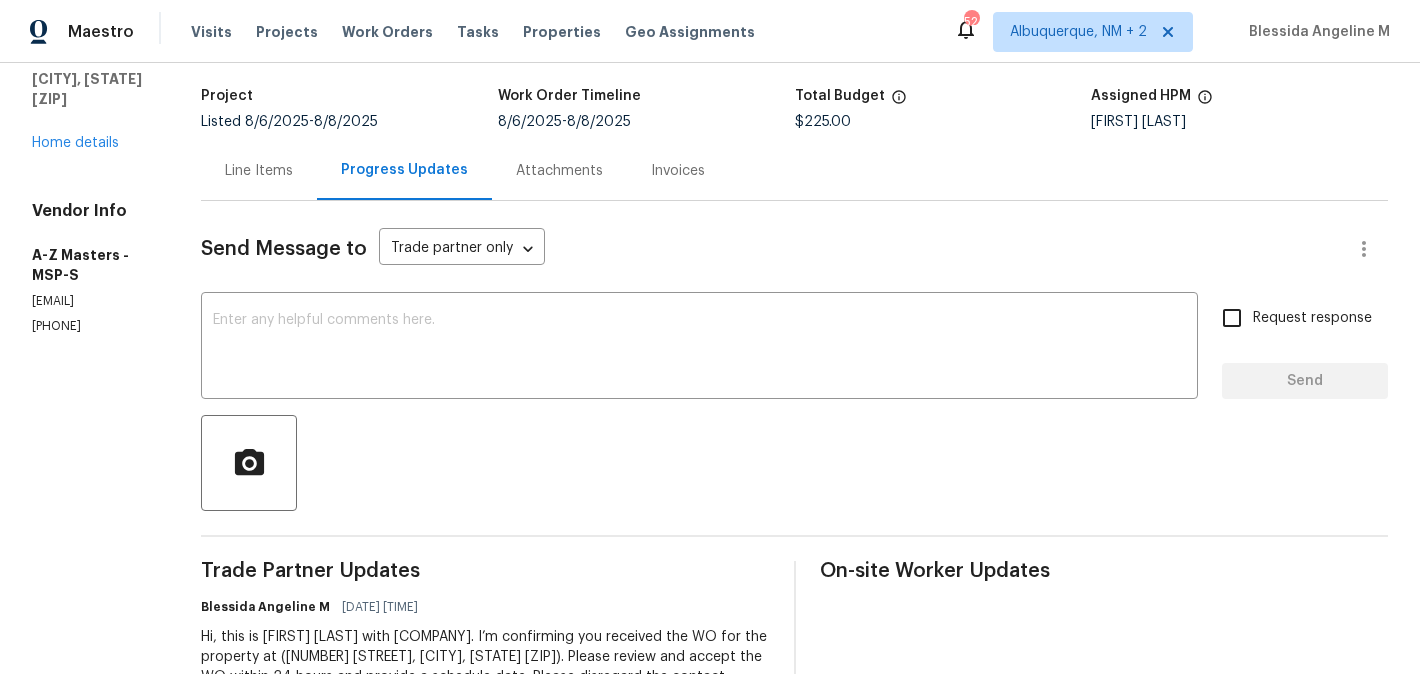 scroll, scrollTop: 0, scrollLeft: 0, axis: both 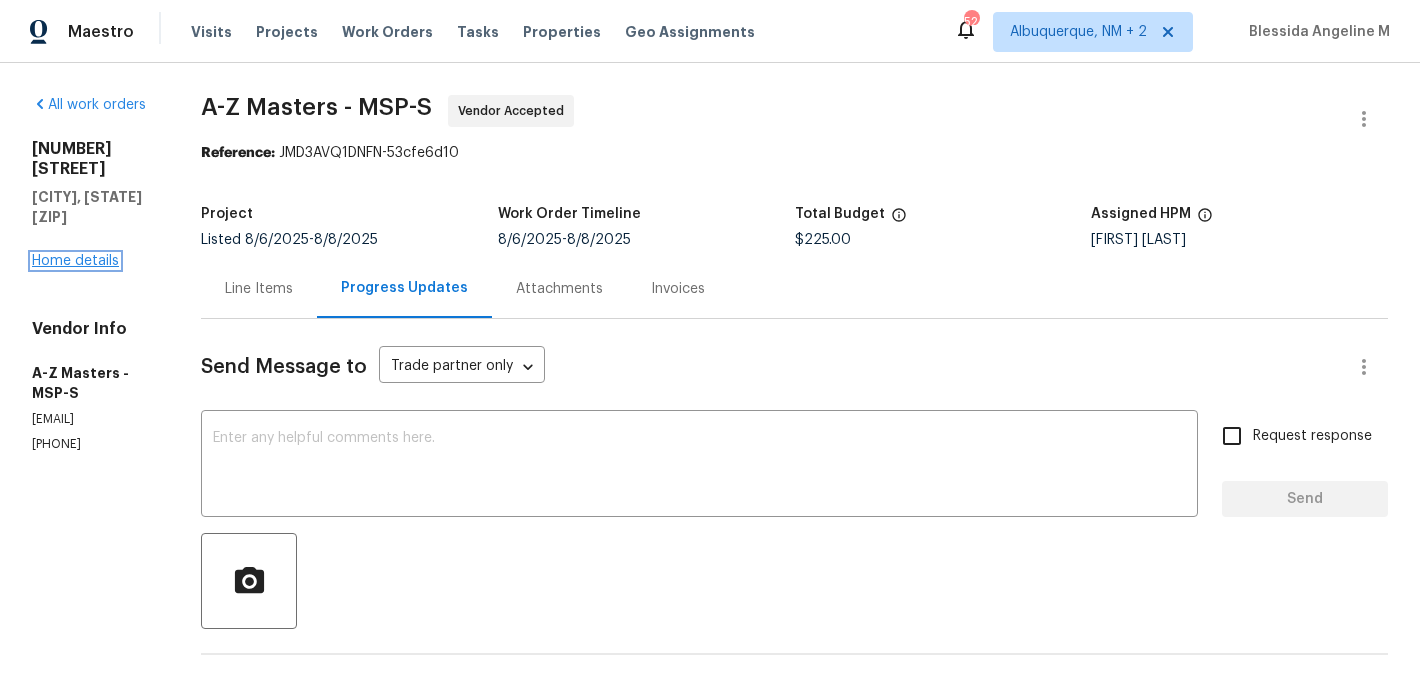 click on "Home details" at bounding box center [75, 261] 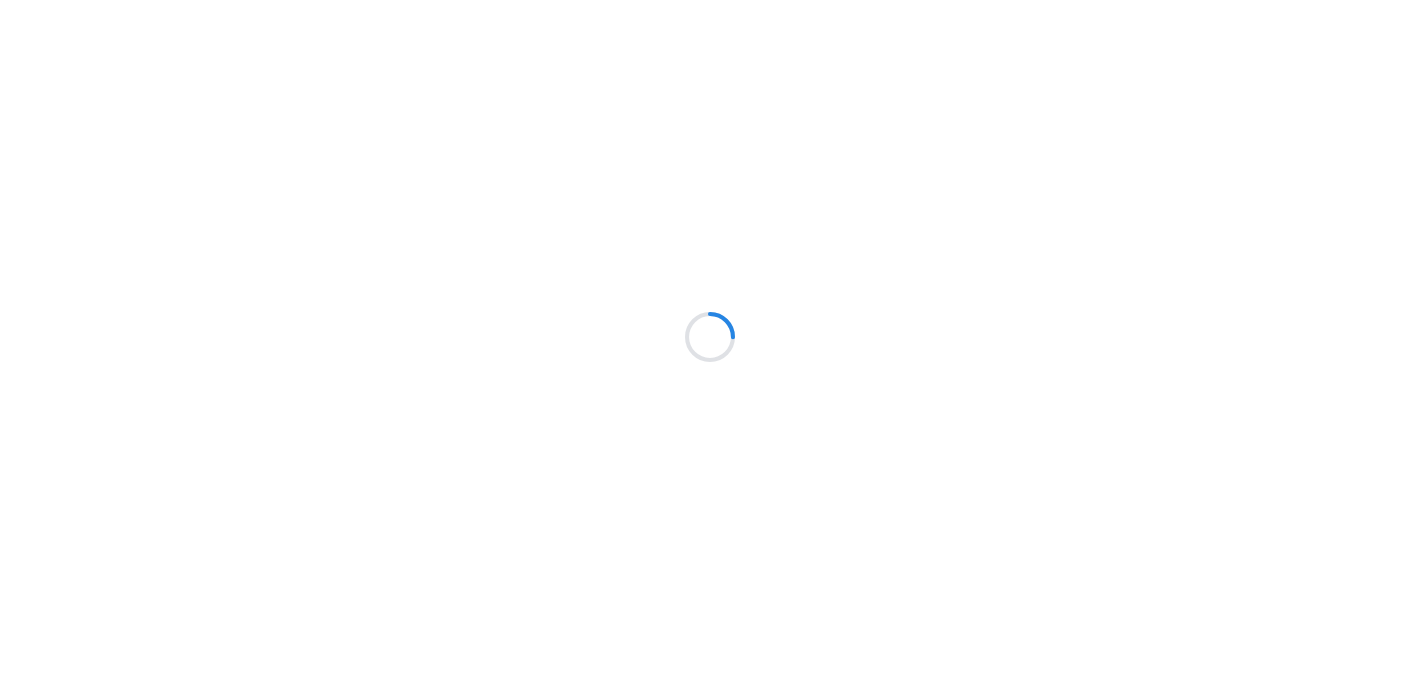 scroll, scrollTop: 0, scrollLeft: 0, axis: both 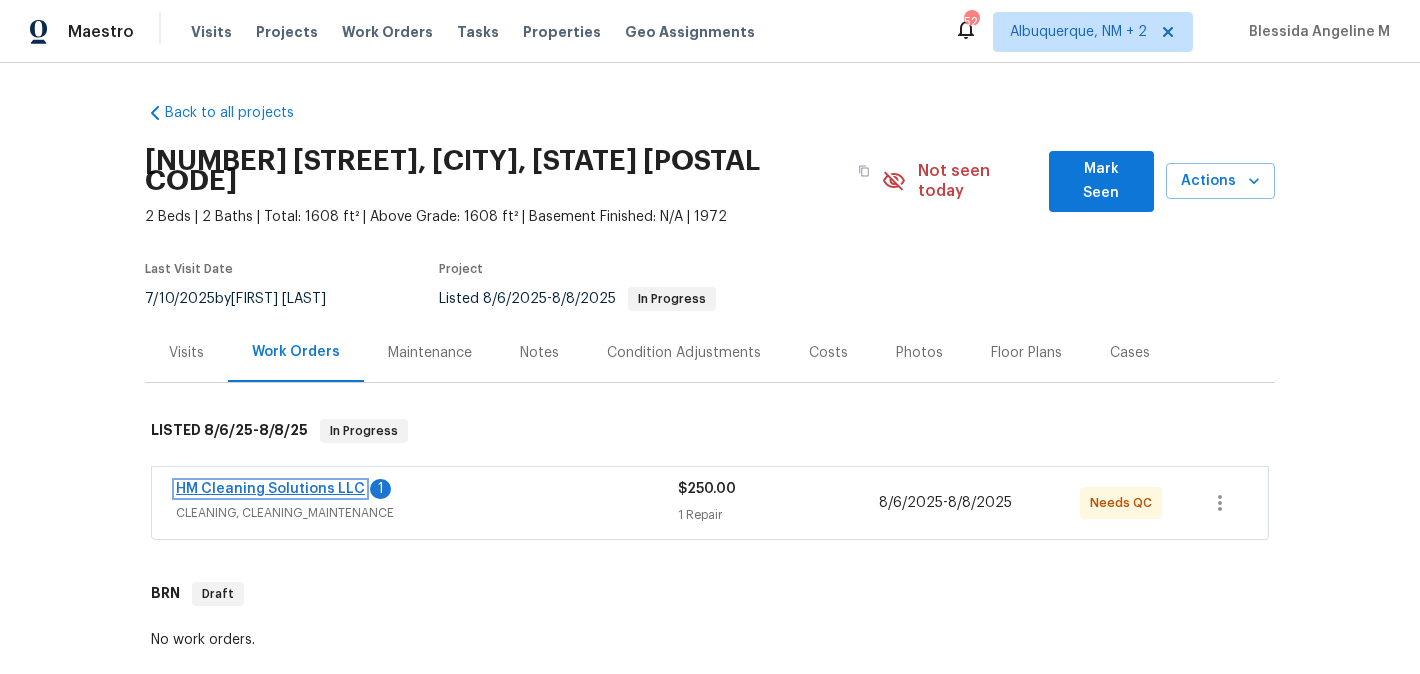 click on "HM Cleaning Solutions LLC" at bounding box center [270, 489] 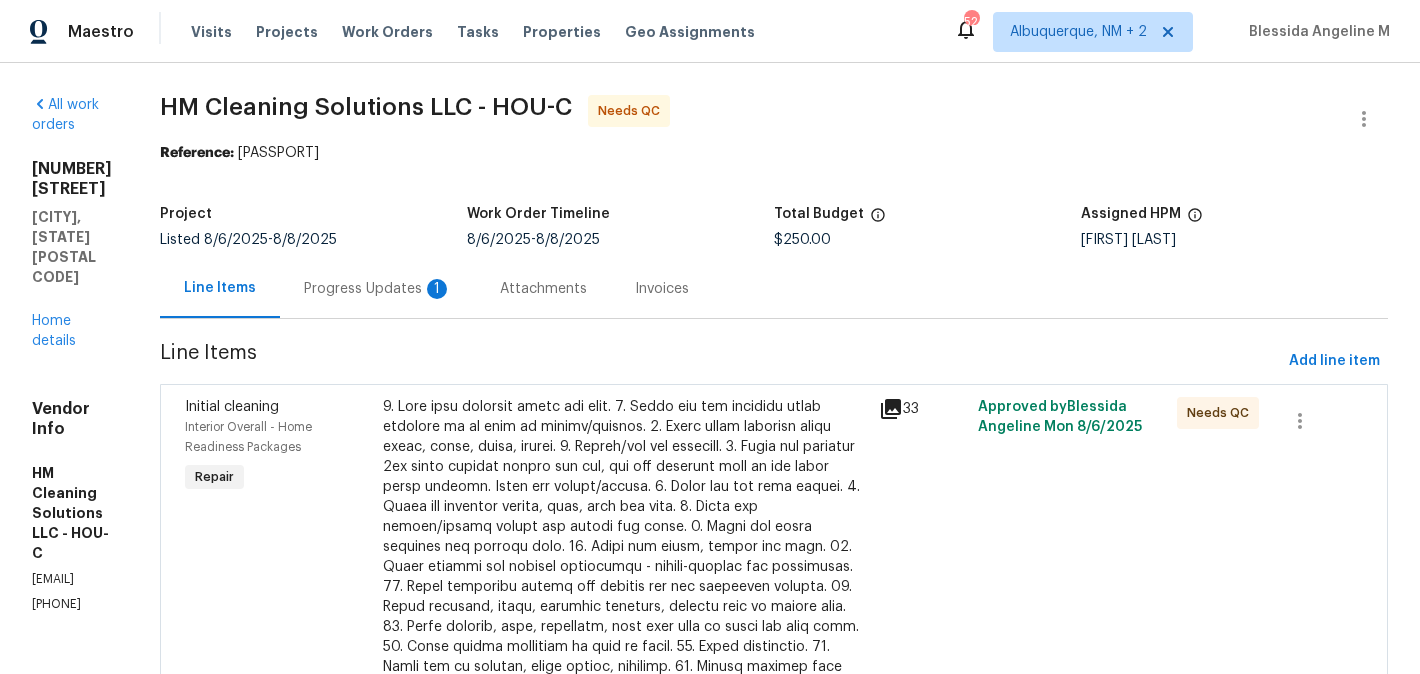 click at bounding box center [625, 597] 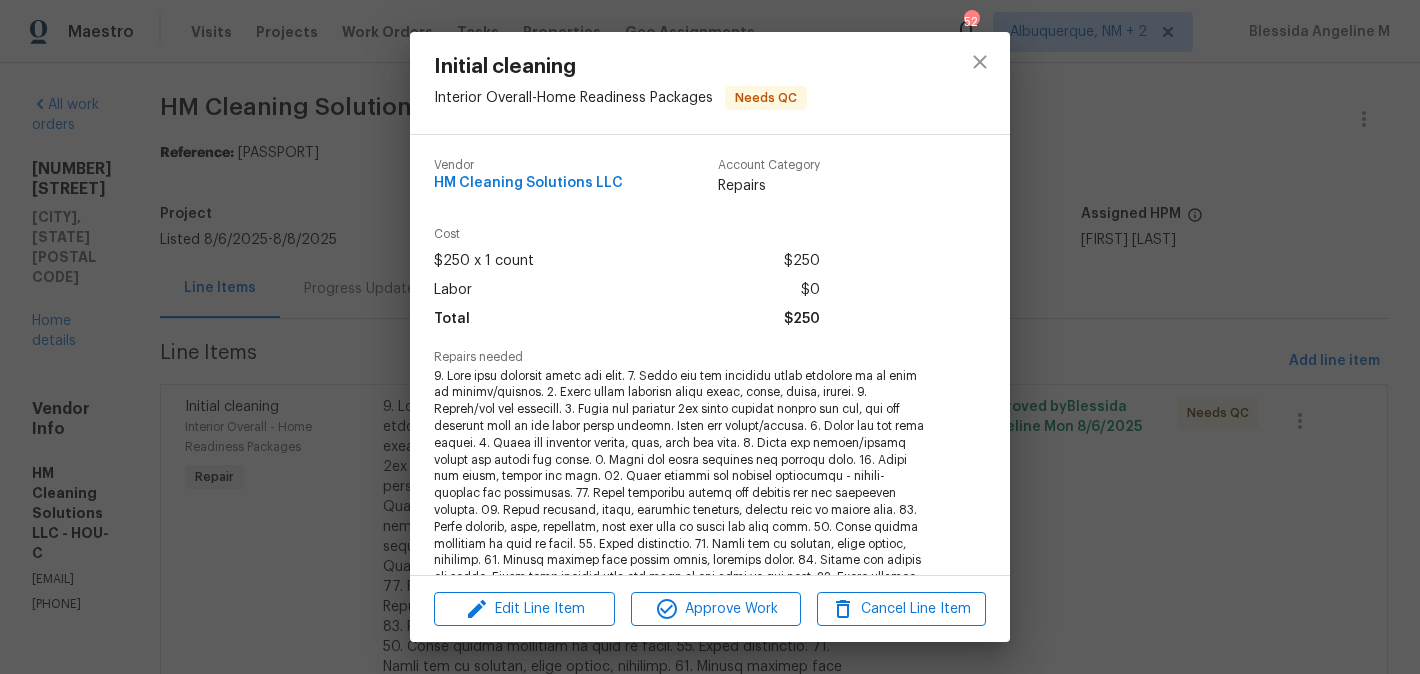 scroll, scrollTop: 431, scrollLeft: 0, axis: vertical 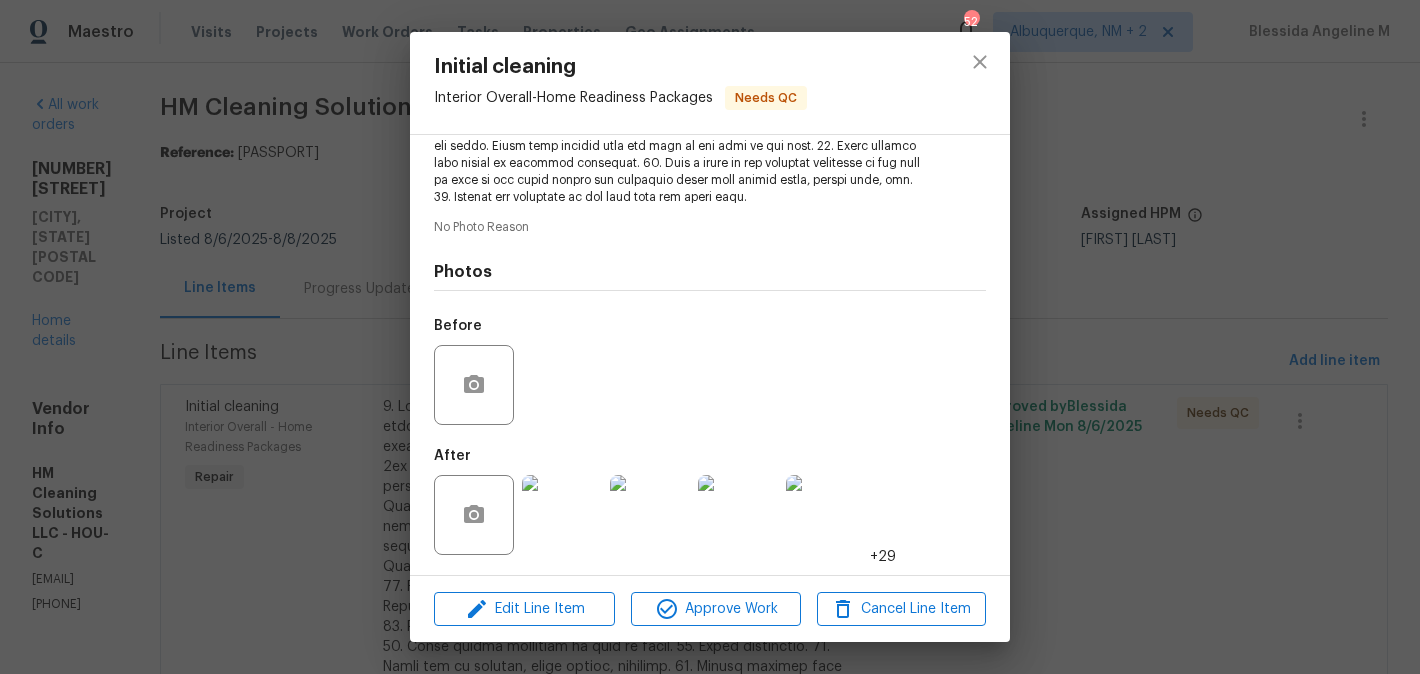 click at bounding box center (562, 515) 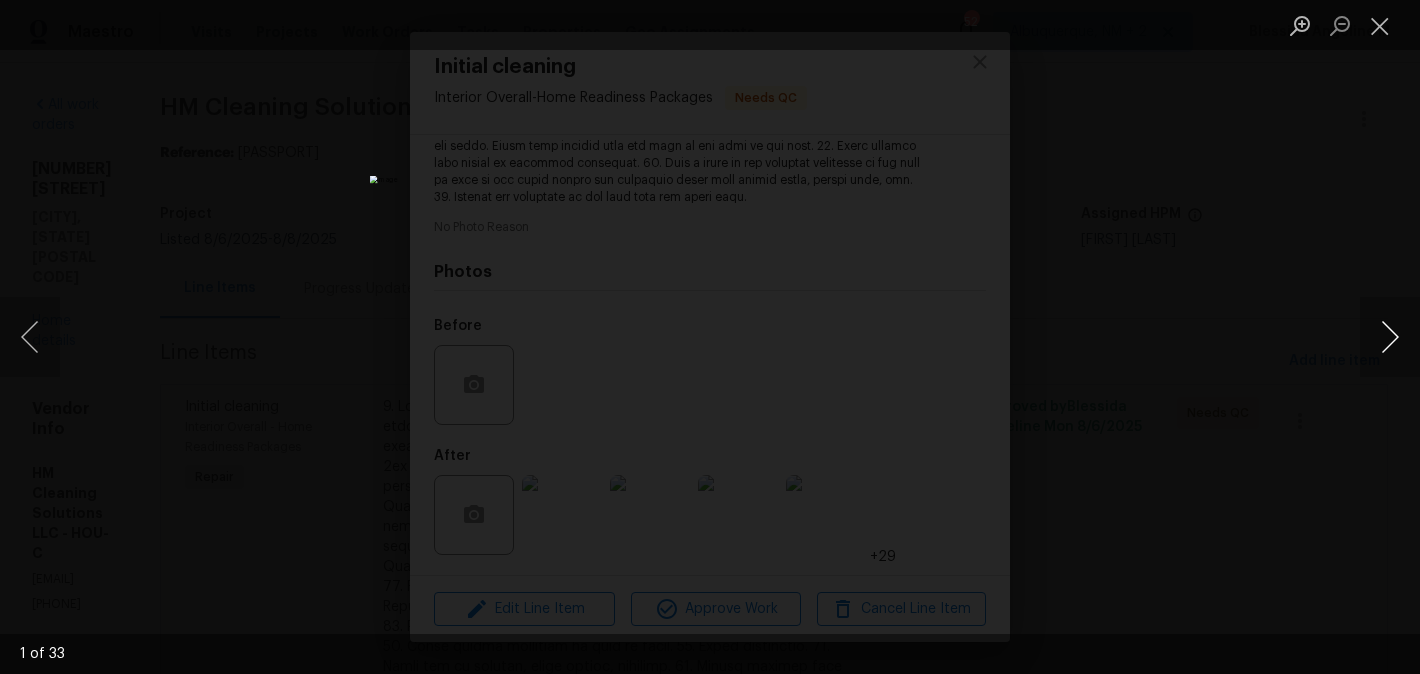 click at bounding box center (1390, 337) 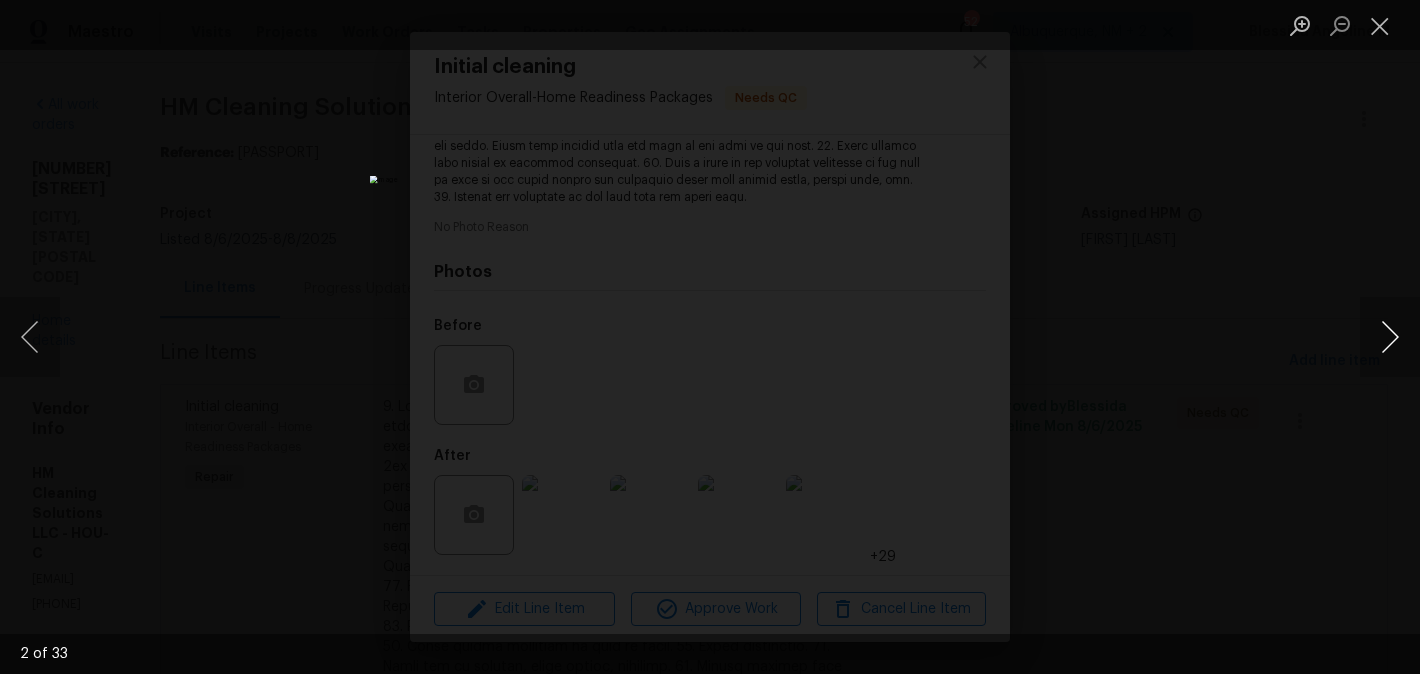 click at bounding box center (1390, 337) 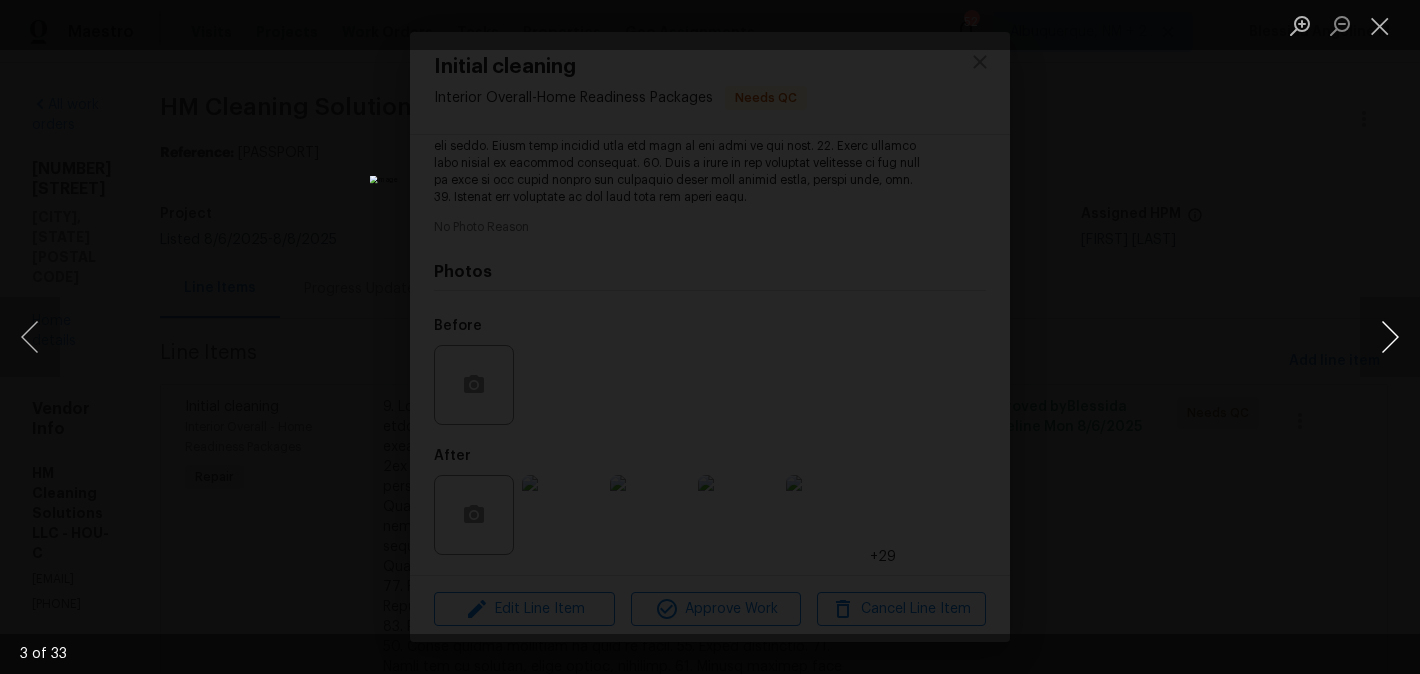 click at bounding box center (1390, 337) 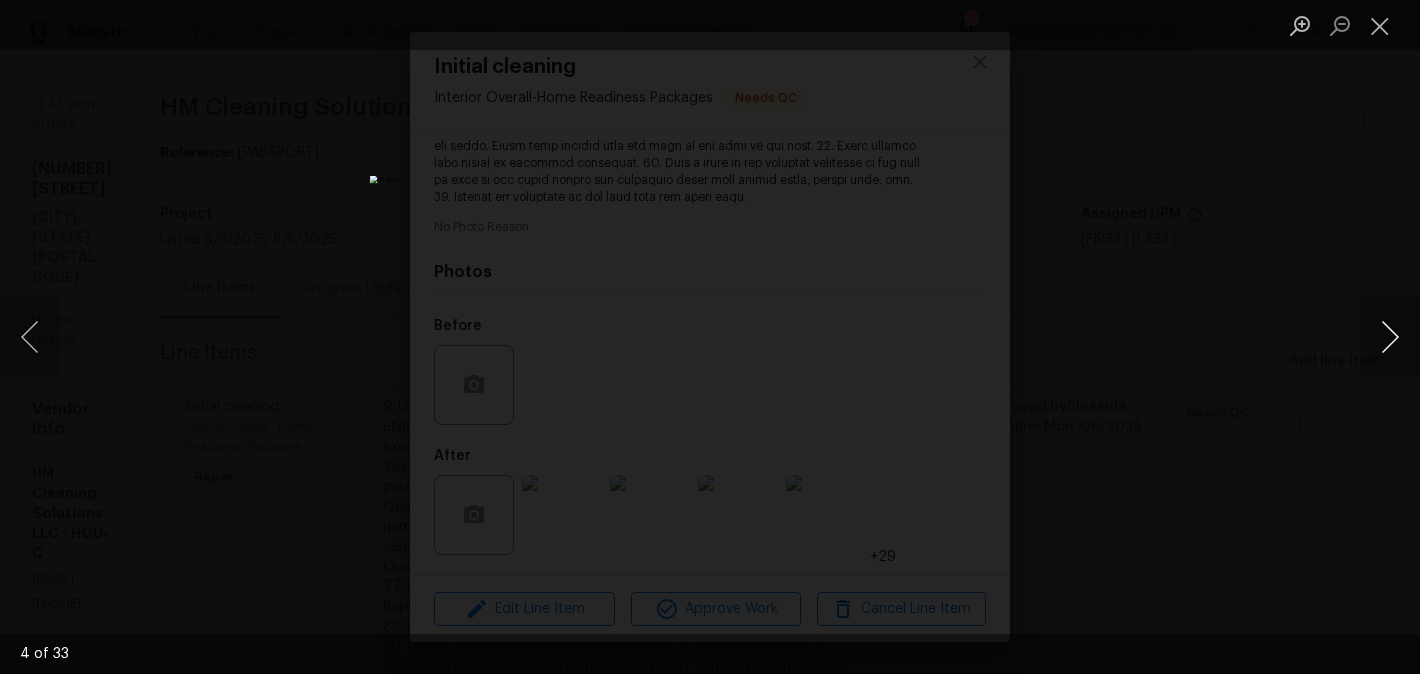 click at bounding box center [1390, 337] 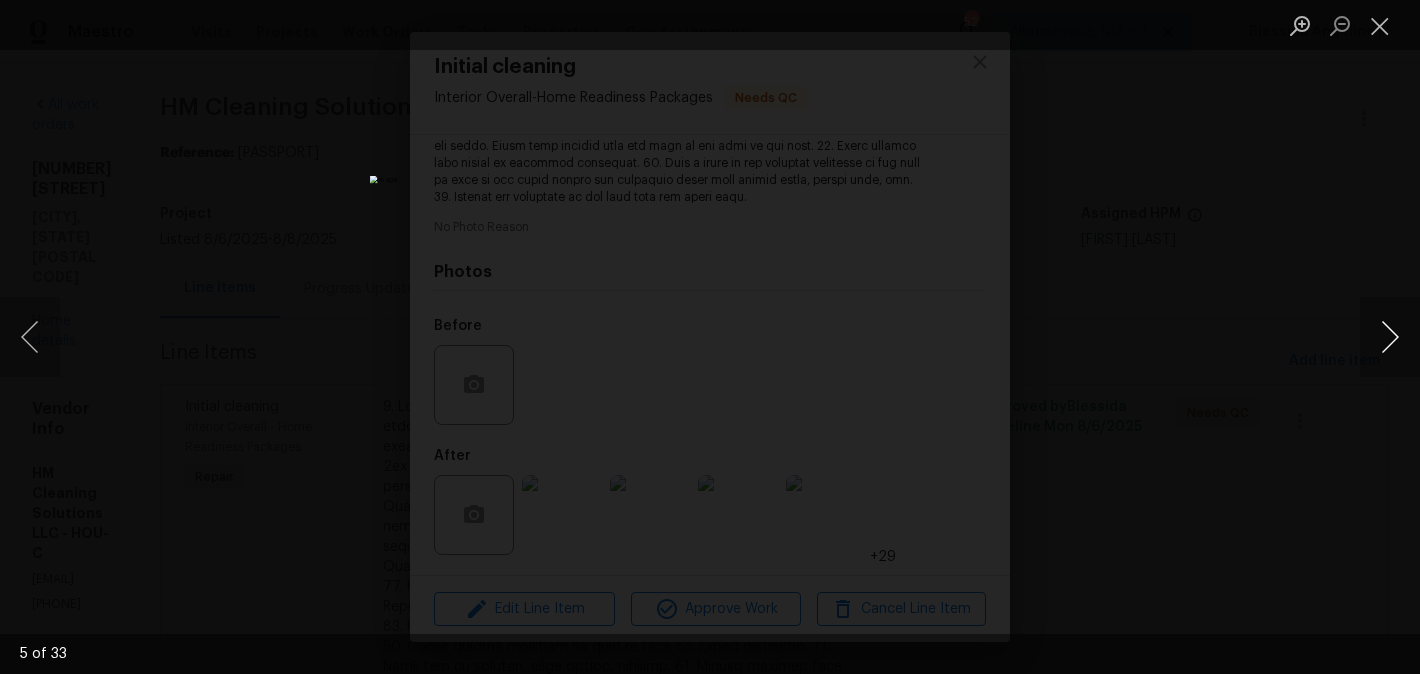 click at bounding box center (1390, 337) 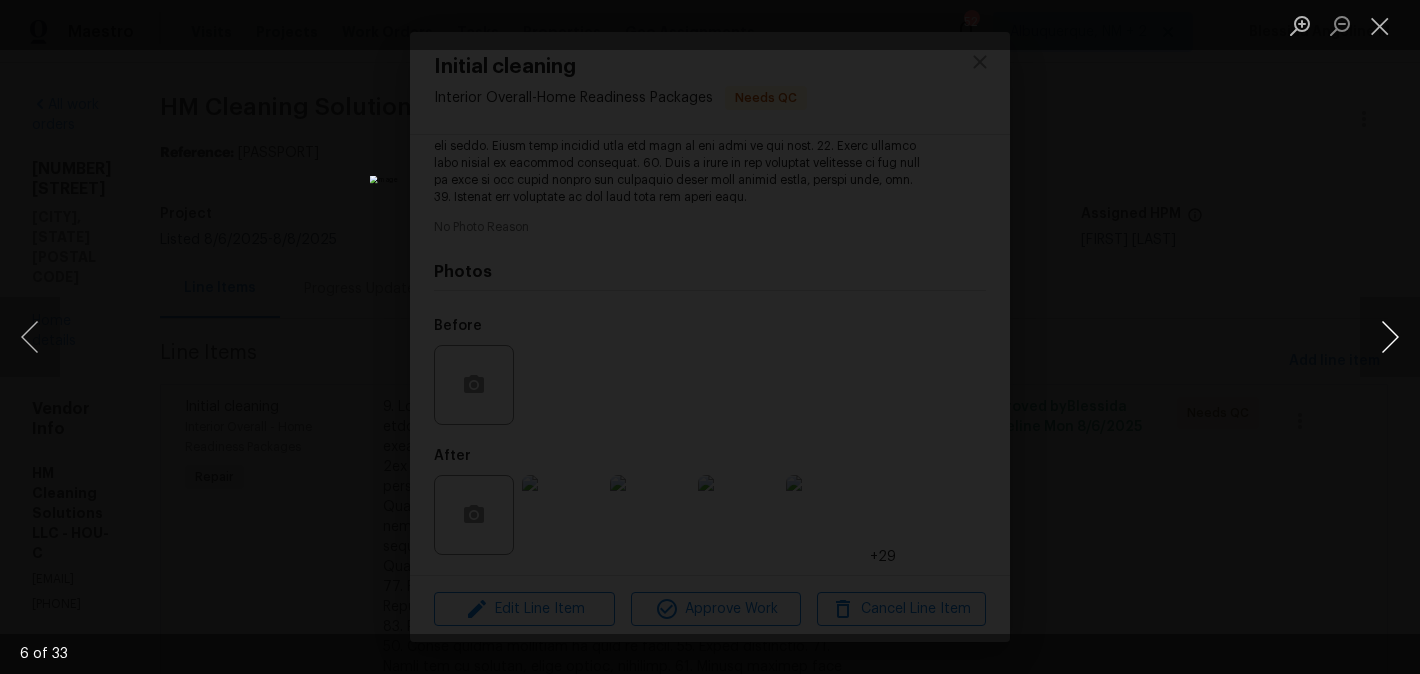 click at bounding box center [1390, 337] 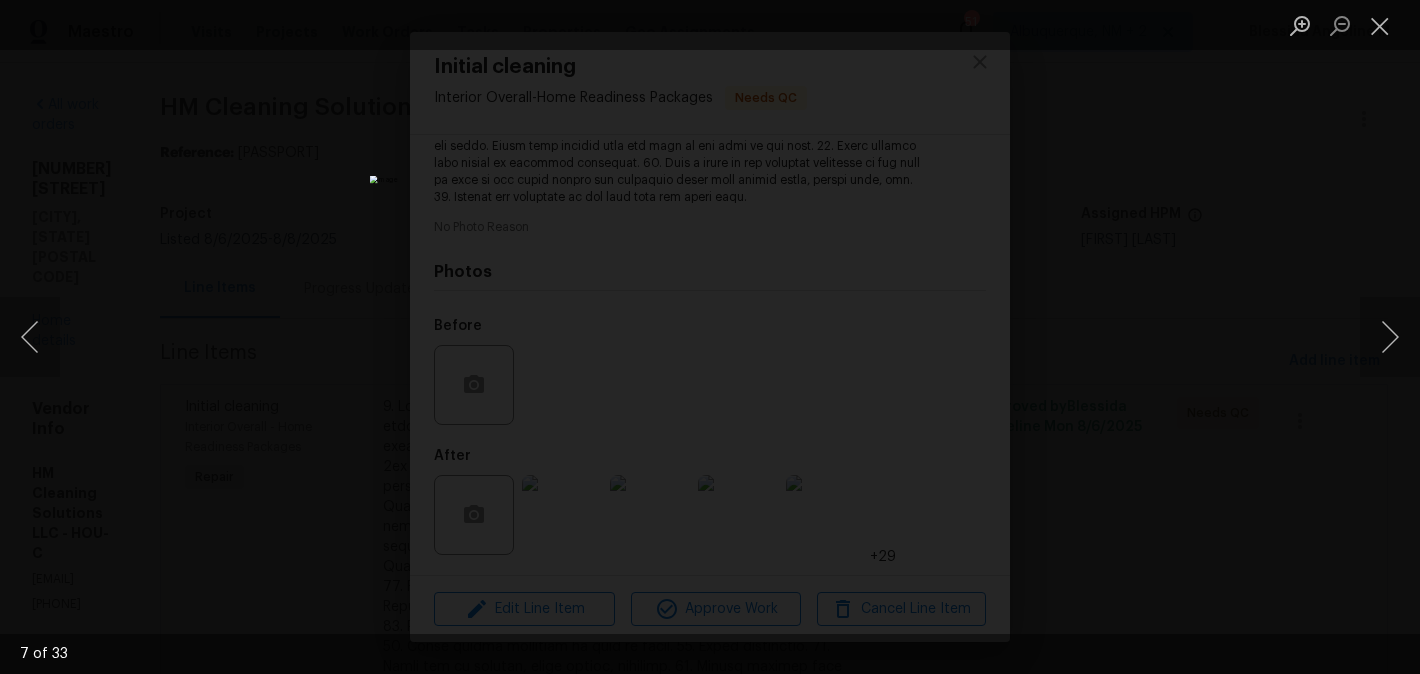 click at bounding box center (710, 337) 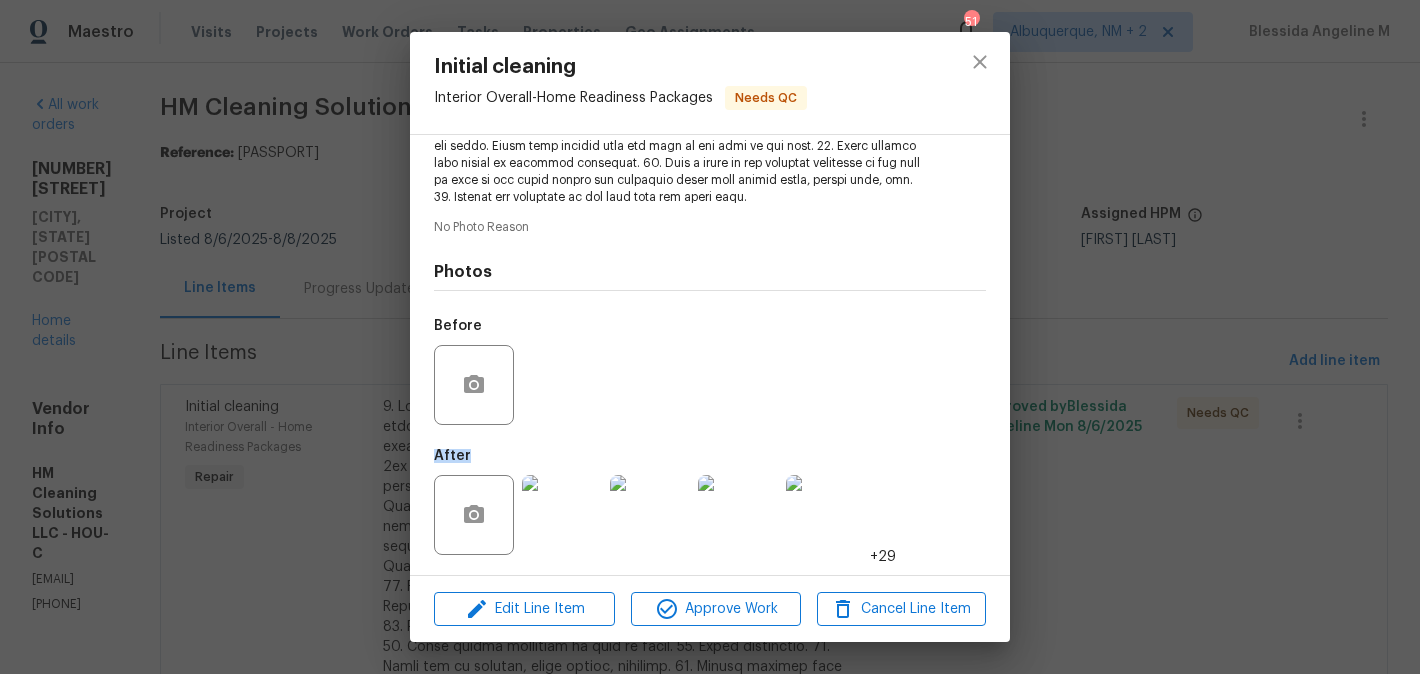 click on "Initial cleaning Interior Overall  -  Home Readiness Packages Needs QC Vendor HM Cleaning Solutions LLC Account Category Repairs Cost $250 x 1 count $250 Labor $0 Total $250 Repairs needed No Photo Reason   Photos Before After  +29  Edit Line Item  Approve Work  Cancel Line Item" at bounding box center (710, 337) 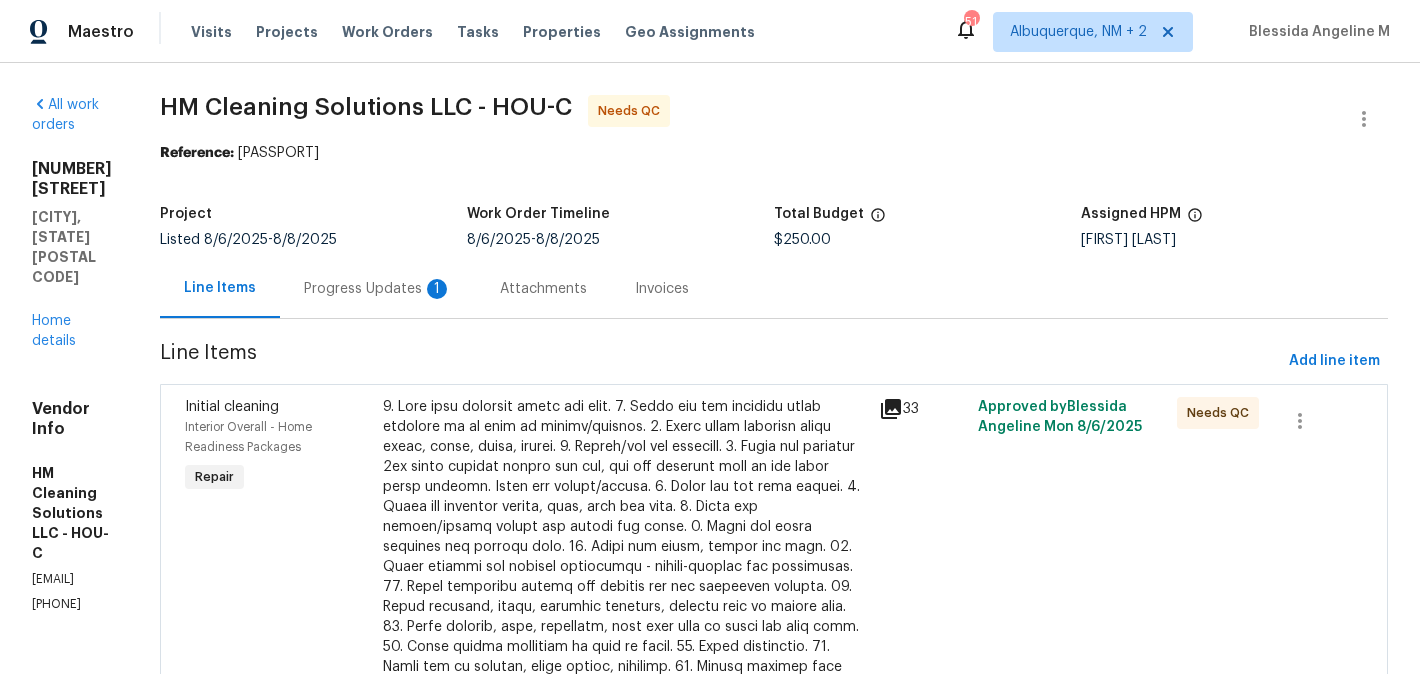 click on "HM Cleaning Solutions LLC - HOU-C Needs QC Reference:   566ZB77R19RVY-44ab0b287 Project Listed   8/6/2025  -  8/8/2025 Work Order Timeline 8/6/2025  -  8/8/2025 Total Budget $250.00 Assigned HPM Joseph Wolfe Line Items Progress Updates 1 Attachments Invoices Line Items Add line item Initial cleaning Interior Overall - Home Readiness Packages Repair $250.00   33 Approved by  Blessida Angeline M  on   8/6/2025 Needs QC $250.00 Approved by  Blessida Angeline M  on  8/6/2025" at bounding box center (774, 633) 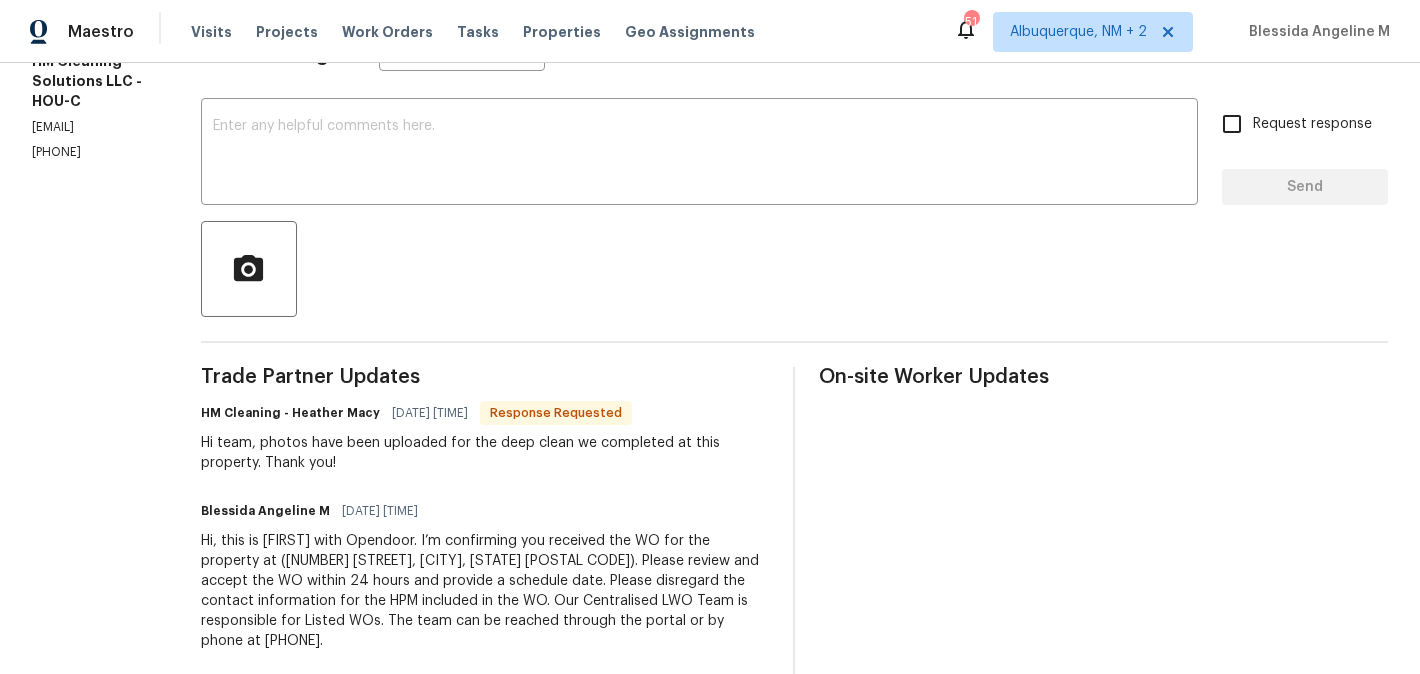 scroll, scrollTop: 345, scrollLeft: 0, axis: vertical 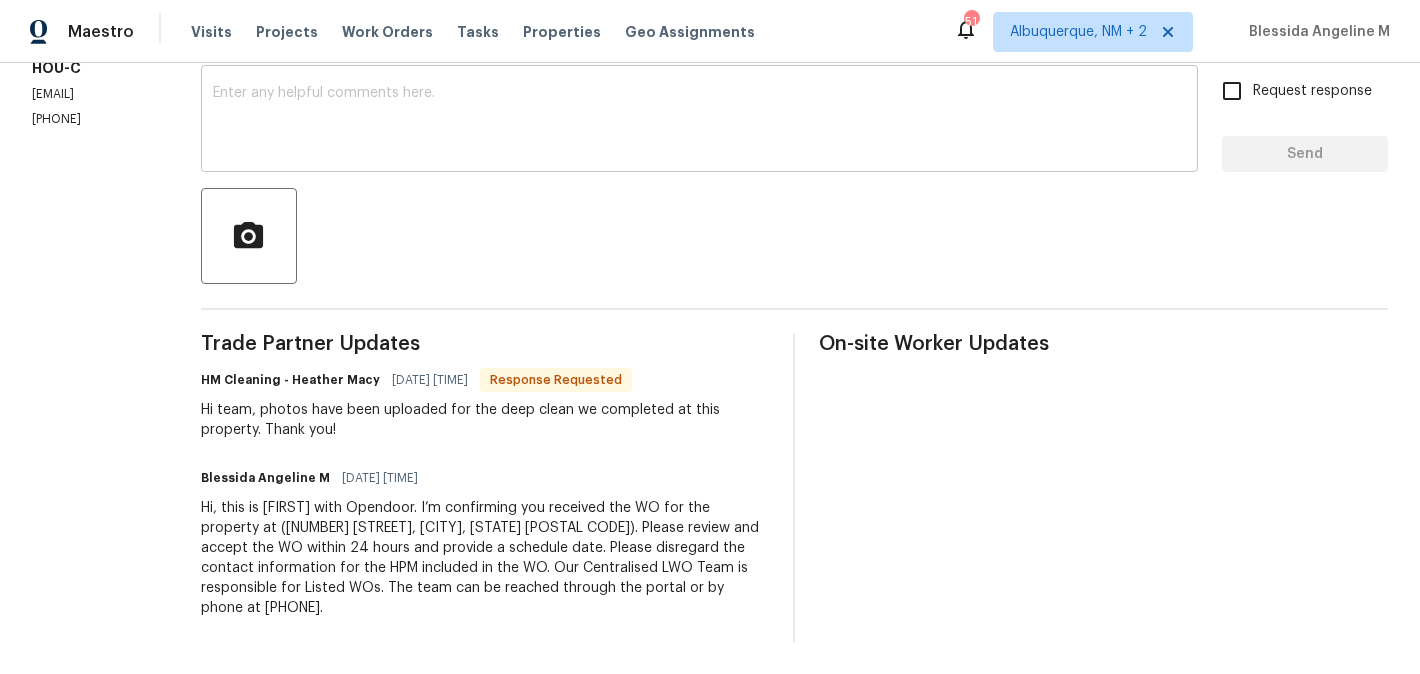 click at bounding box center (699, 121) 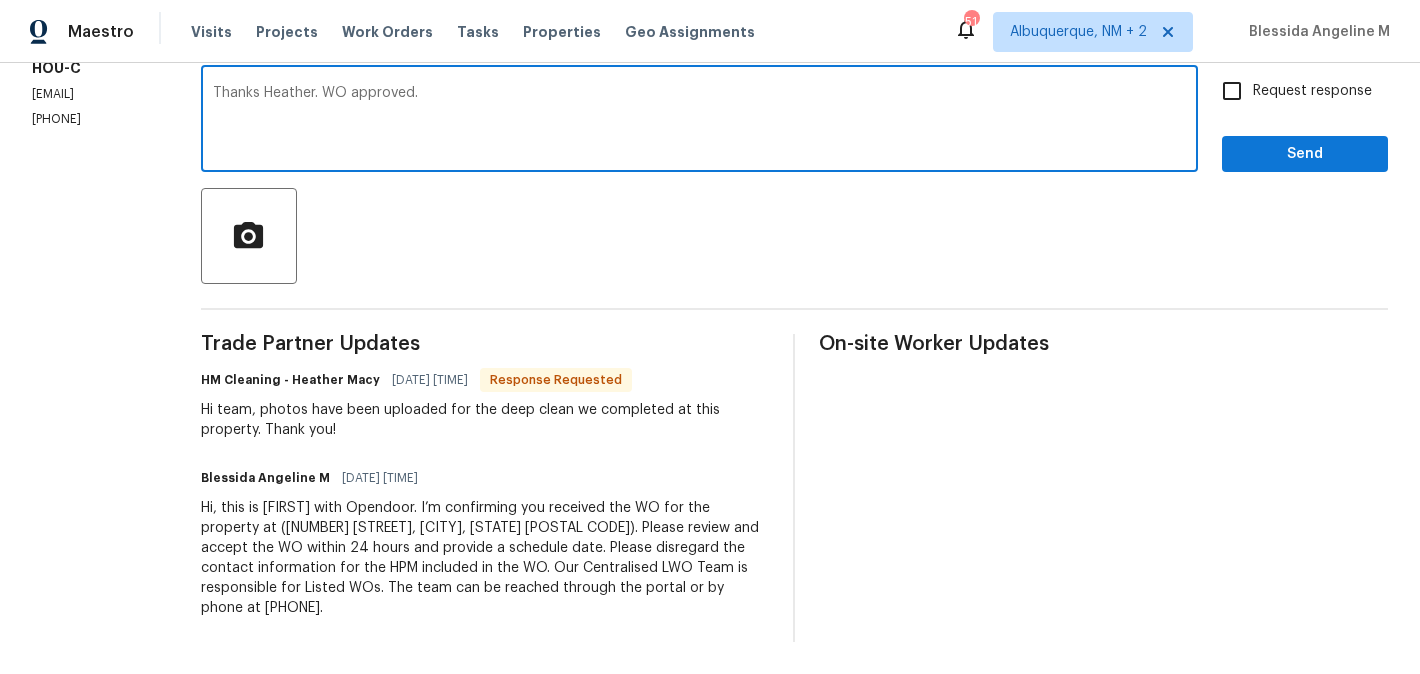 type on "Thanks Heather. WO approved." 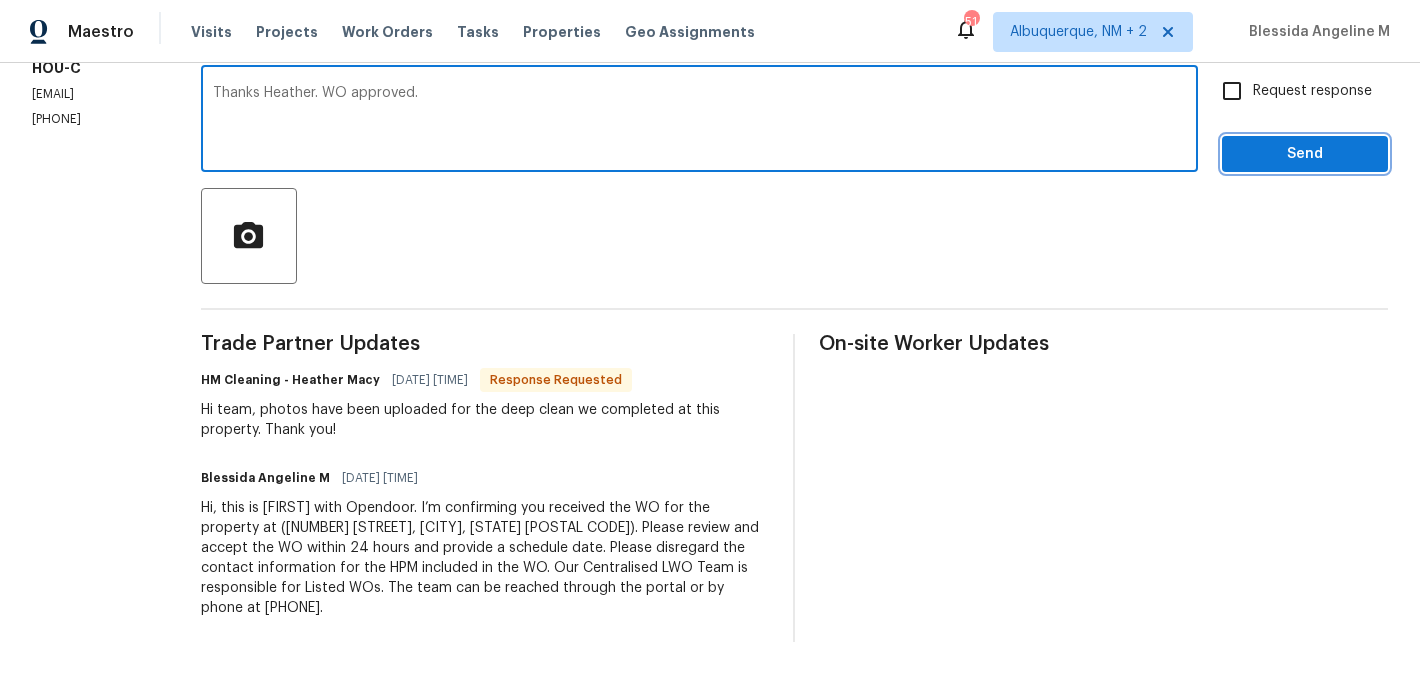 click on "Send" at bounding box center [1305, 154] 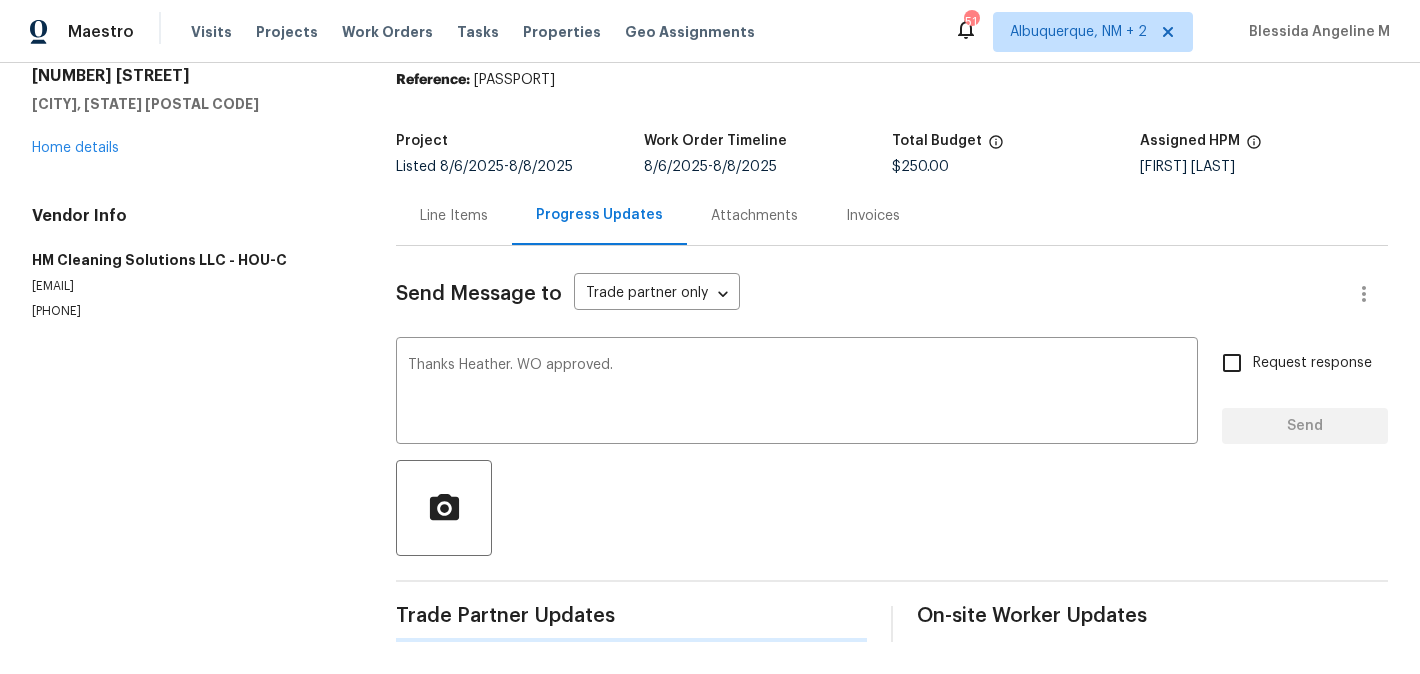 type 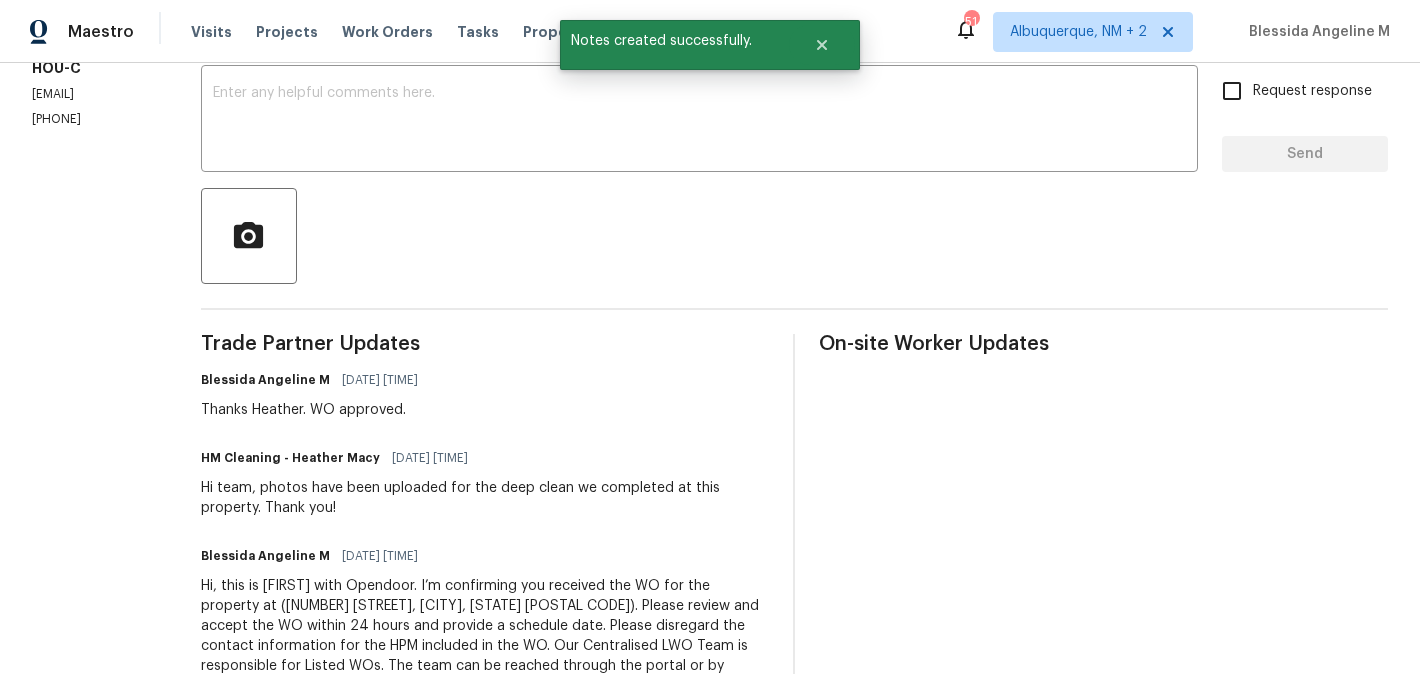 scroll, scrollTop: 0, scrollLeft: 0, axis: both 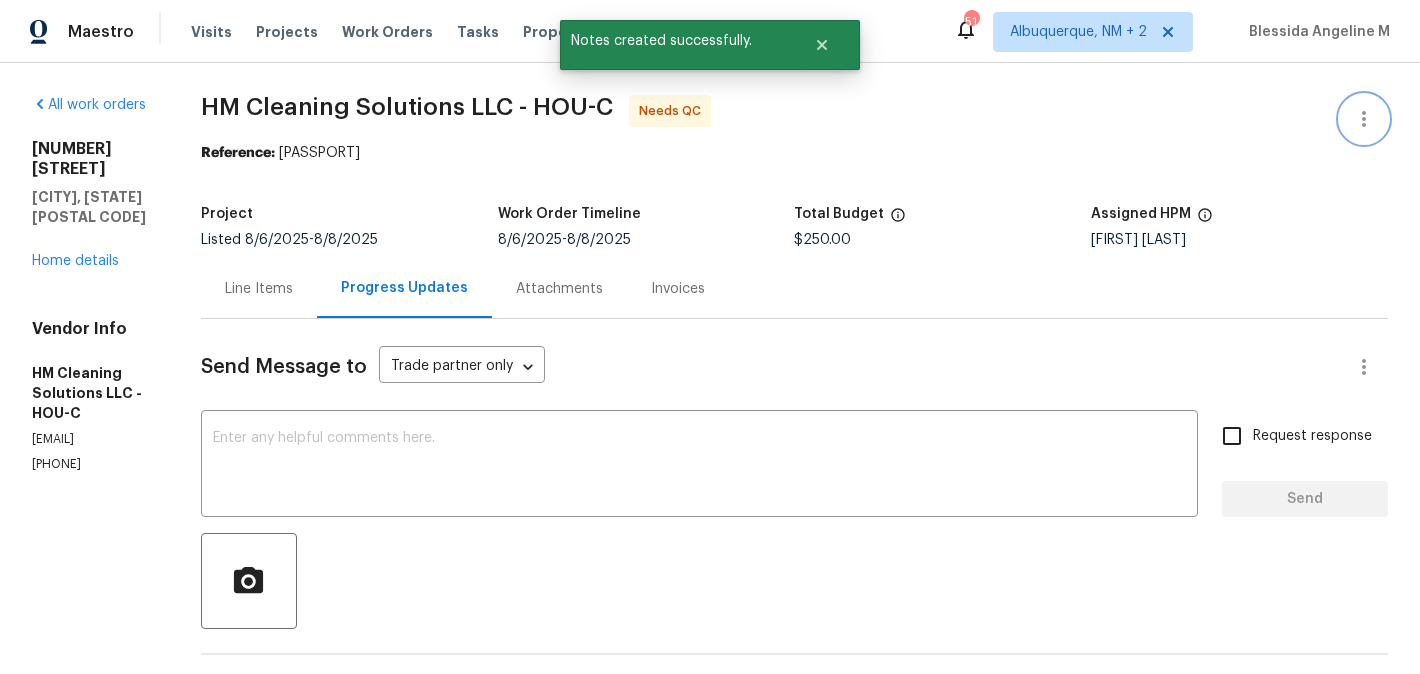 click at bounding box center [1364, 119] 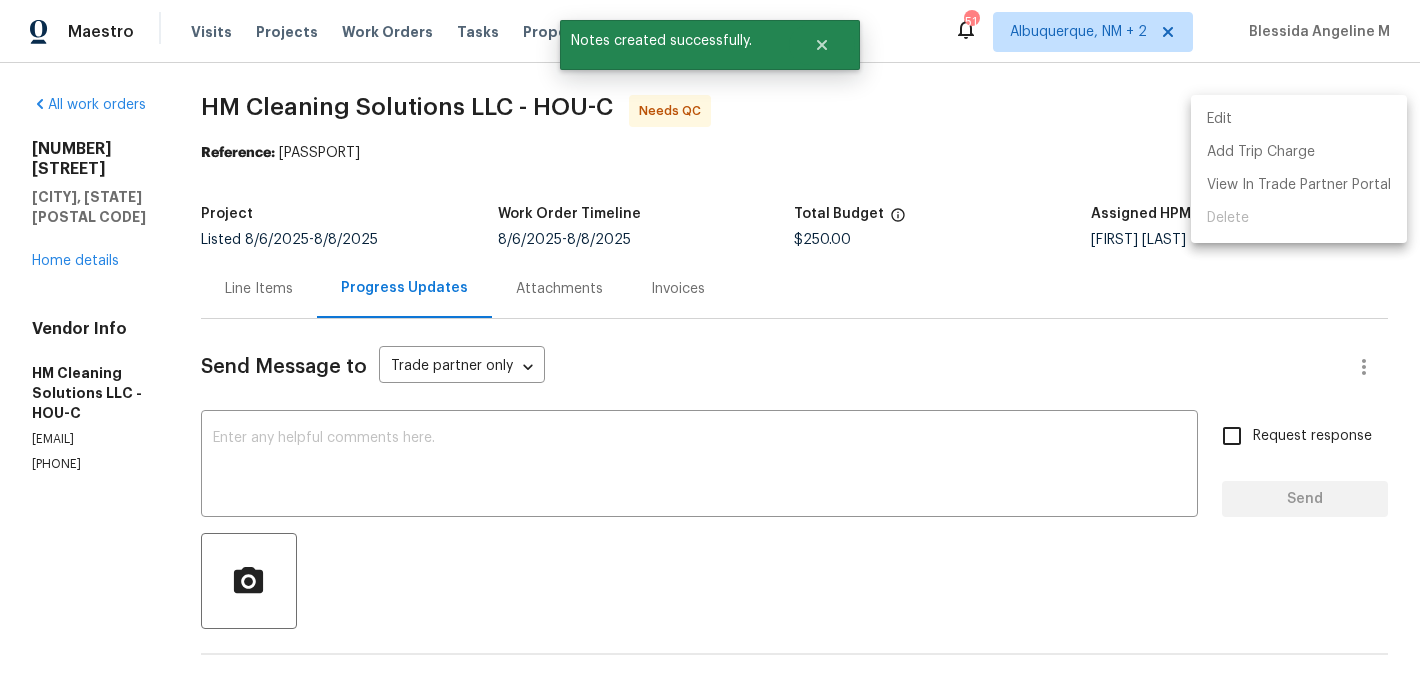 click on "Edit" at bounding box center [1299, 119] 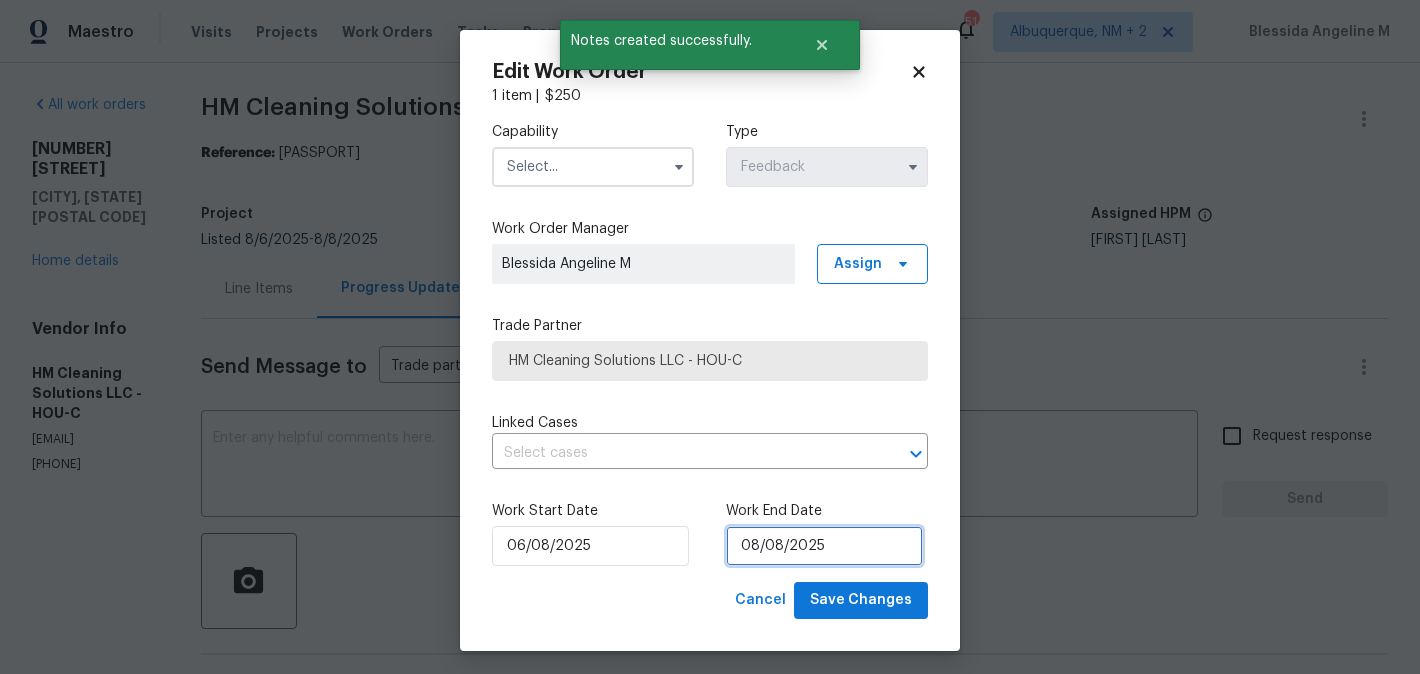 click on "08/08/2025" at bounding box center [824, 546] 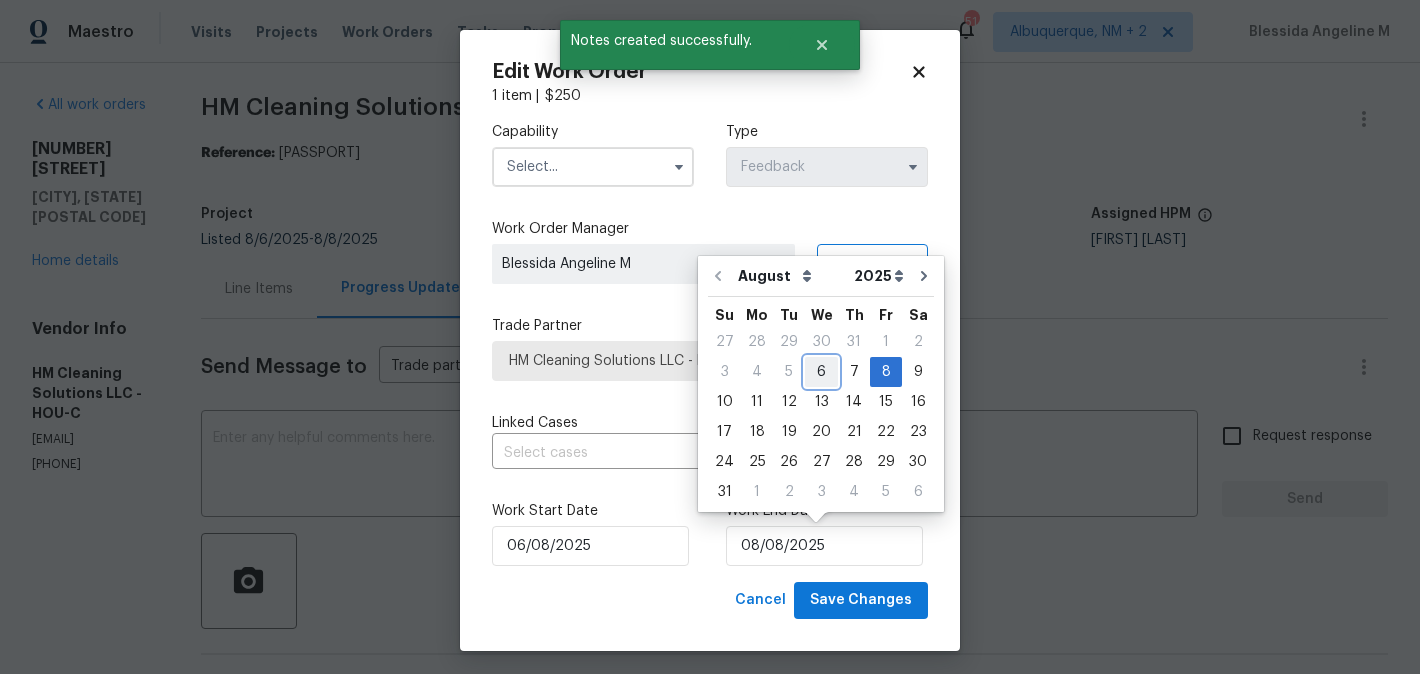 click on "6" at bounding box center [821, 372] 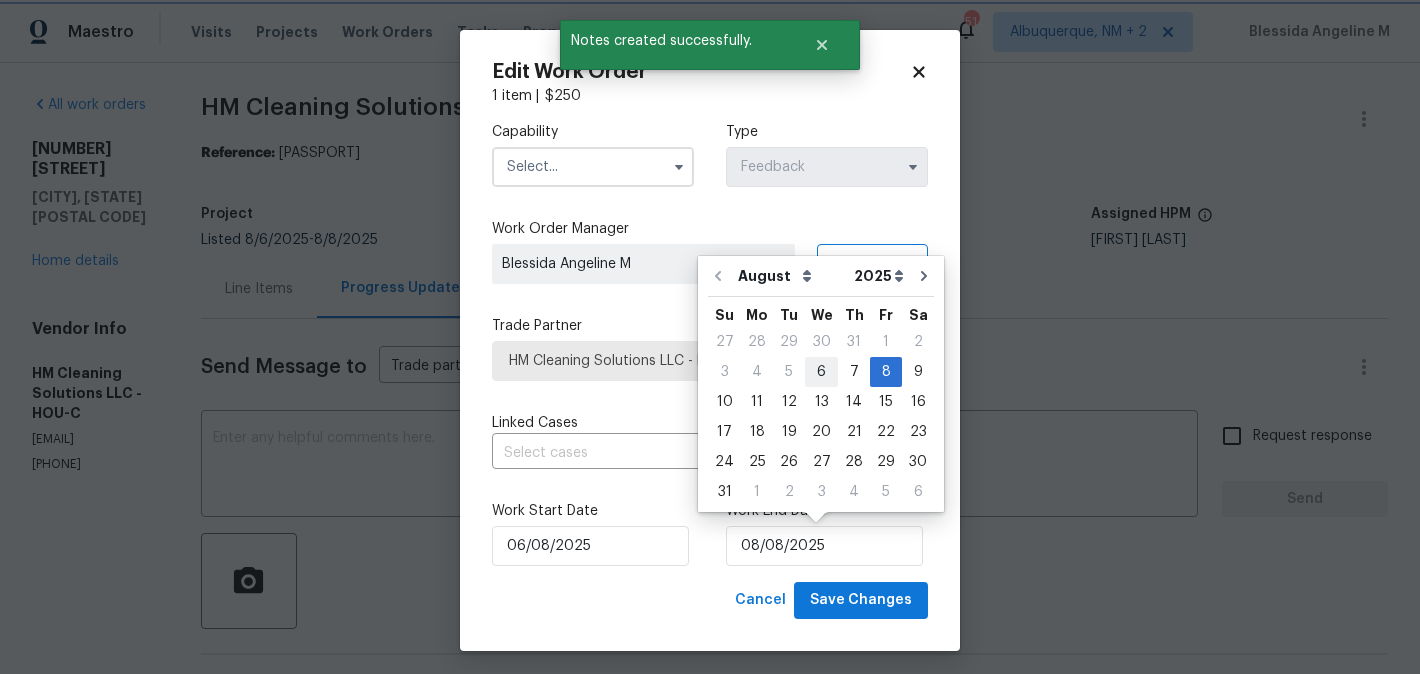 type on "06/08/2025" 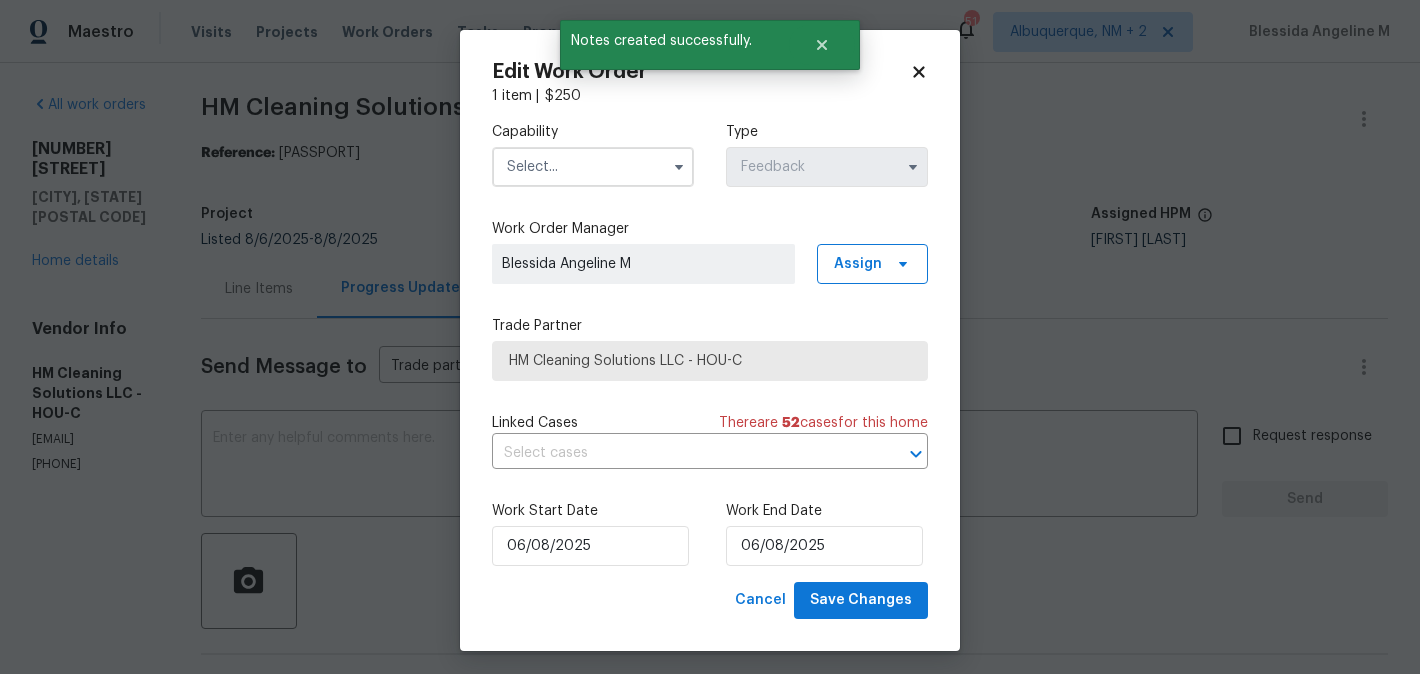 click at bounding box center [593, 167] 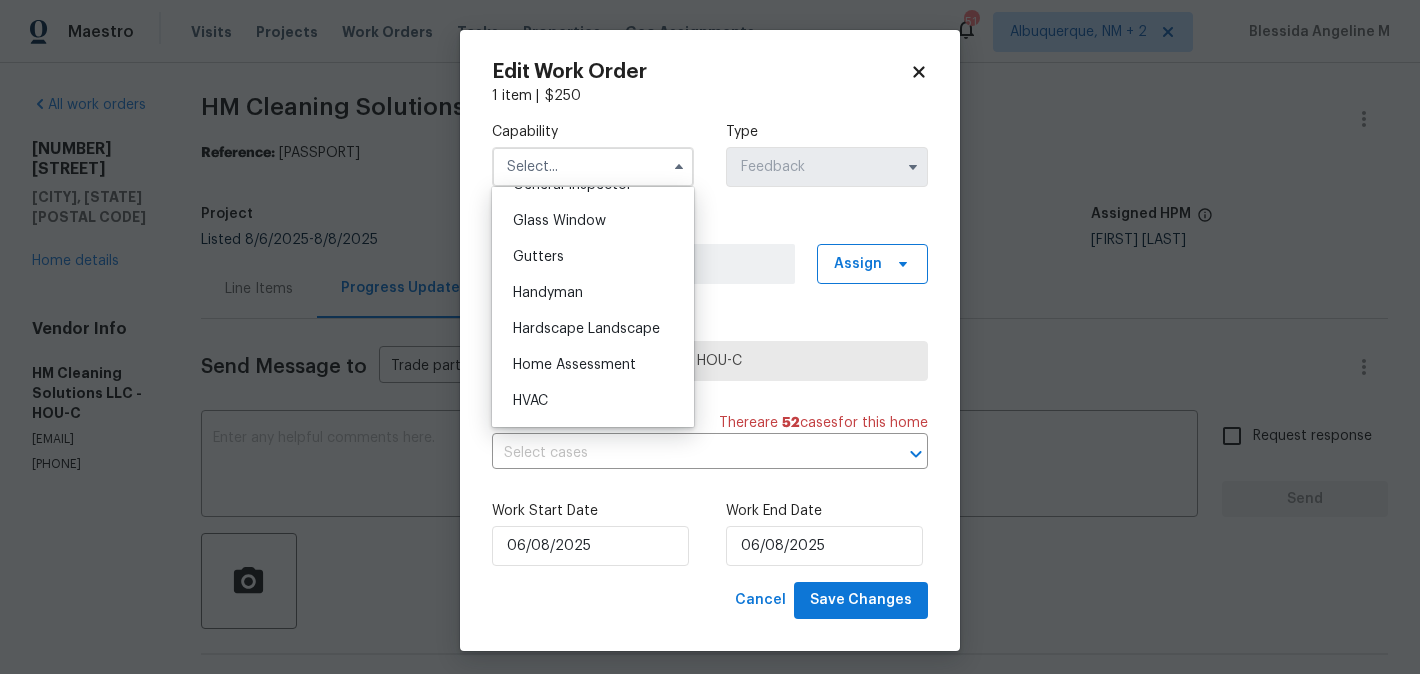 scroll, scrollTop: 1007, scrollLeft: 0, axis: vertical 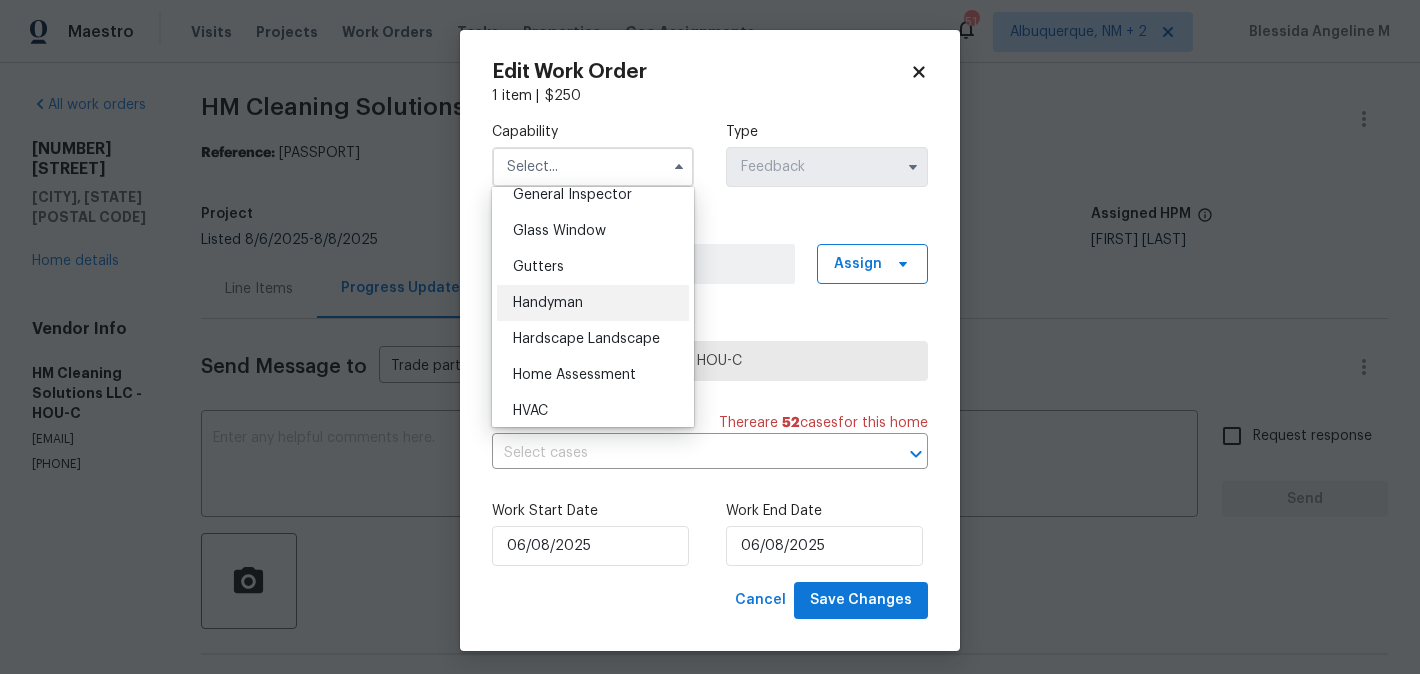 click on "Handyman" at bounding box center (548, 303) 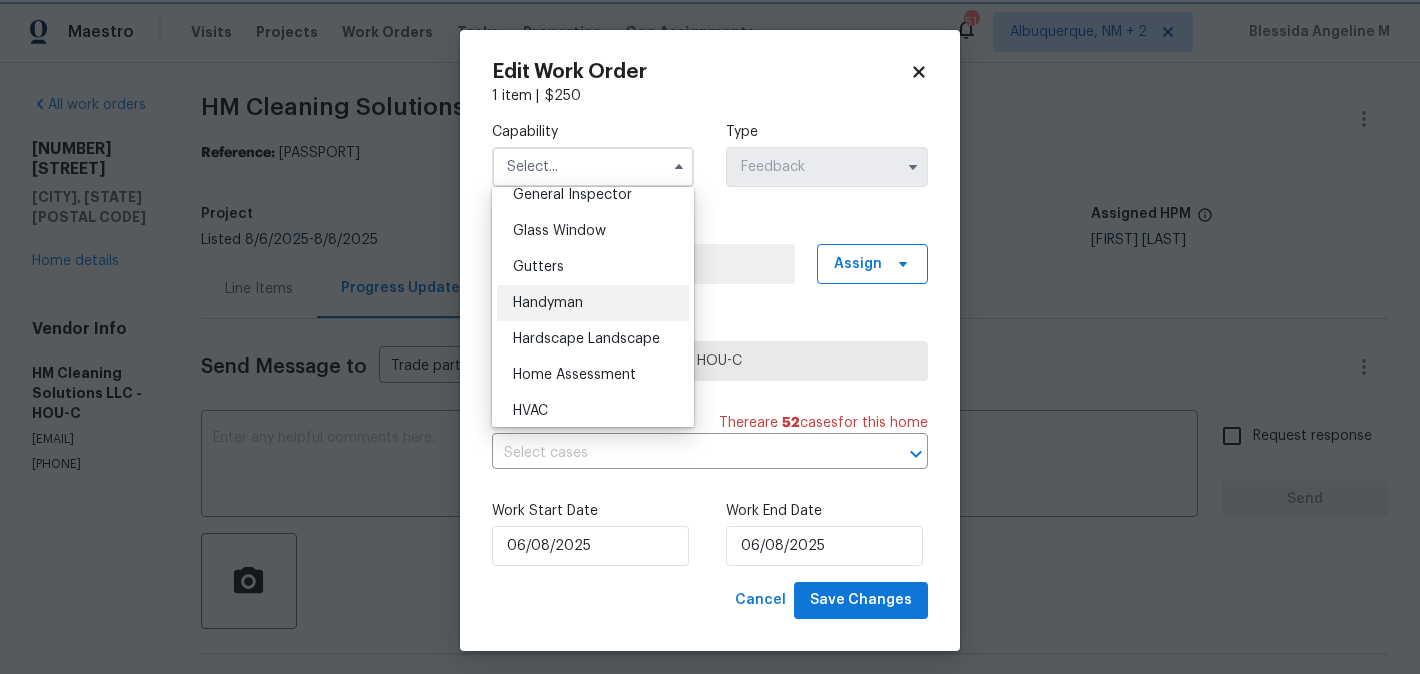 type on "Handyman" 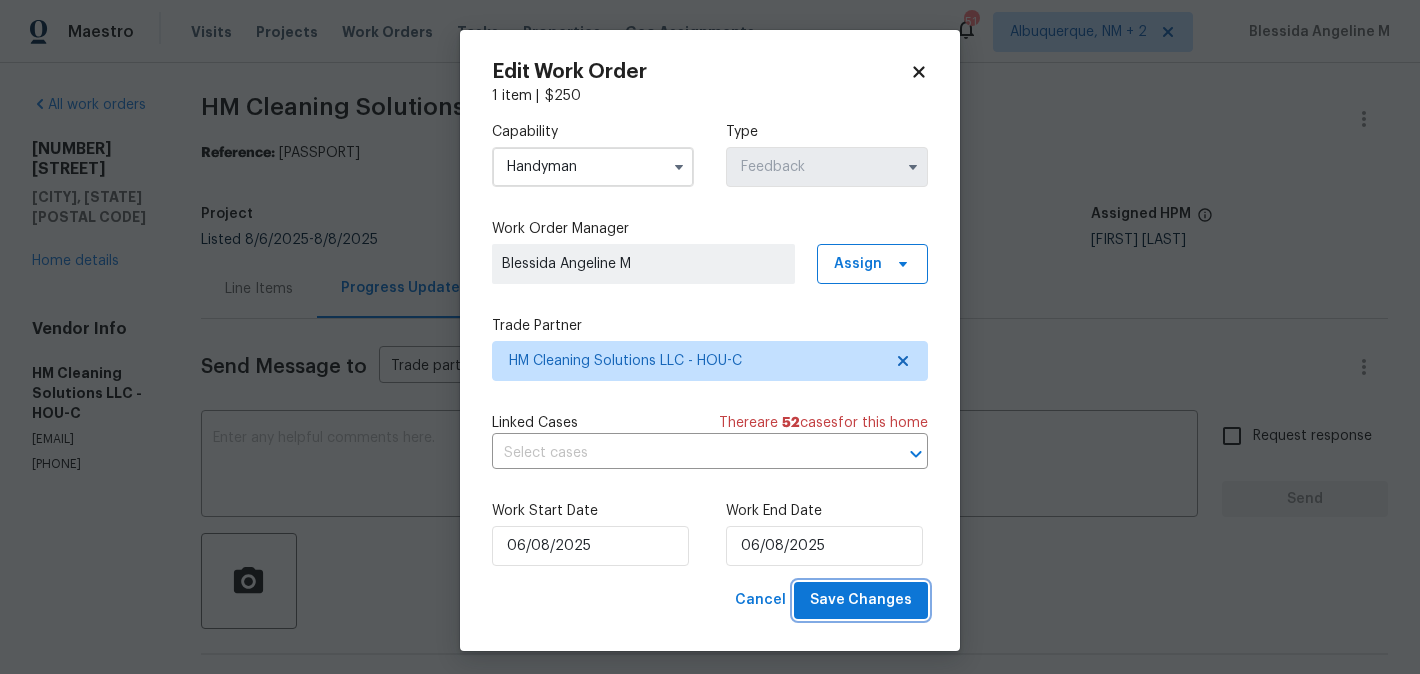 click on "Save Changes" at bounding box center [861, 600] 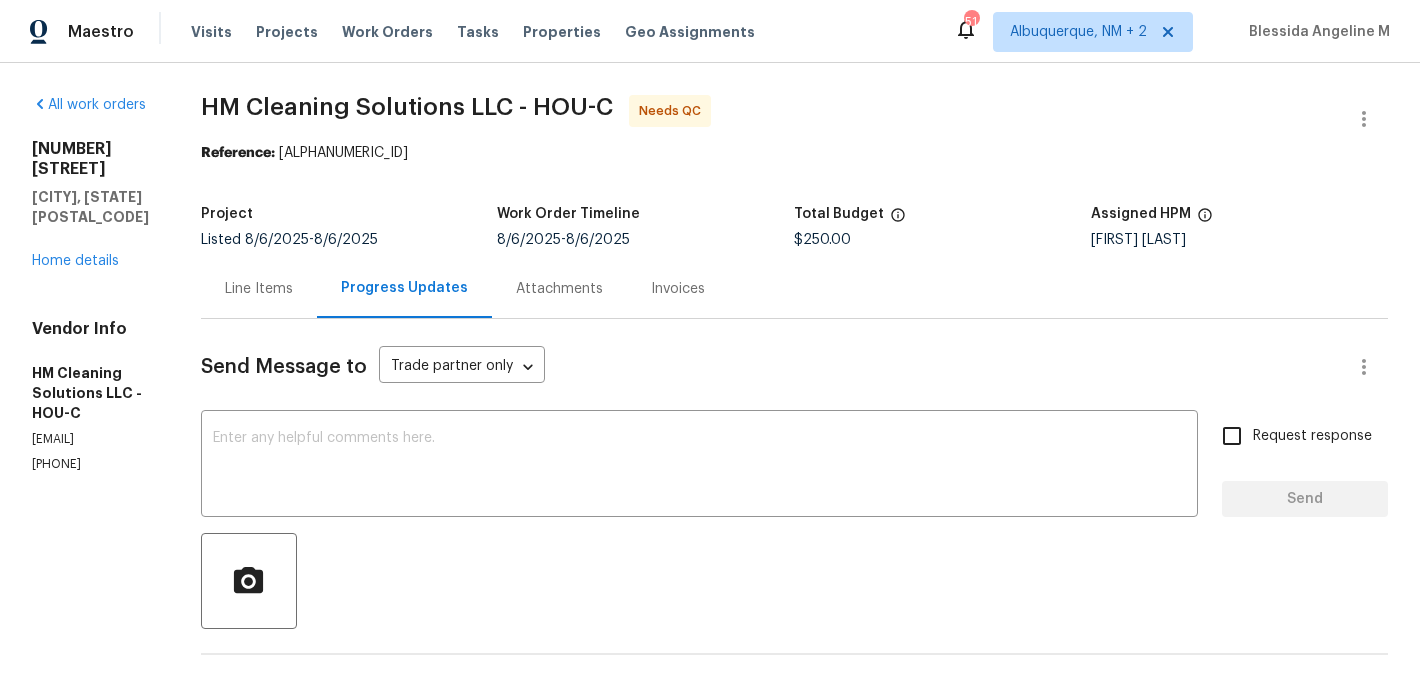 scroll, scrollTop: 0, scrollLeft: 0, axis: both 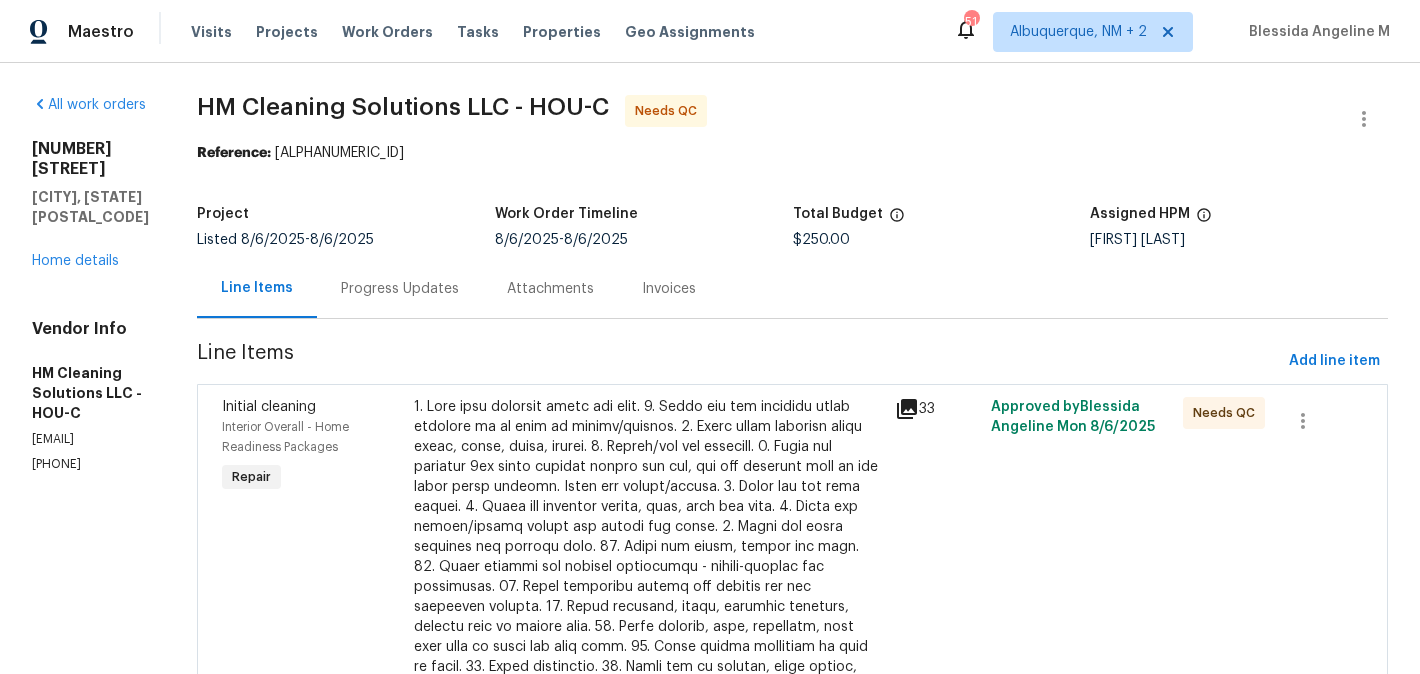 click at bounding box center [648, 597] 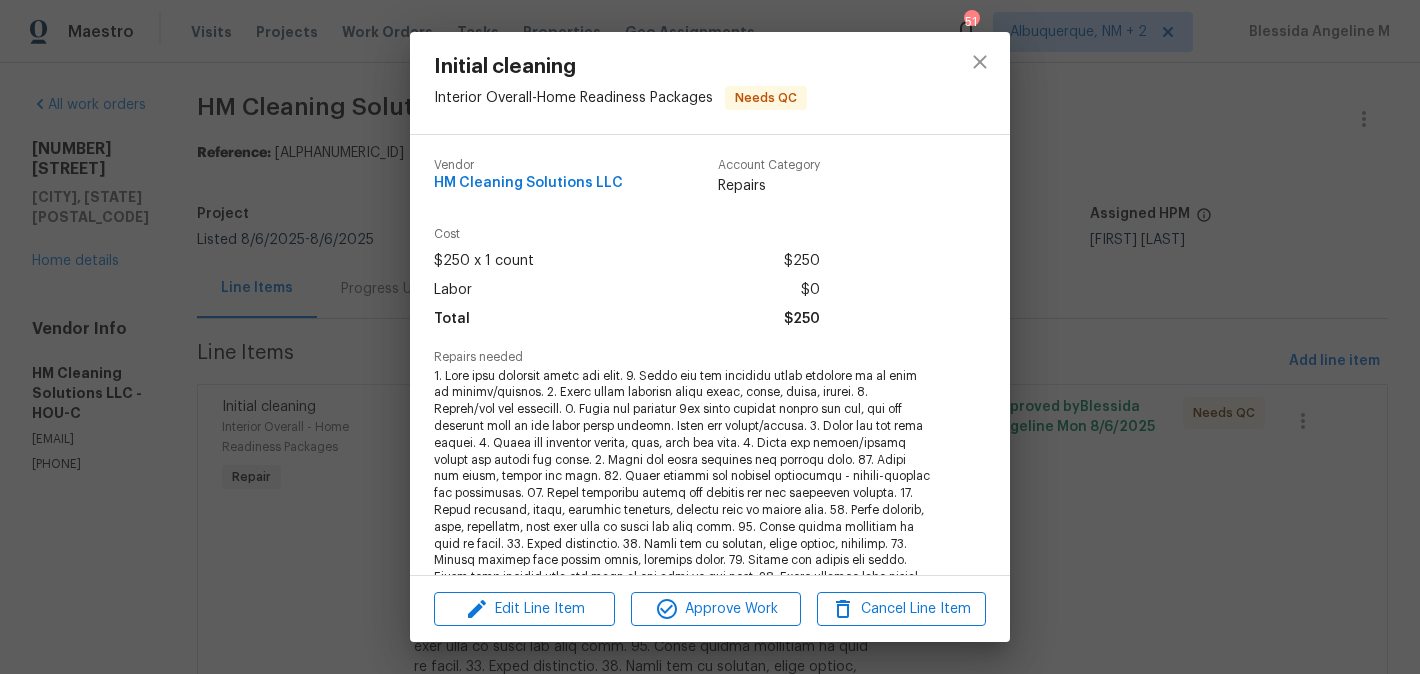 scroll, scrollTop: 431, scrollLeft: 0, axis: vertical 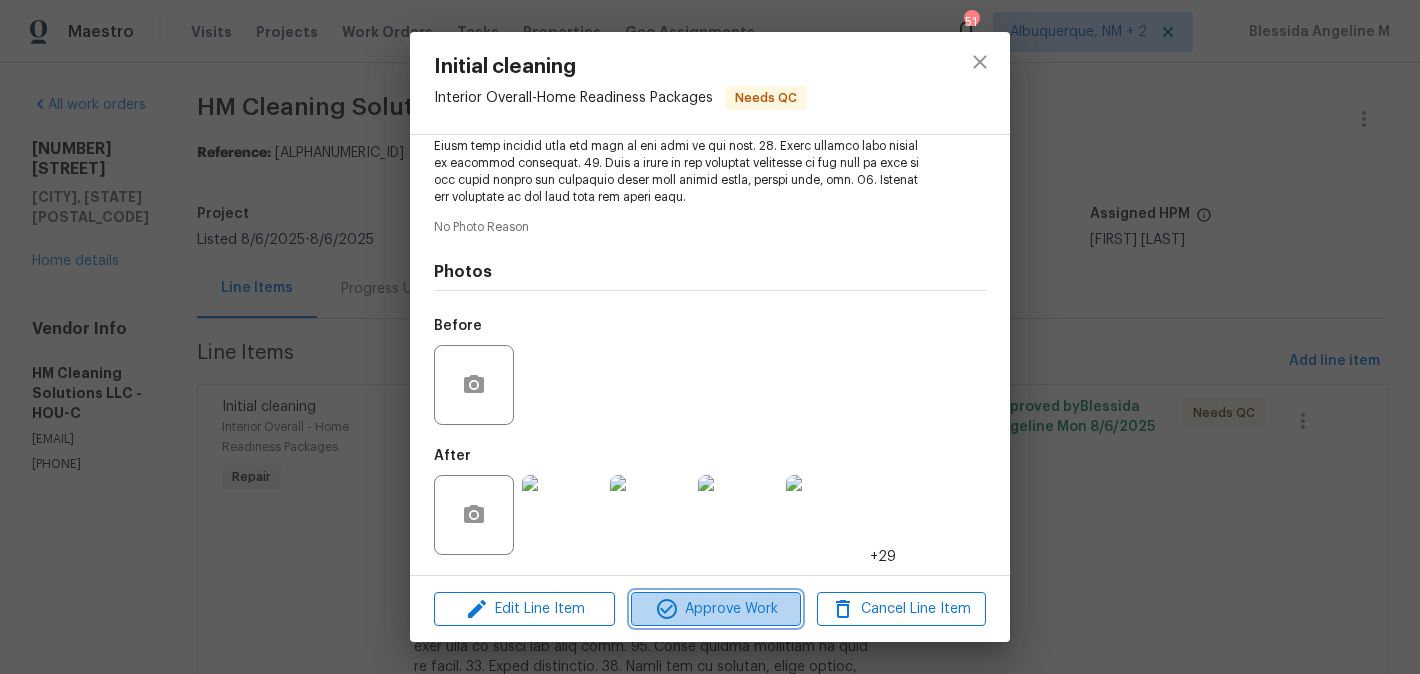 click on "Approve Work" at bounding box center (715, 609) 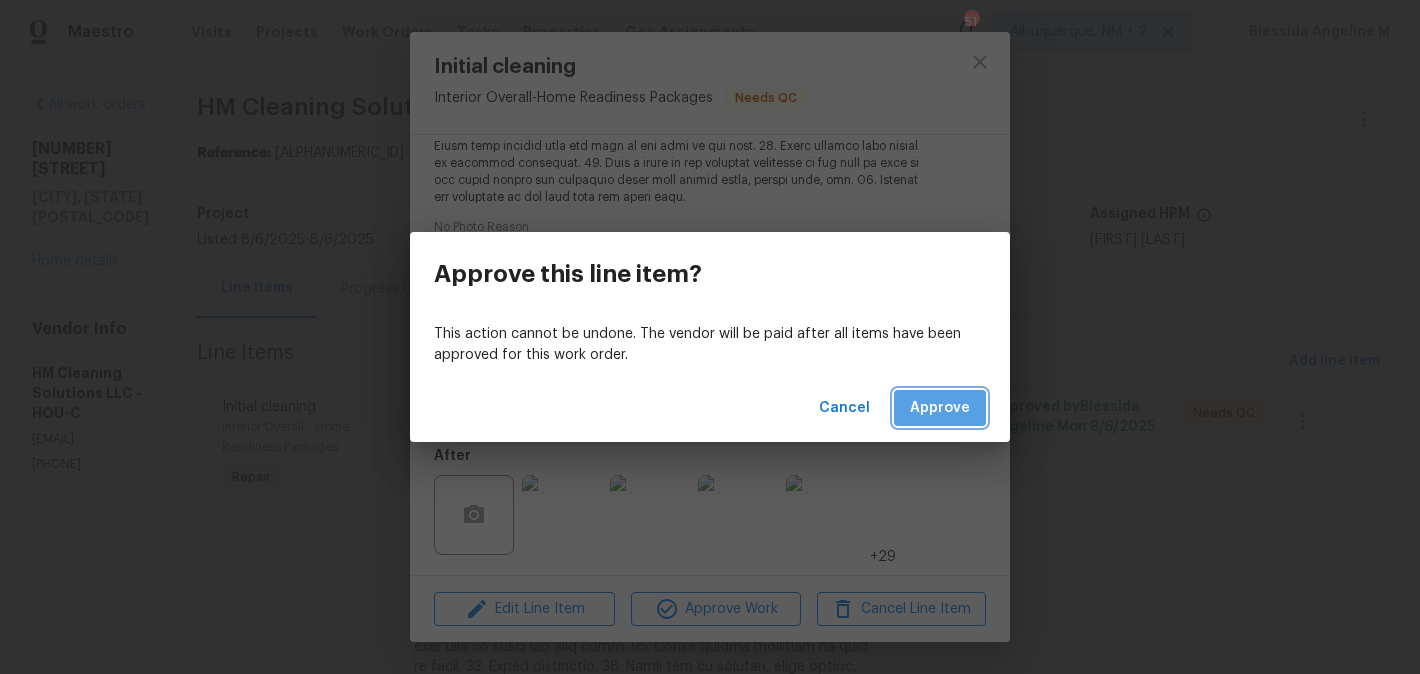 click on "Approve" at bounding box center [940, 408] 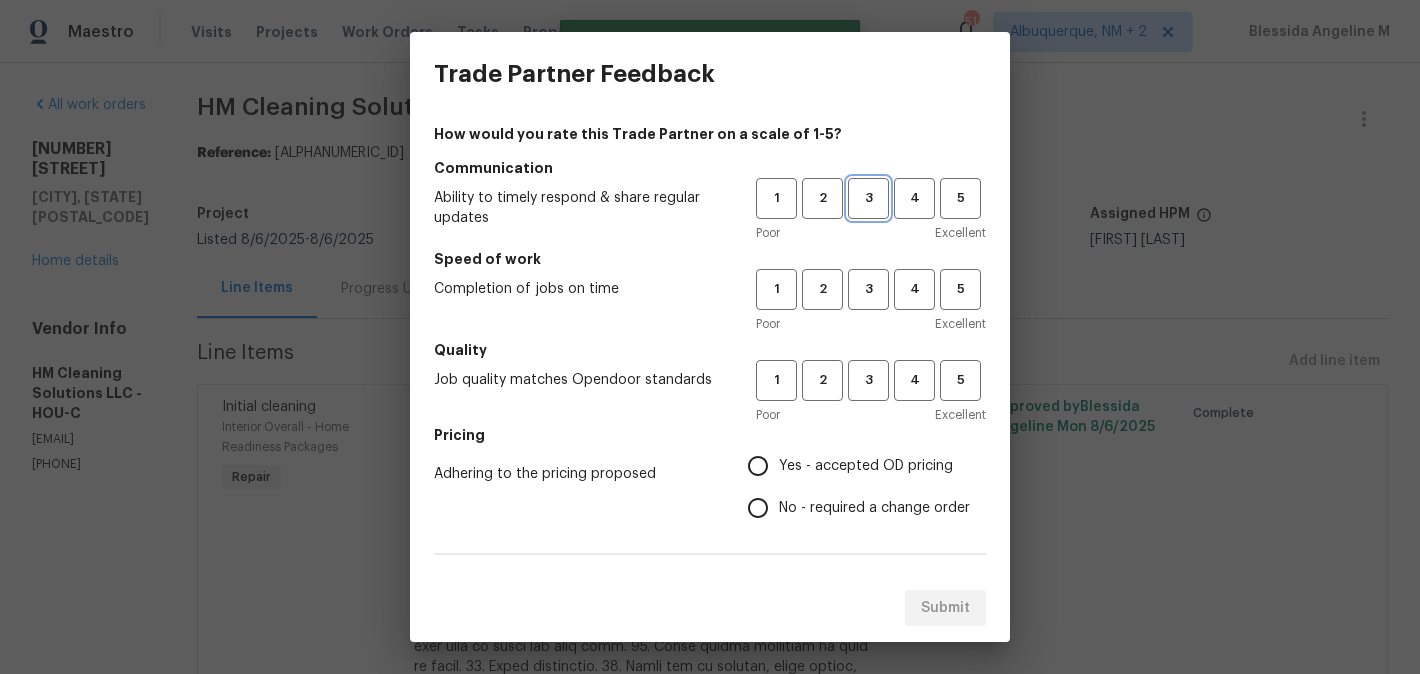 click on "3" at bounding box center (868, 198) 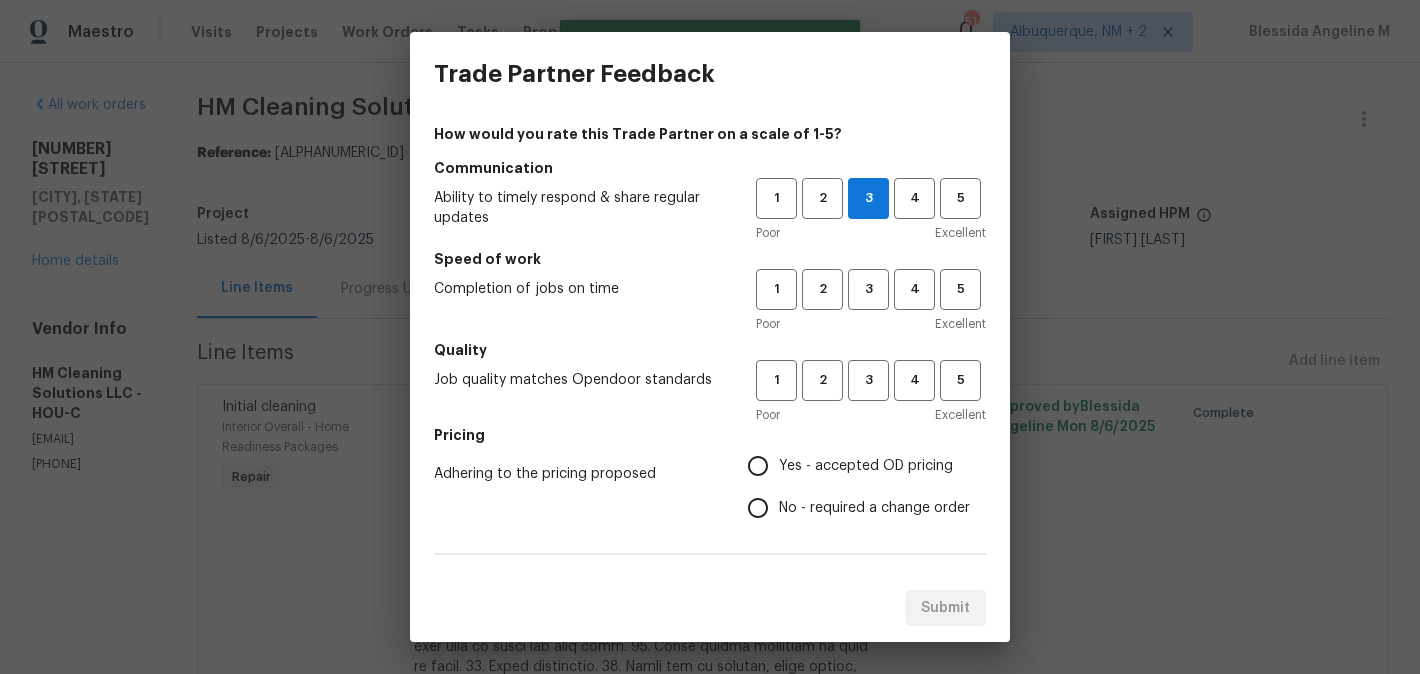 click on "Speed of work" at bounding box center [710, 259] 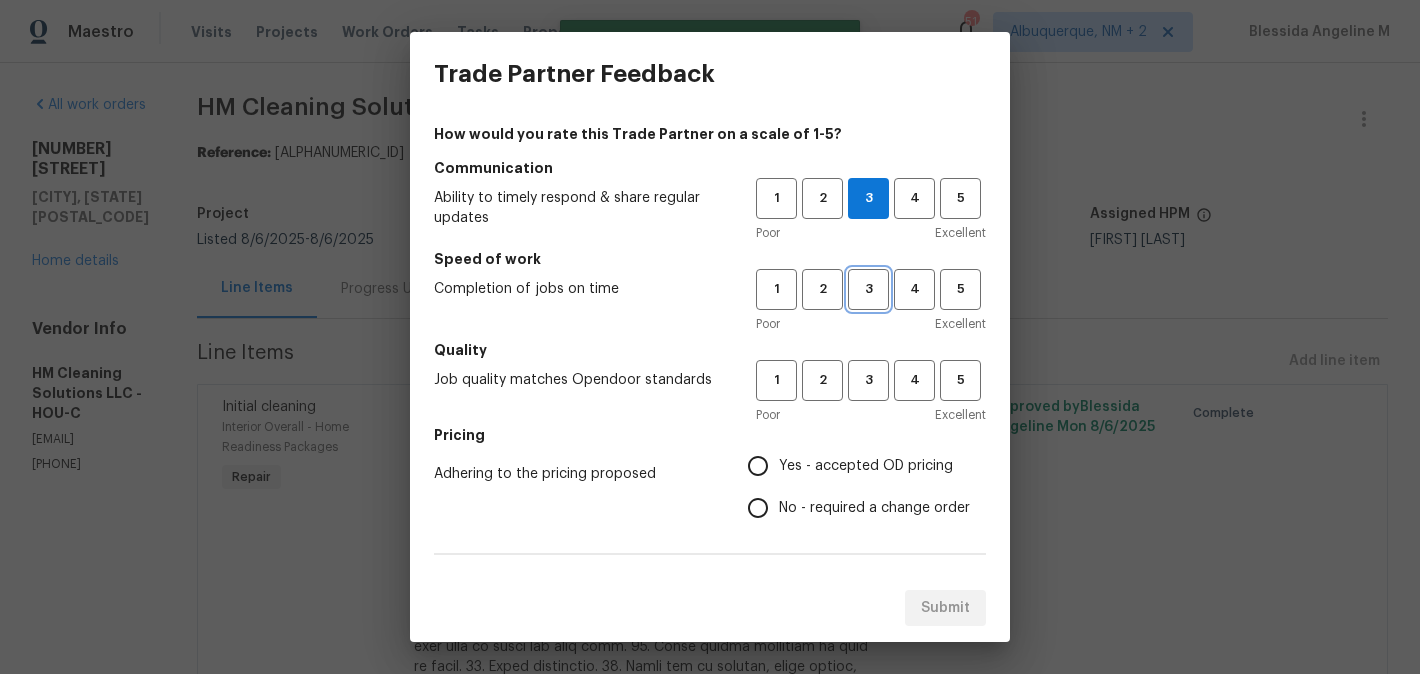 click on "3" at bounding box center (868, 289) 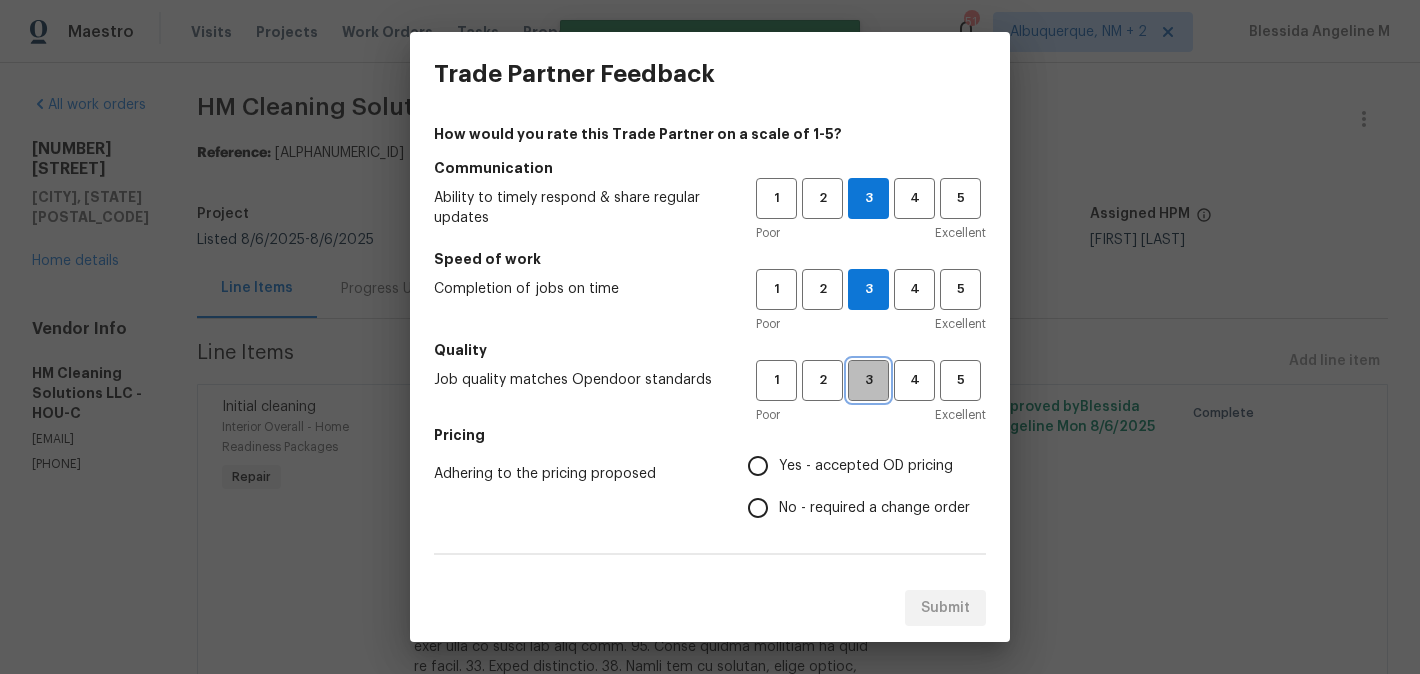 click on "3" at bounding box center (868, 380) 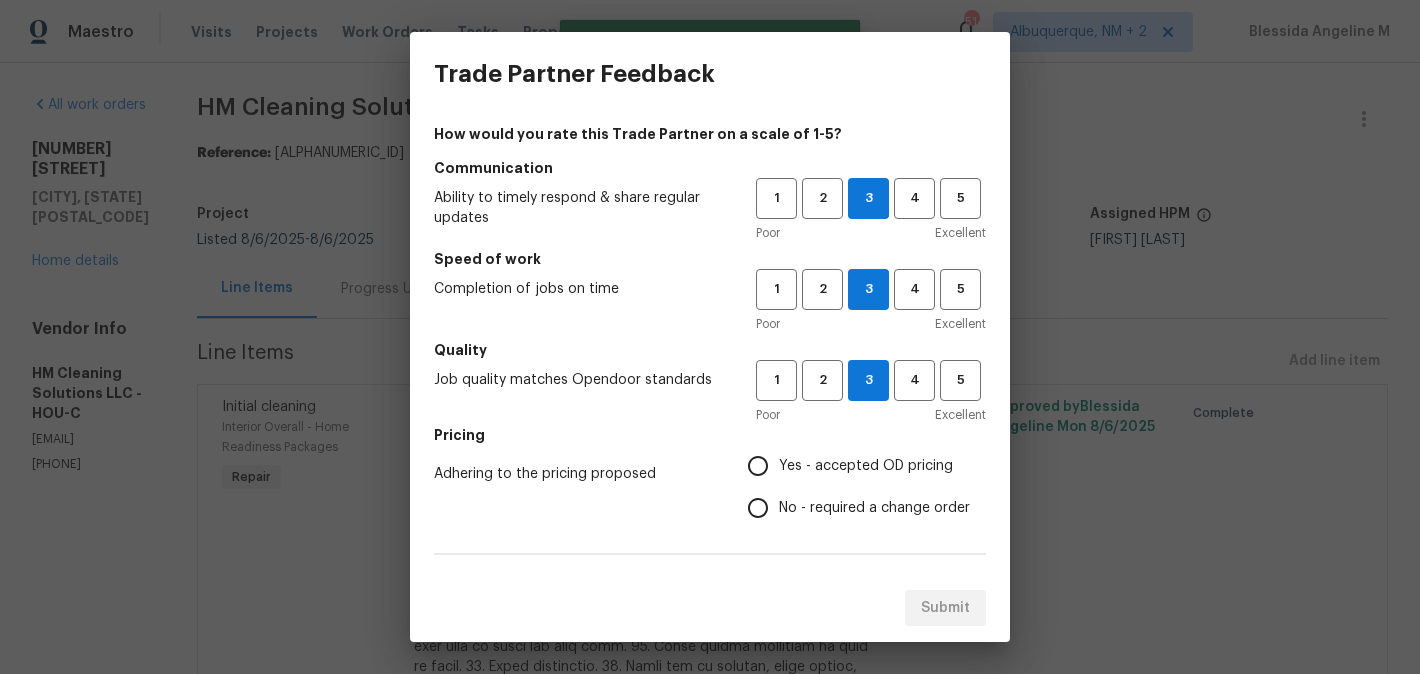 click on "Yes - accepted OD pricing" at bounding box center (866, 466) 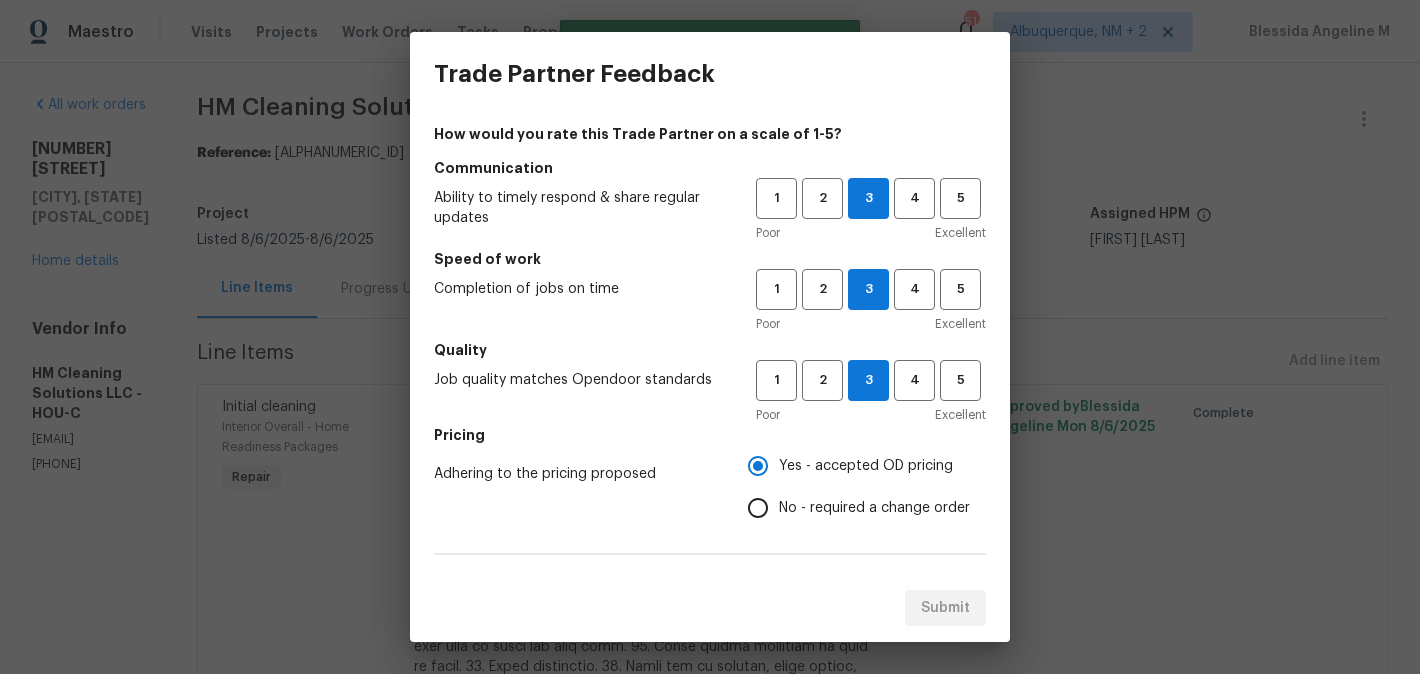 scroll, scrollTop: 122, scrollLeft: 0, axis: vertical 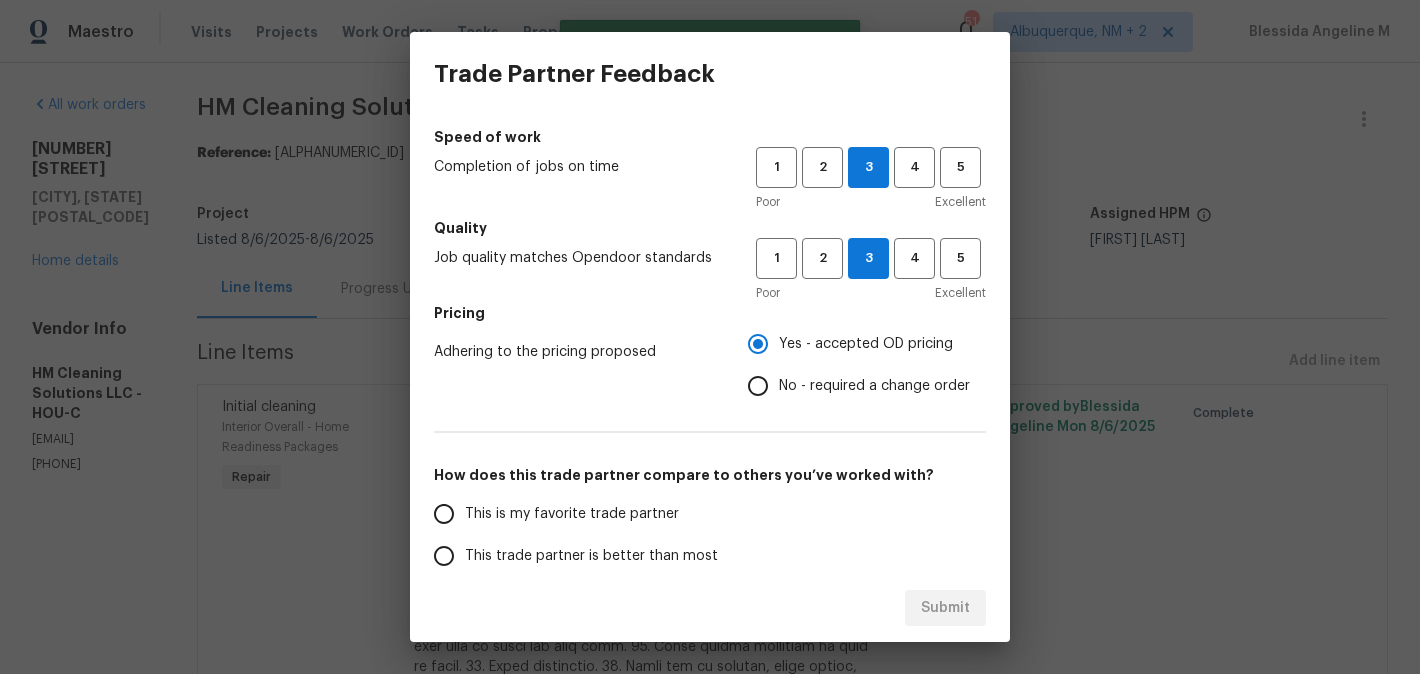 click on "This is my favorite trade partner" at bounding box center [572, 514] 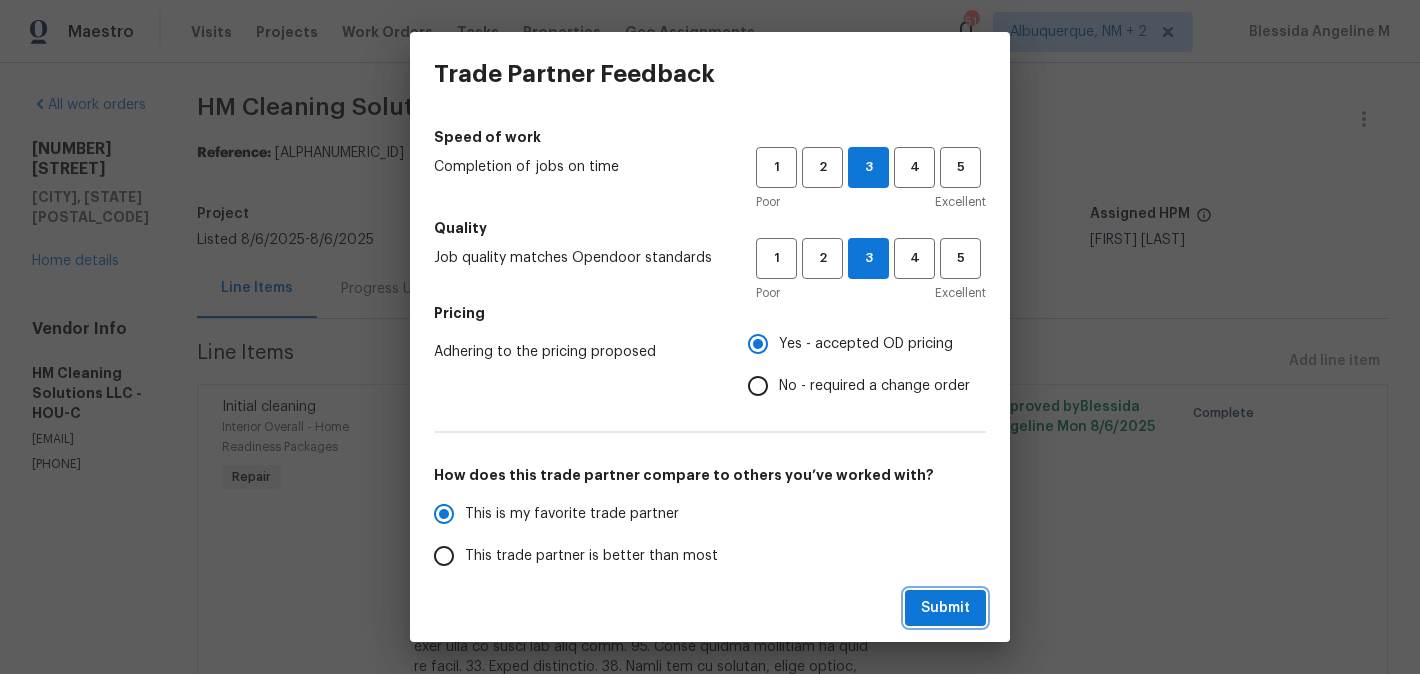 click on "Submit" at bounding box center [945, 608] 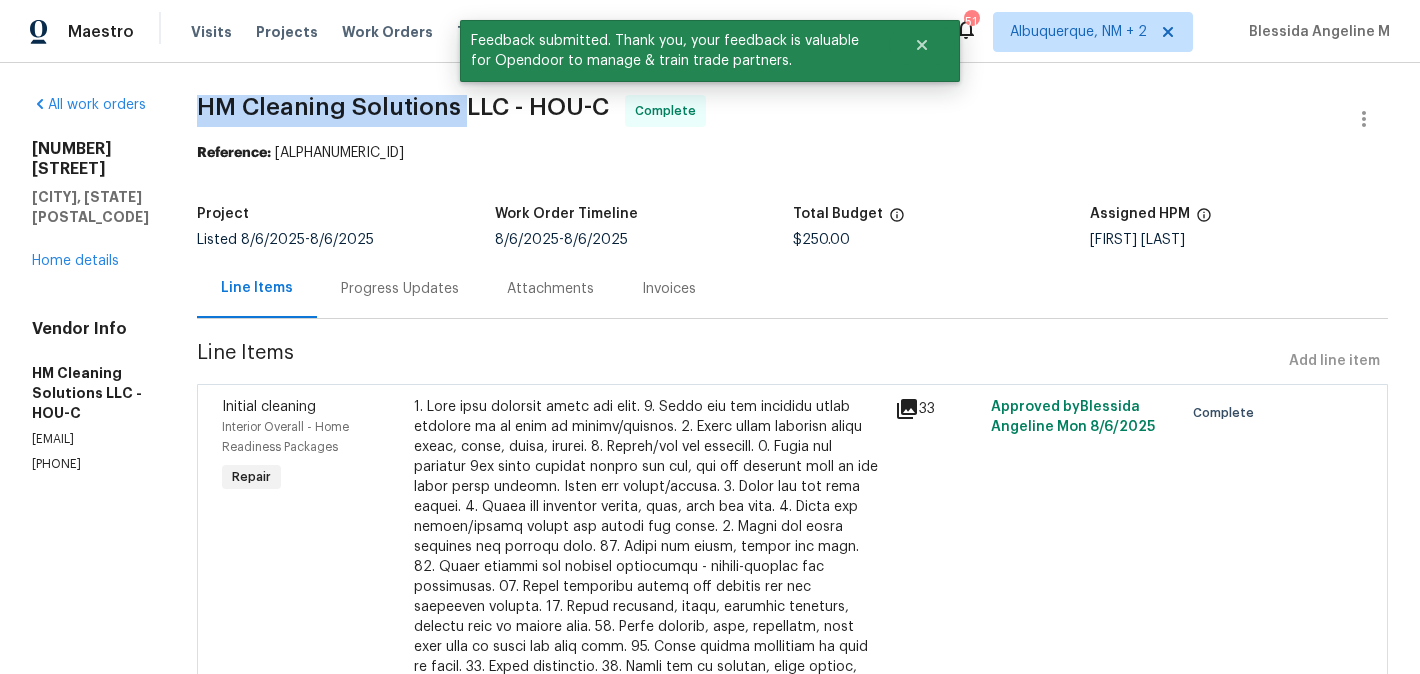 drag, startPoint x: 275, startPoint y: 116, endPoint x: 548, endPoint y: 117, distance: 273.00183 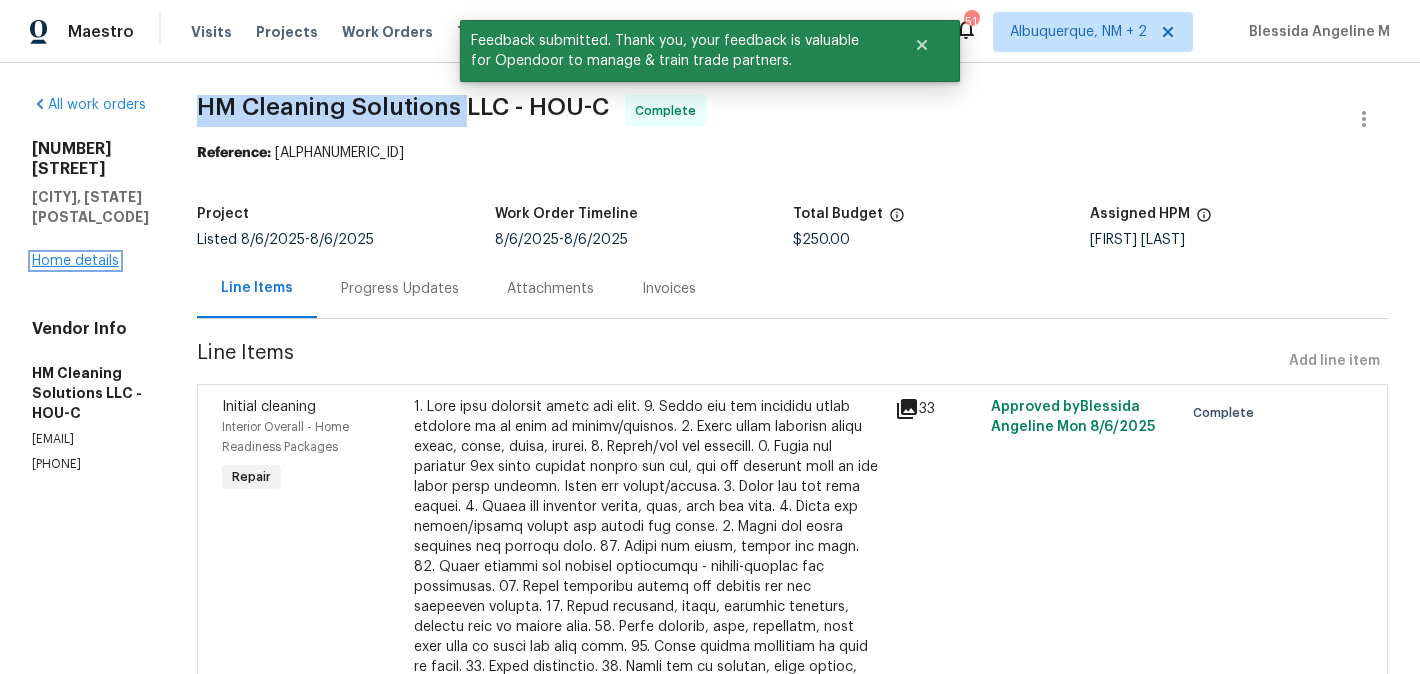 click on "Home details" at bounding box center [75, 261] 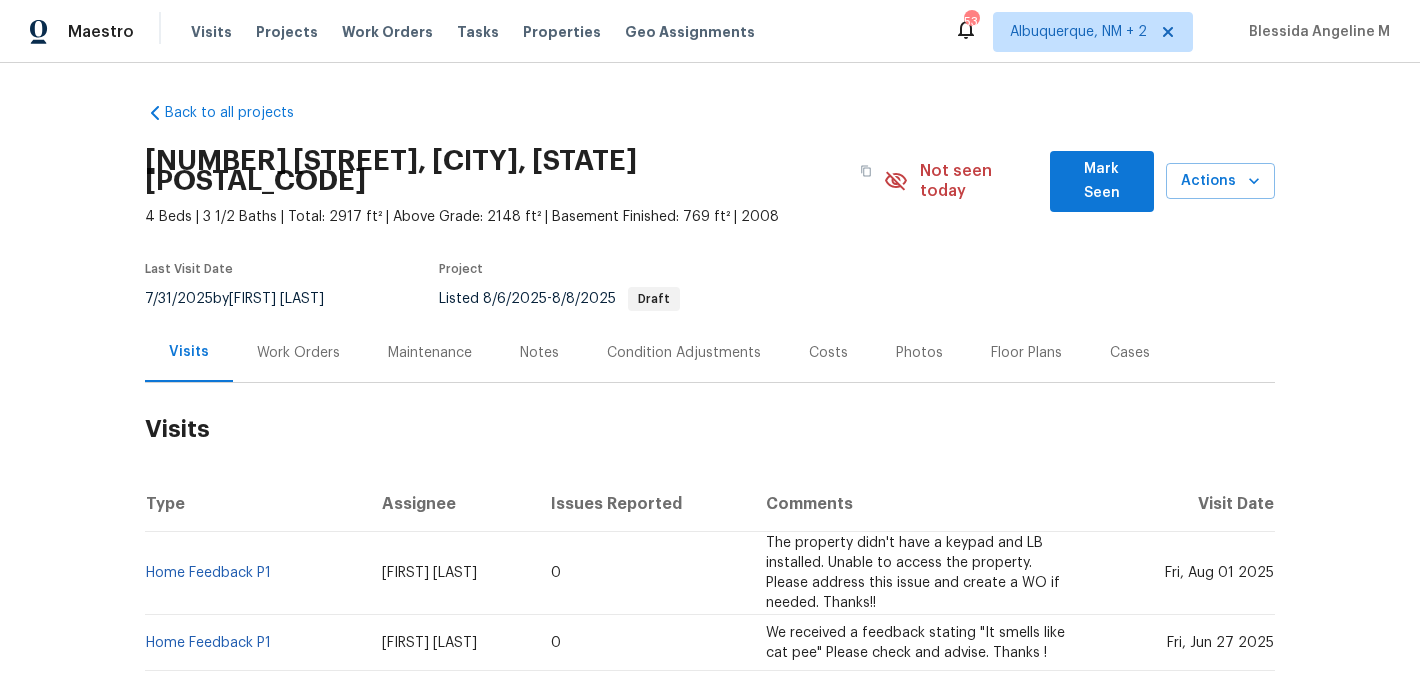 scroll, scrollTop: 0, scrollLeft: 0, axis: both 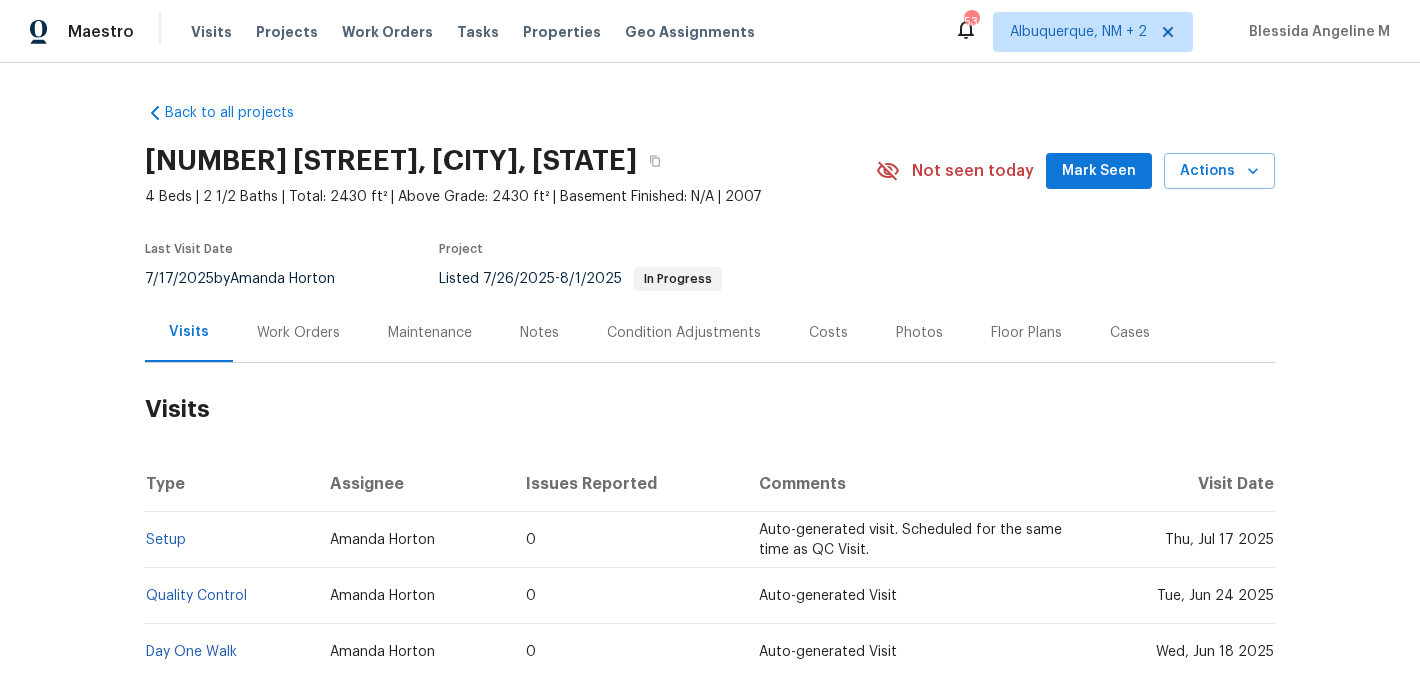 click on "Work Orders" at bounding box center [298, 333] 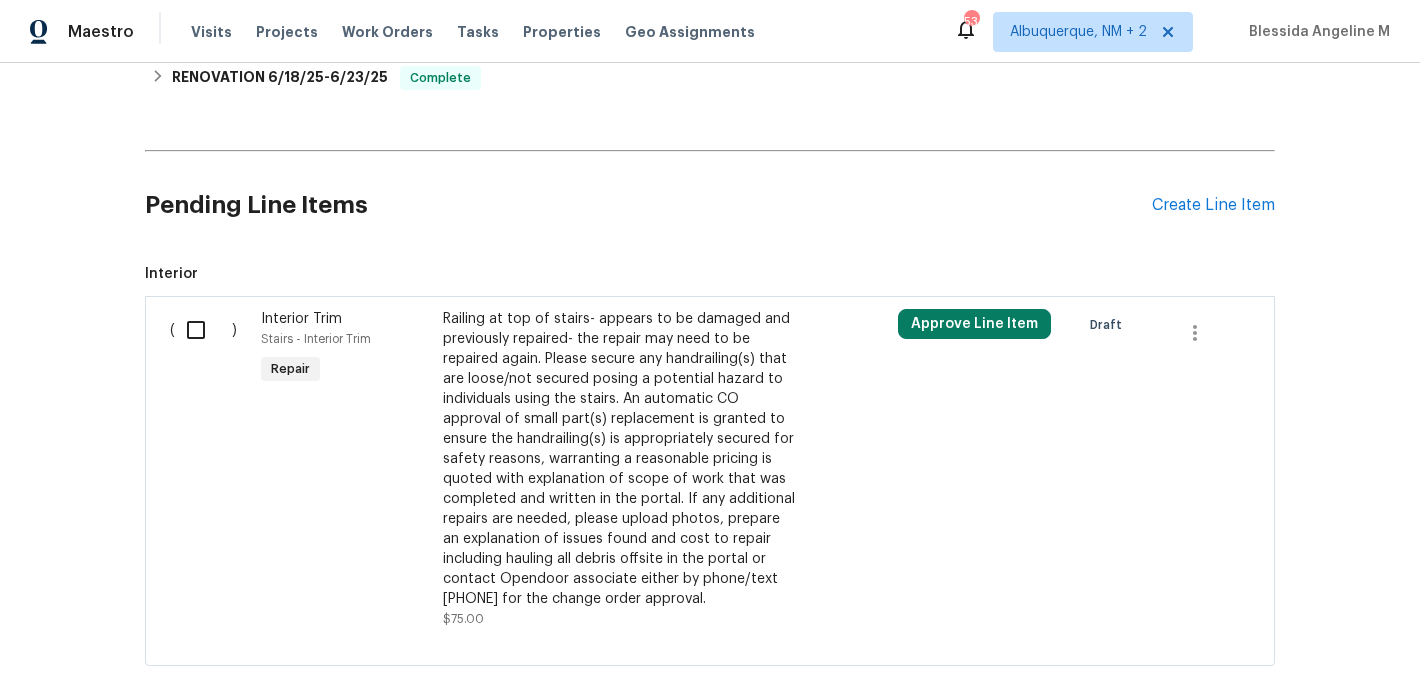 scroll, scrollTop: 438, scrollLeft: 0, axis: vertical 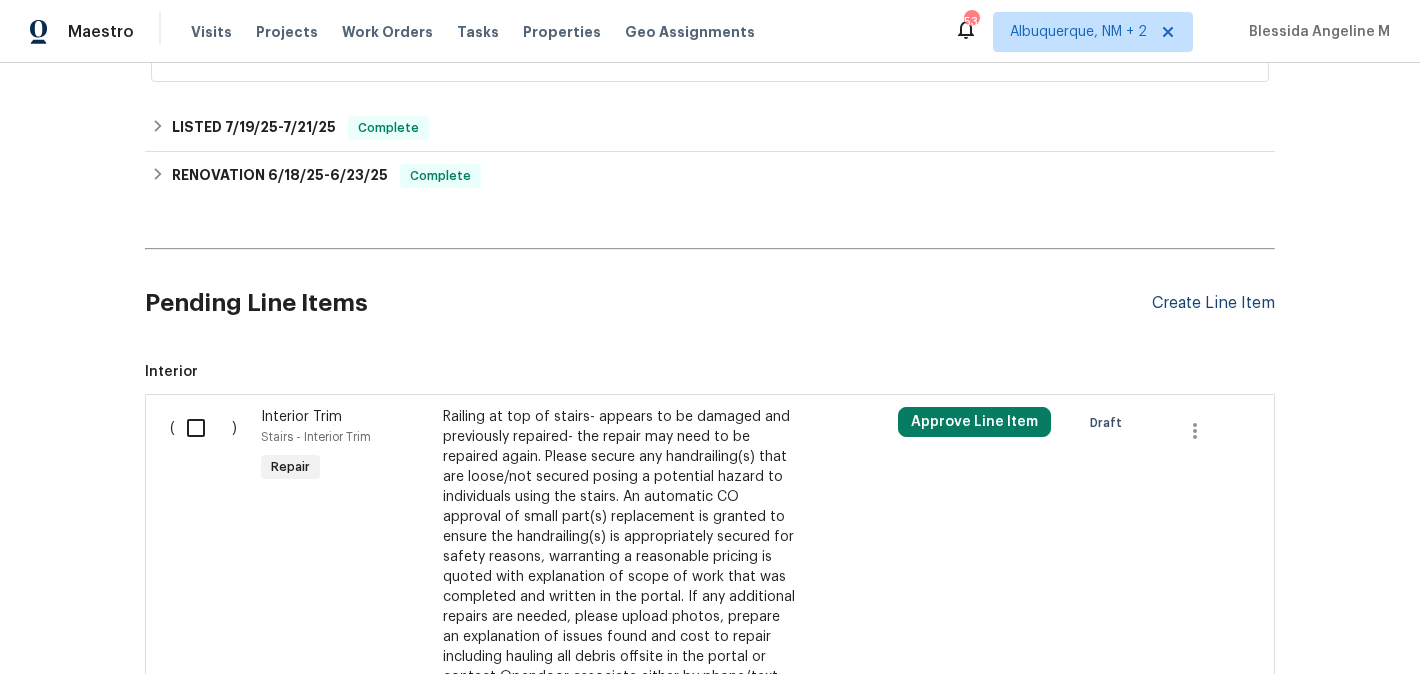 click on "Create Line Item" at bounding box center [1213, 303] 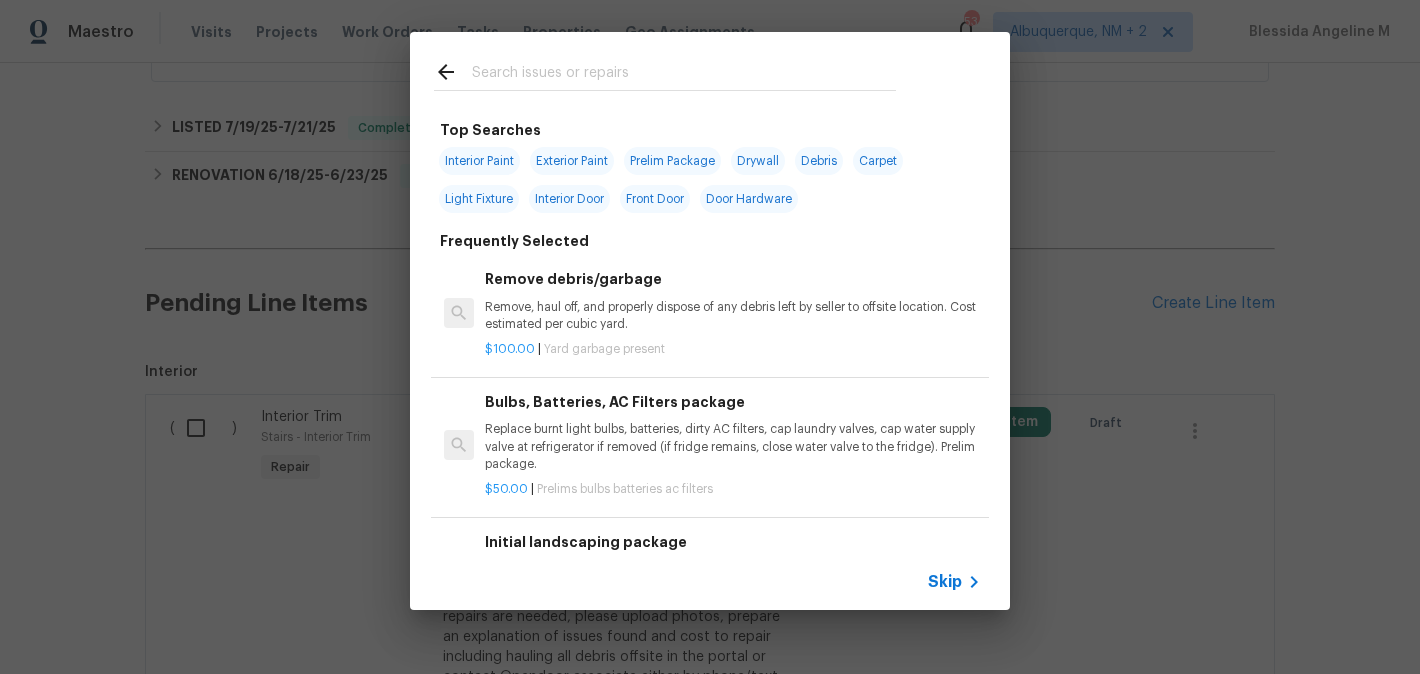 click on "Interior Paint" at bounding box center (479, 161) 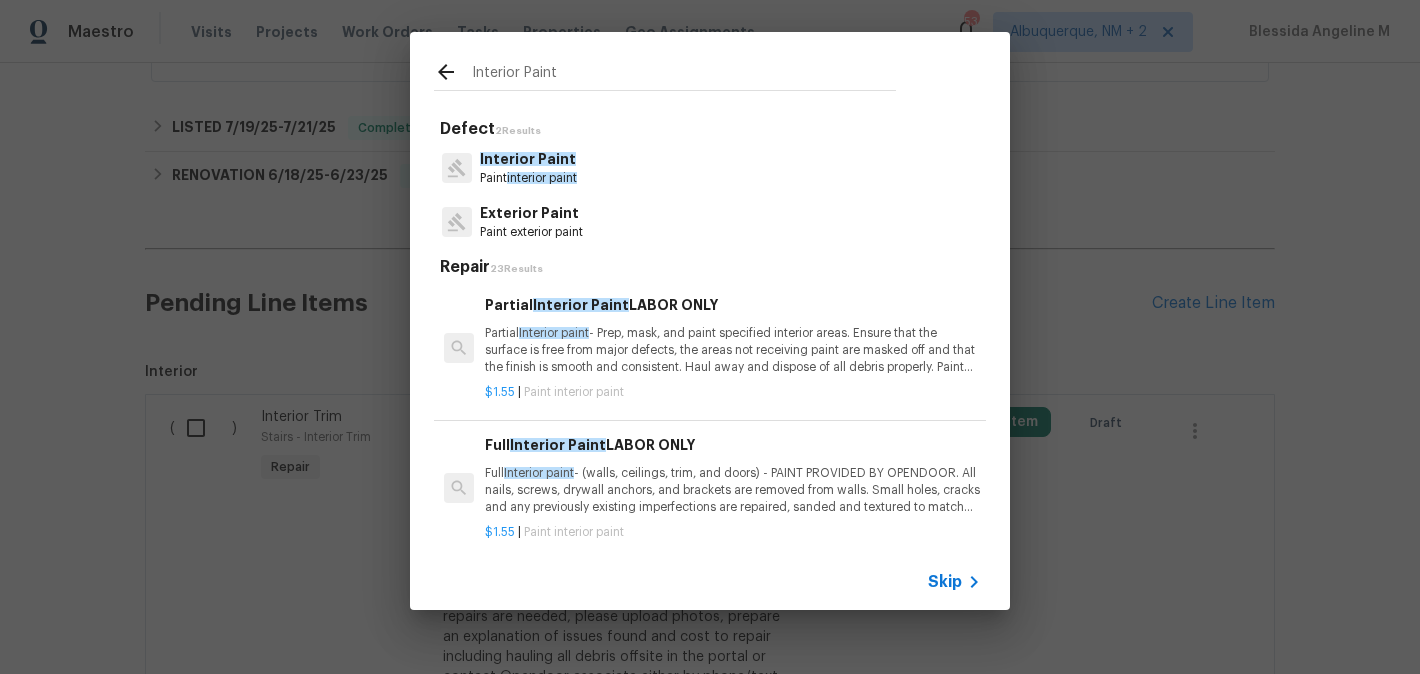 click on "Partial  Interior Paint  LABOR ONLY" at bounding box center [733, 305] 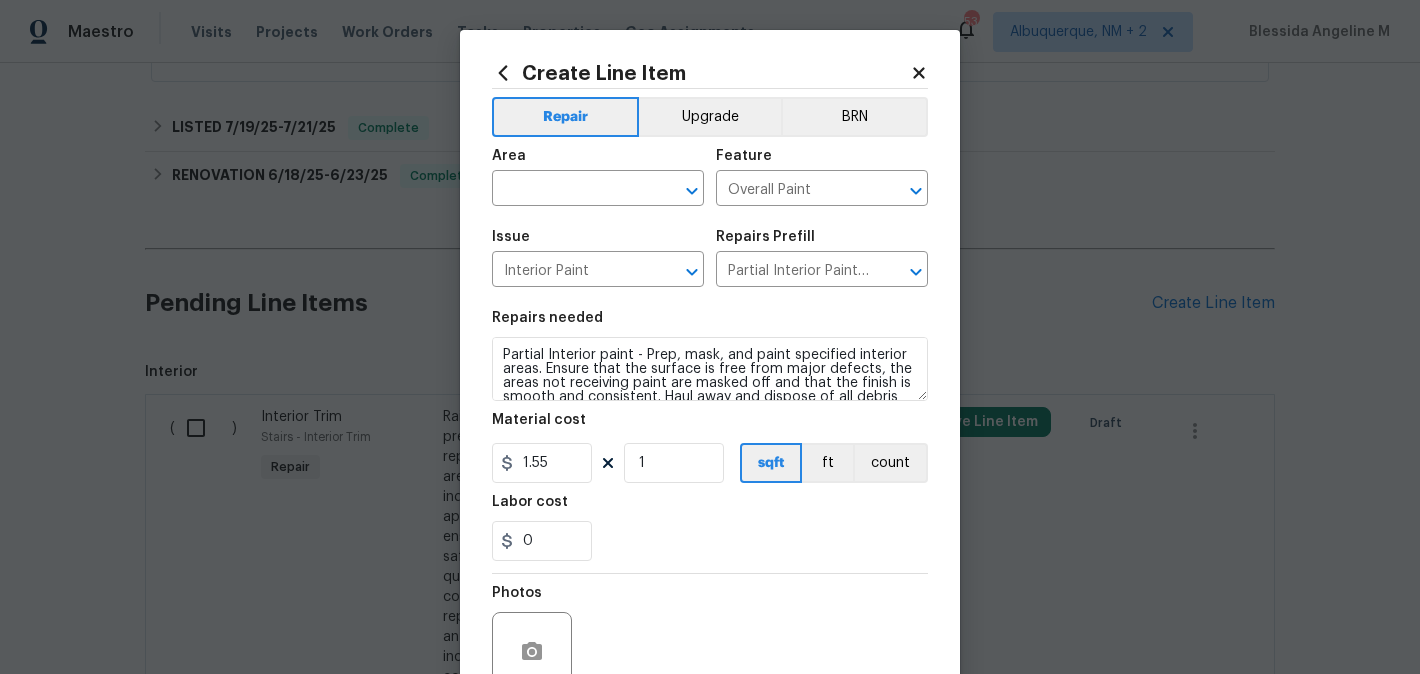 click on "Area" at bounding box center [598, 162] 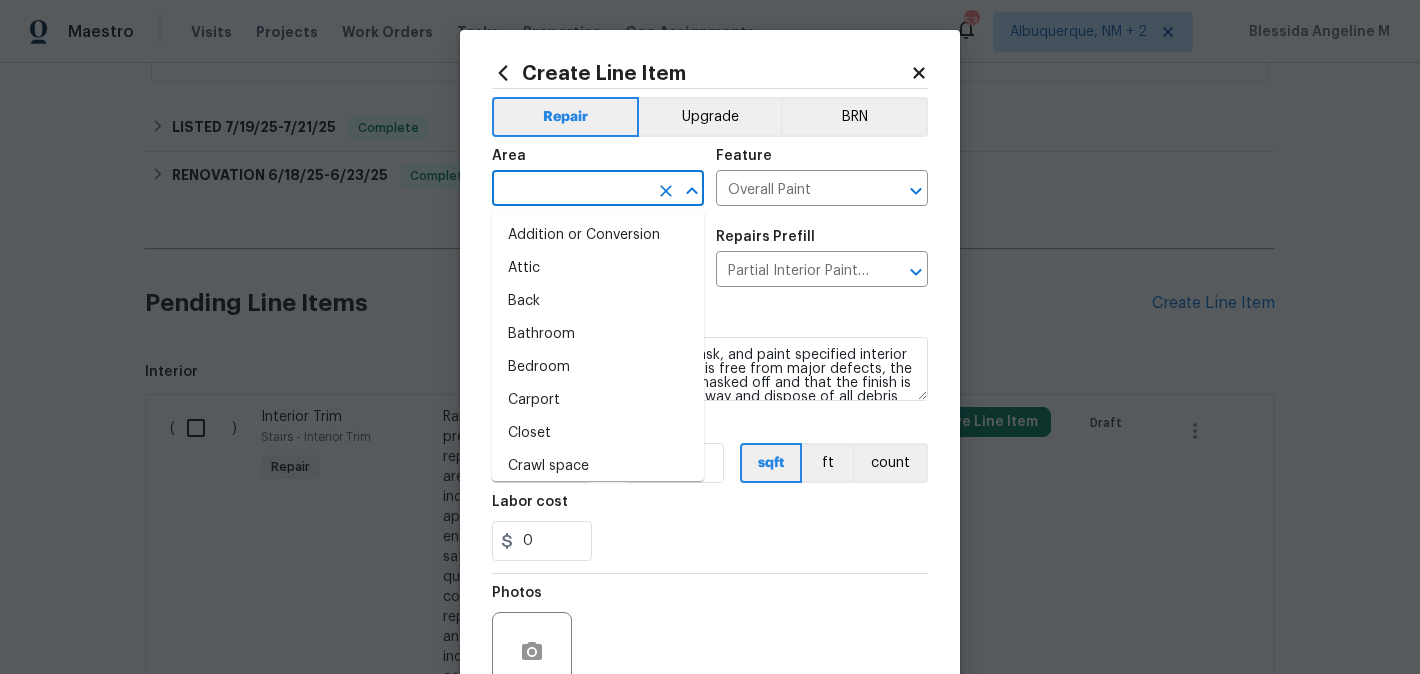 click at bounding box center [570, 190] 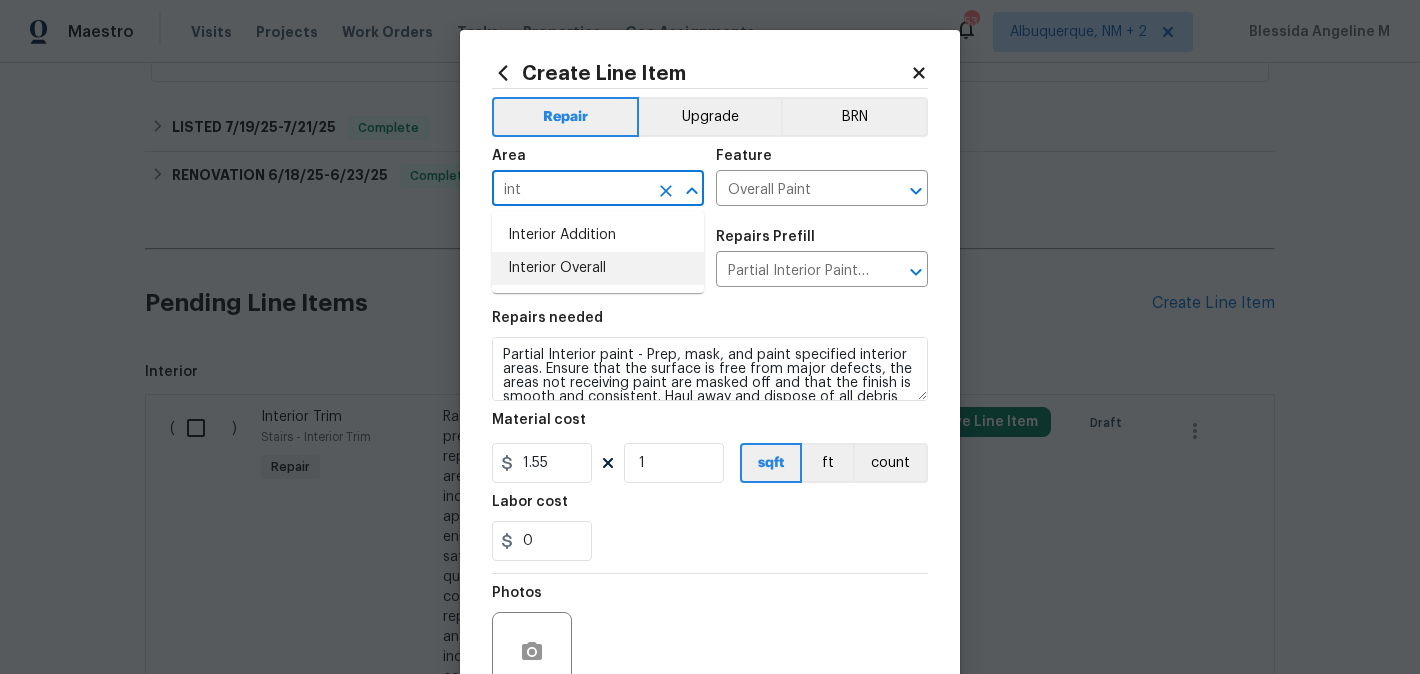 click on "Interior Overall" at bounding box center (598, 268) 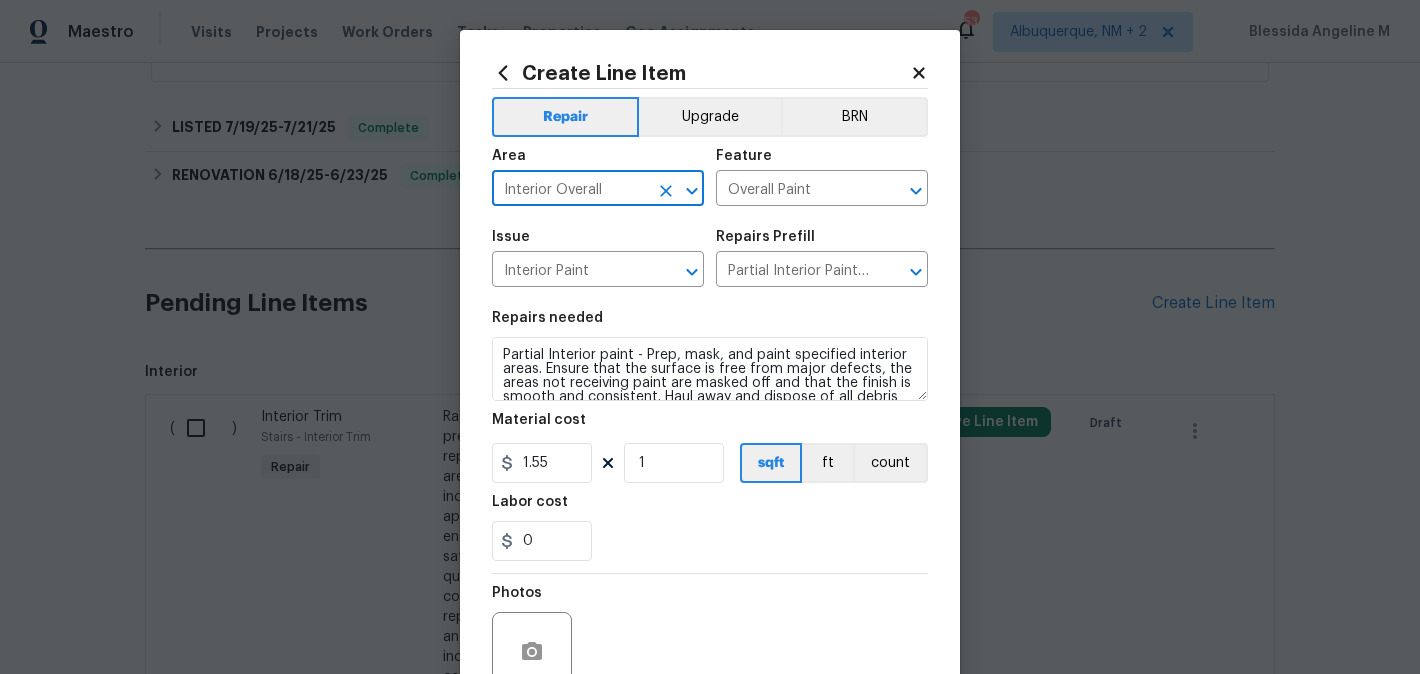 type on "Interior Overall" 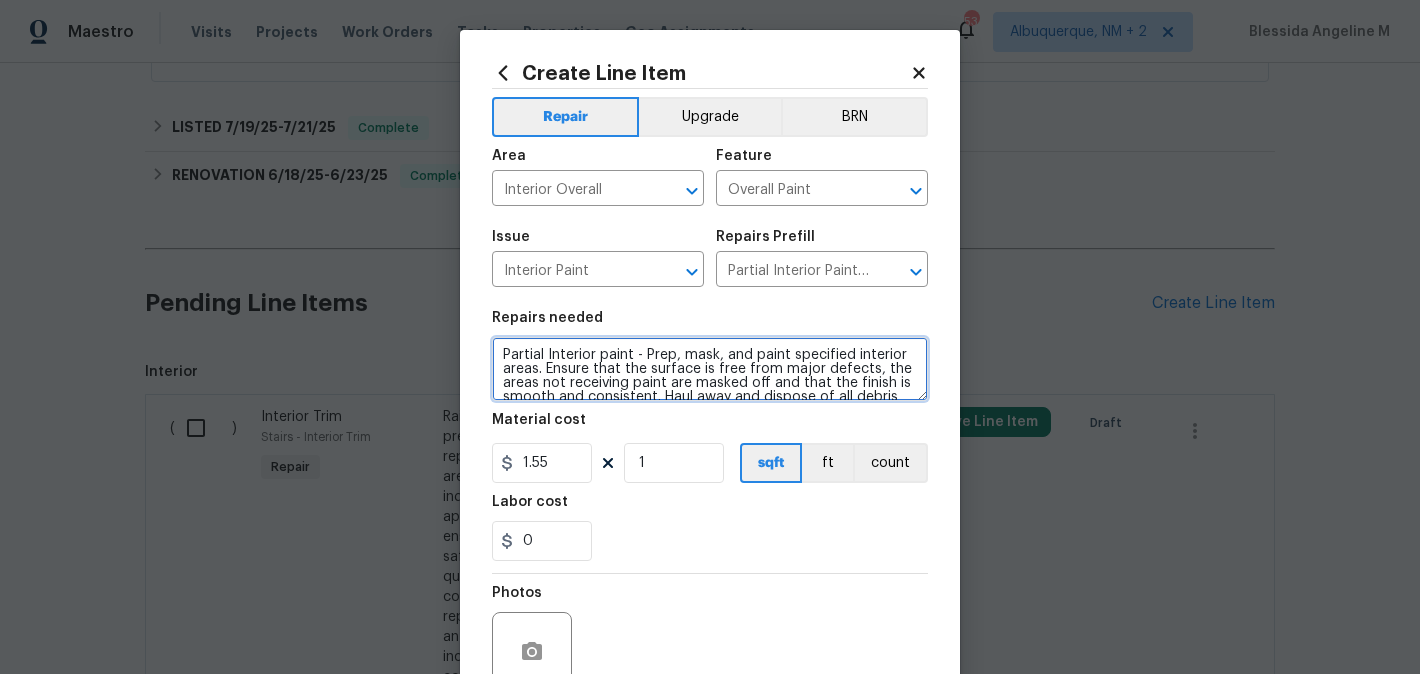 click on "Partial Interior paint - Prep, mask, and paint specified interior areas. Ensure that the surface is free from major defects, the areas not receiving paint are masked off and that the finish is smooth and consistent. Haul away and dispose of all debris properly. Paint will be delivered onsite, Purchased by Opendoor." at bounding box center (710, 369) 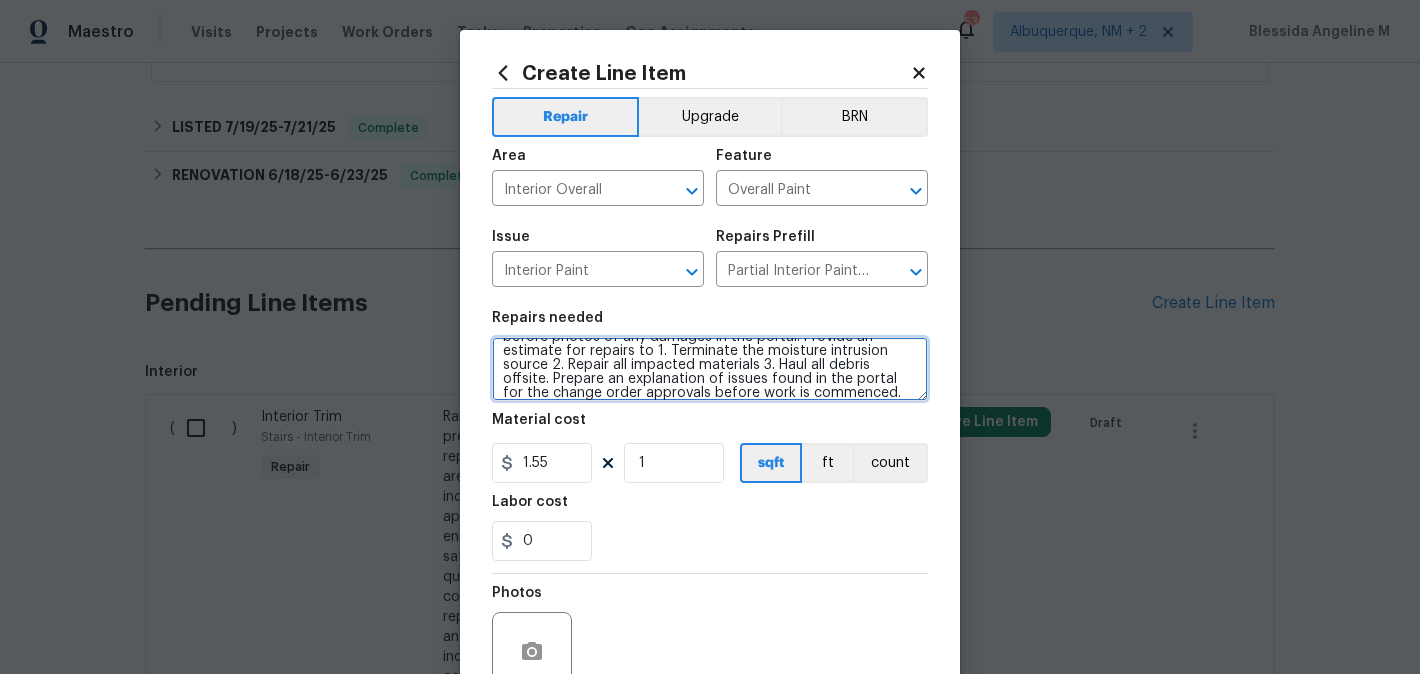scroll, scrollTop: 0, scrollLeft: 0, axis: both 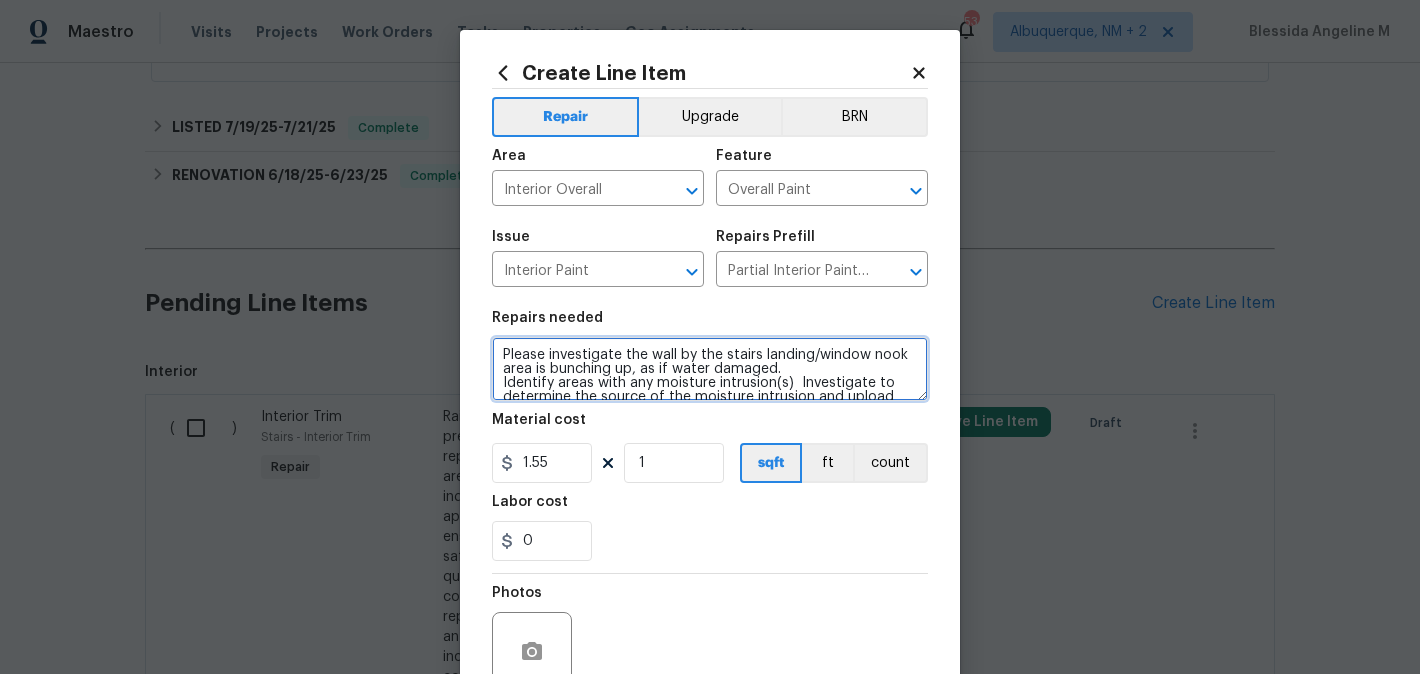 type on "Please investigate the wall by the stairs landing/window nook area is bunching up, as if water damaged.
Identify areas with any moisture intrusion(s)  Investigate to determine the source of the moisture intrusion and upload before photos of any damages in the portal. Provide an estimate for repairs to 1. Terminate the moisture intrusion source 2. Repair all impacted materials 3. Haul all debris offsite. Prepare an explanation of issues found in the portal for the change order approvals before work is commenced." 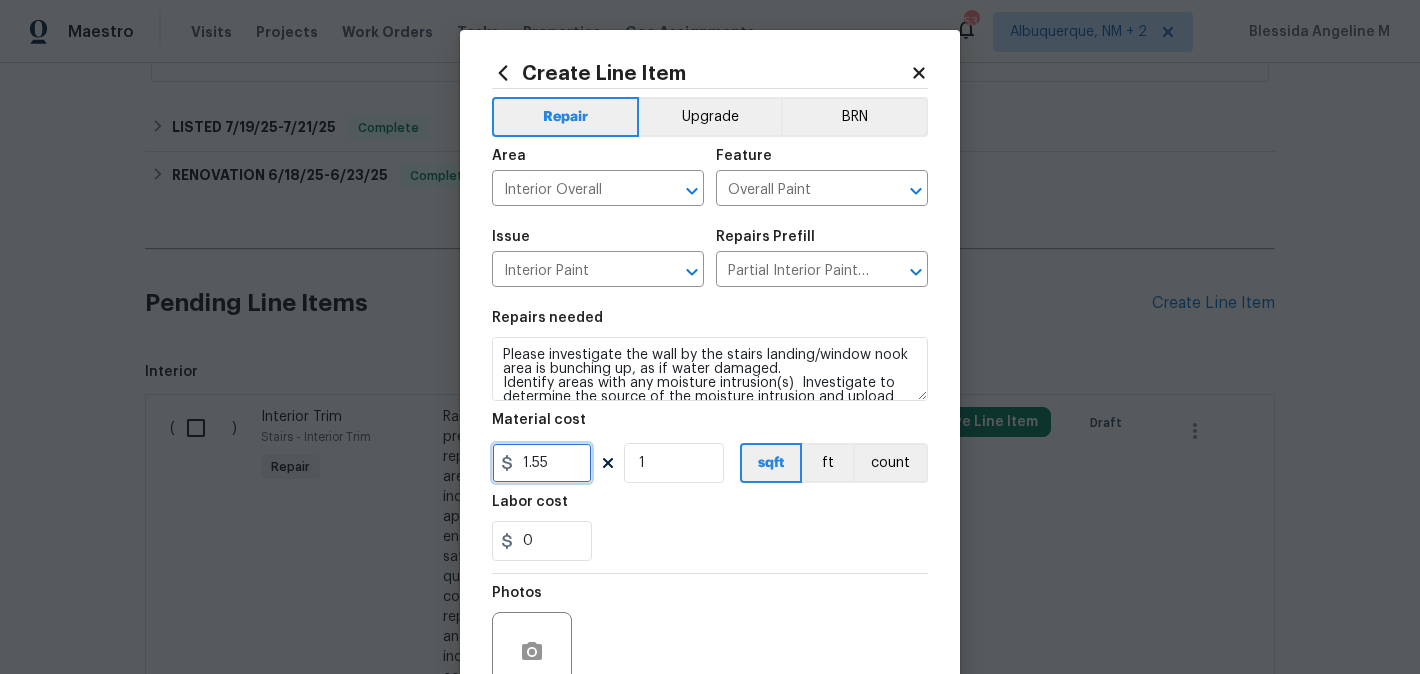 click on "1.55" at bounding box center [542, 463] 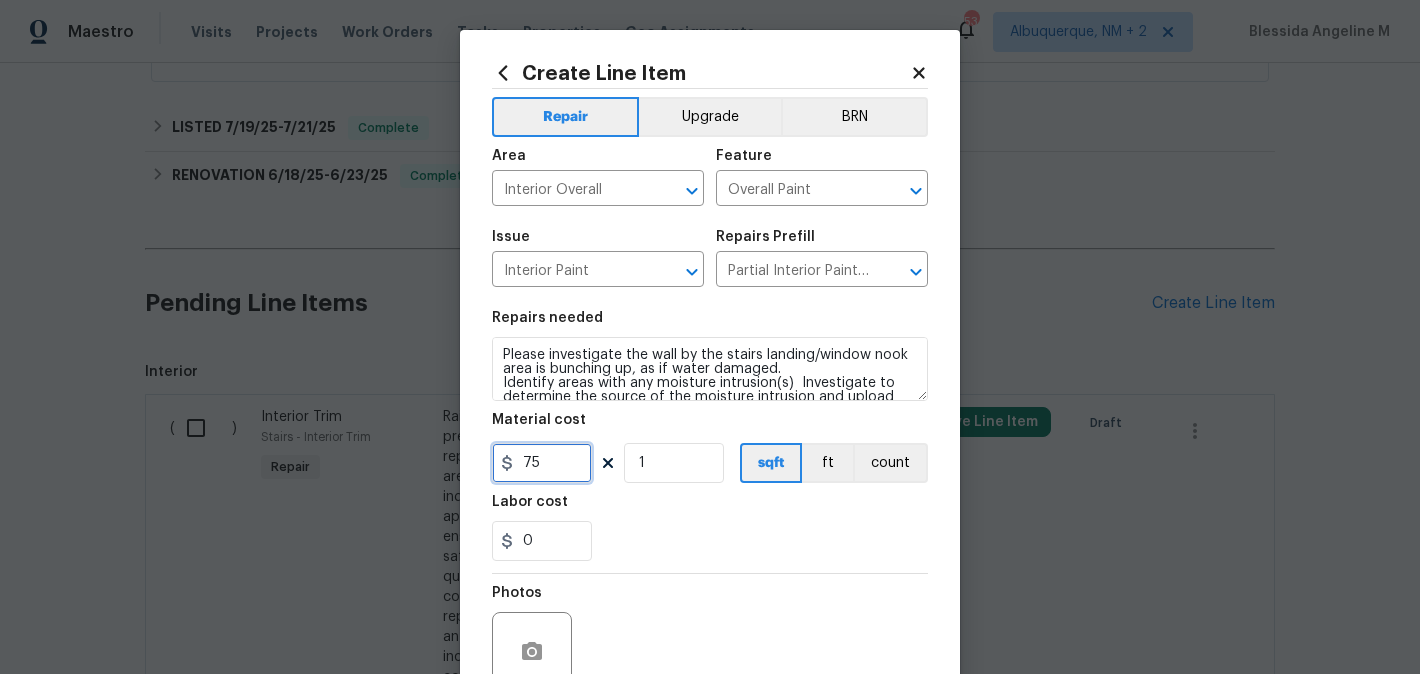scroll, scrollTop: 84, scrollLeft: 0, axis: vertical 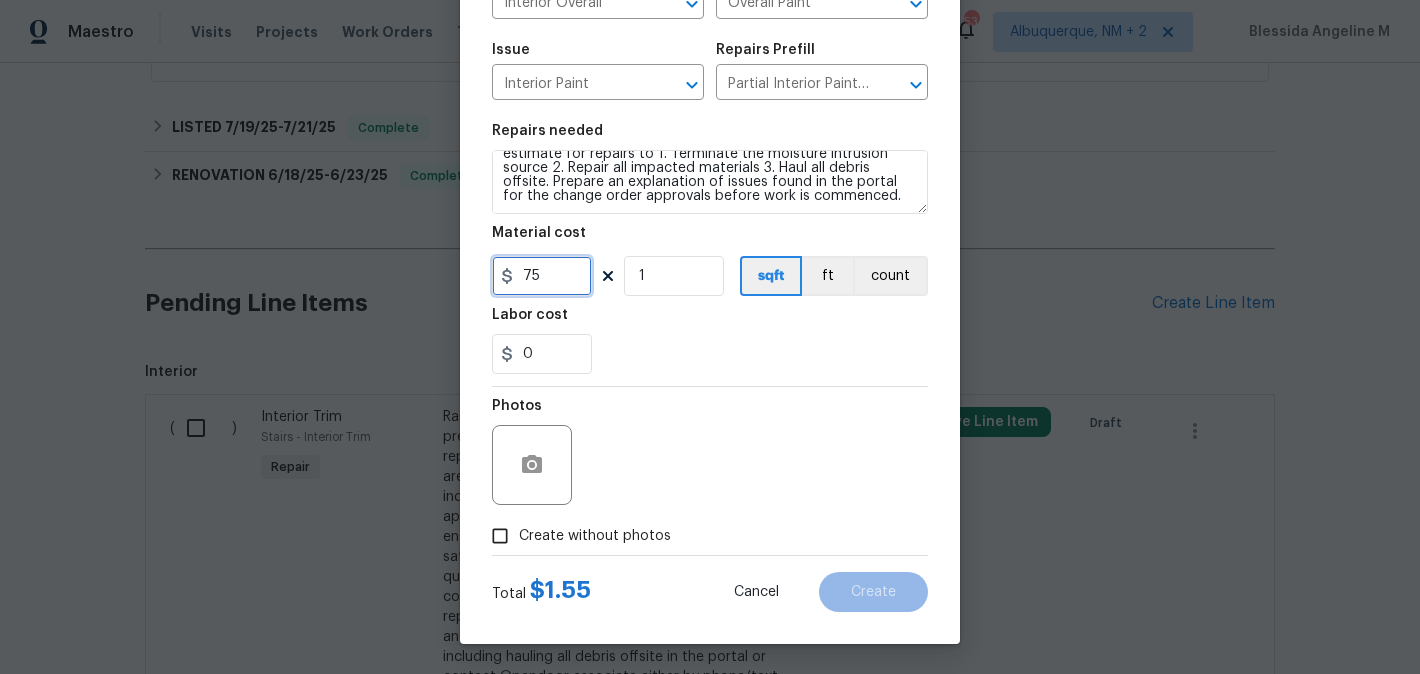 type on "75" 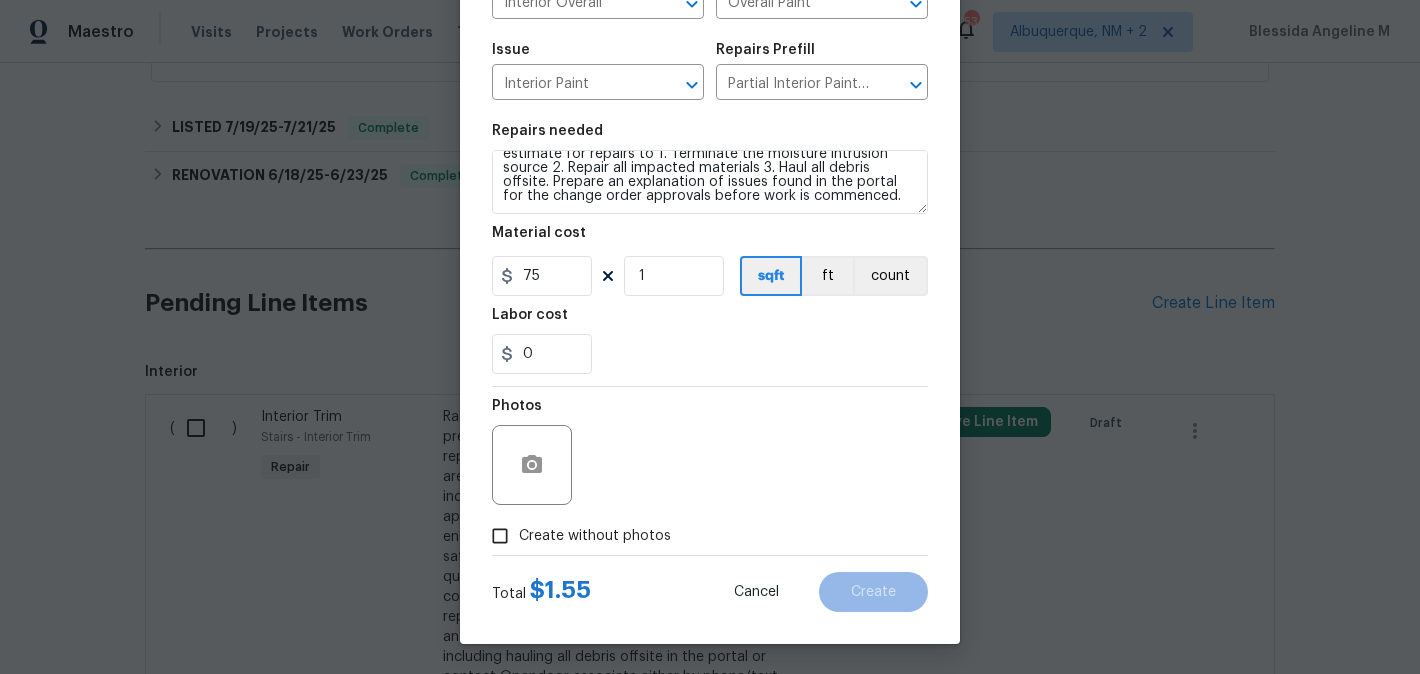 click on "Create without photos" at bounding box center [595, 536] 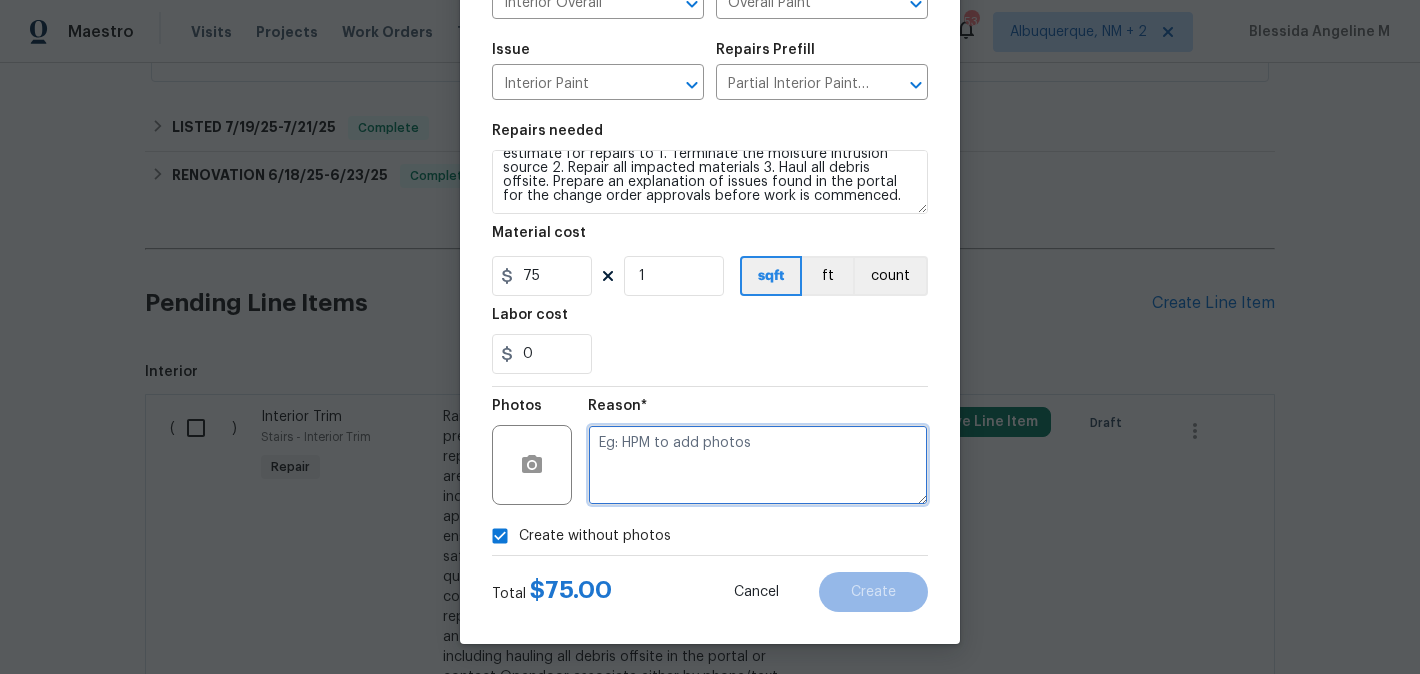 click at bounding box center [758, 465] 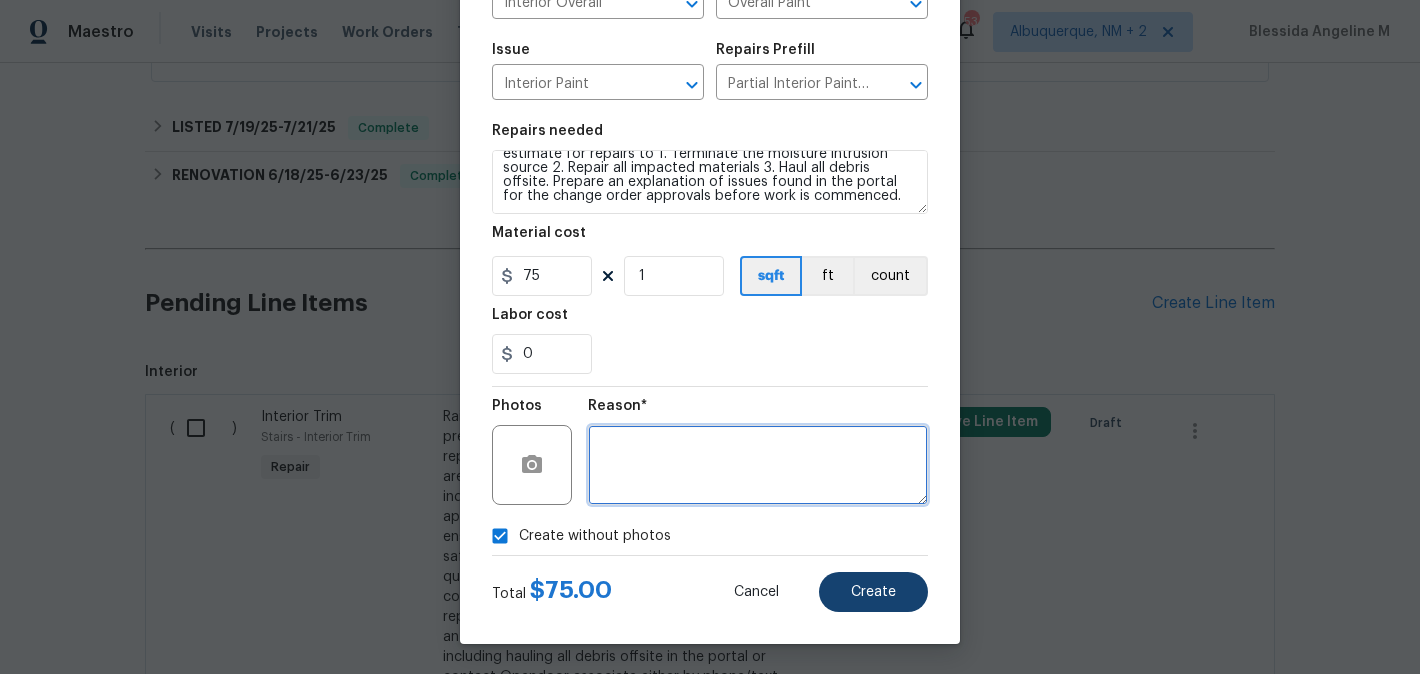 type 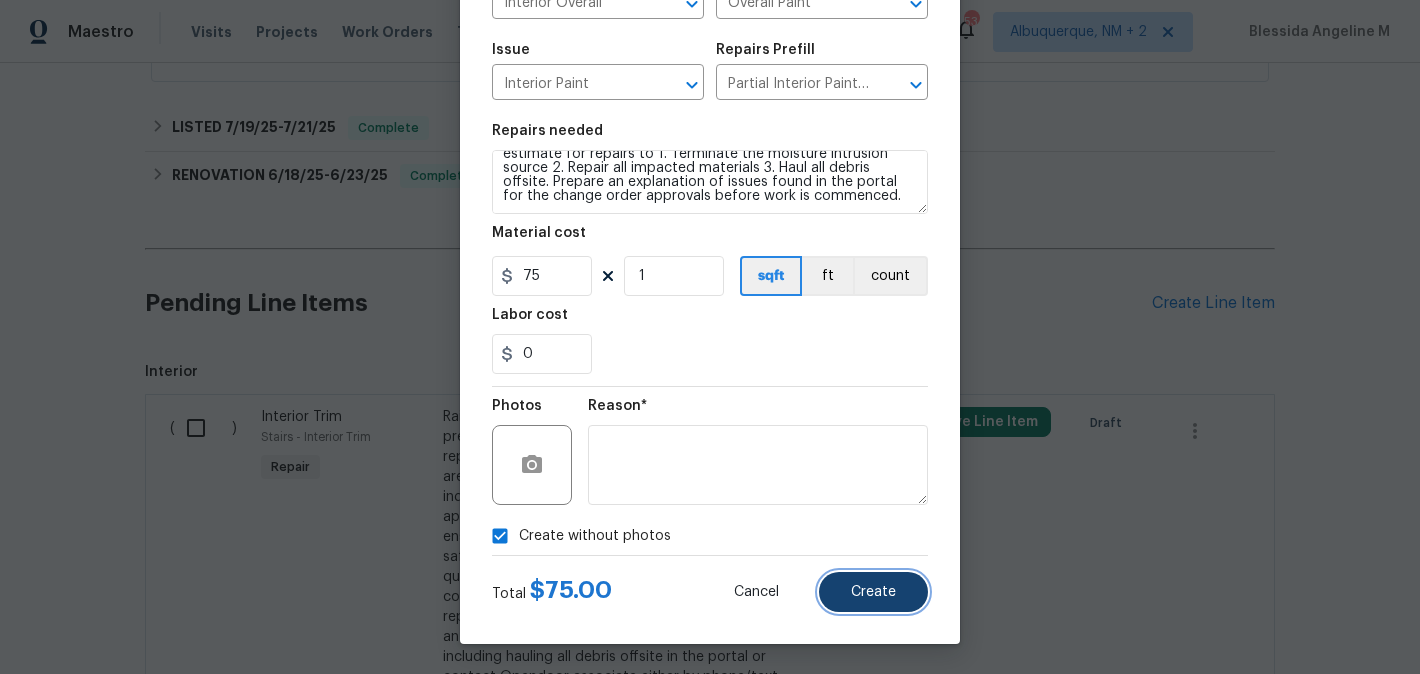 click on "Create" at bounding box center (873, 592) 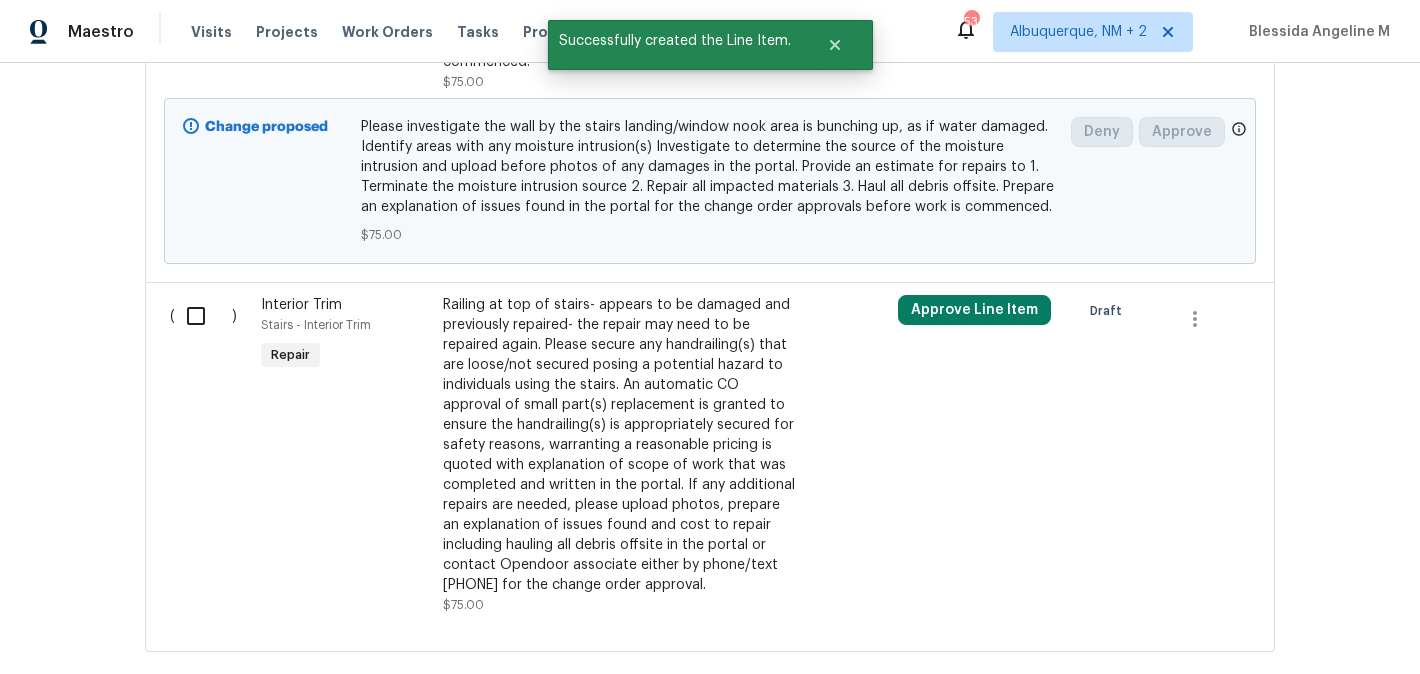 scroll, scrollTop: 707, scrollLeft: 0, axis: vertical 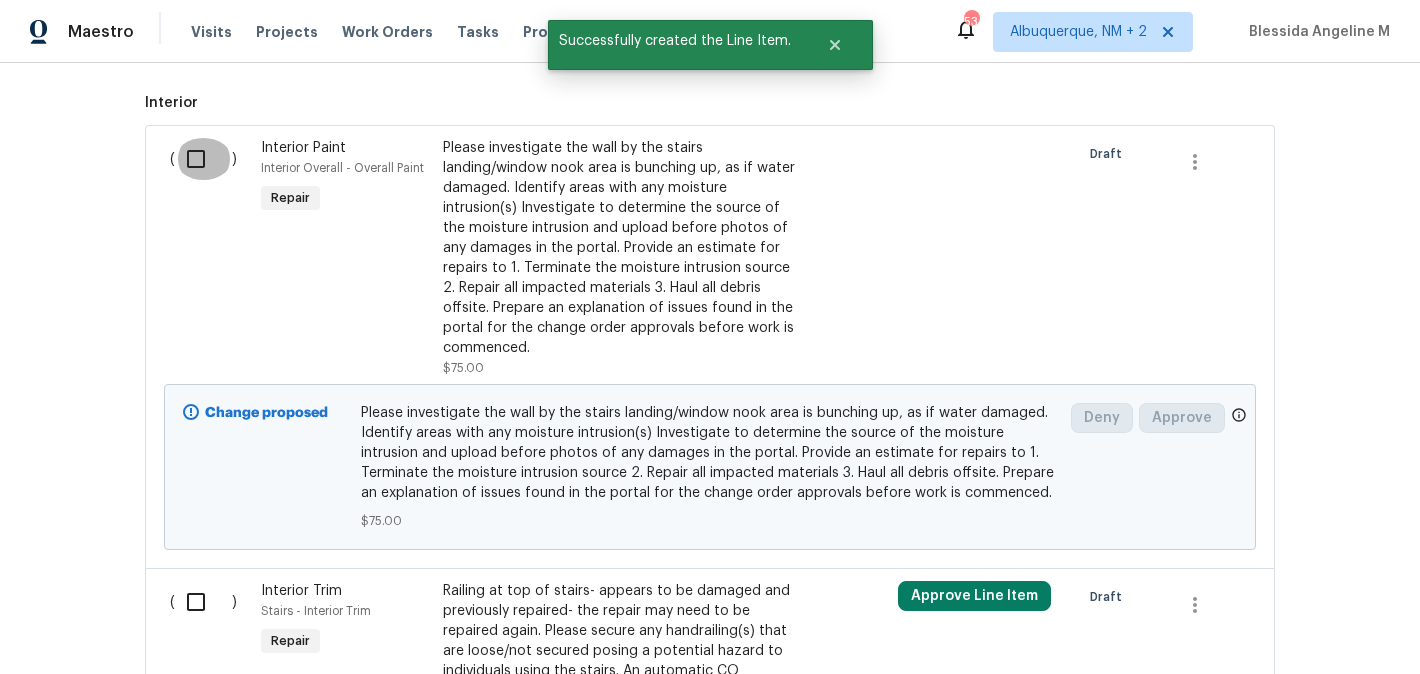 click at bounding box center (203, 159) 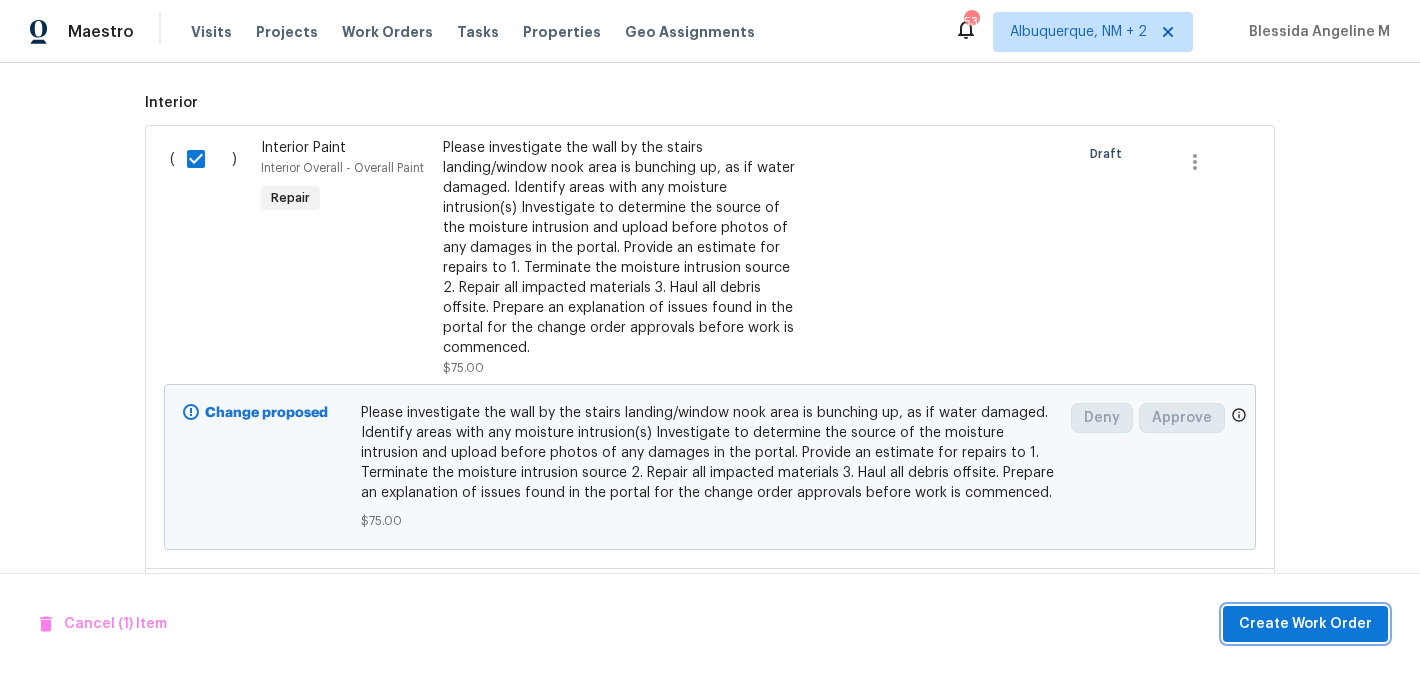 click on "Create Work Order" at bounding box center (1305, 624) 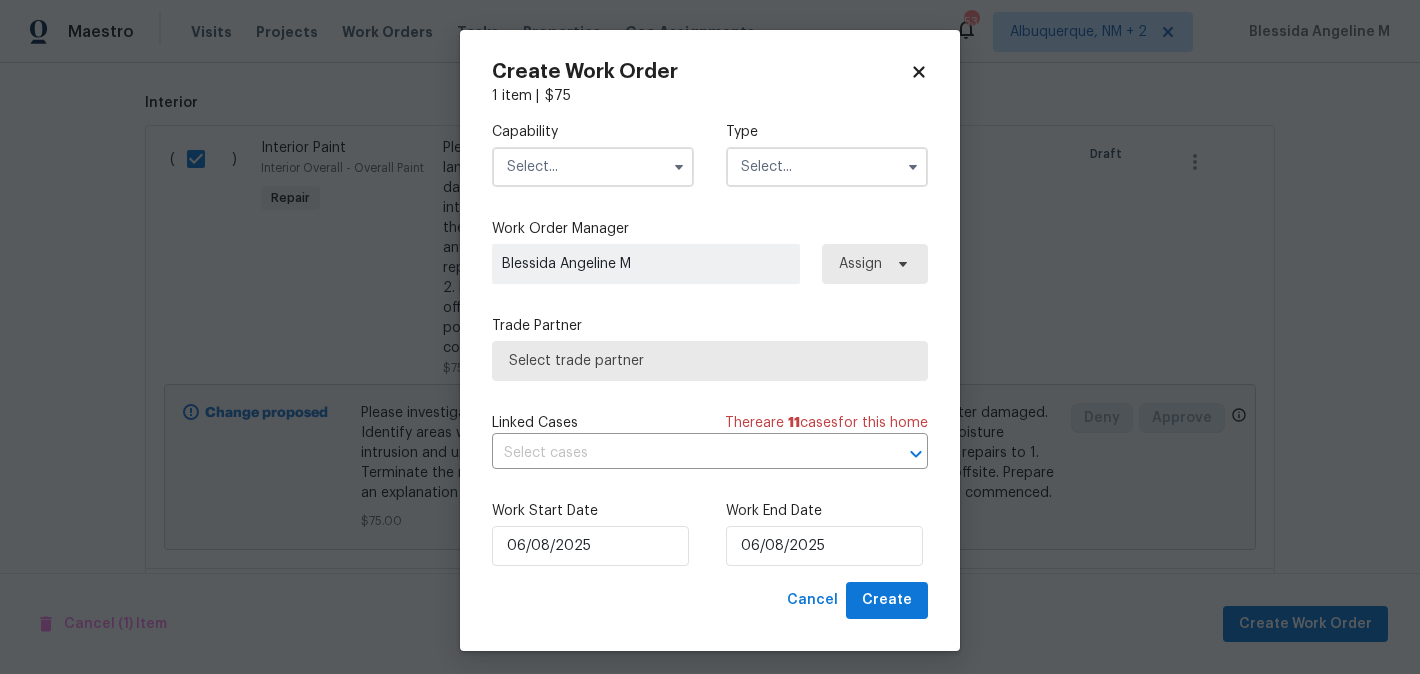 click at bounding box center (593, 167) 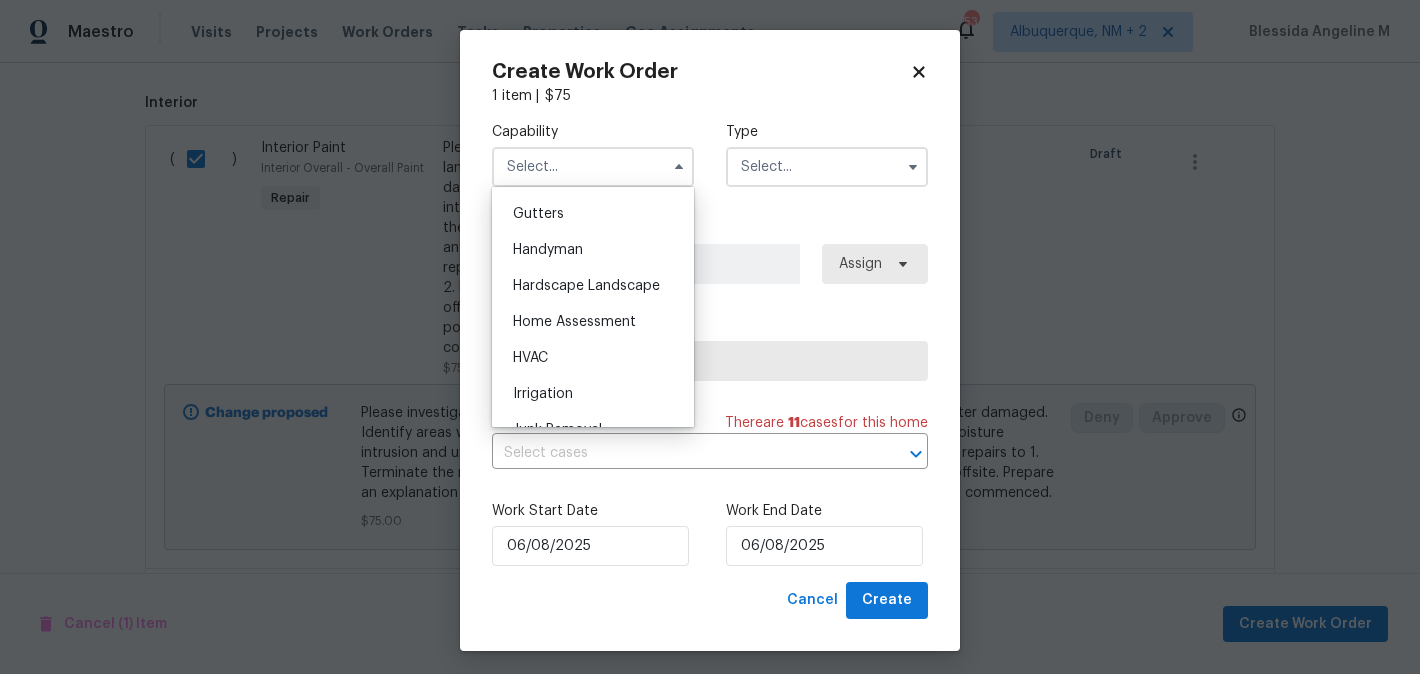 scroll, scrollTop: 1062, scrollLeft: 0, axis: vertical 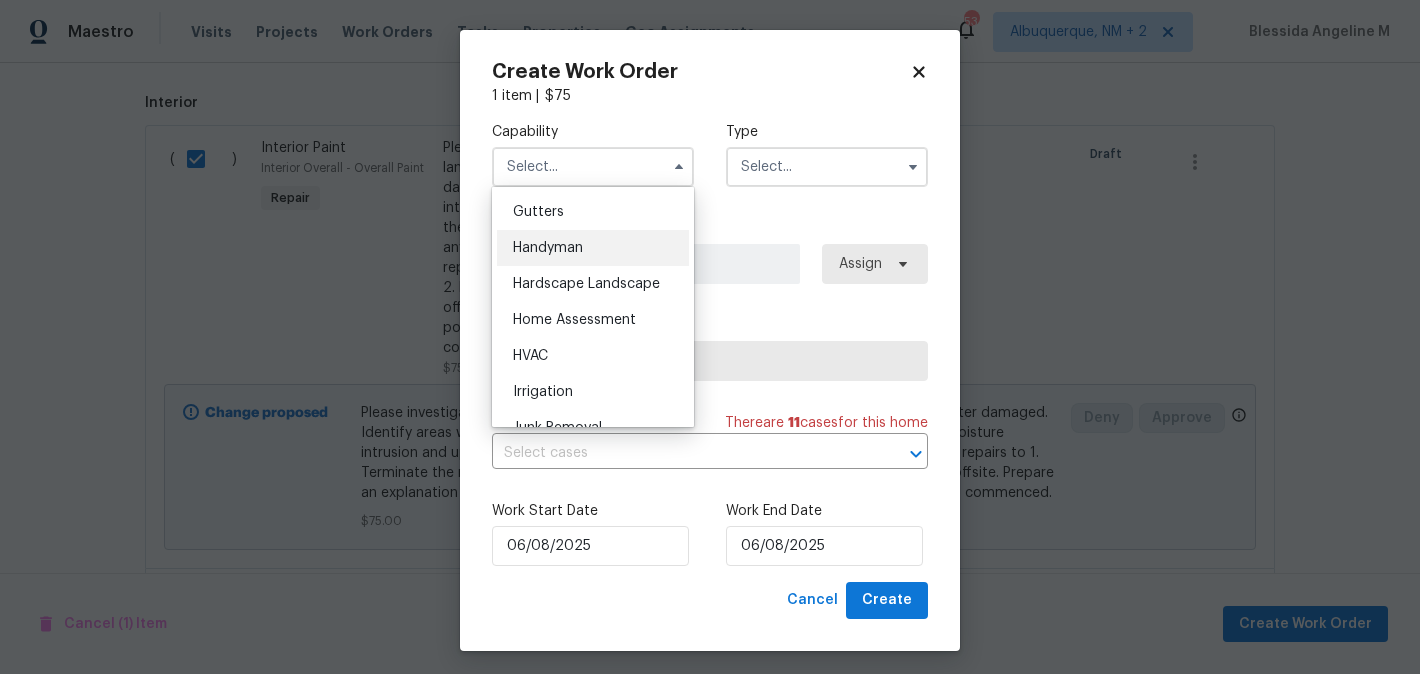 click on "Handyman" at bounding box center [548, 248] 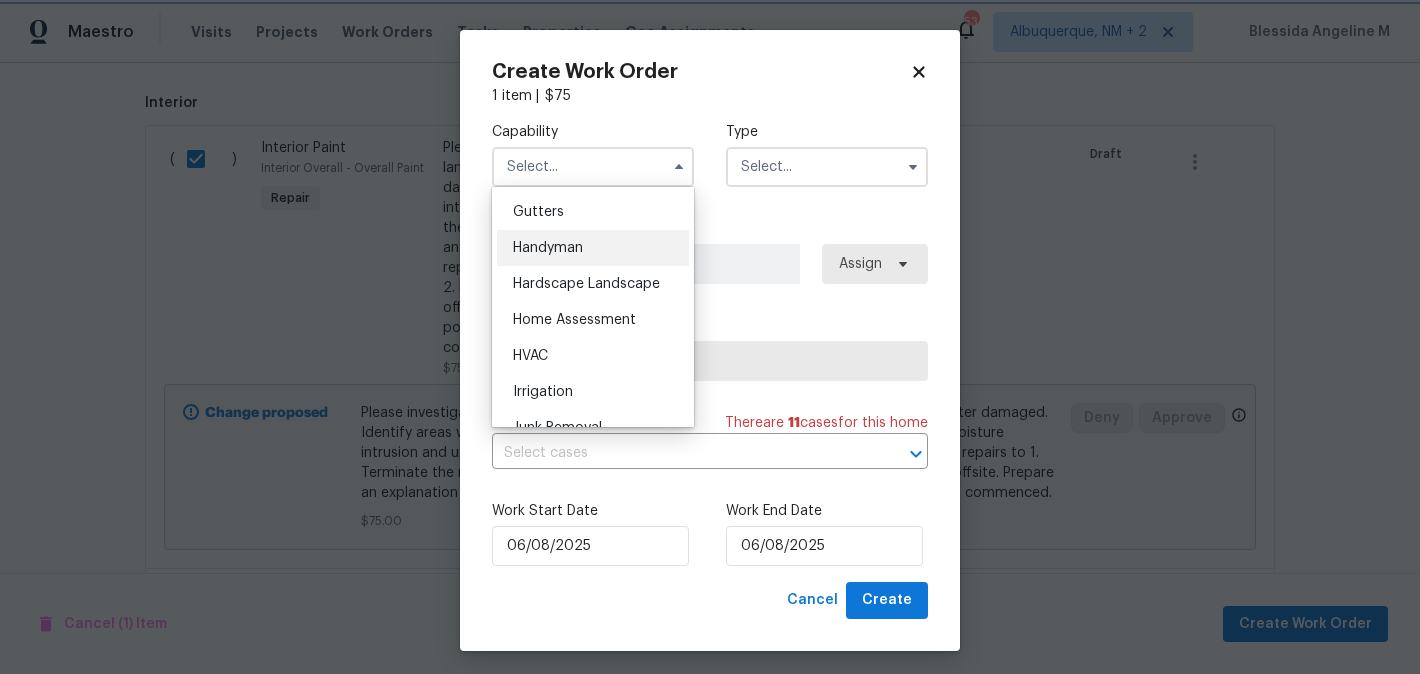 type on "Handyman" 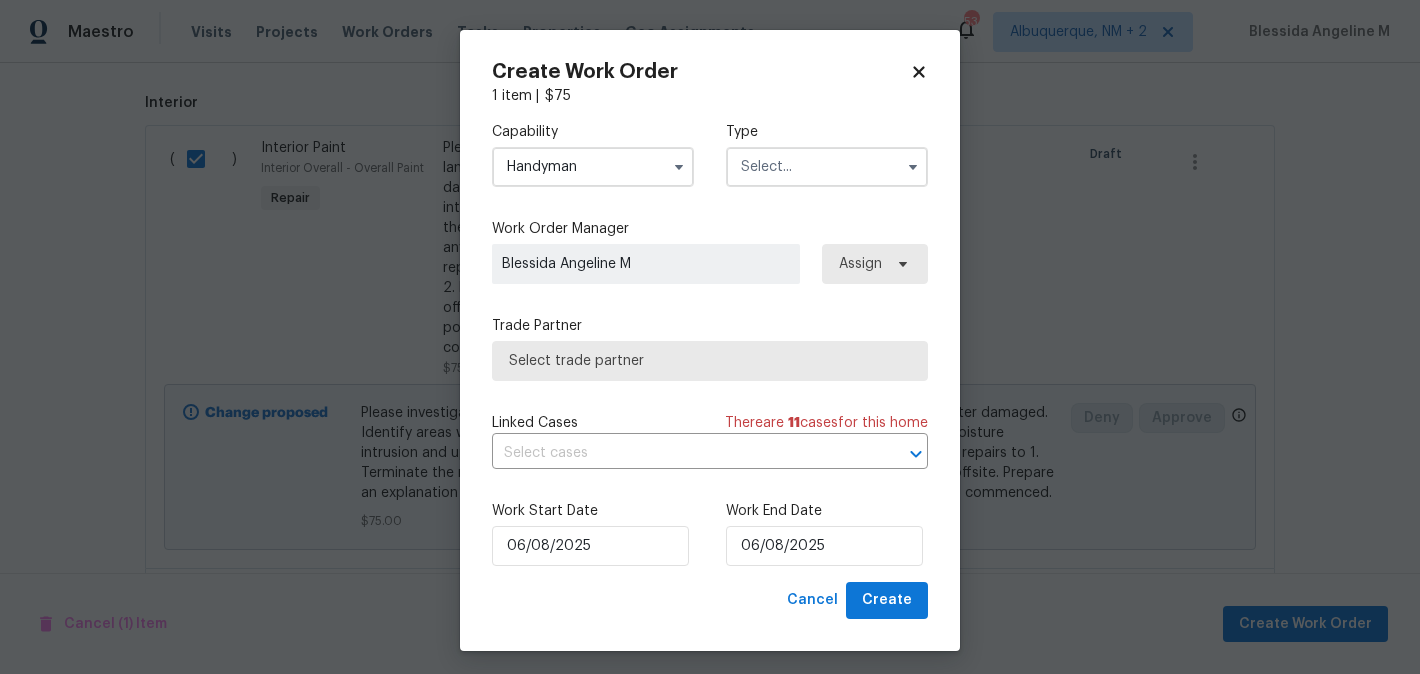click on "Capability   Handyman Type" at bounding box center (710, 154) 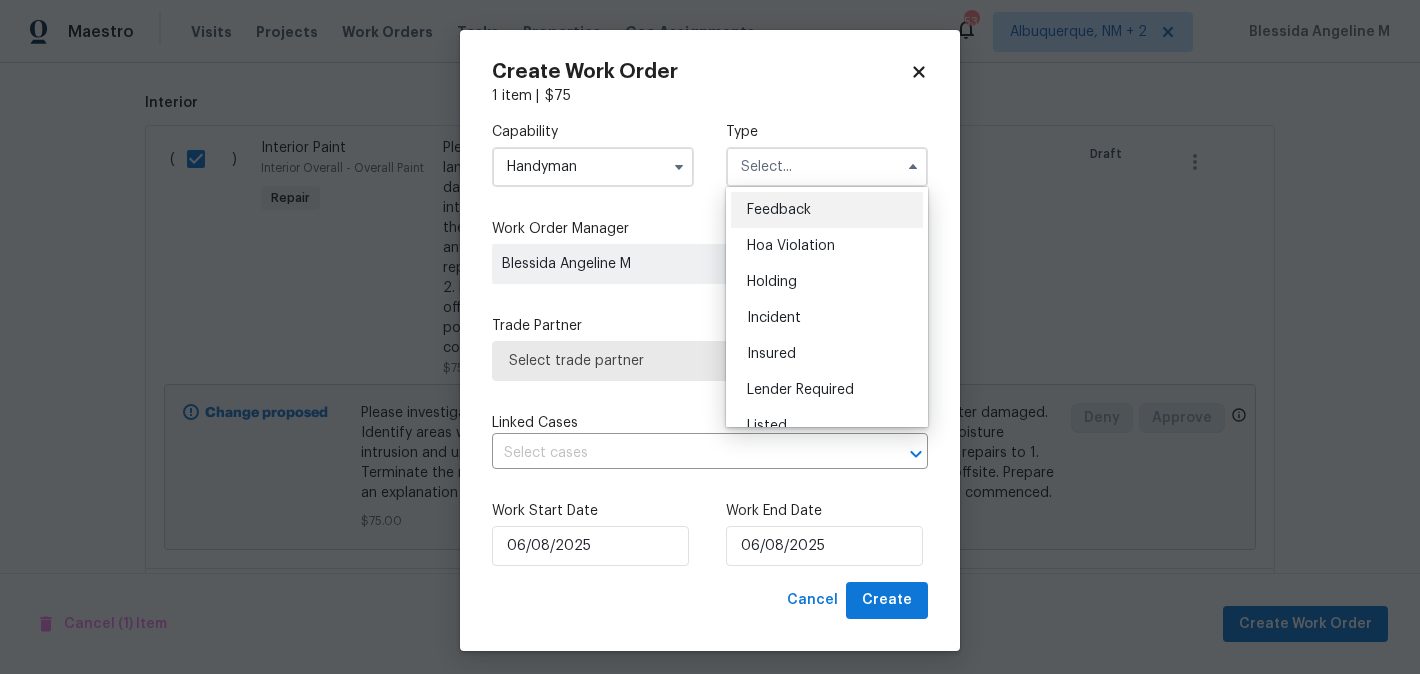 click on "Feedback" at bounding box center [827, 210] 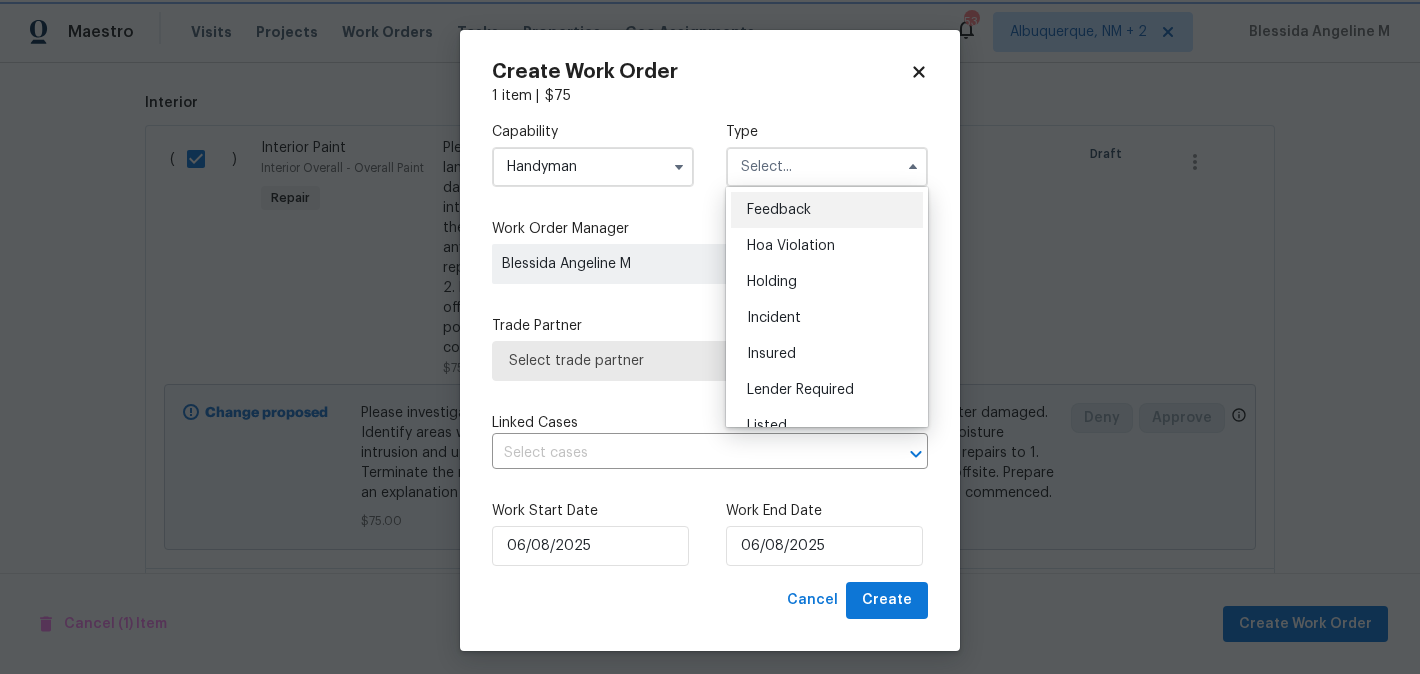 type on "Feedback" 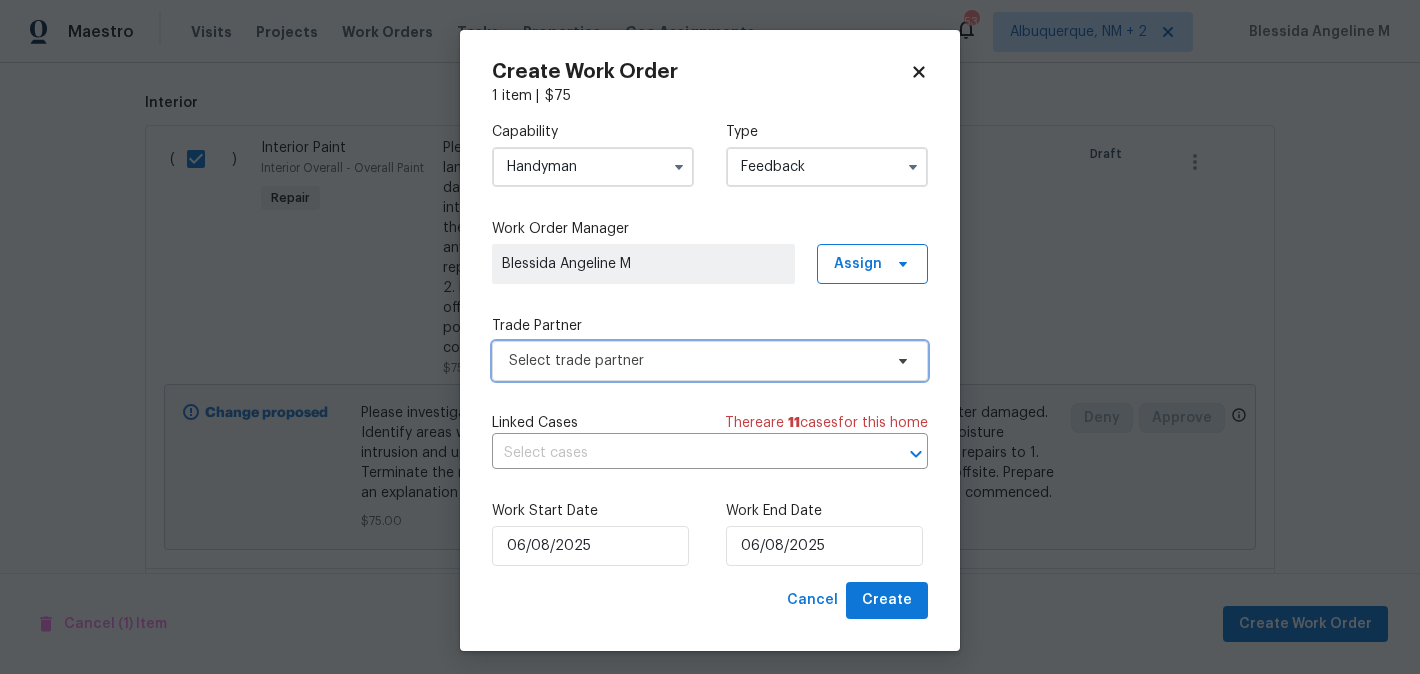 click on "Select trade partner" at bounding box center (710, 361) 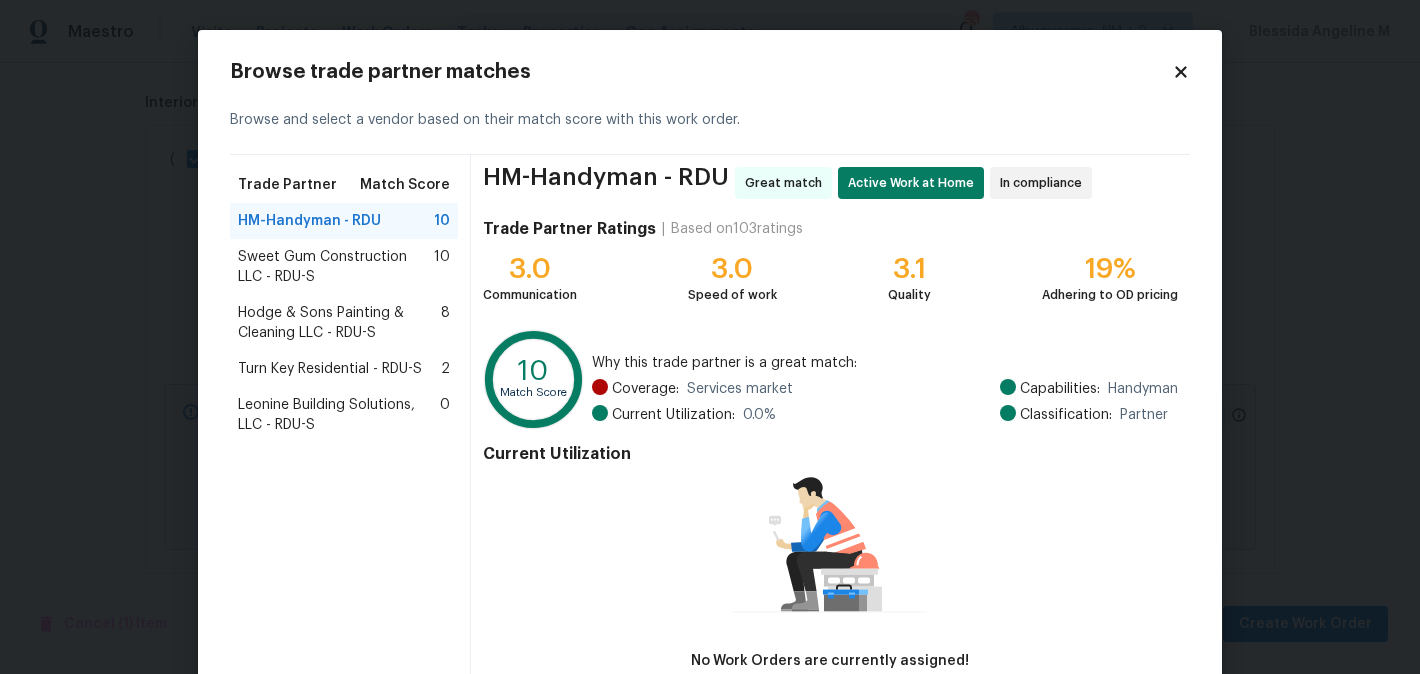 scroll, scrollTop: 126, scrollLeft: 0, axis: vertical 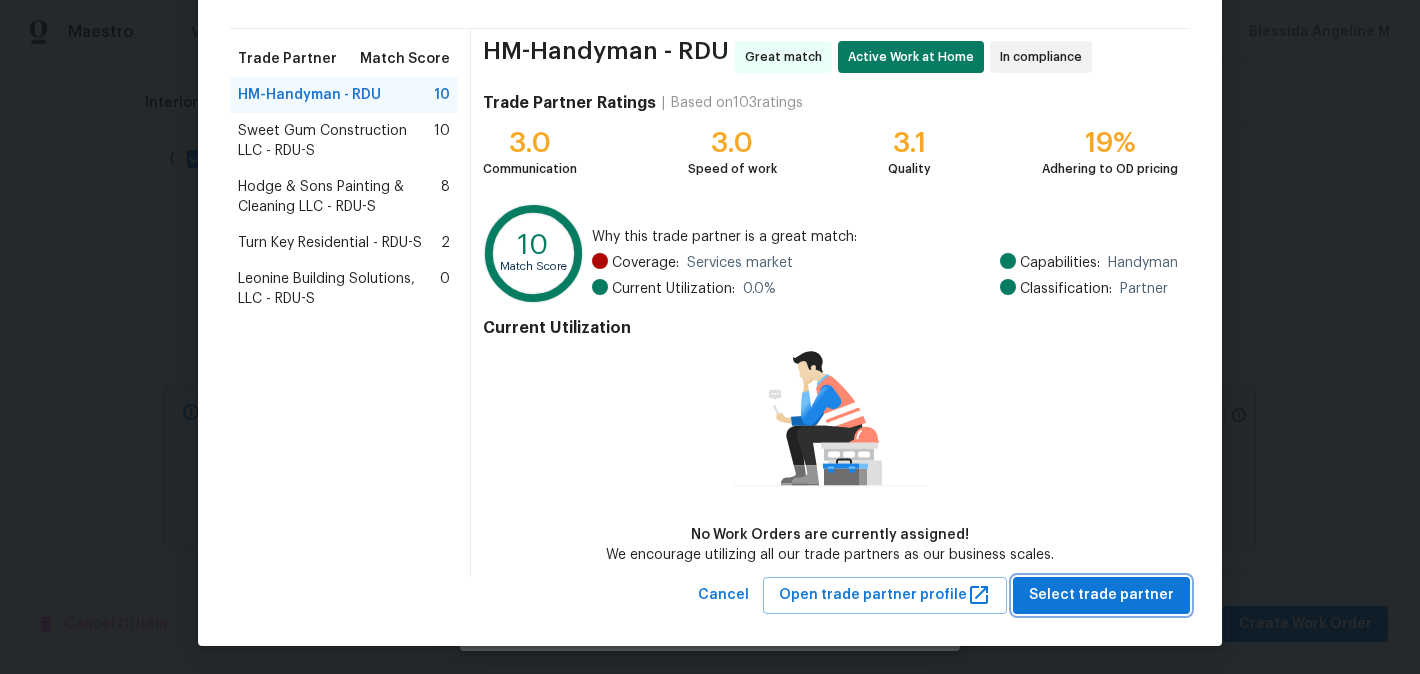 click on "Select trade partner" at bounding box center [1101, 595] 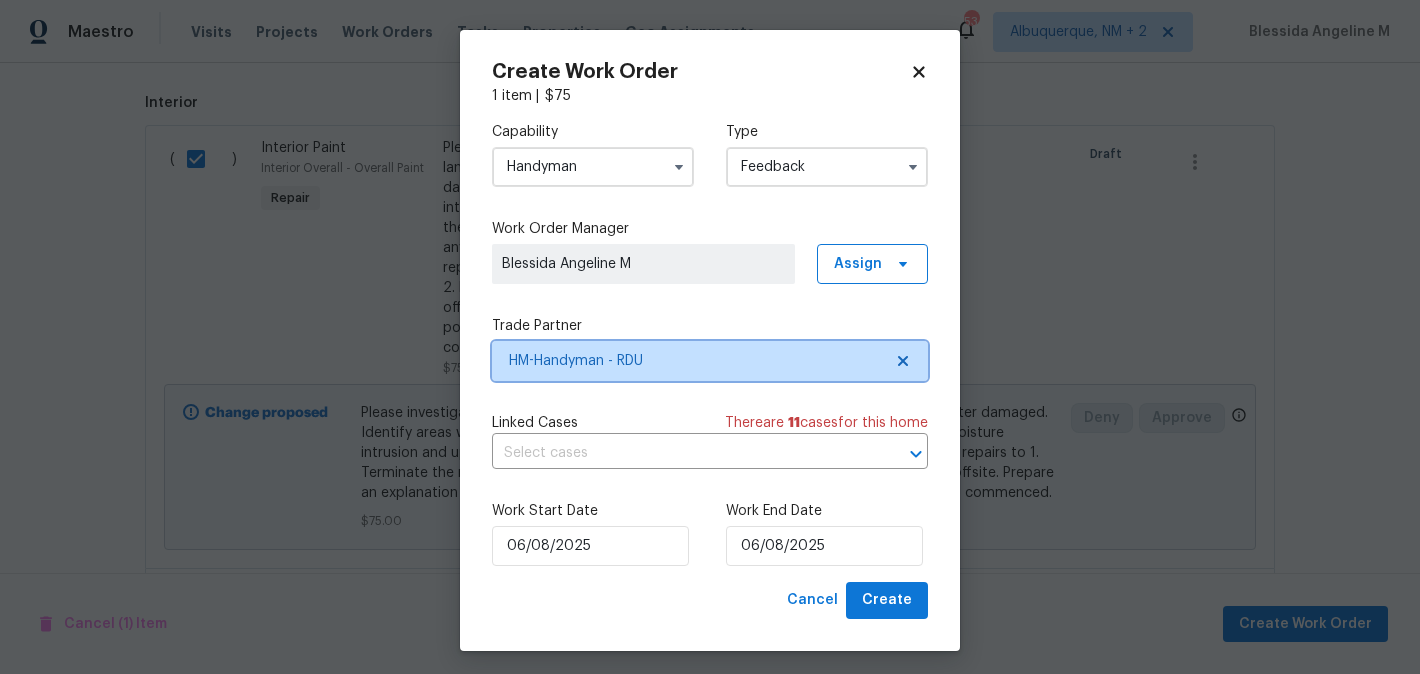 scroll, scrollTop: 0, scrollLeft: 0, axis: both 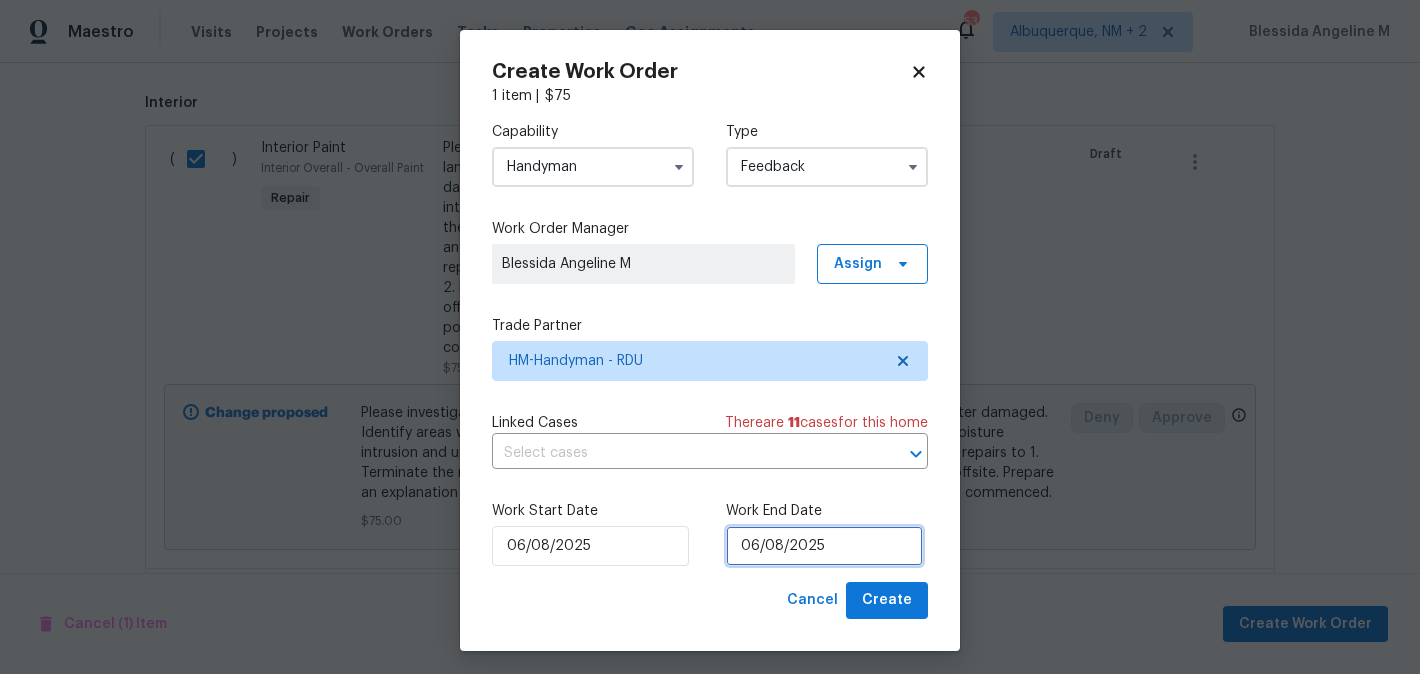 click on "06/08/2025" at bounding box center [824, 546] 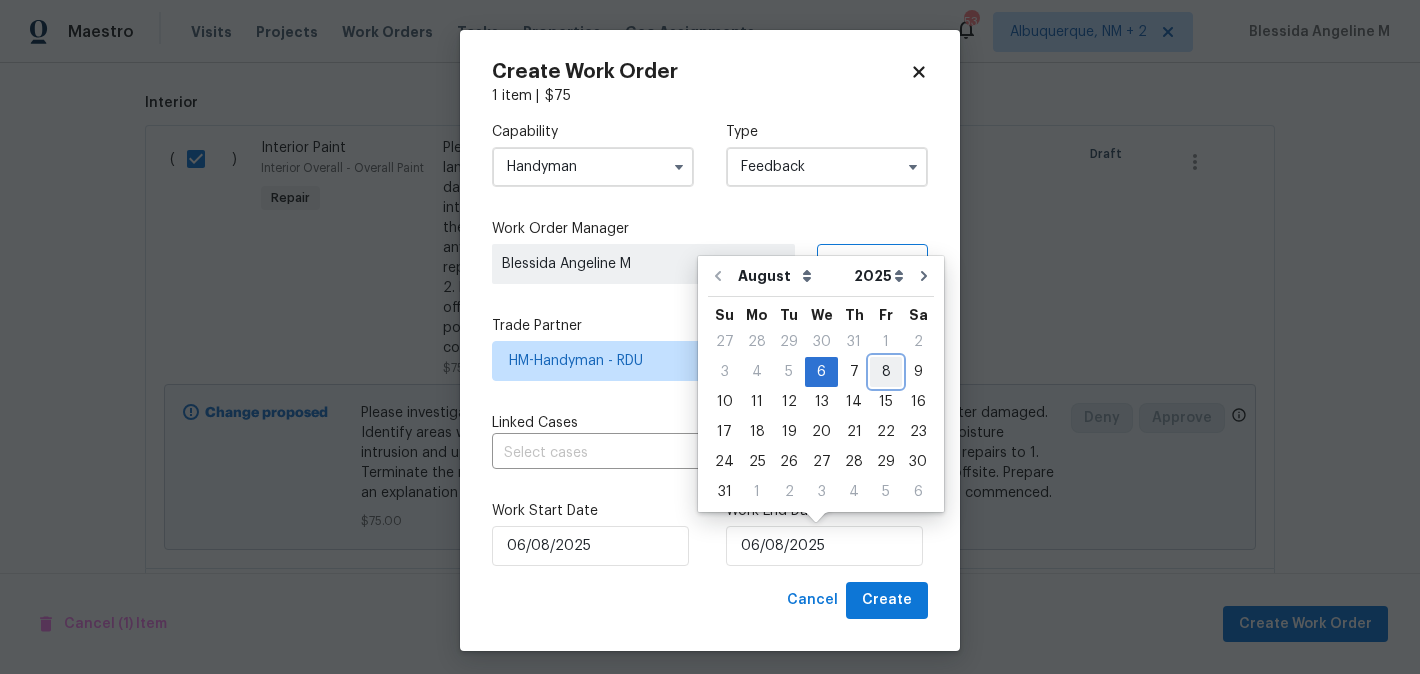 click on "8" at bounding box center [886, 372] 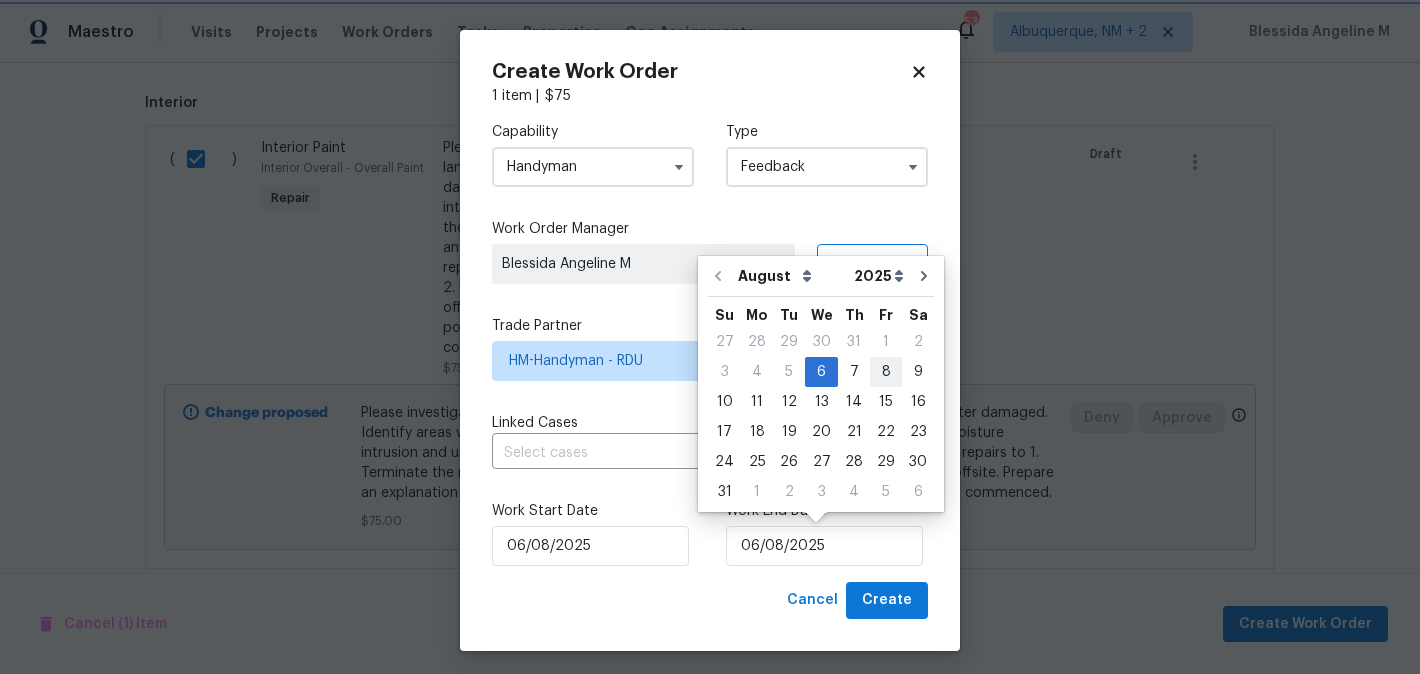 type on "08/08/2025" 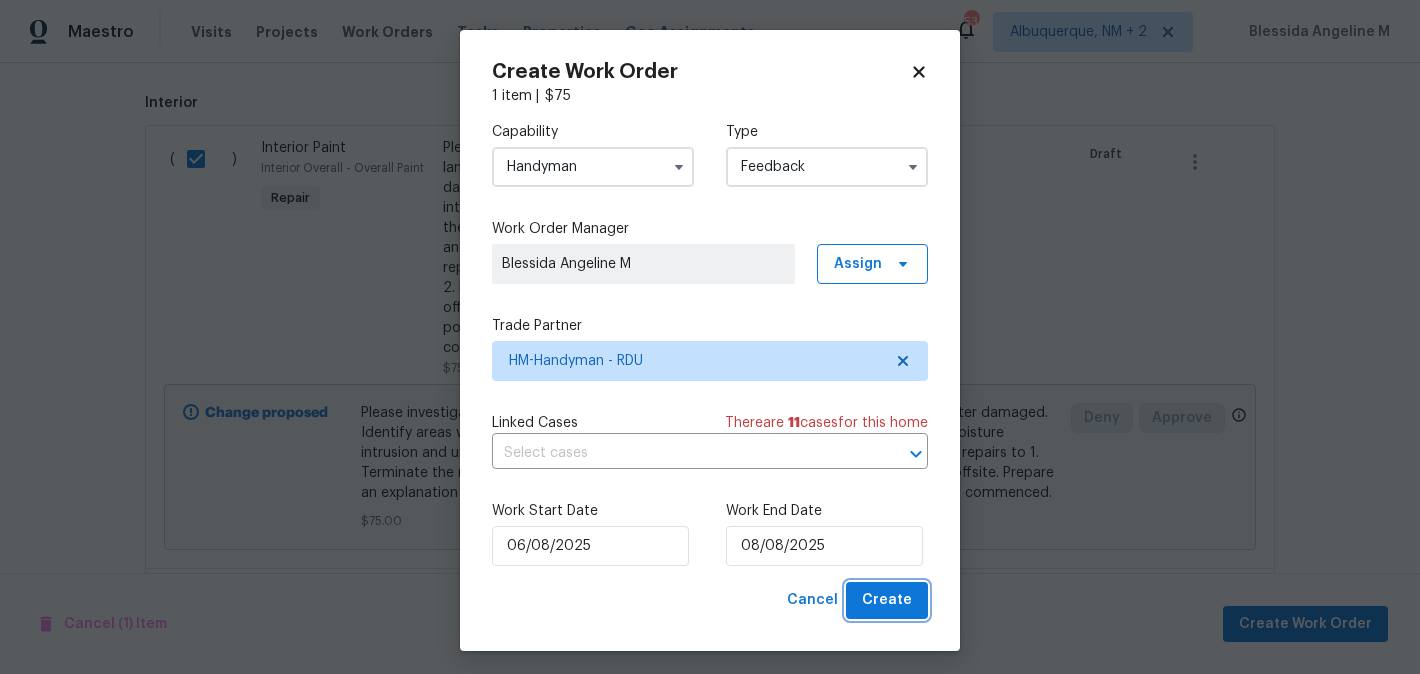 click on "Create" at bounding box center (887, 600) 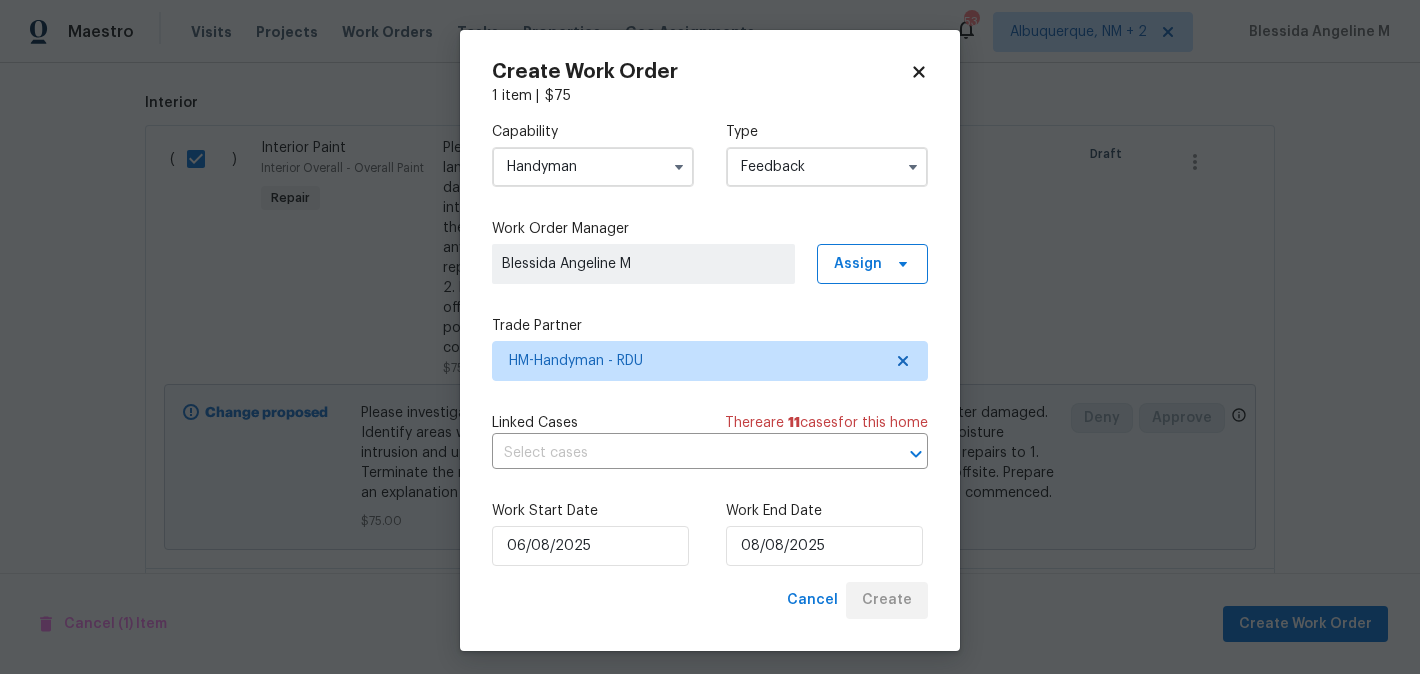 checkbox on "false" 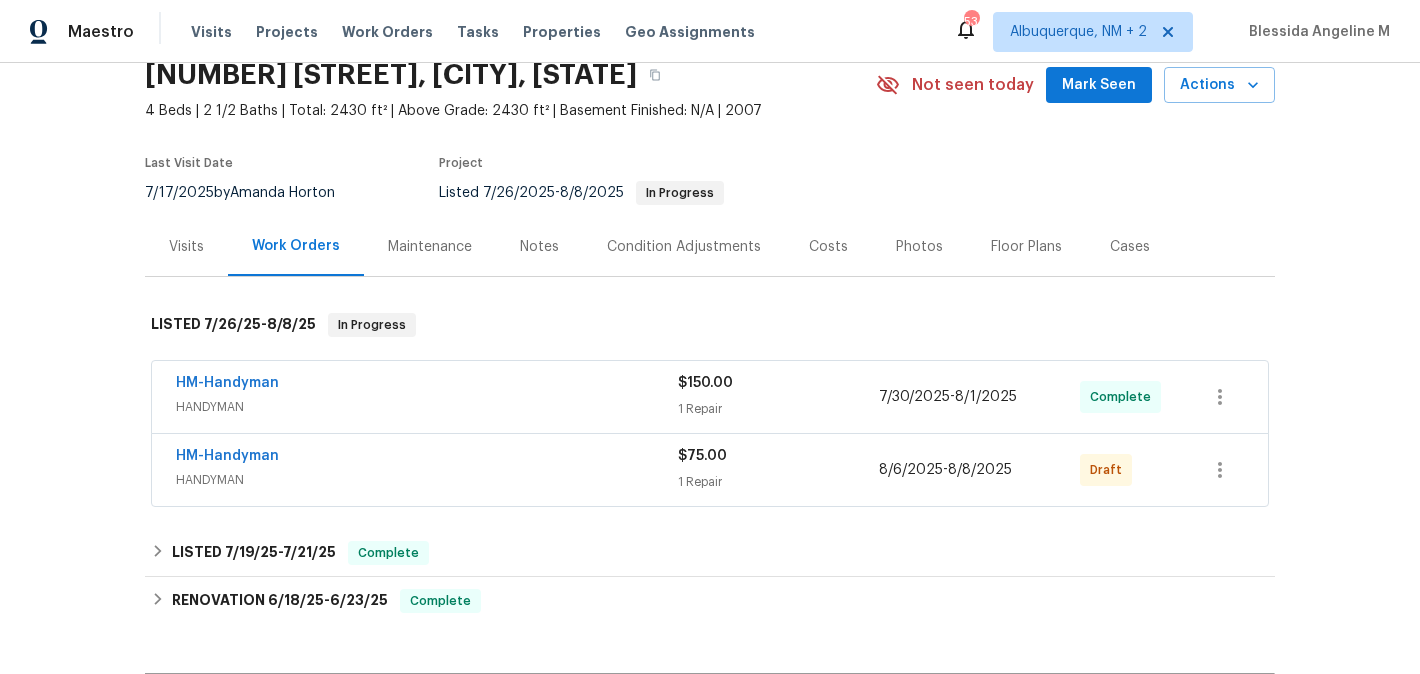 scroll, scrollTop: 0, scrollLeft: 0, axis: both 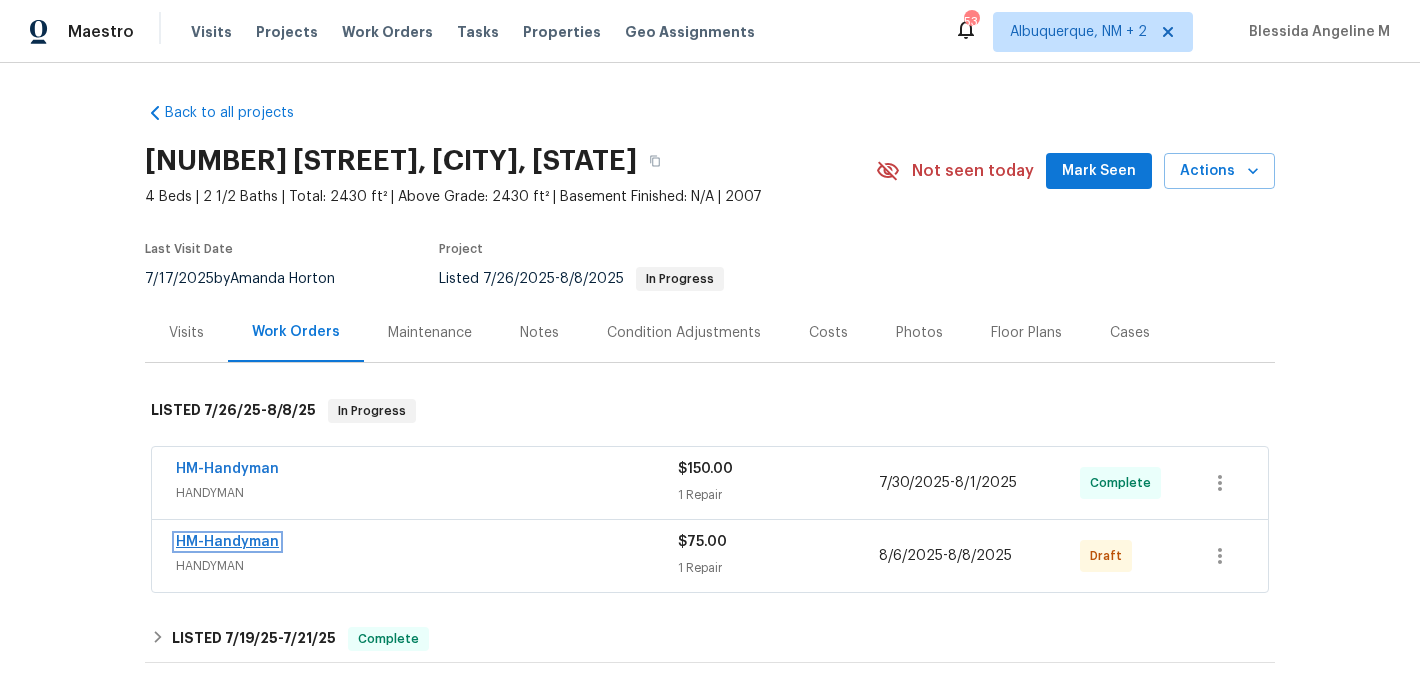 click on "HM-Handyman" at bounding box center (227, 542) 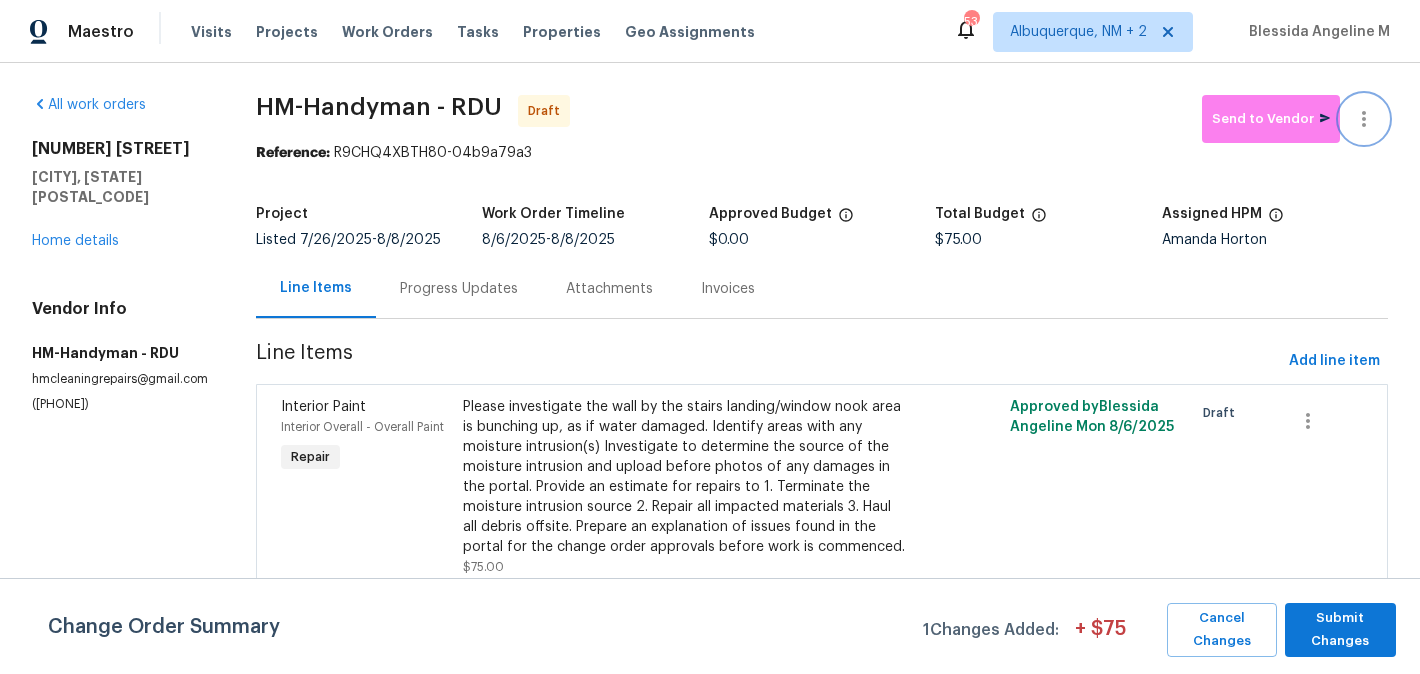 click at bounding box center [1364, 119] 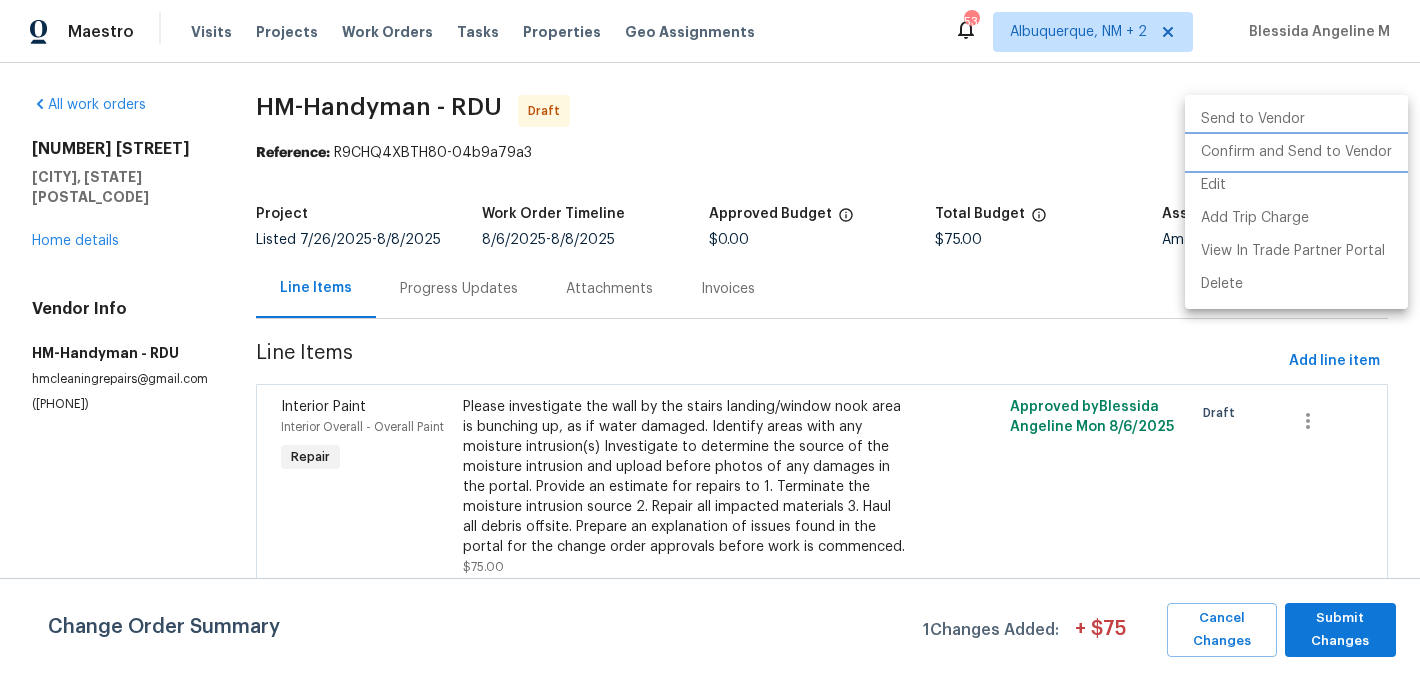 click on "Confirm and Send to Vendor" at bounding box center [1296, 152] 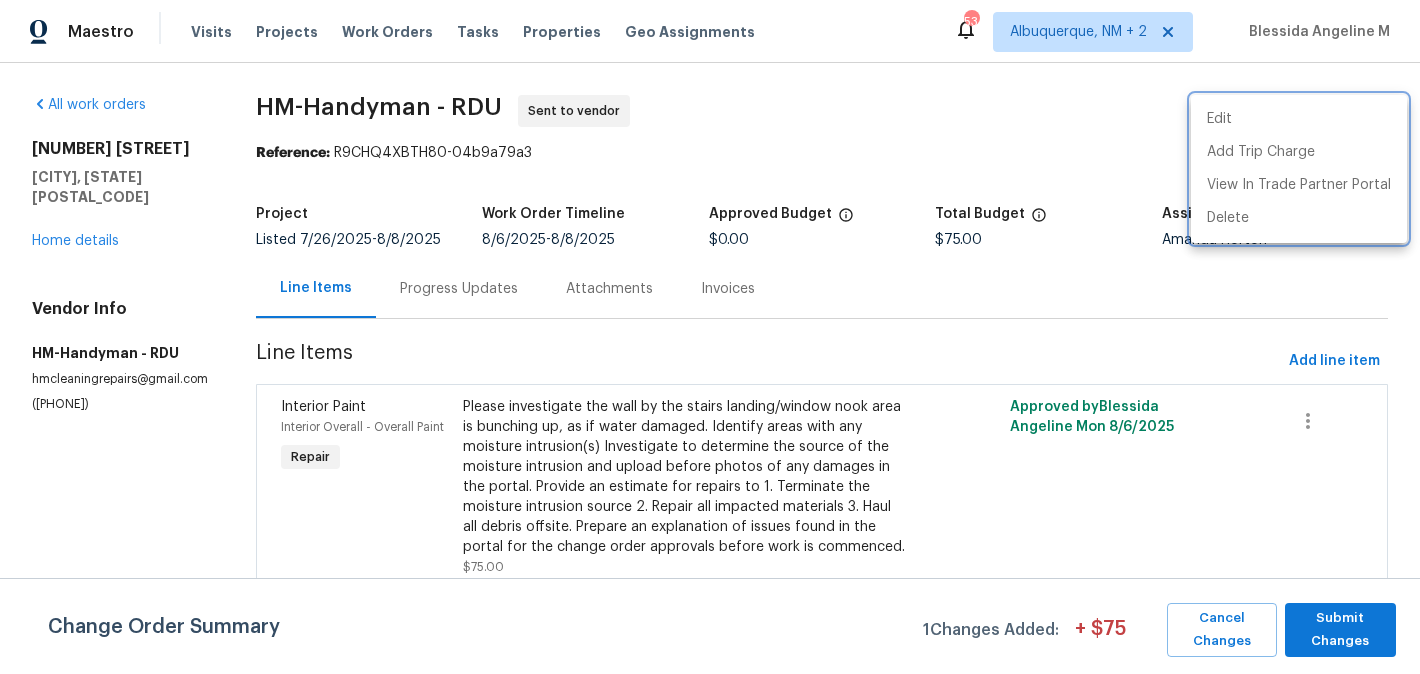 click at bounding box center (710, 337) 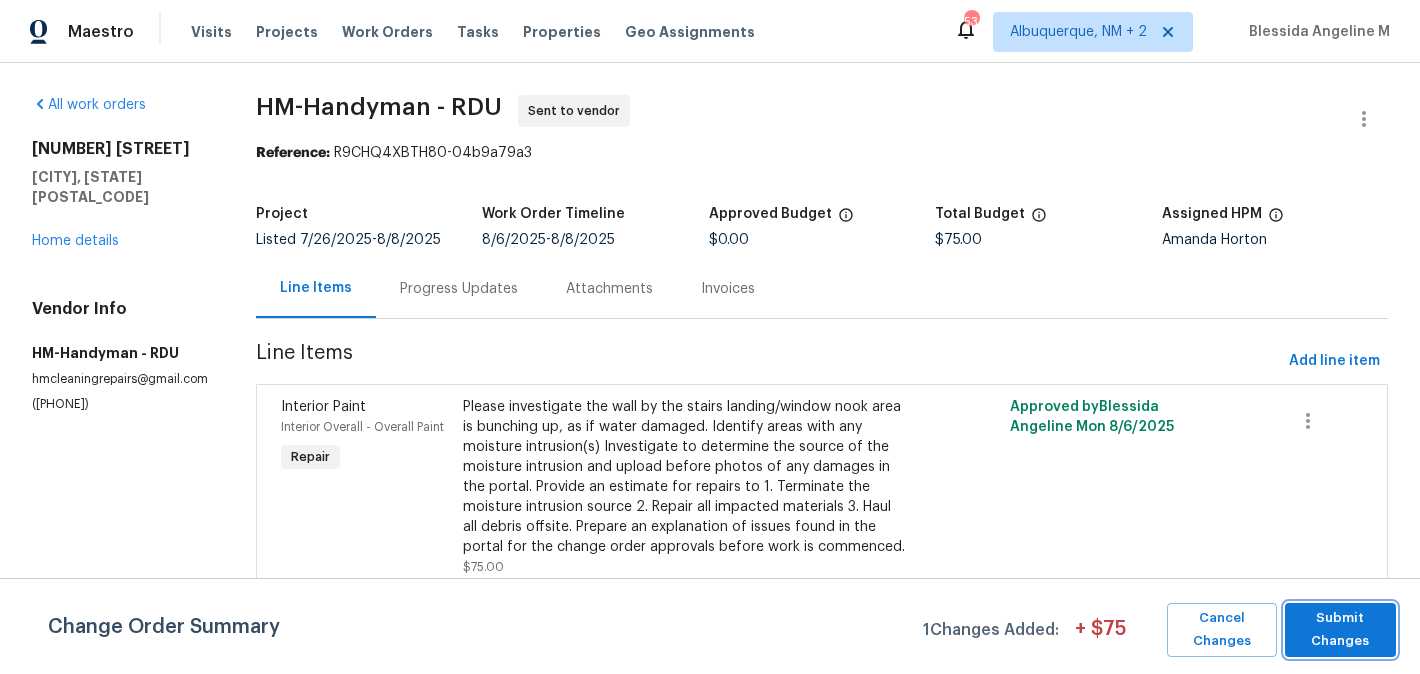 click on "Submit Changes" at bounding box center [1340, 630] 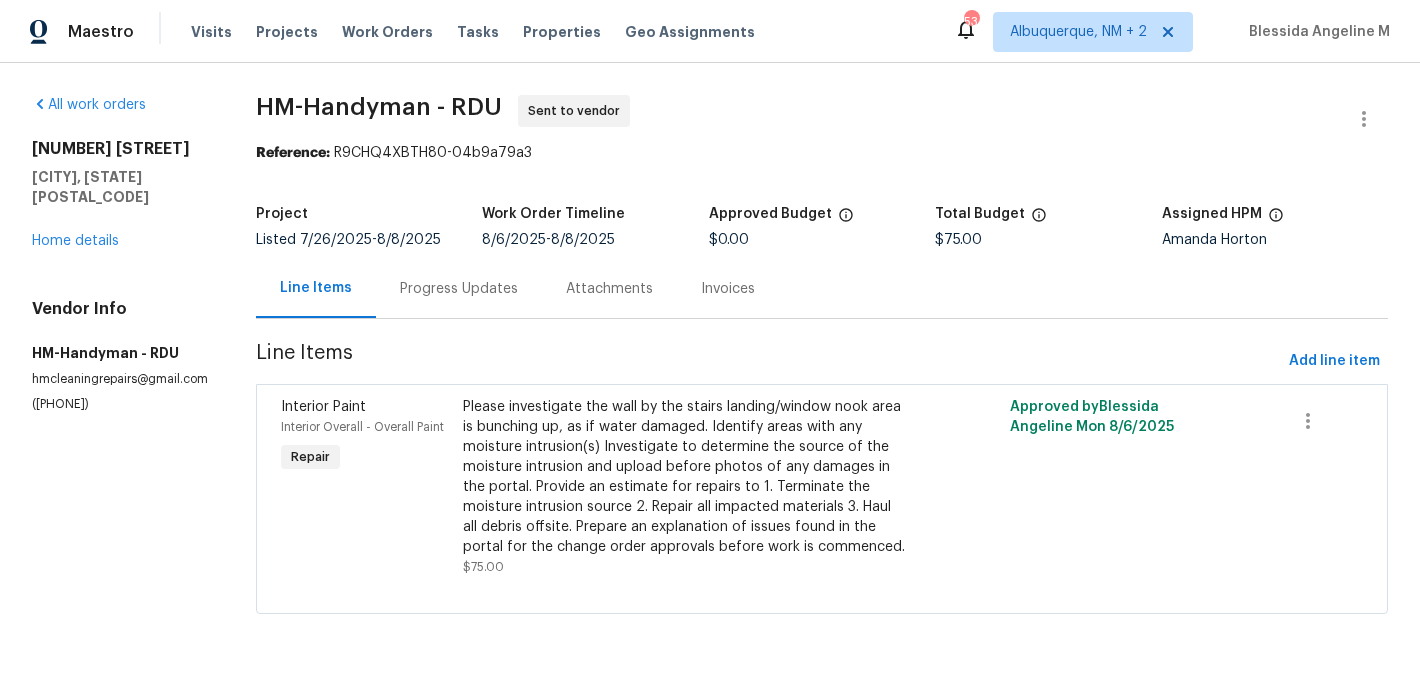 click on "Progress Updates" at bounding box center [459, 288] 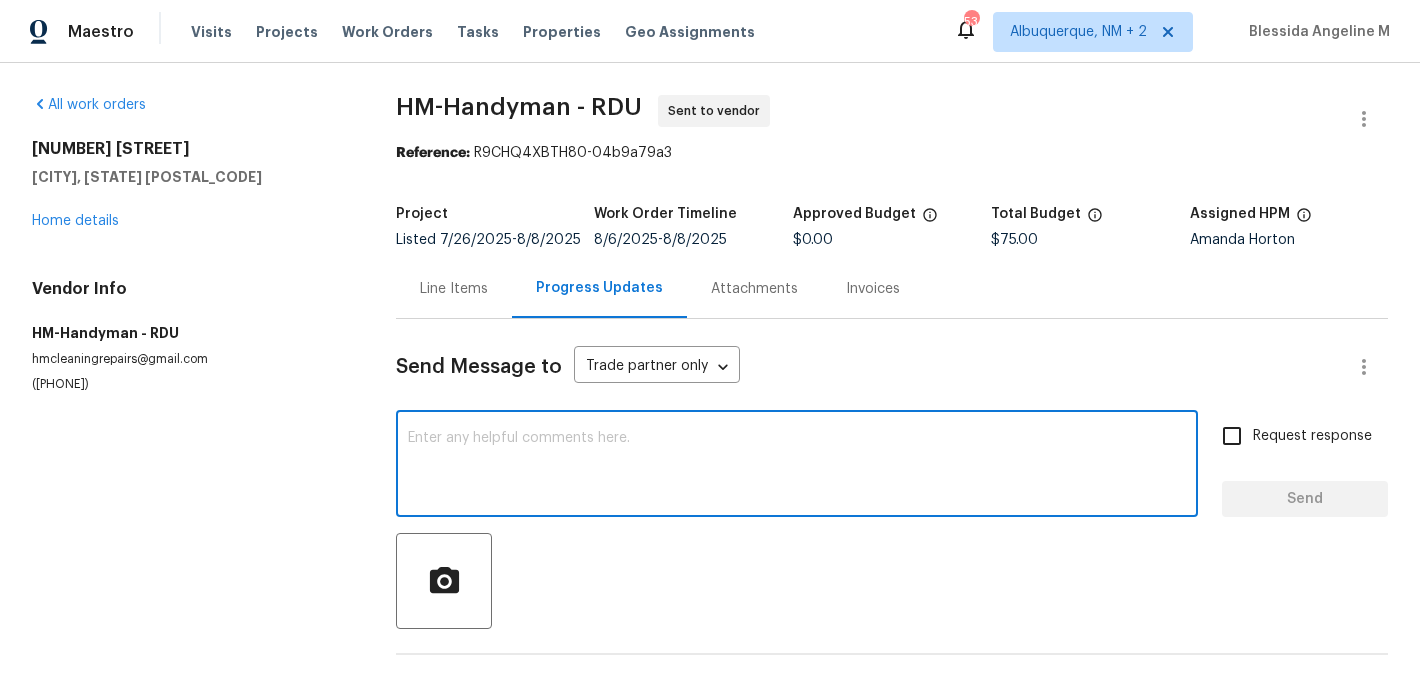 click at bounding box center (797, 466) 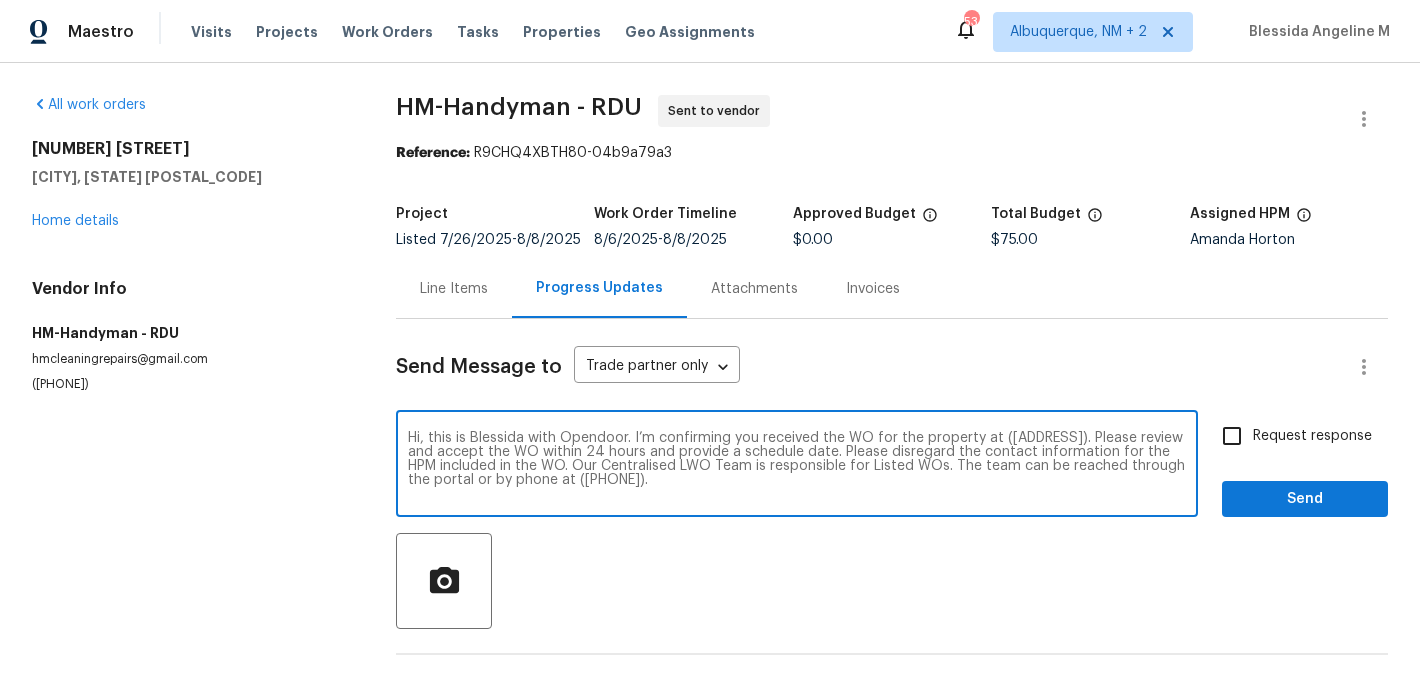 click on "Hi, this is Blessida with Opendoor. I’m confirming you received the WO for the property at (Address). Please review and accept the WO within 24 hours and provide a schedule date. Please disregard the contact information for the HPM included in the WO. Our Centralised LWO Team is responsible for Listed WOs. The team can be reached through the portal or by phone at (480) 478-0155." at bounding box center [797, 466] 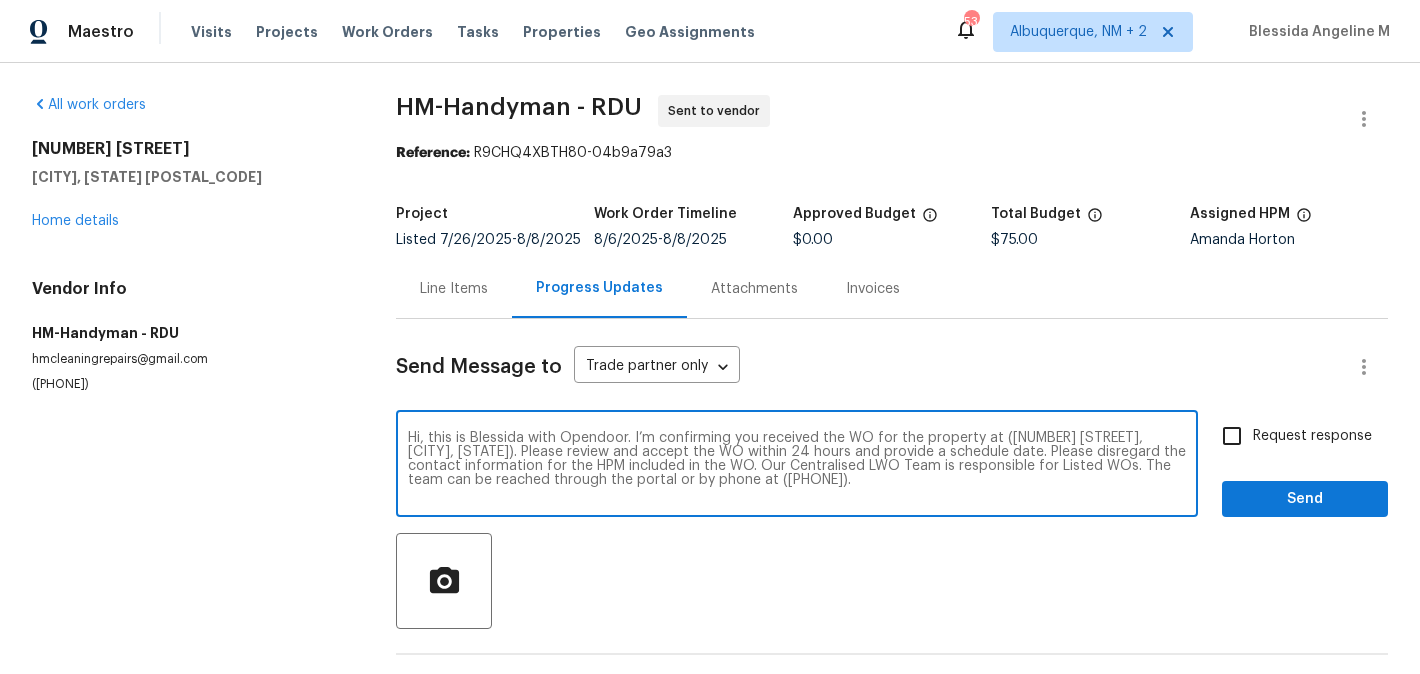 type on "Hi, this is Blessida with Opendoor. I’m confirming you received the WO for the property at (4084 Weavers Pond Dr, Zebulon, NC 27597). Please review and accept the WO within 24 hours and provide a schedule date. Please disregard the contact information for the HPM included in the WO. Our Centralised LWO Team is responsible for Listed WOs. The team can be reached through the portal or by phone at (480) 478-0155." 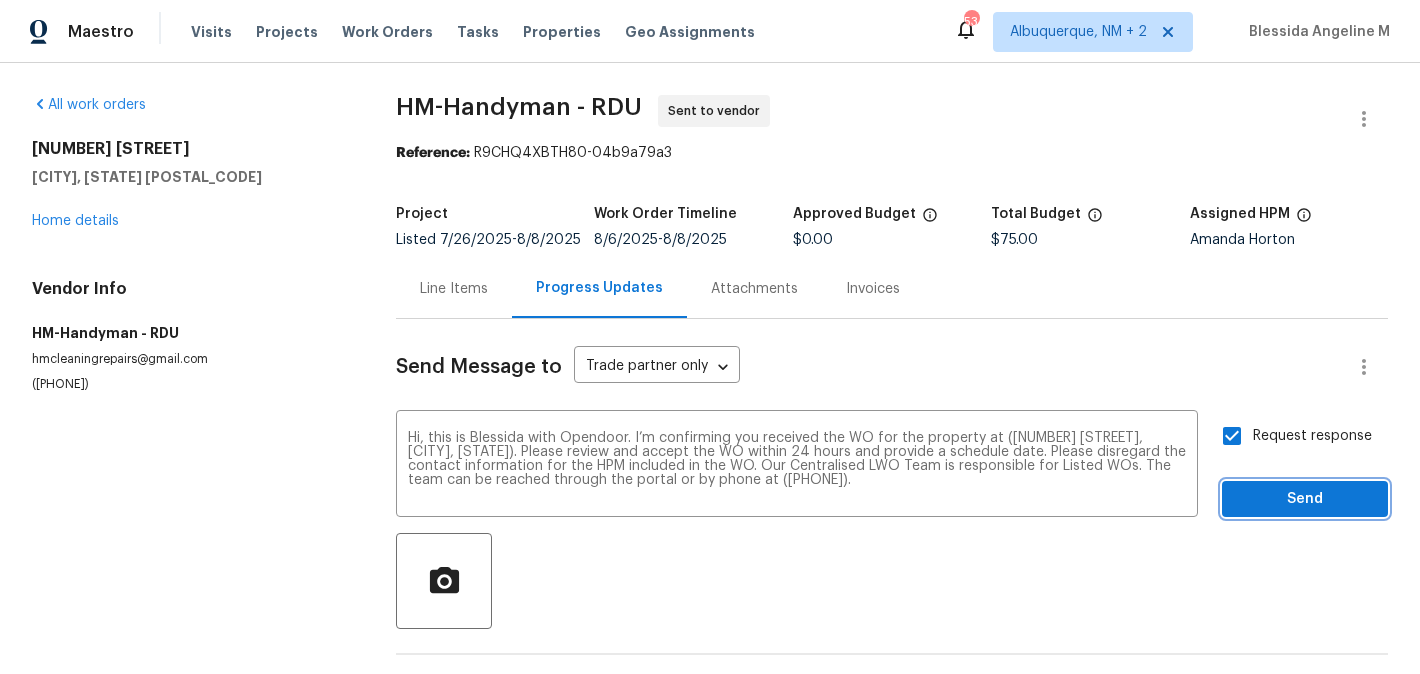 click on "Send" at bounding box center [1305, 499] 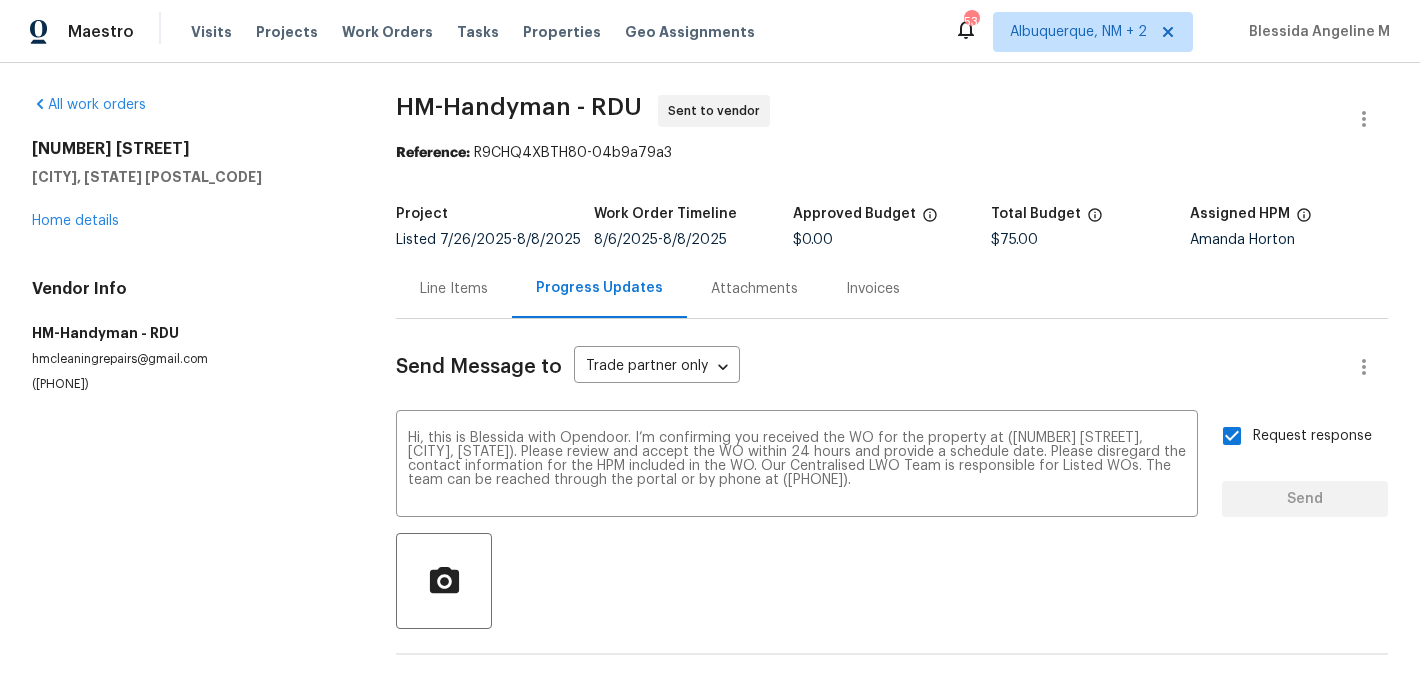 type 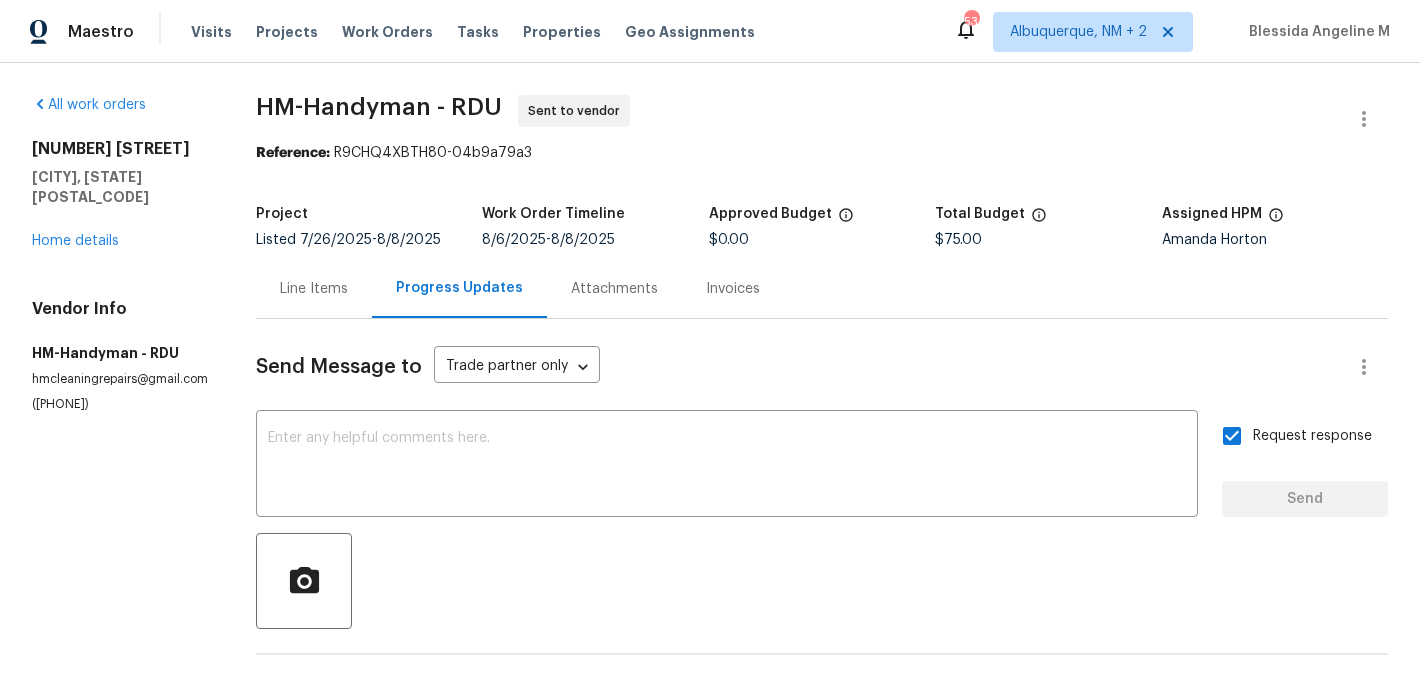 drag, startPoint x: 331, startPoint y: 142, endPoint x: 636, endPoint y: 158, distance: 305.41937 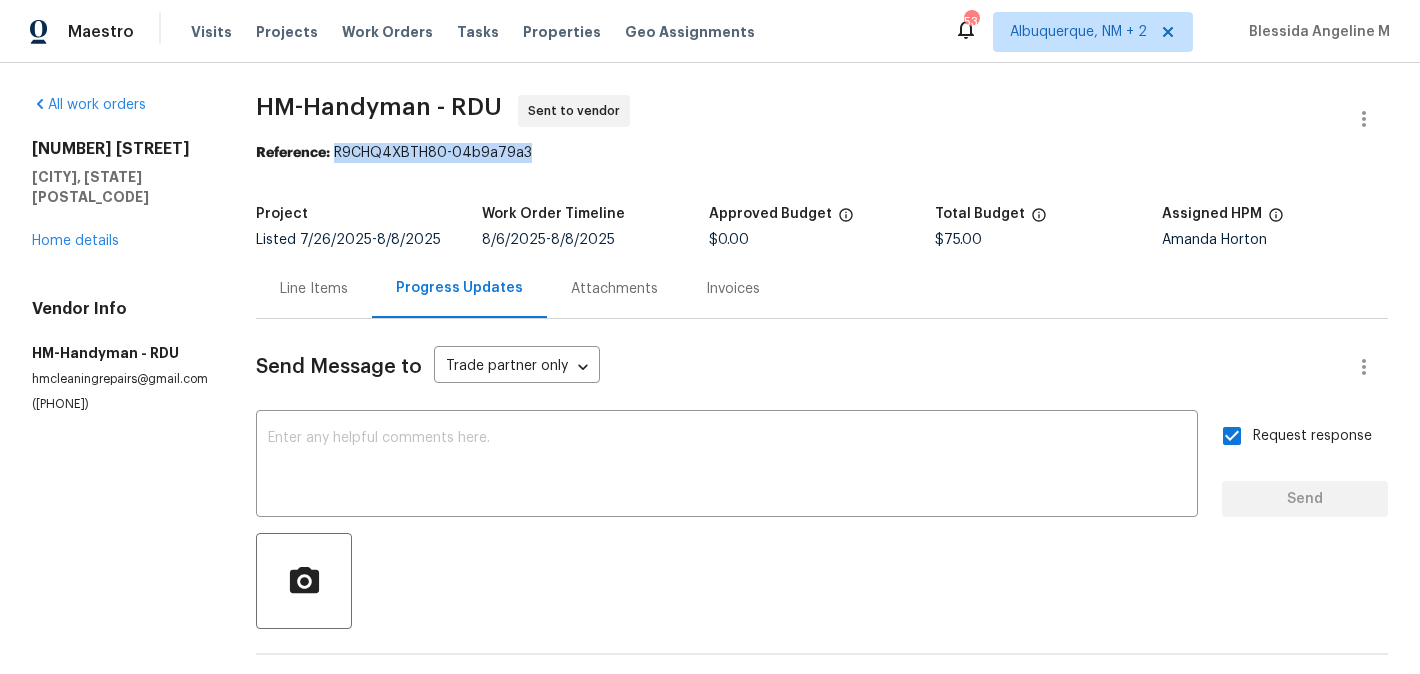 drag, startPoint x: 333, startPoint y: 154, endPoint x: 549, endPoint y: 154, distance: 216 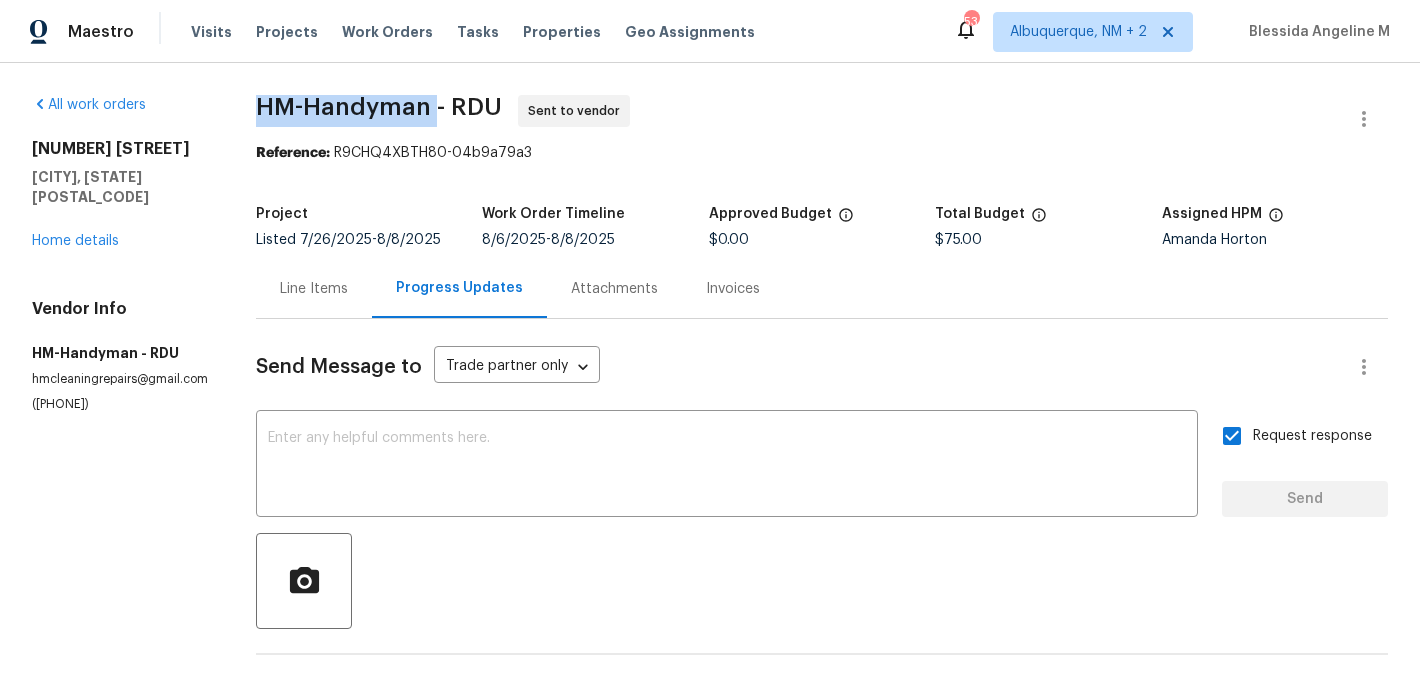 drag, startPoint x: 250, startPoint y: 112, endPoint x: 433, endPoint y: 112, distance: 183 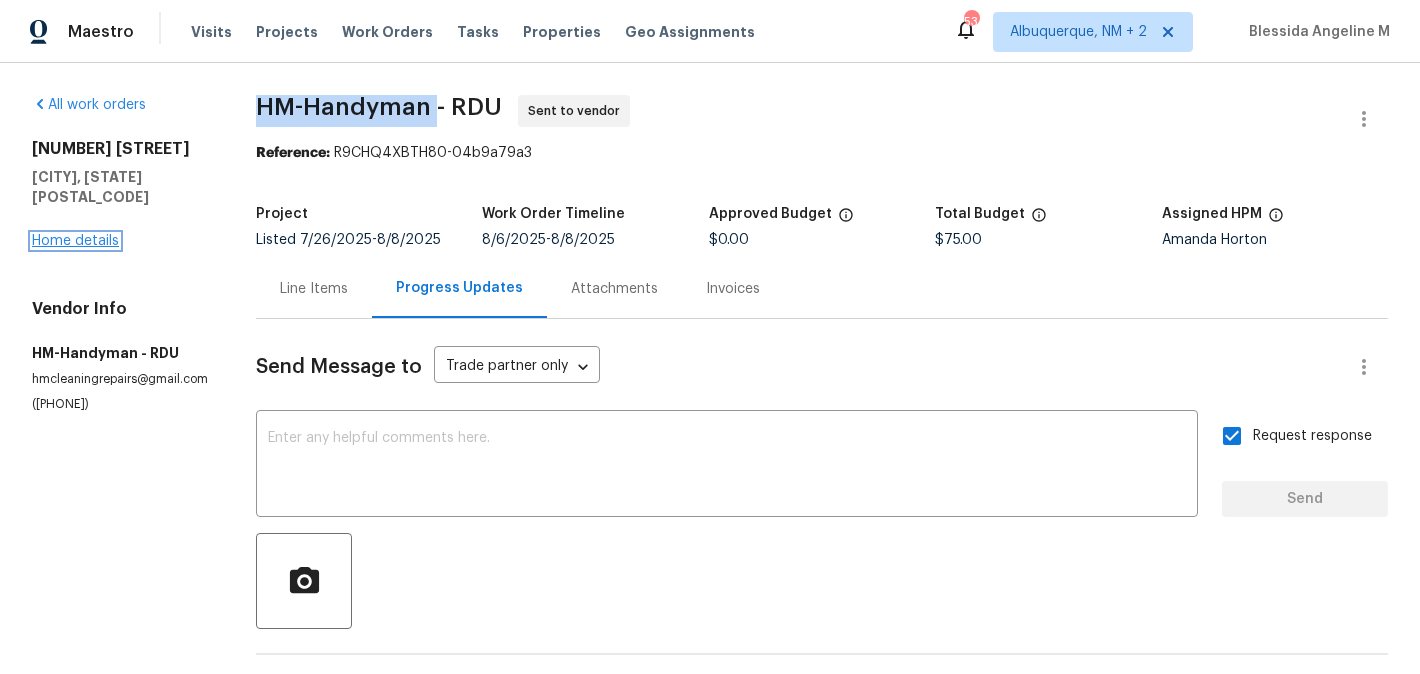 click on "Home details" at bounding box center [75, 241] 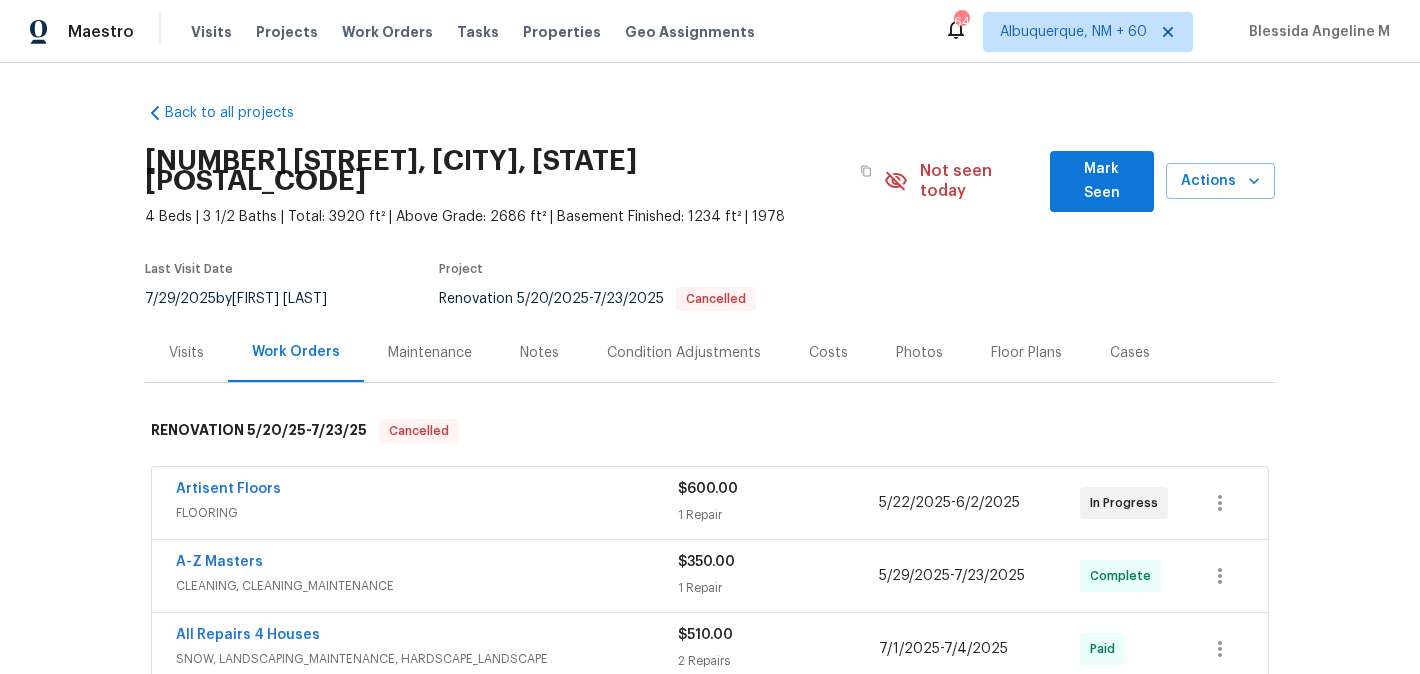 scroll, scrollTop: 0, scrollLeft: 0, axis: both 